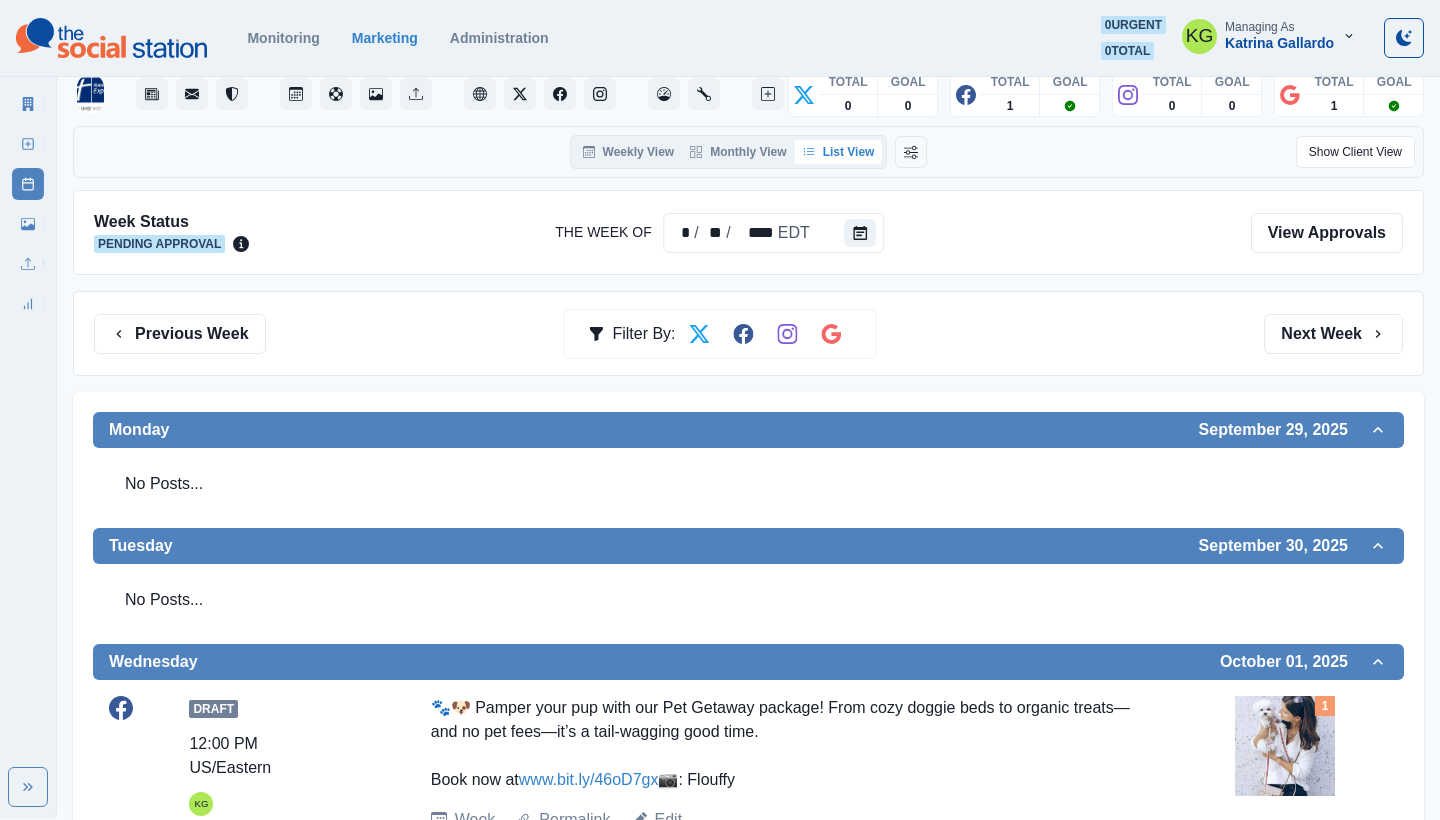 scroll, scrollTop: 44, scrollLeft: 0, axis: vertical 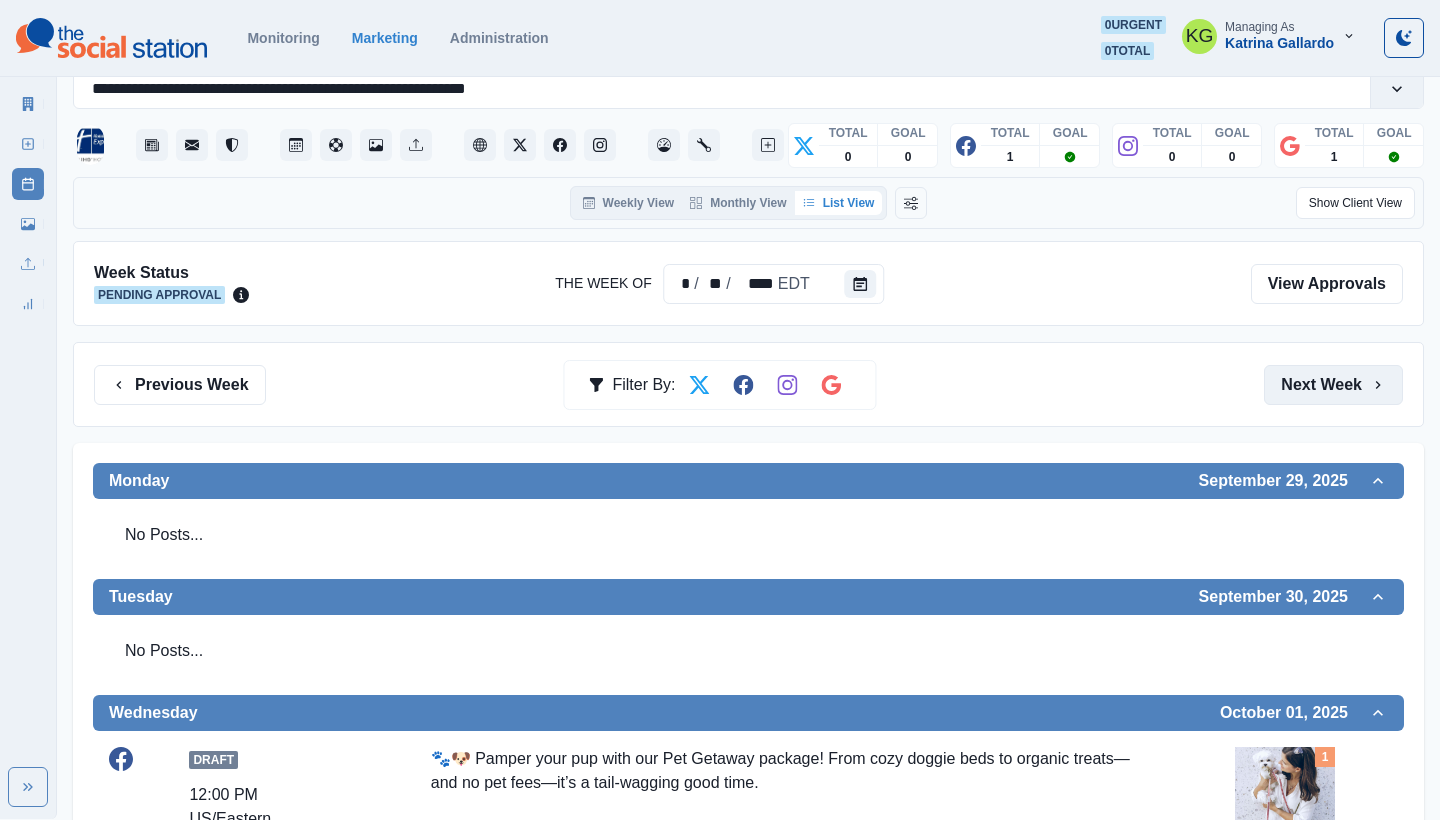 click on "Next Week" at bounding box center (1333, 385) 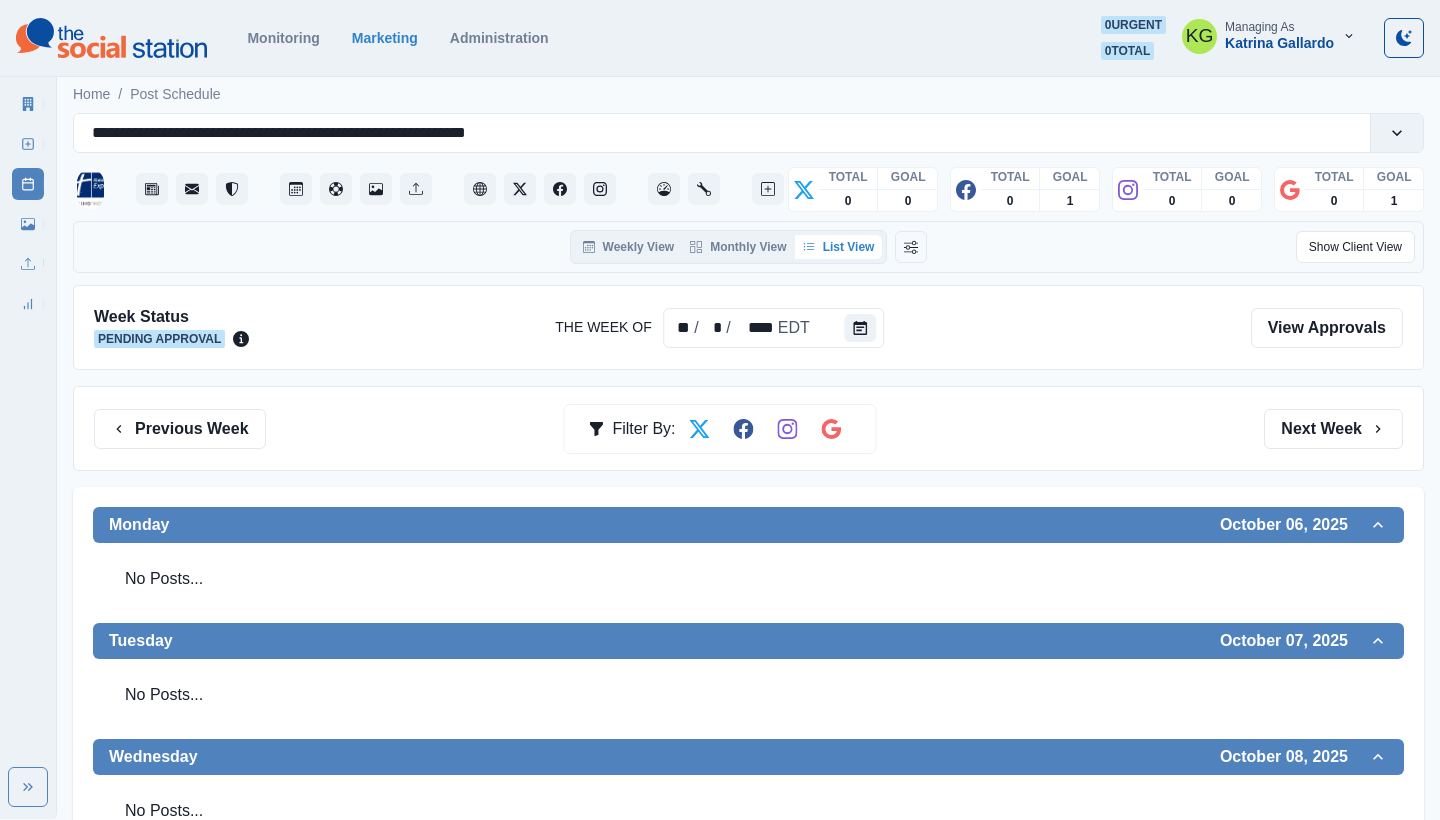 scroll, scrollTop: 0, scrollLeft: 0, axis: both 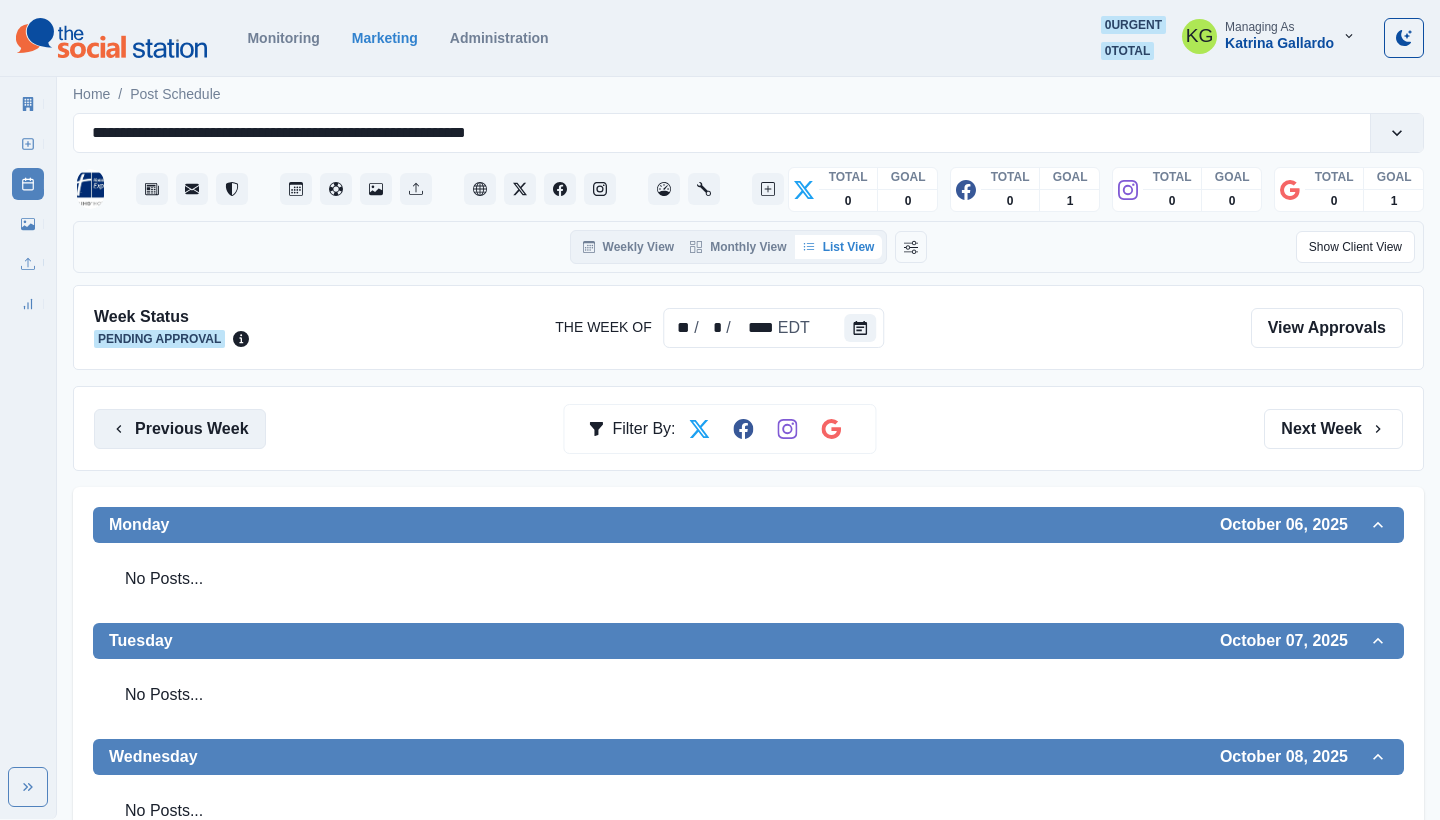 click on "Previous Week" at bounding box center (180, 429) 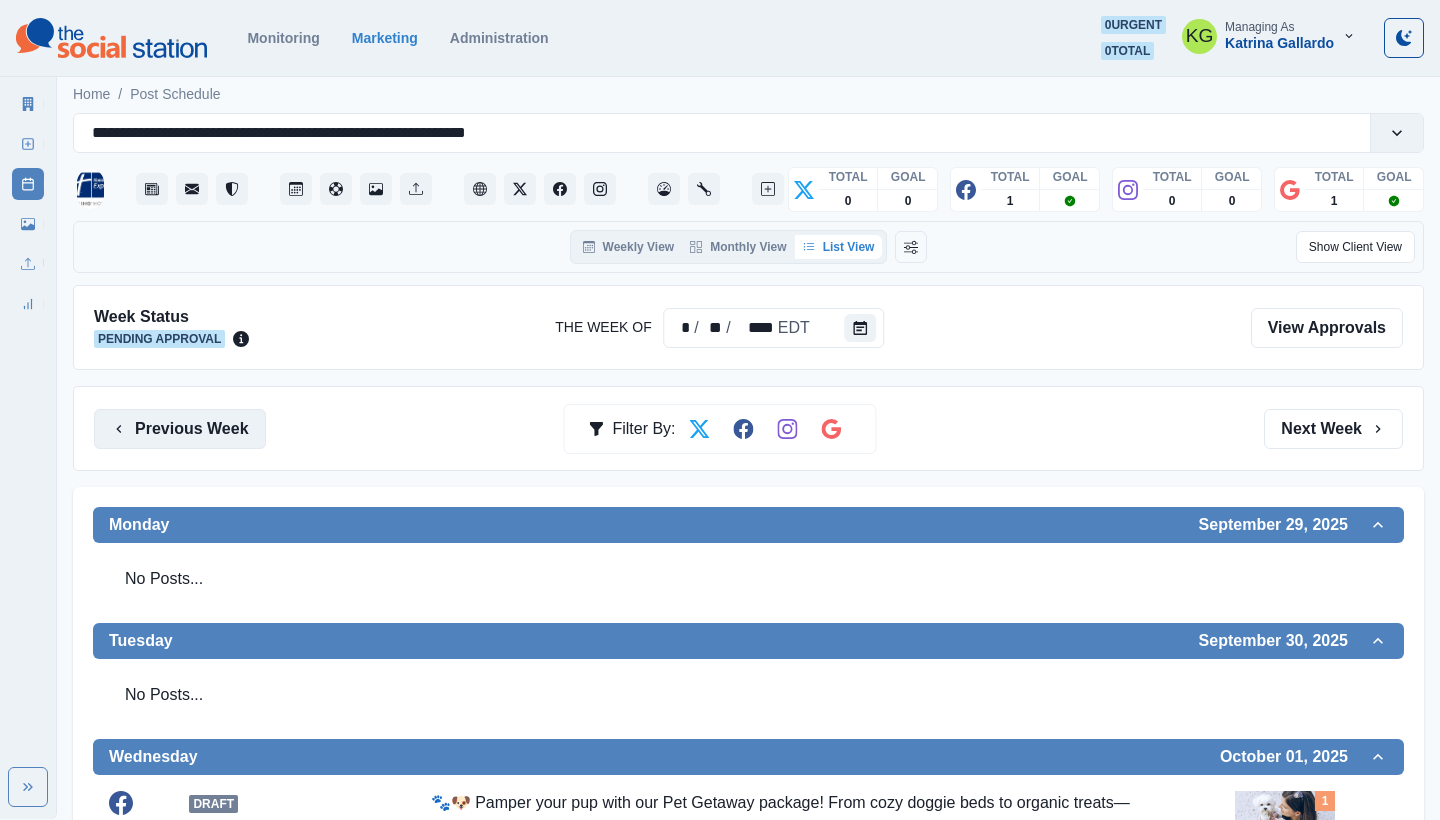 click on "Previous Week" at bounding box center (180, 429) 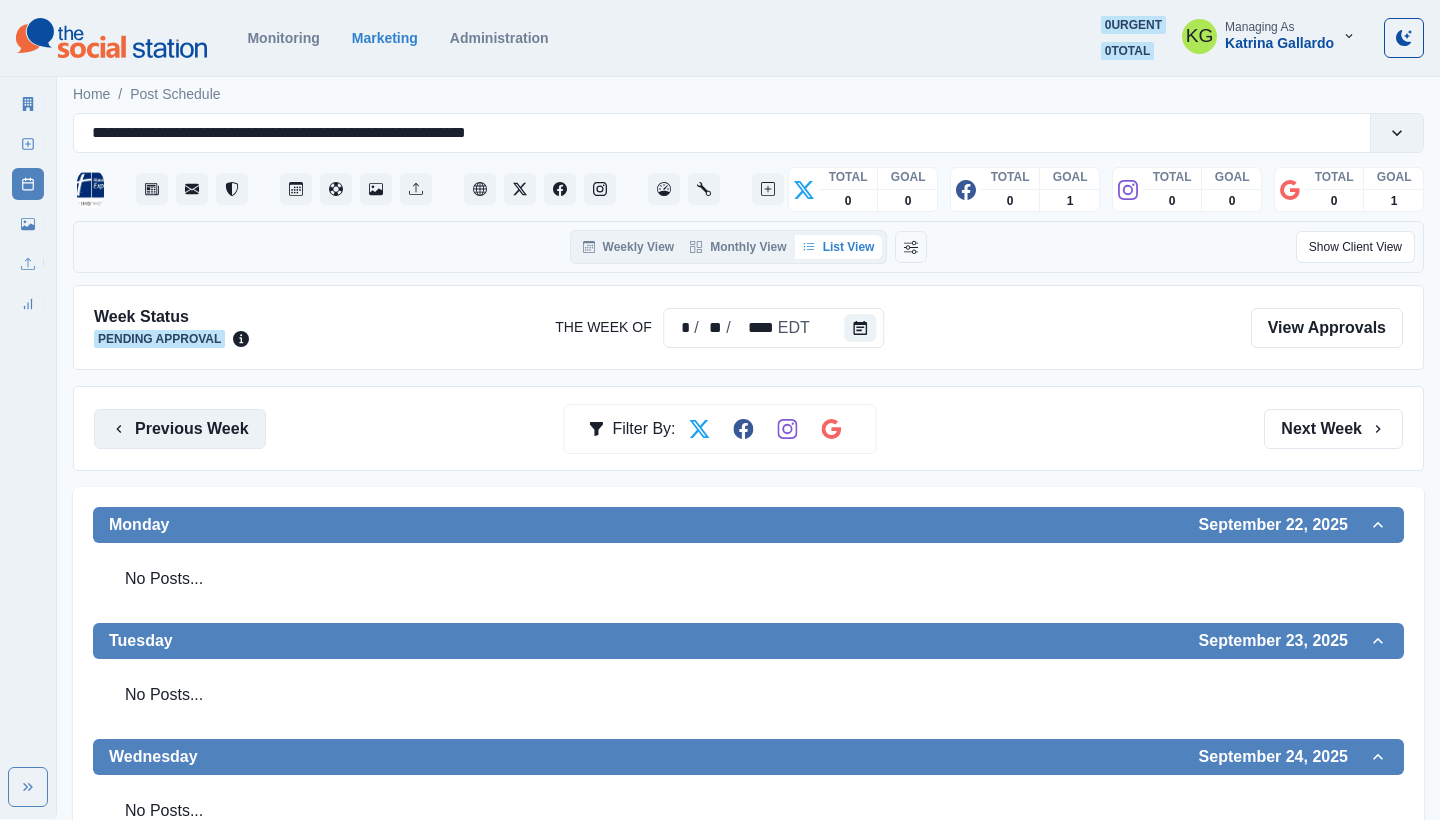 scroll, scrollTop: 0, scrollLeft: 0, axis: both 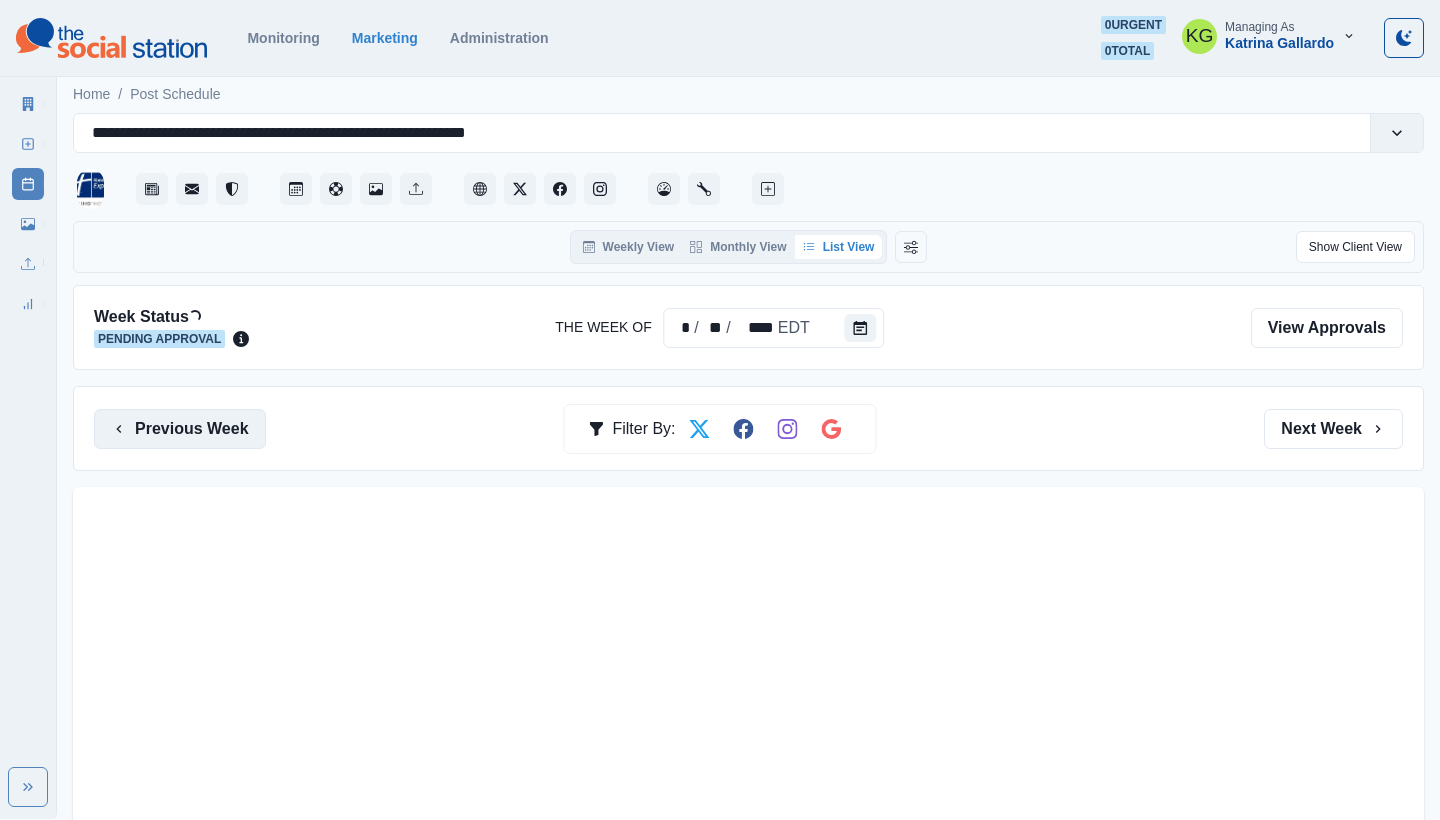 click on "Previous Week" at bounding box center [180, 429] 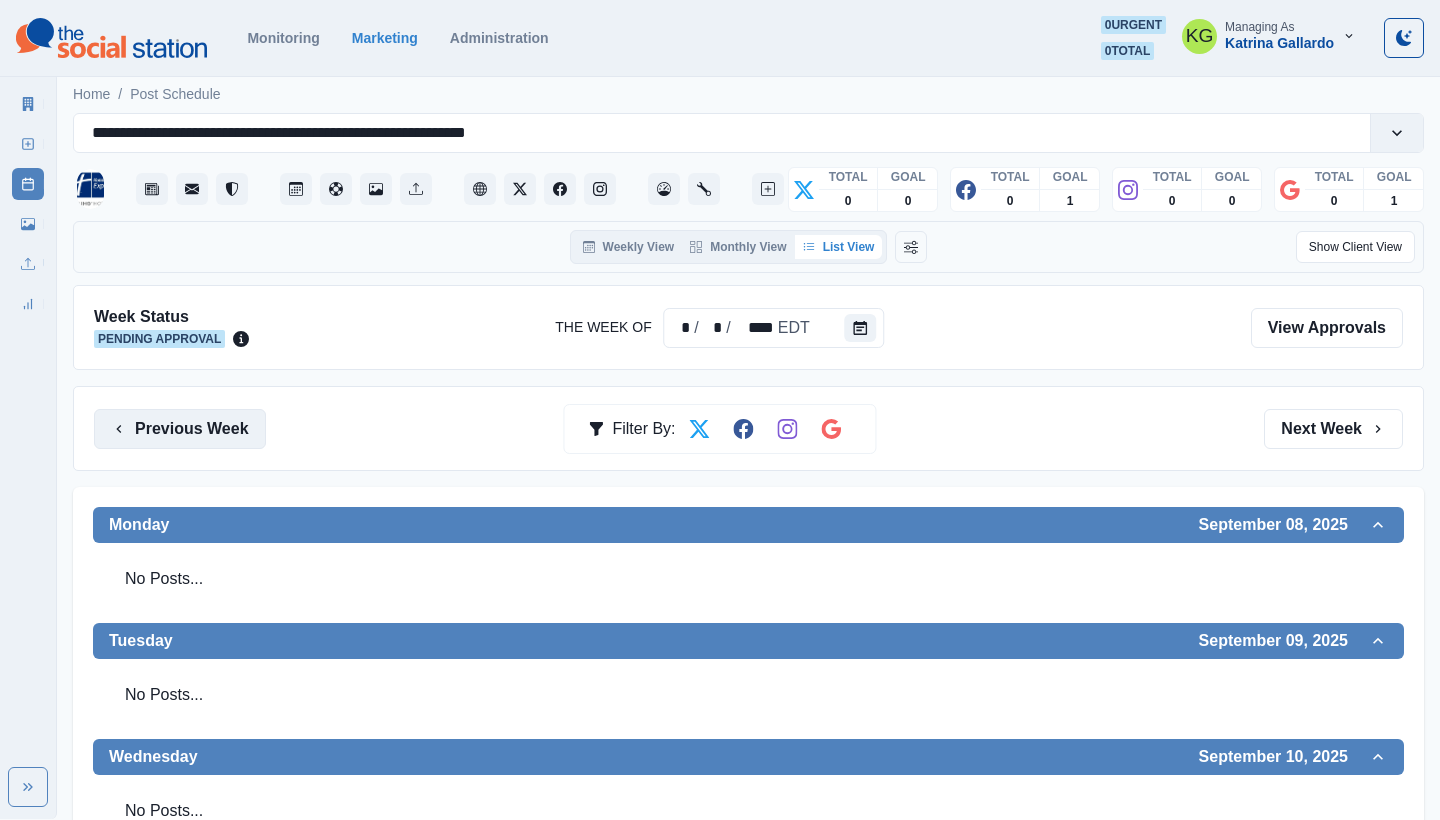 click on "Previous Week" at bounding box center [180, 429] 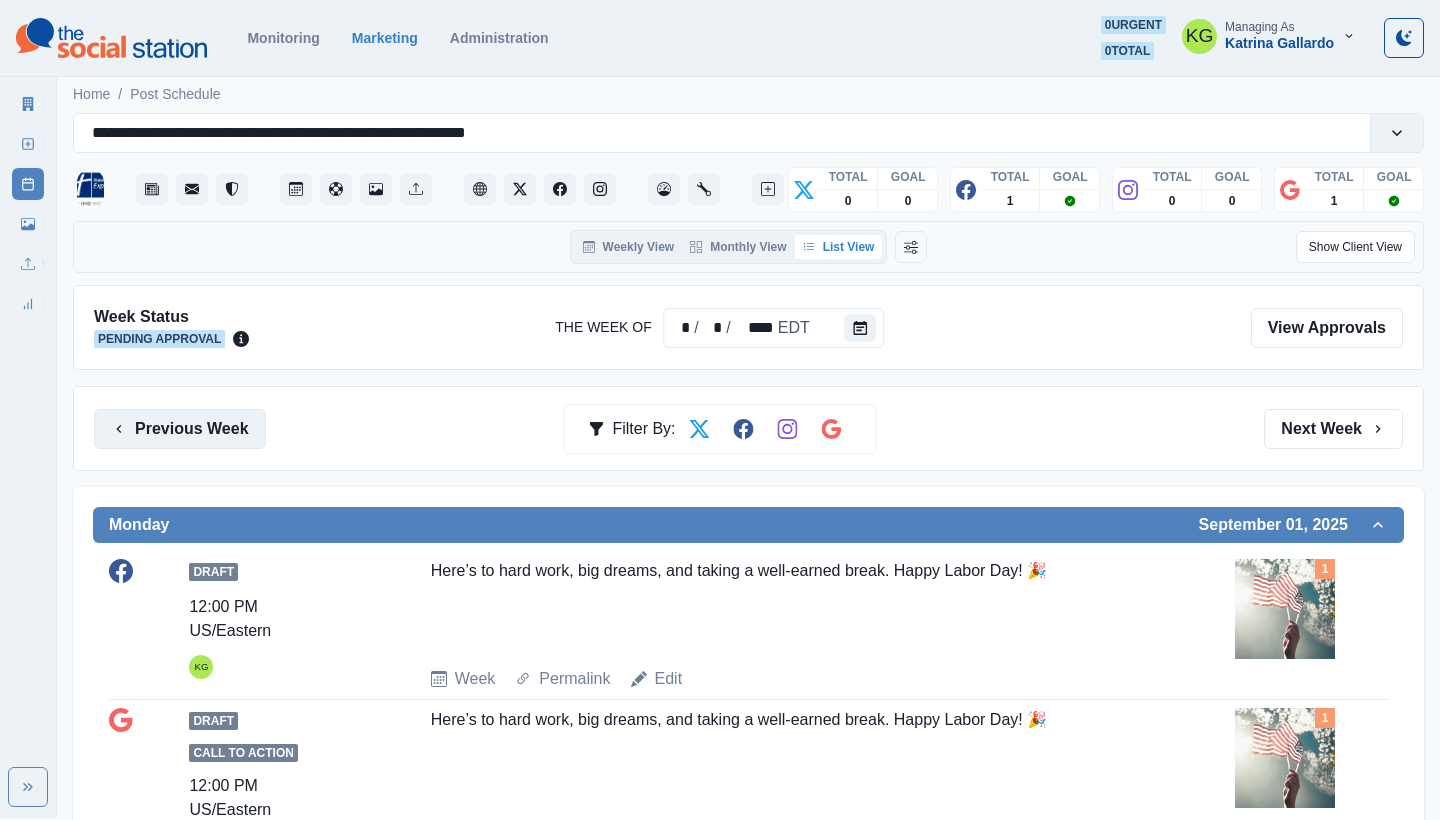 click on "Previous Week" at bounding box center [180, 429] 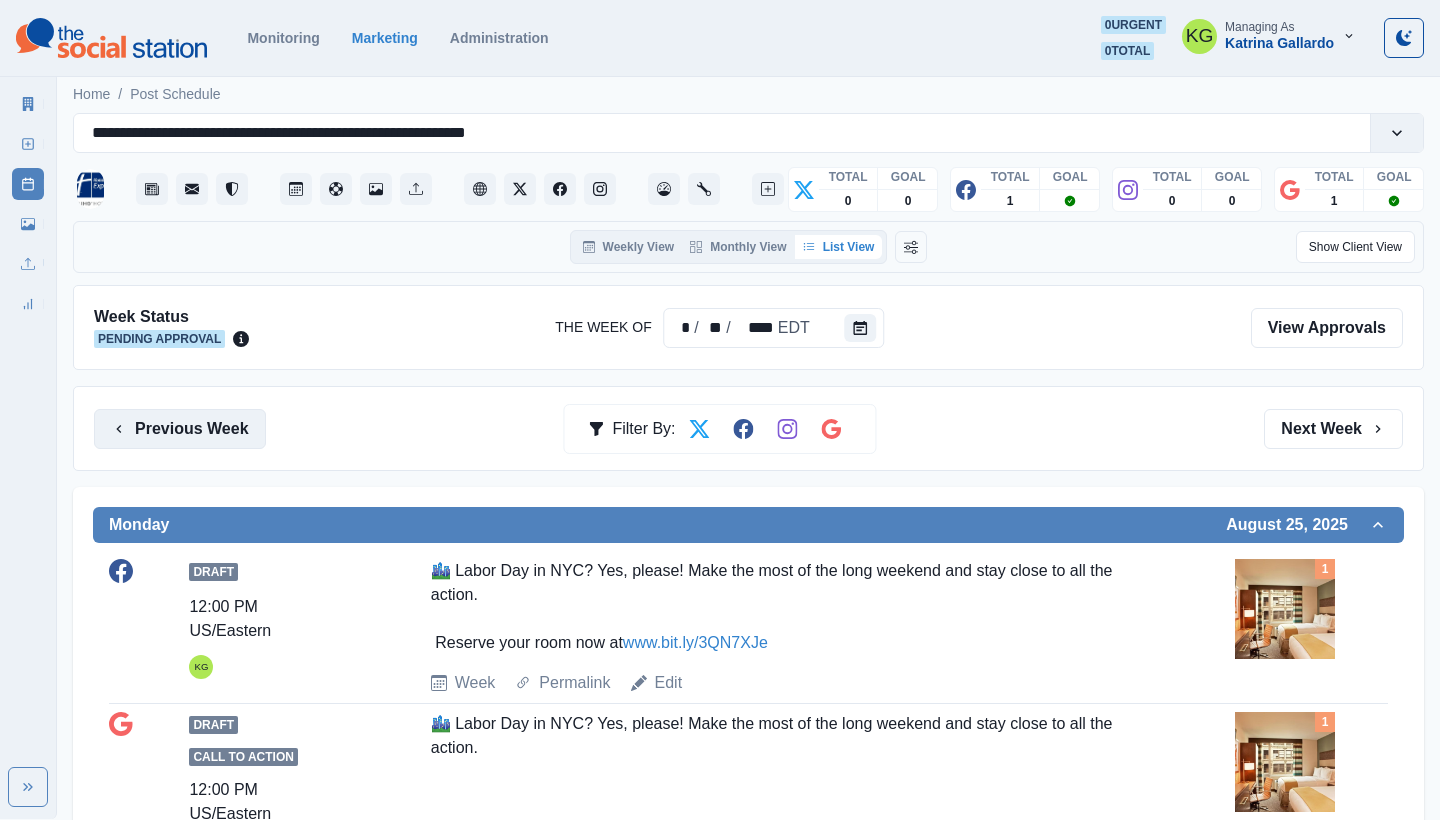 click on "Previous Week" at bounding box center (180, 429) 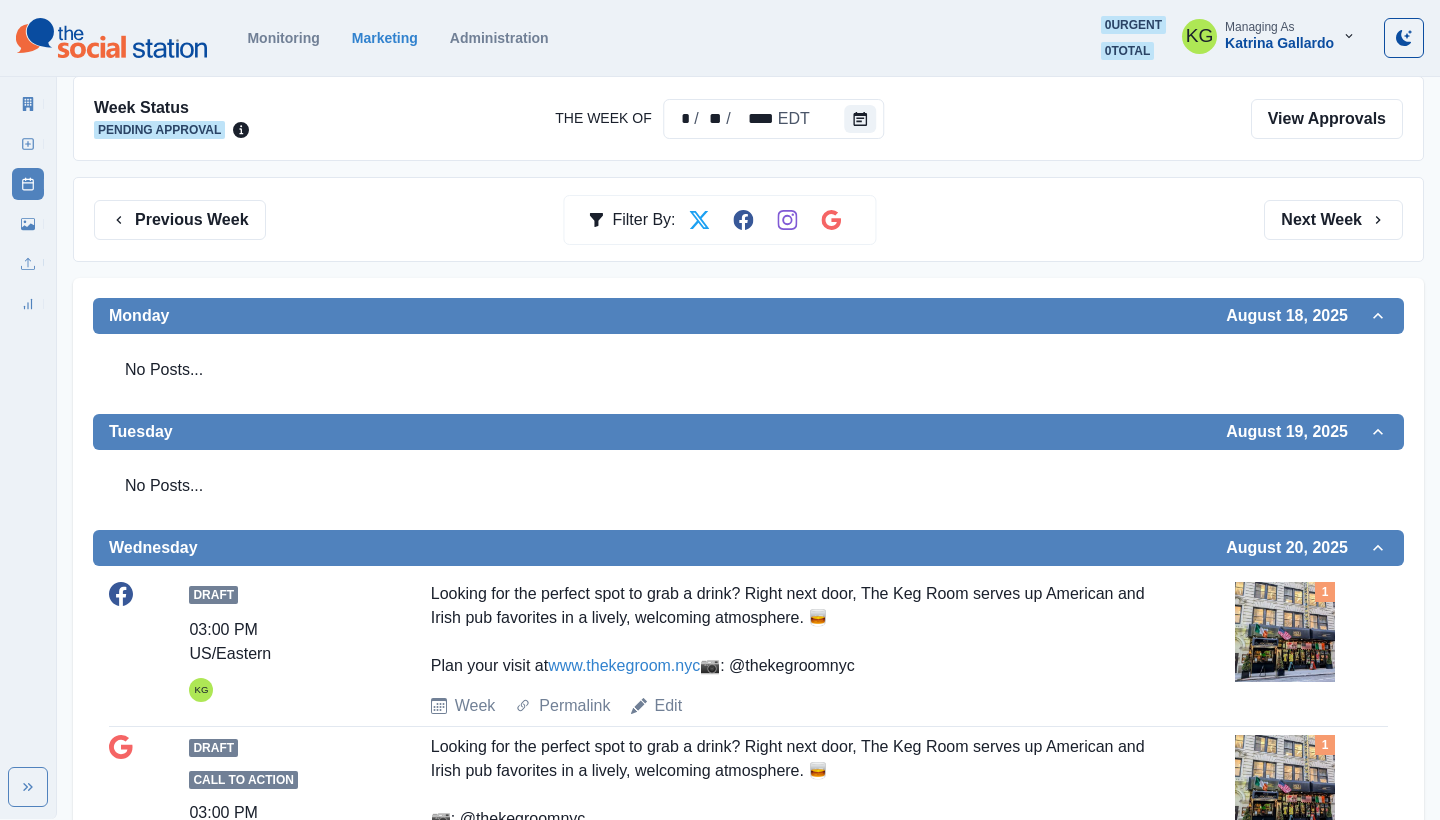 scroll, scrollTop: 320, scrollLeft: 0, axis: vertical 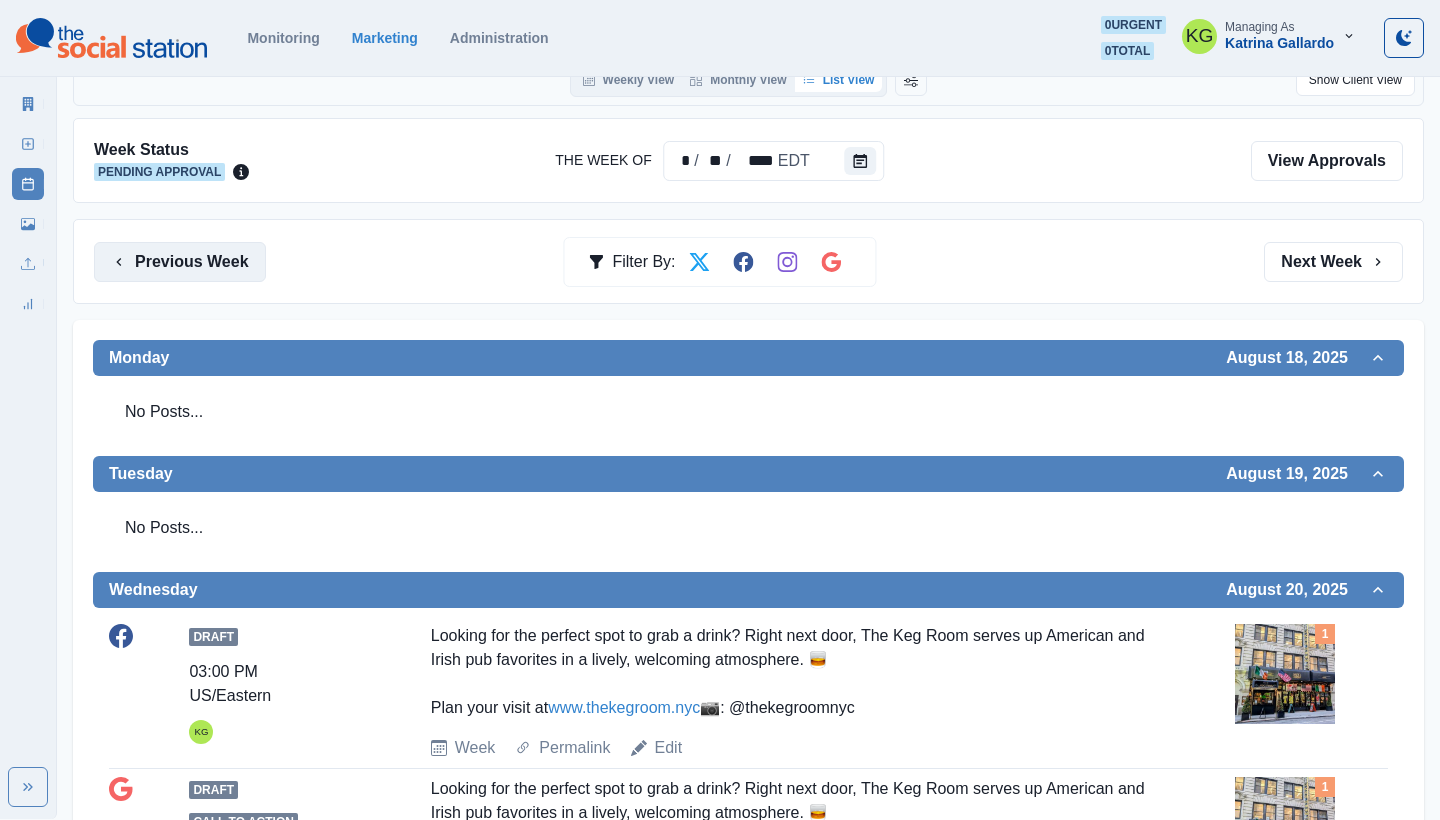 click on "Previous Week" at bounding box center (180, 262) 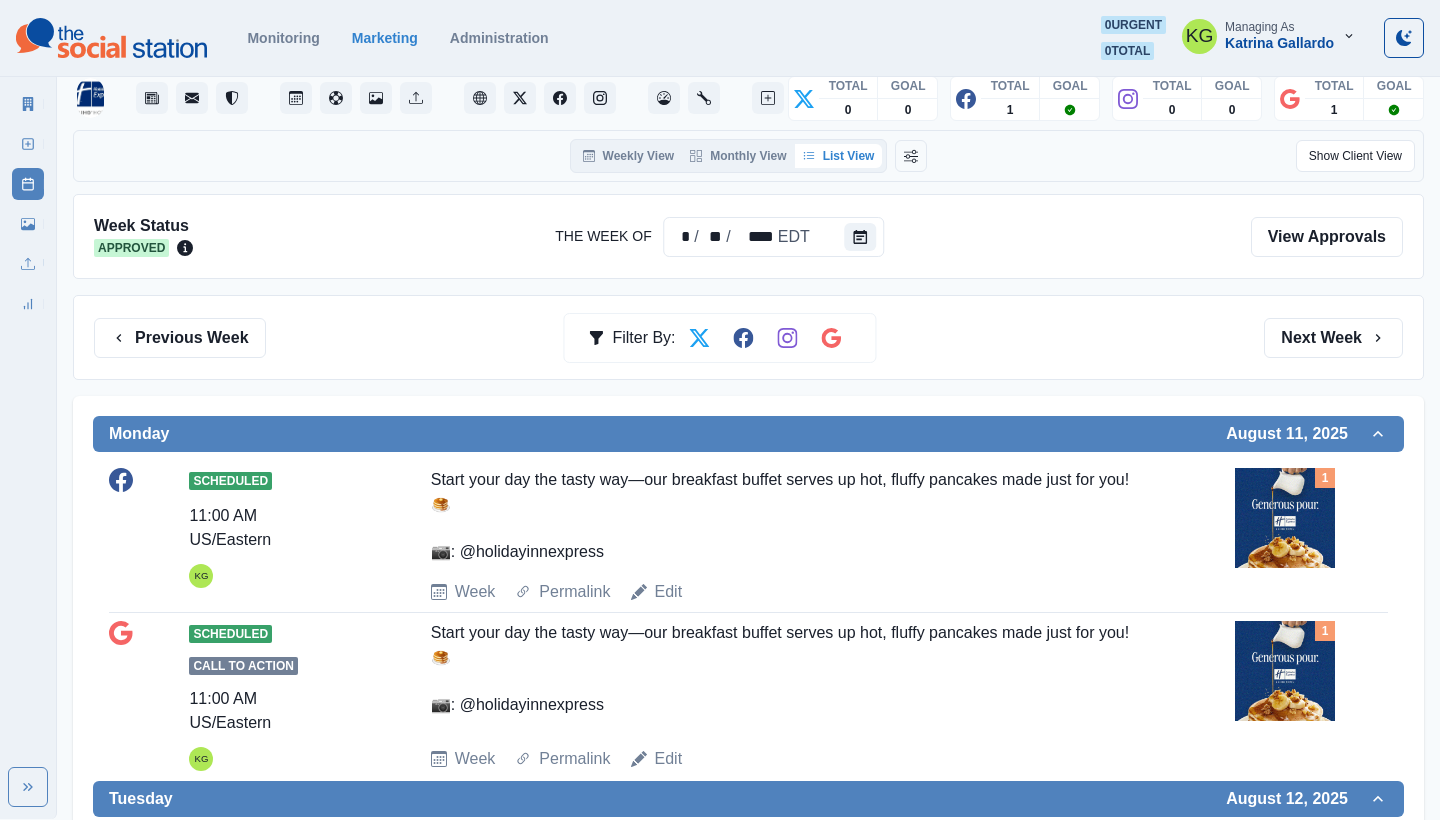 scroll, scrollTop: 0, scrollLeft: 0, axis: both 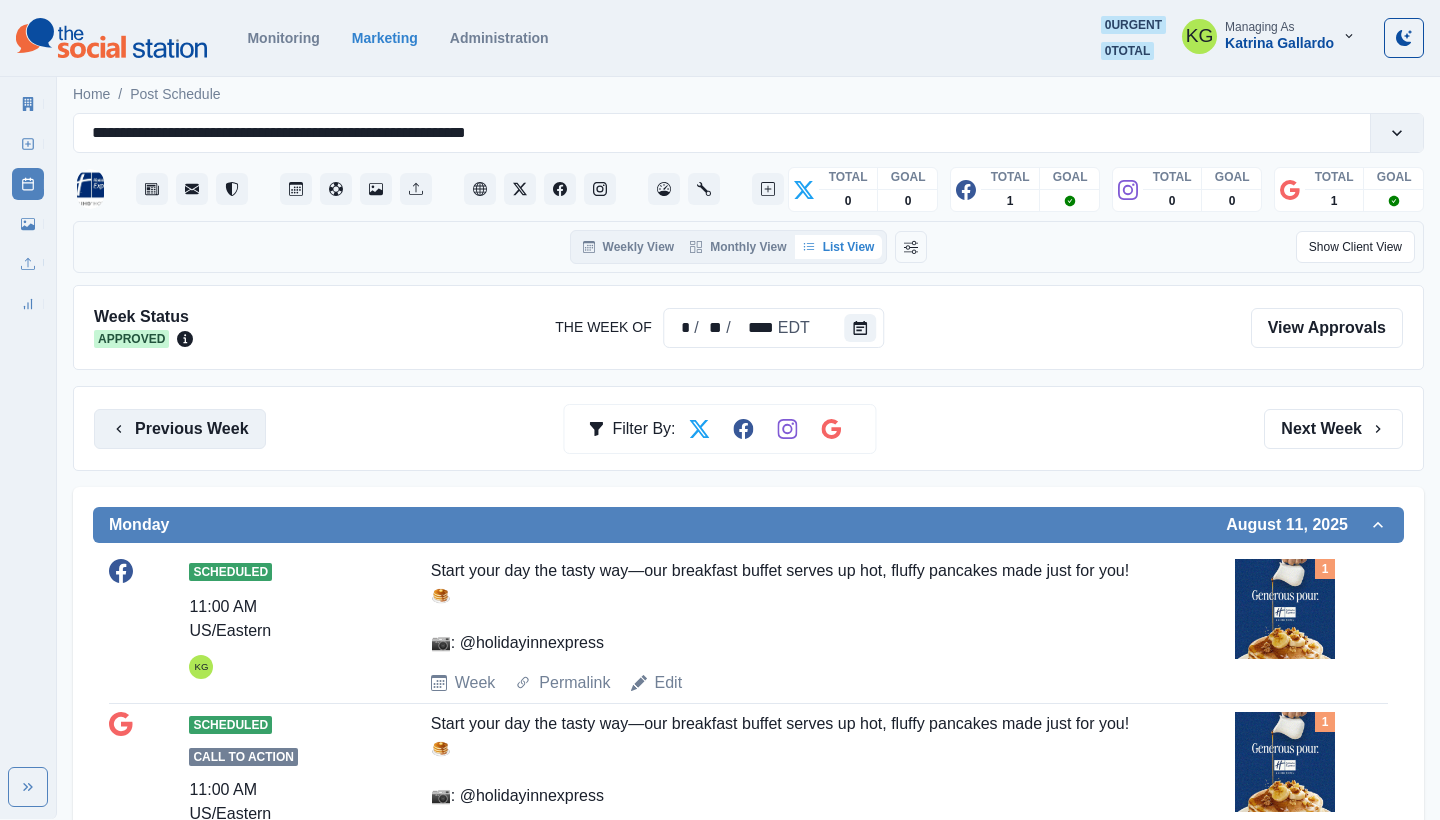 click on "Previous Week" at bounding box center (180, 429) 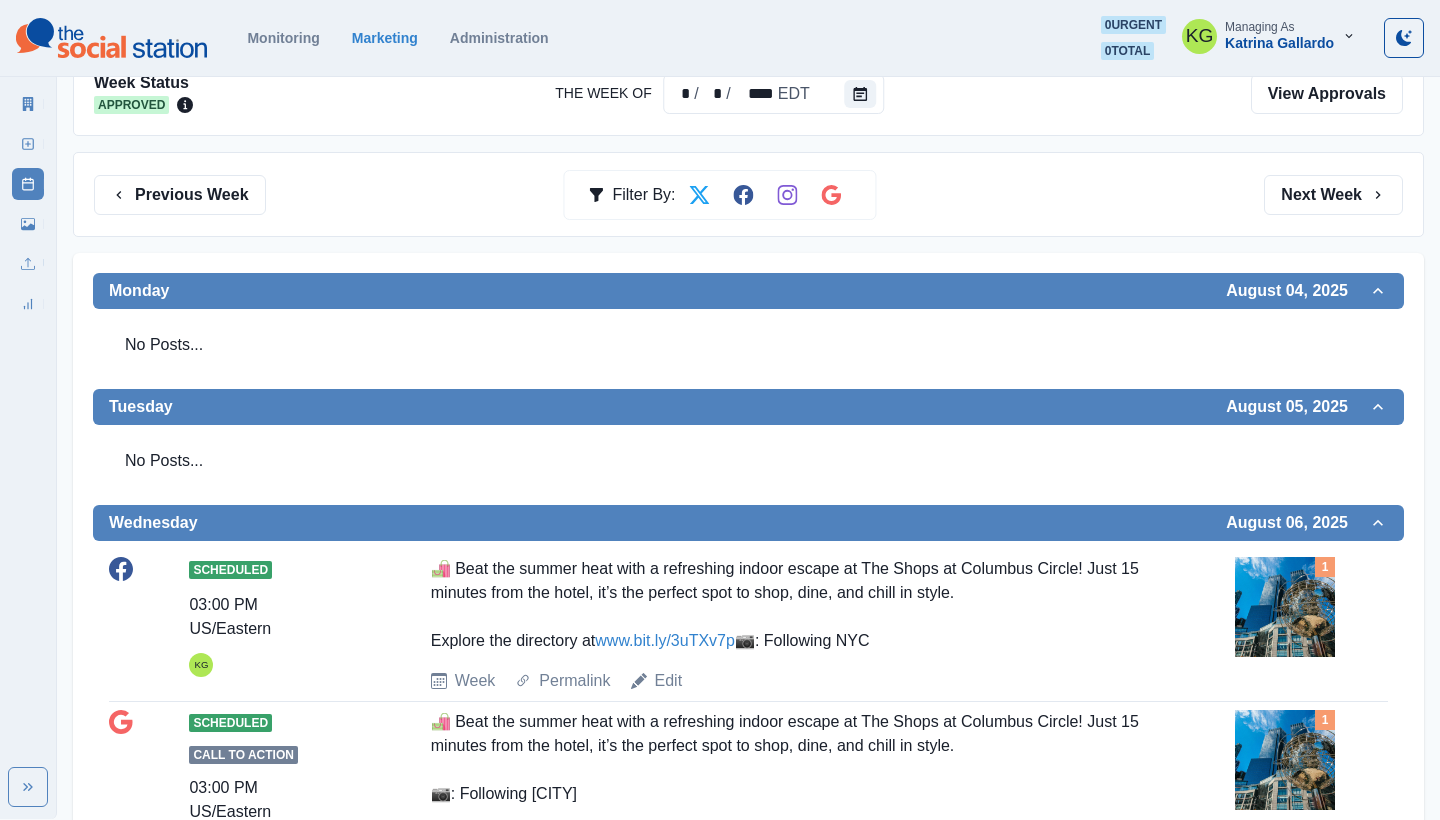 scroll, scrollTop: 231, scrollLeft: 0, axis: vertical 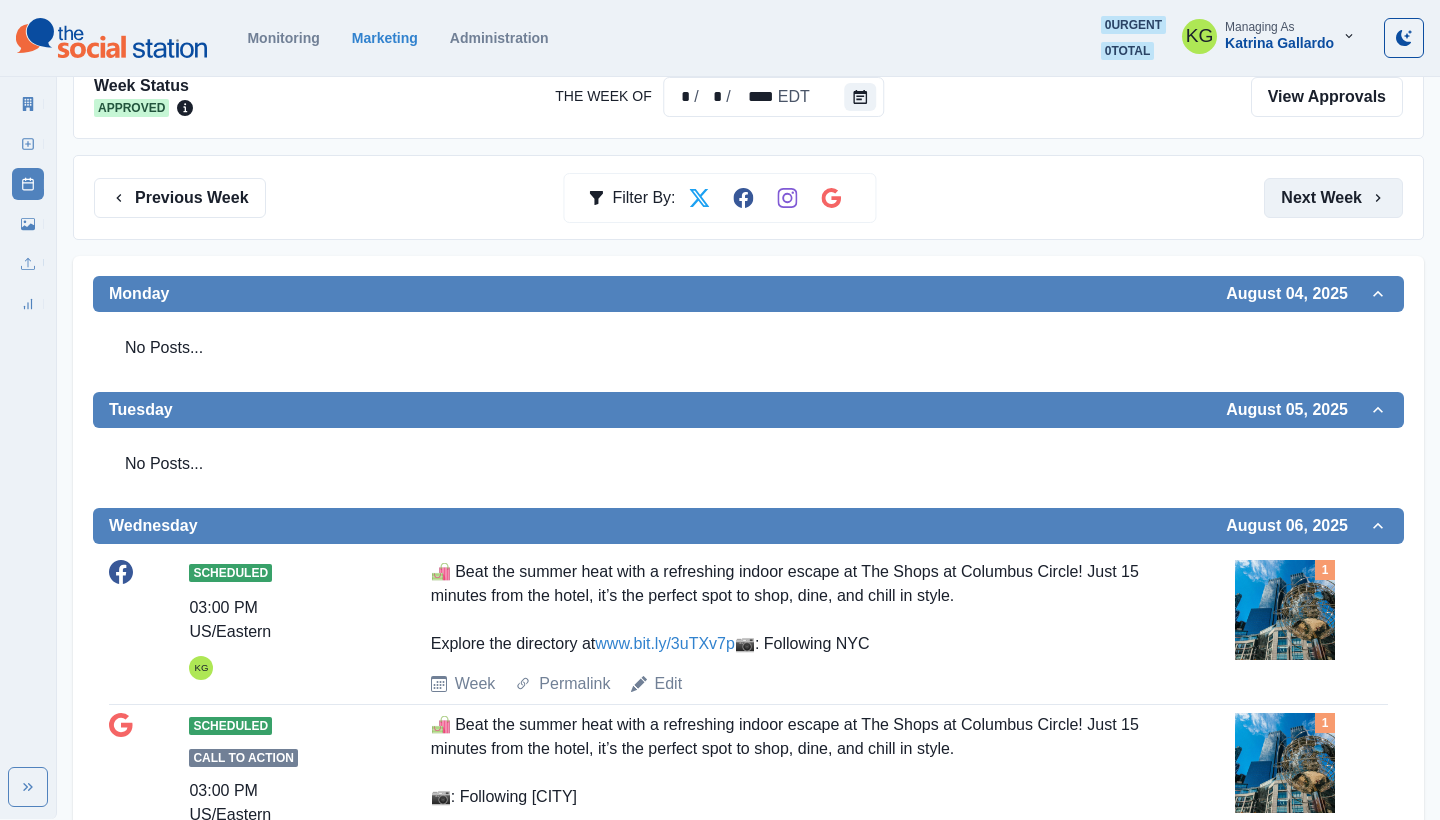 click on "Next Week" at bounding box center (1333, 198) 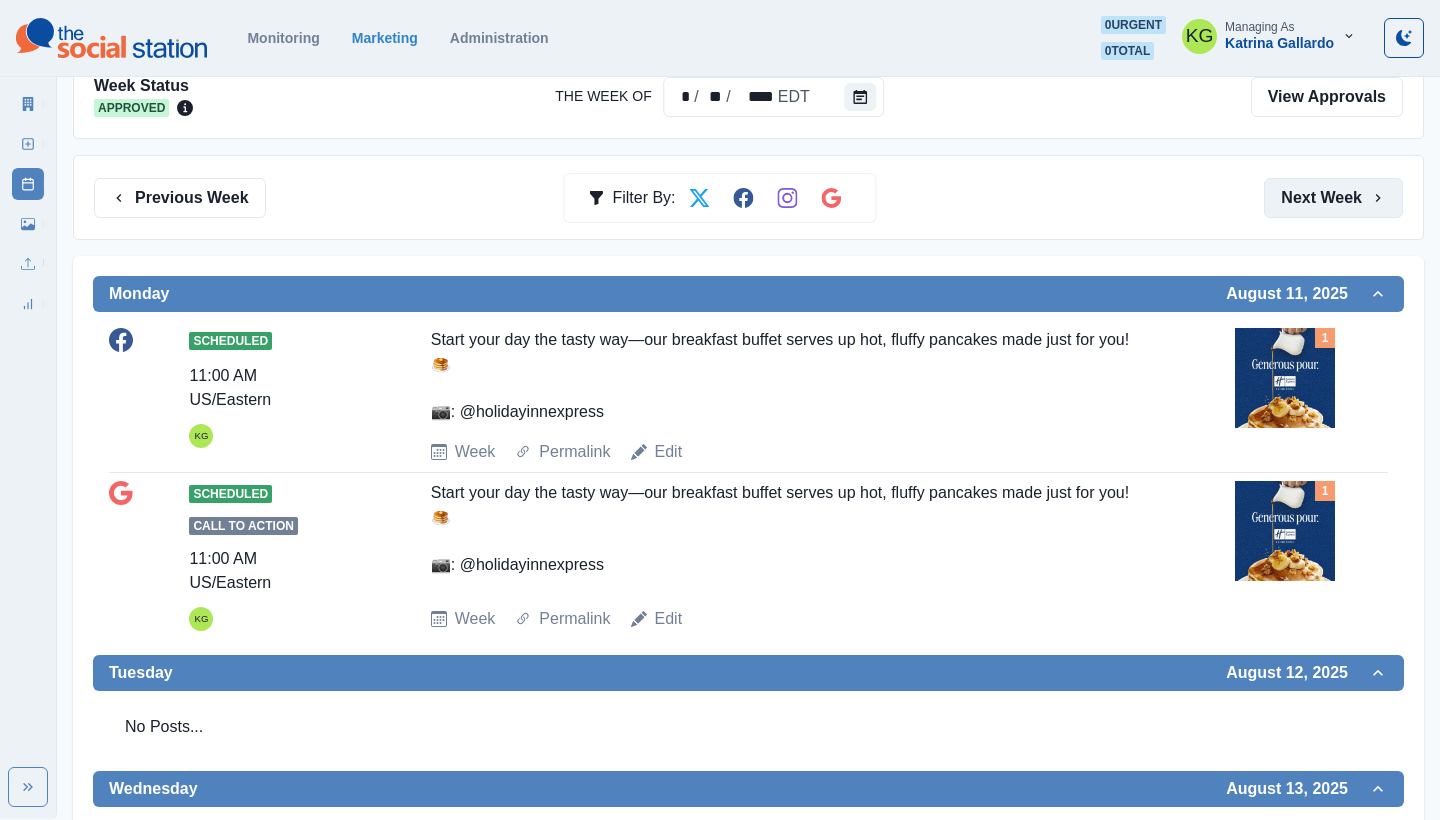 click on "Next Week" at bounding box center (1333, 198) 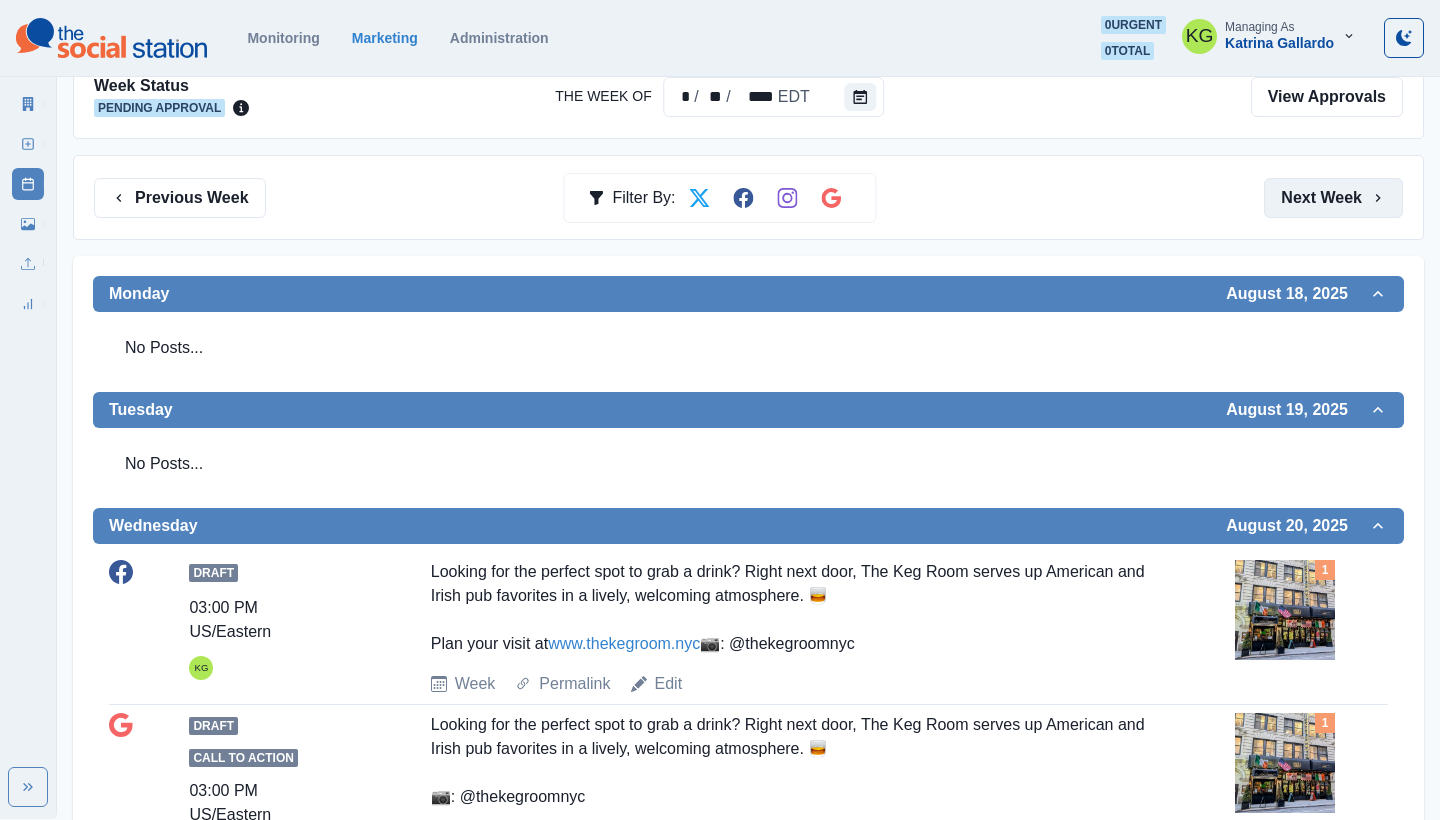 click on "Next Week" at bounding box center (1333, 198) 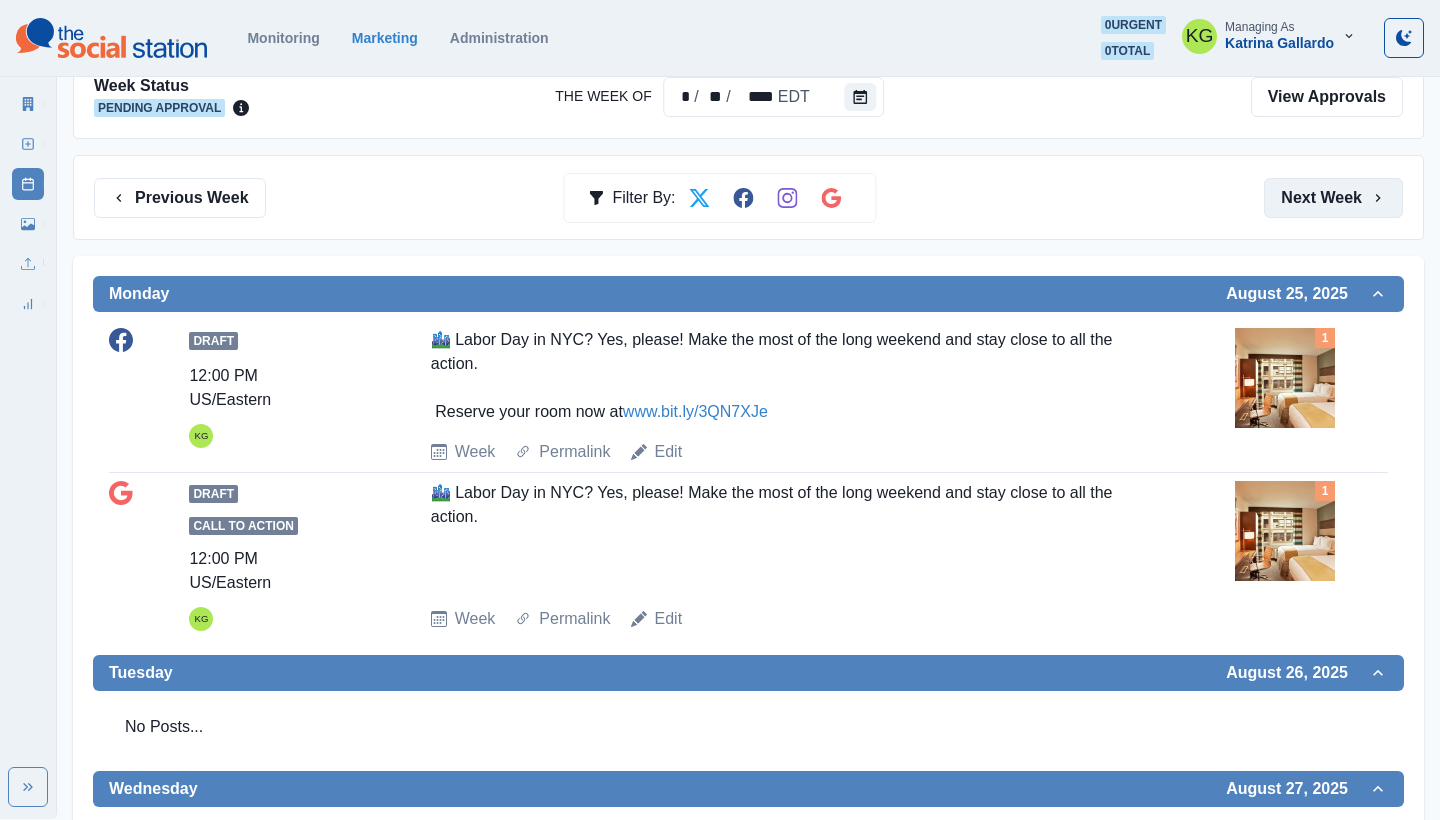 click on "Next Week" at bounding box center (1333, 198) 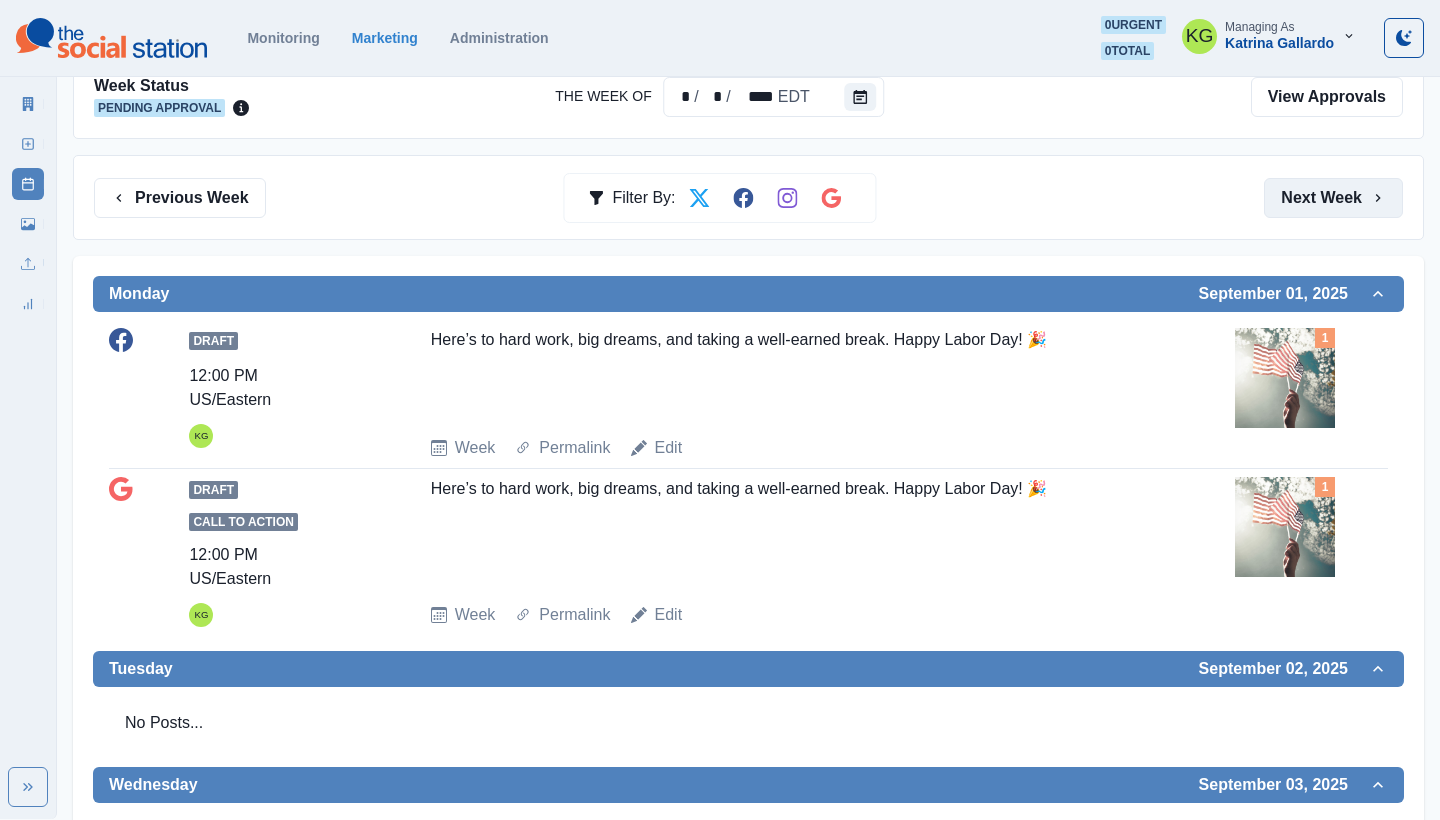 click on "Next Week" at bounding box center (1333, 198) 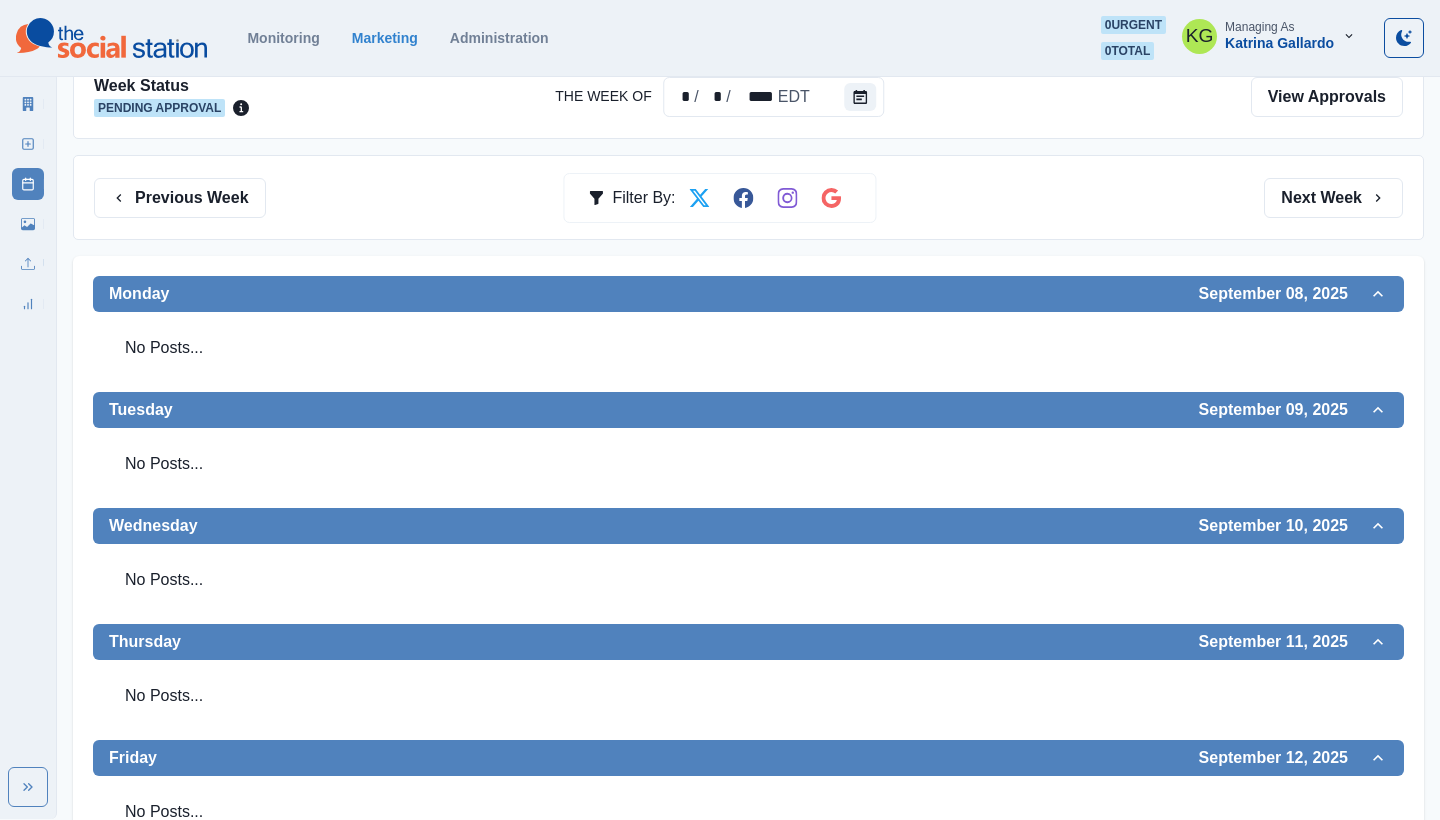 click on "Previous Week Filter By: Next Week" at bounding box center [748, 197] 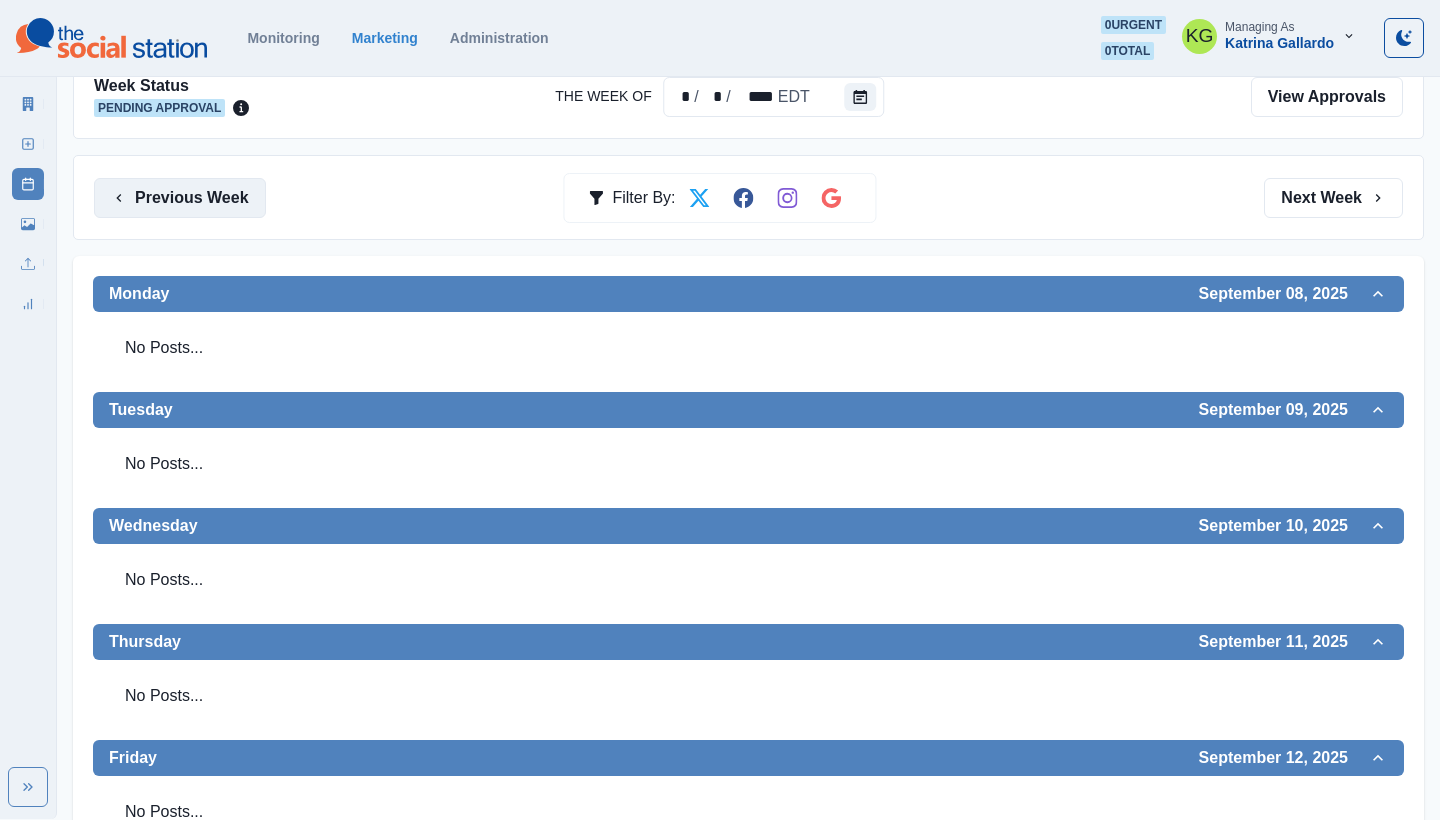 click on "Previous Week" at bounding box center (180, 198) 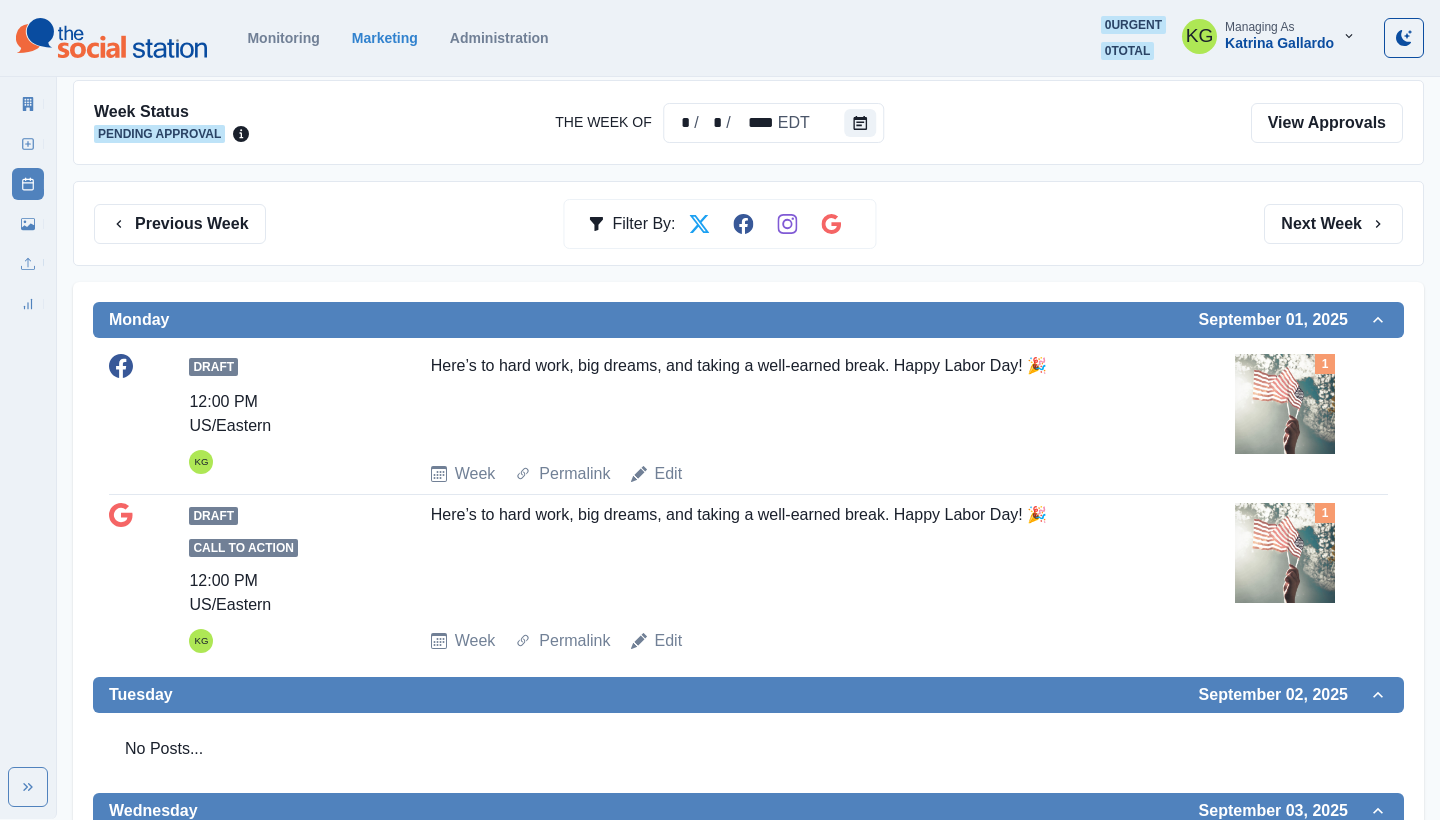scroll, scrollTop: 32, scrollLeft: 0, axis: vertical 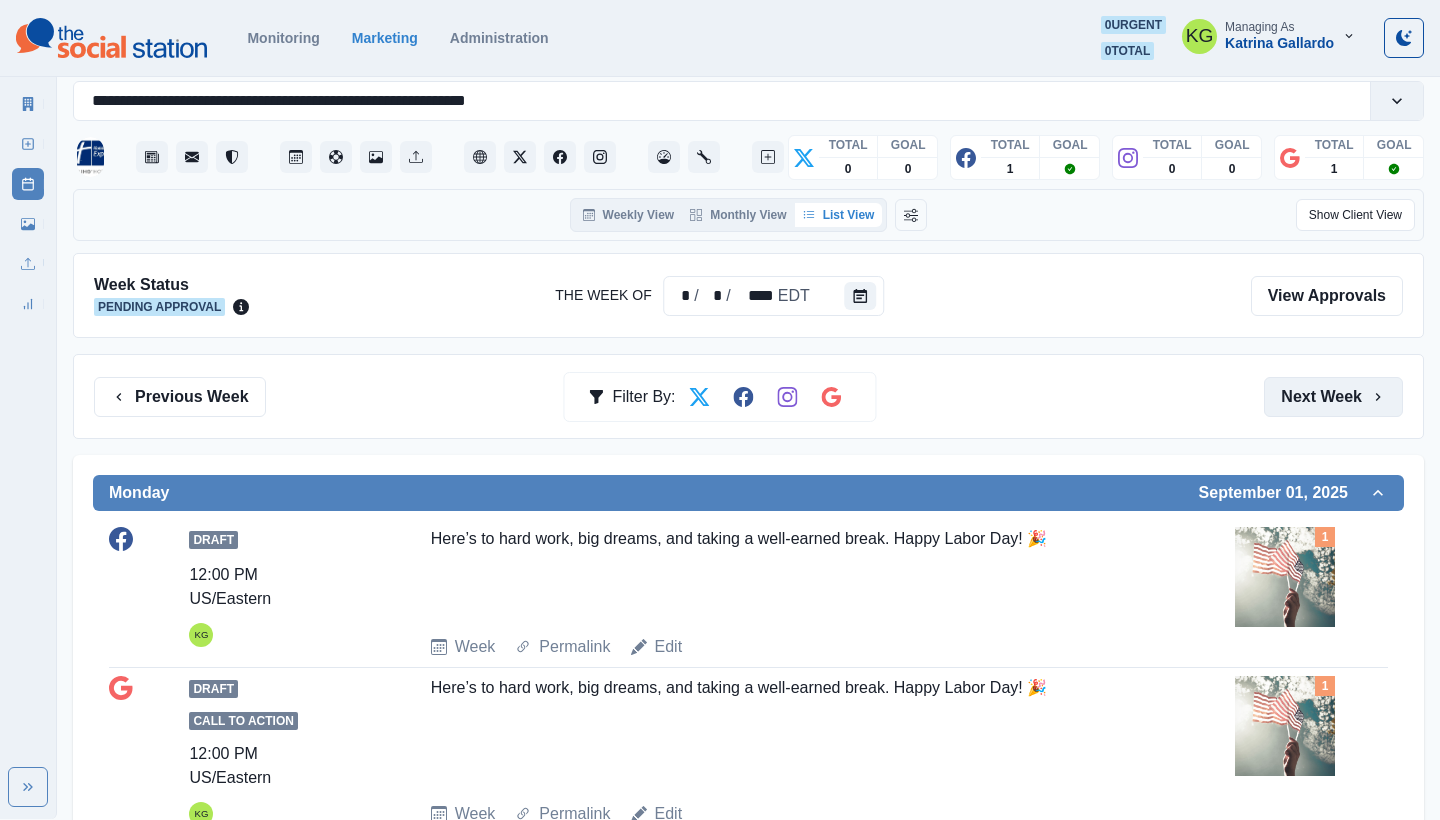 click on "Next Week" at bounding box center (1333, 397) 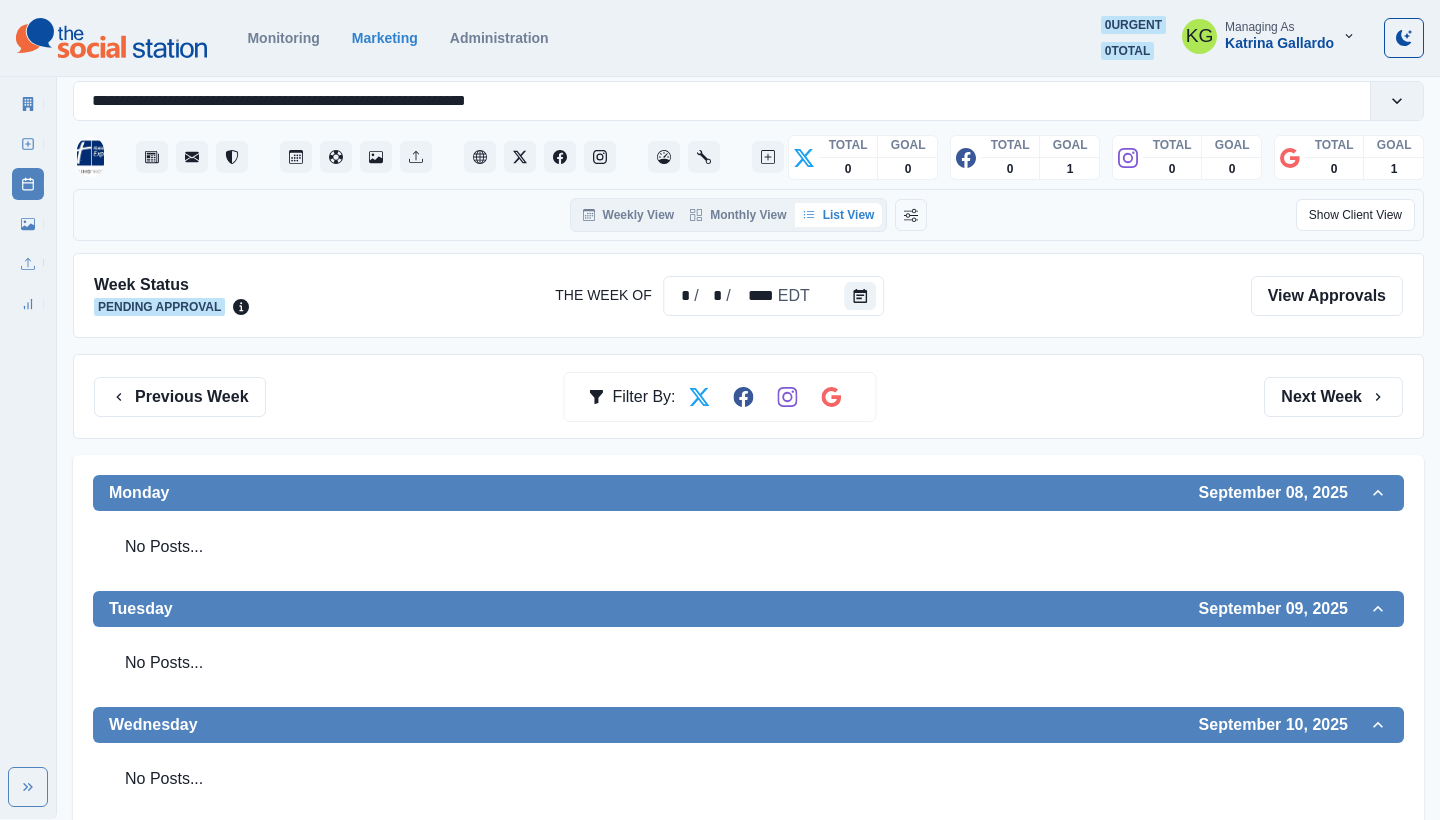scroll, scrollTop: 86, scrollLeft: 0, axis: vertical 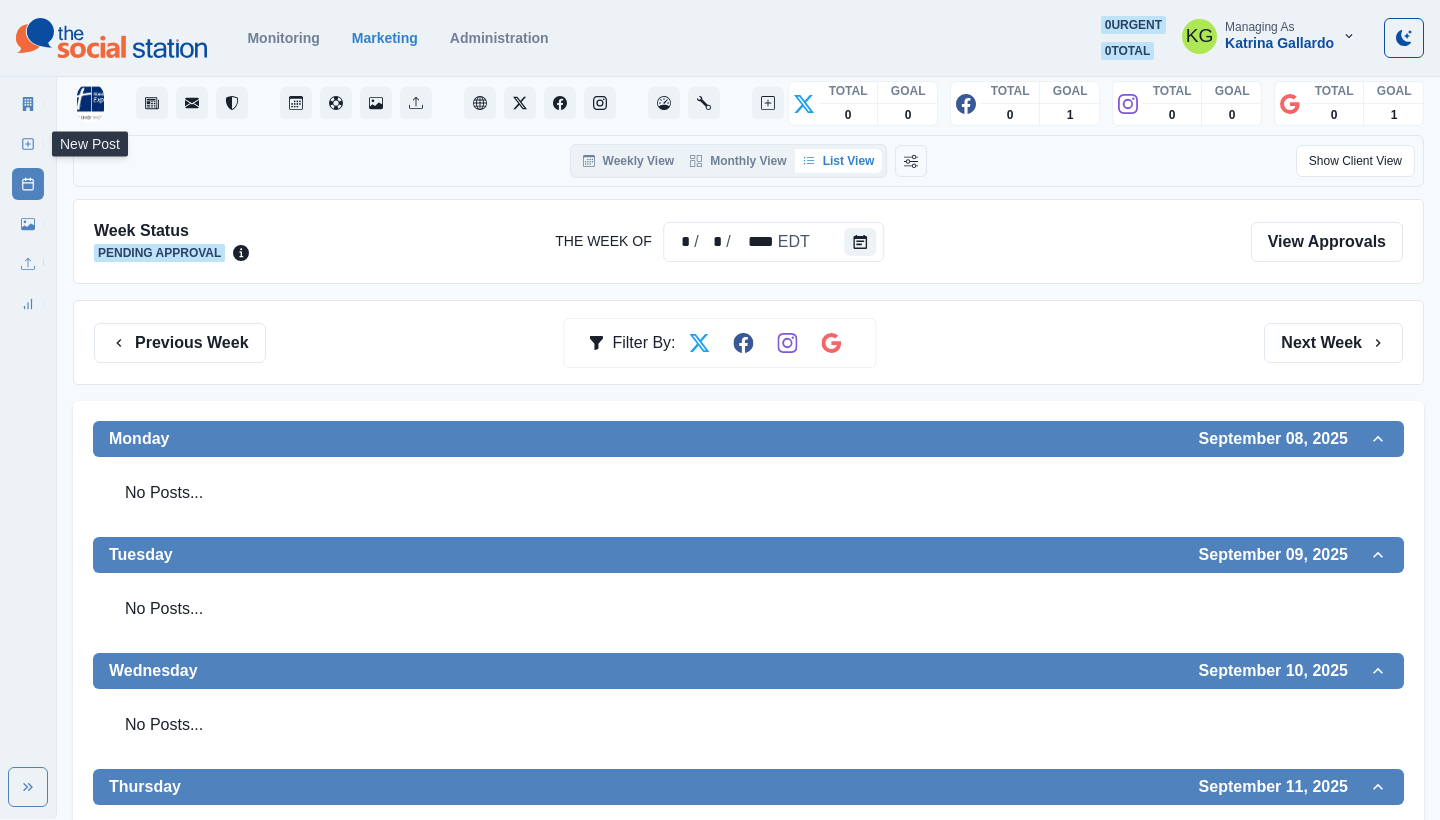 click 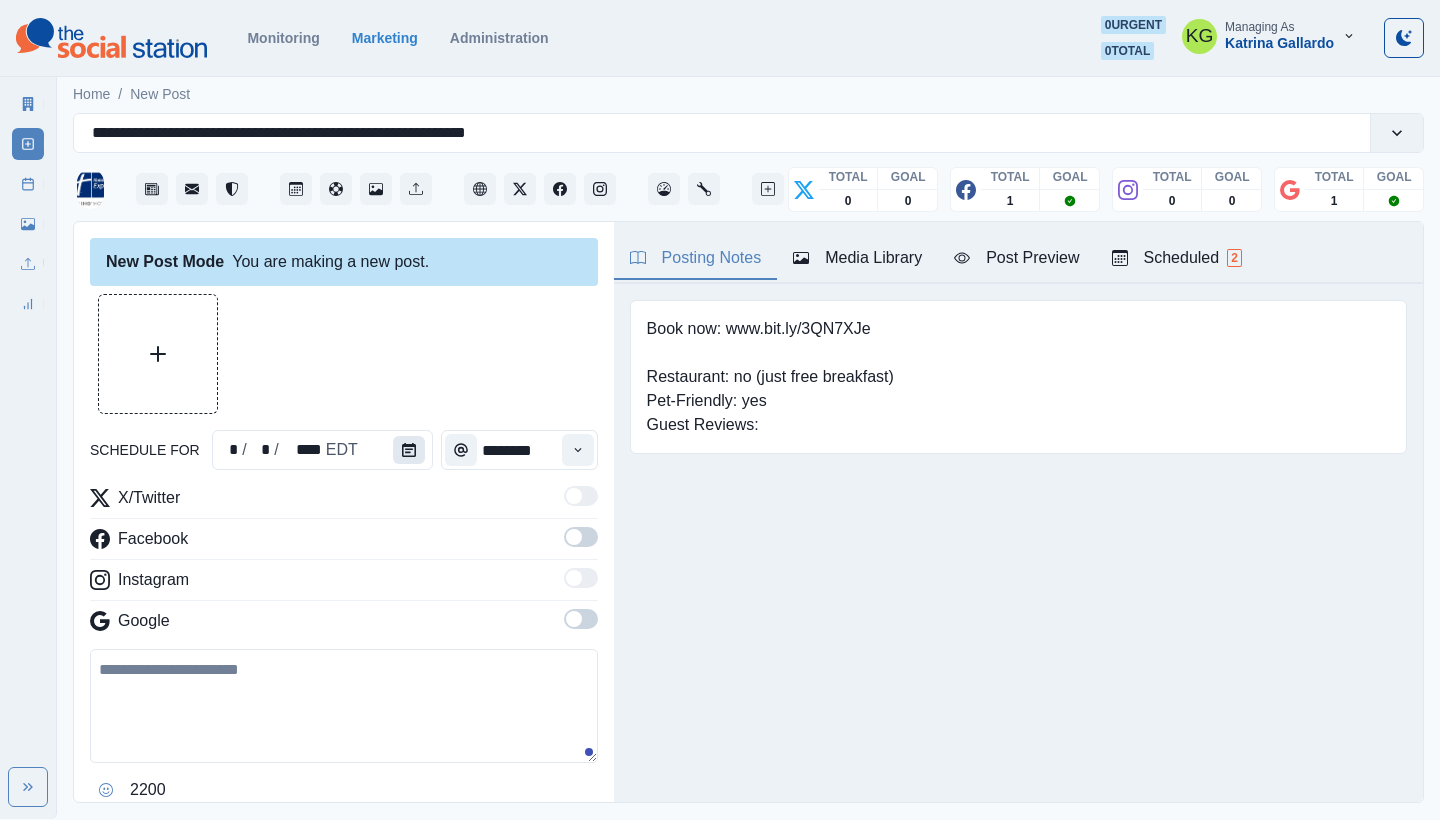 click at bounding box center [409, 450] 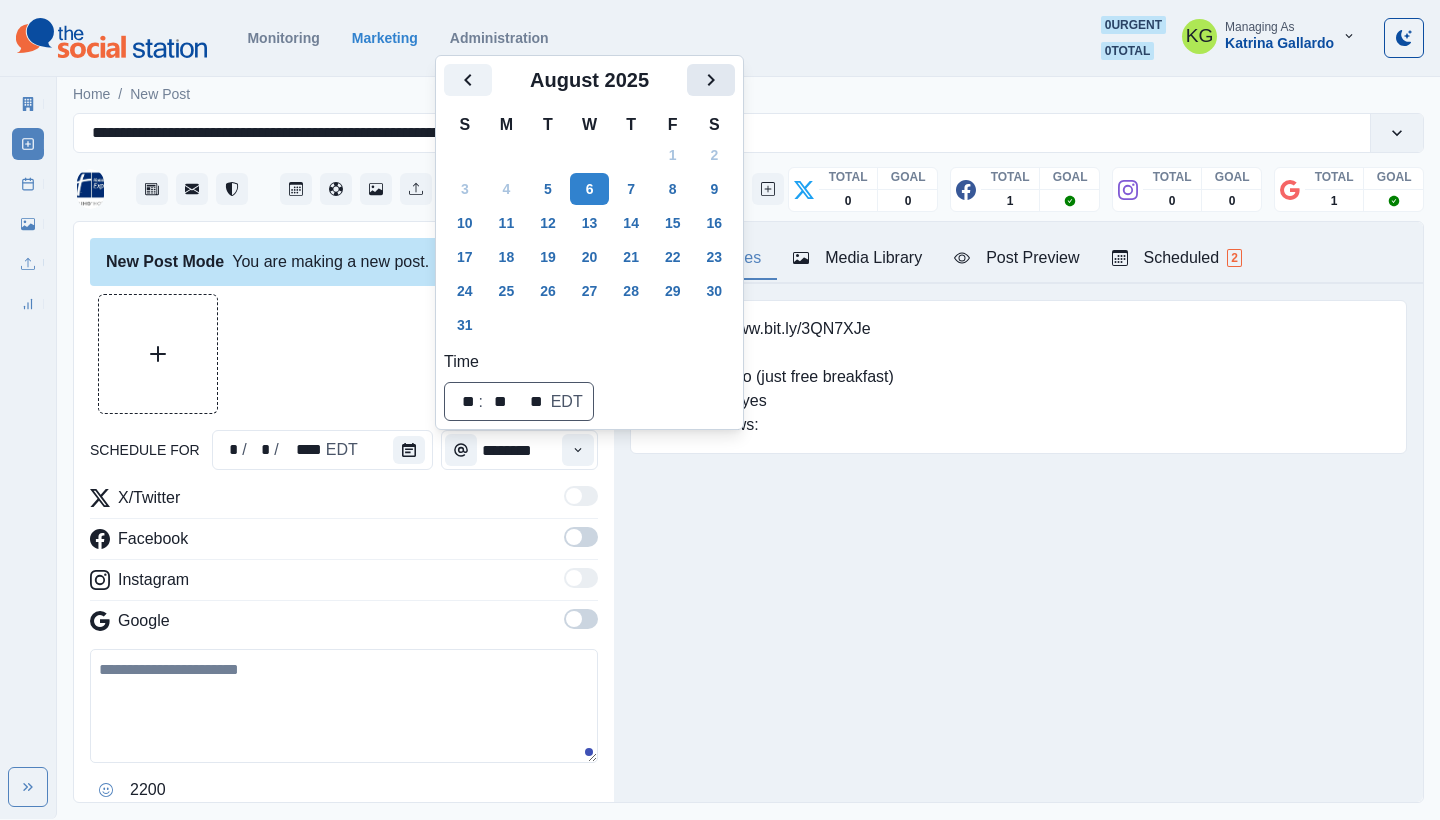 click at bounding box center (711, 80) 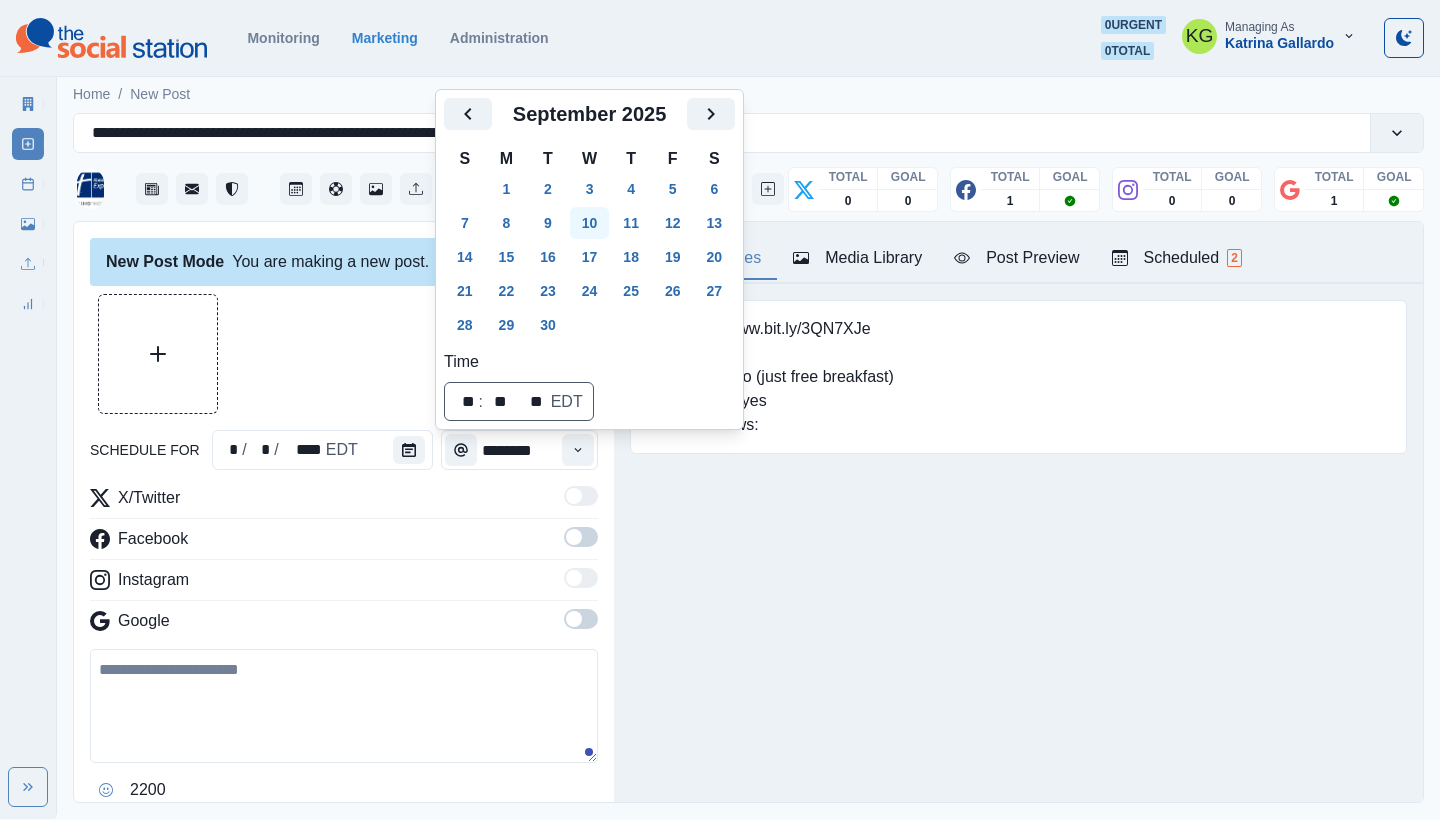 click on "10" at bounding box center [590, 223] 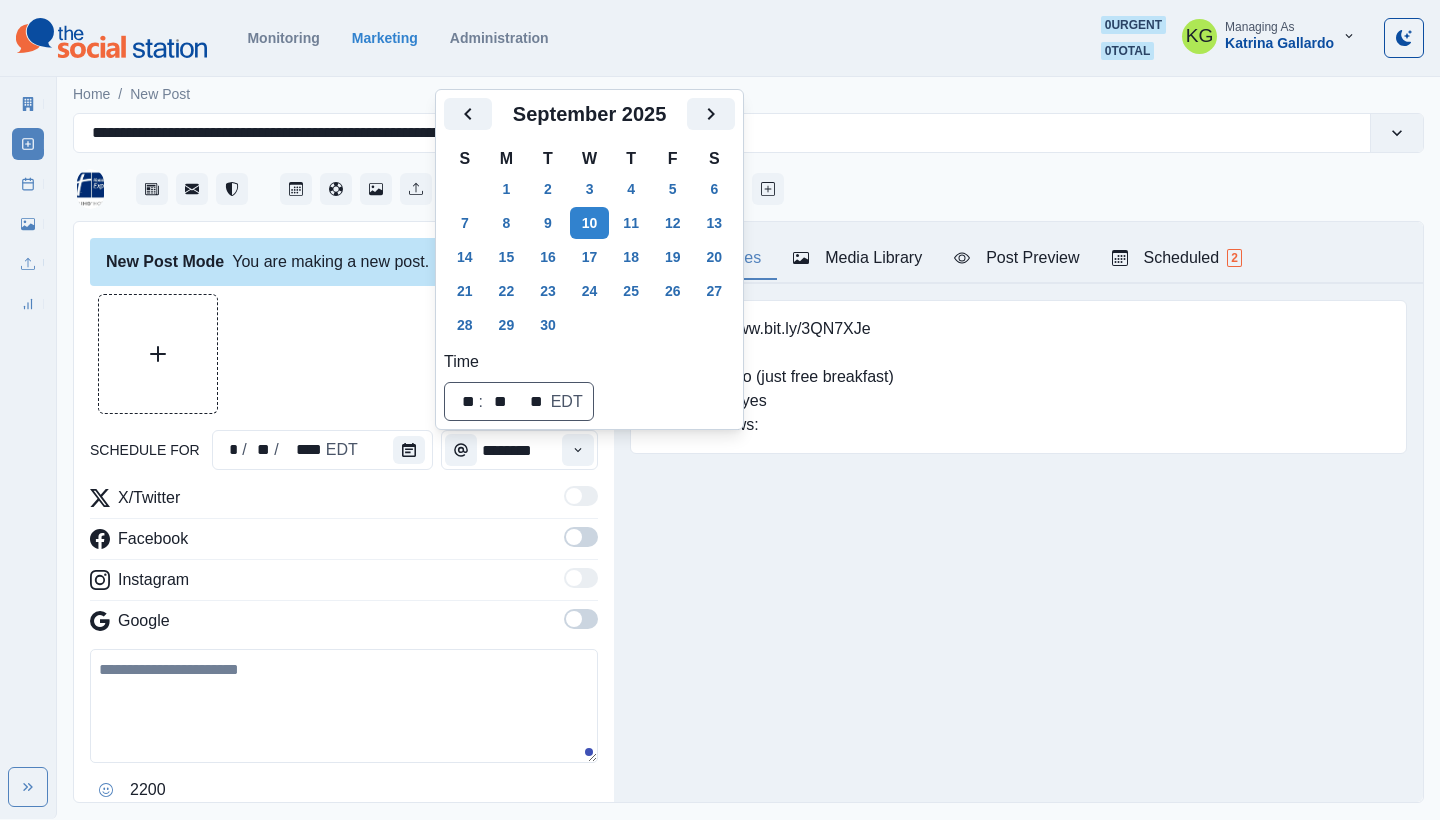 click at bounding box center (344, 354) 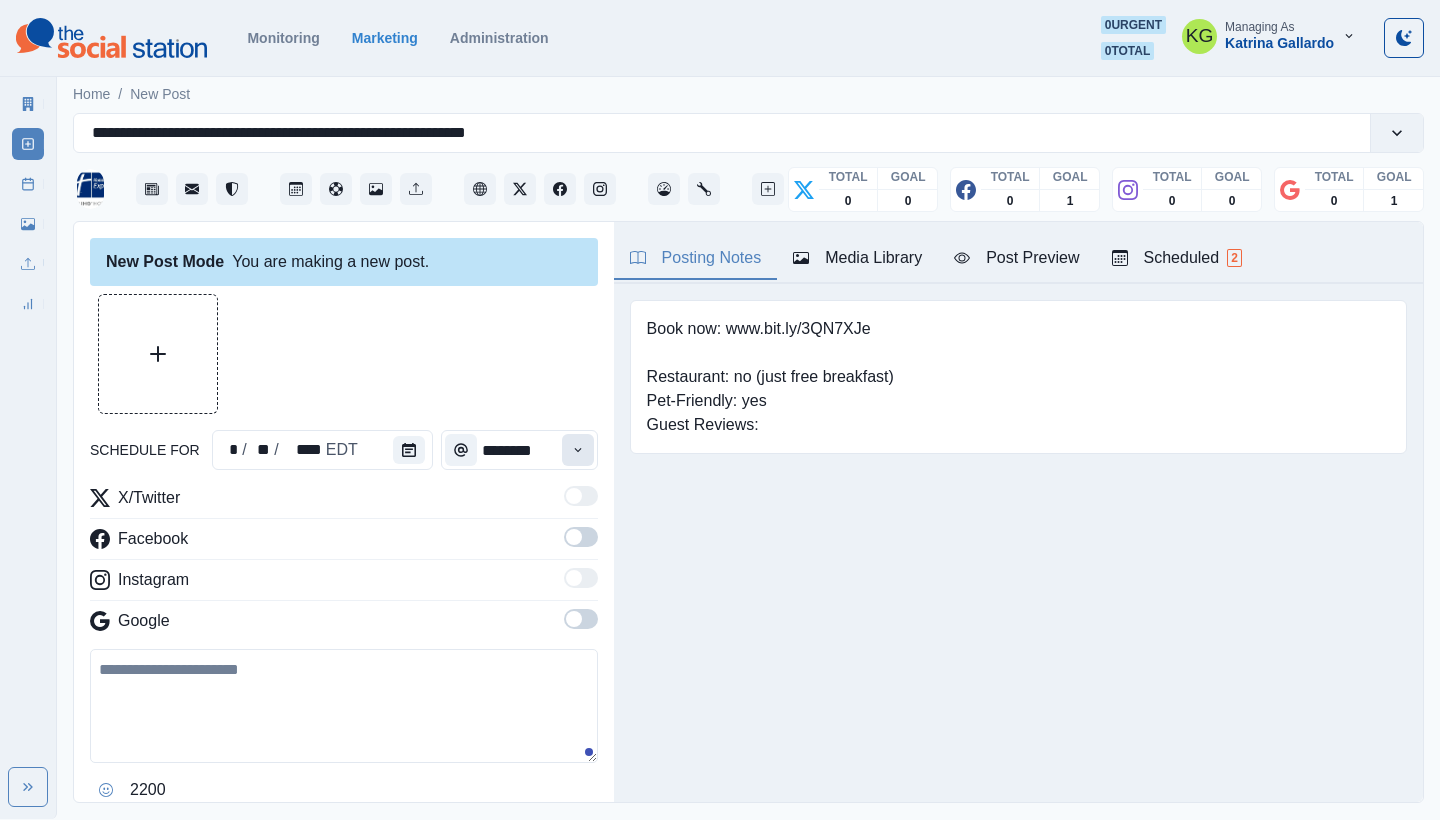 click 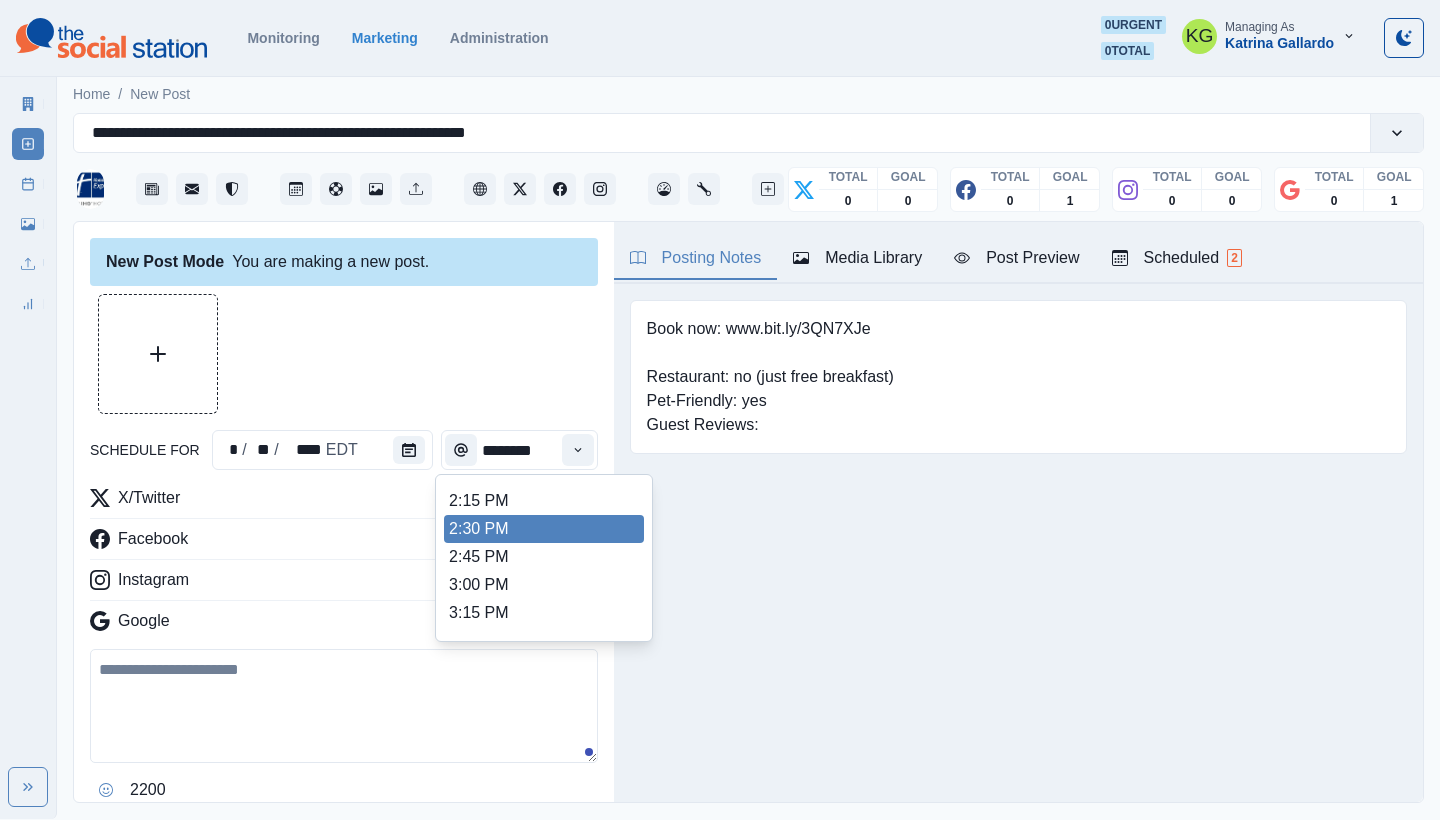 scroll, scrollTop: 698, scrollLeft: 0, axis: vertical 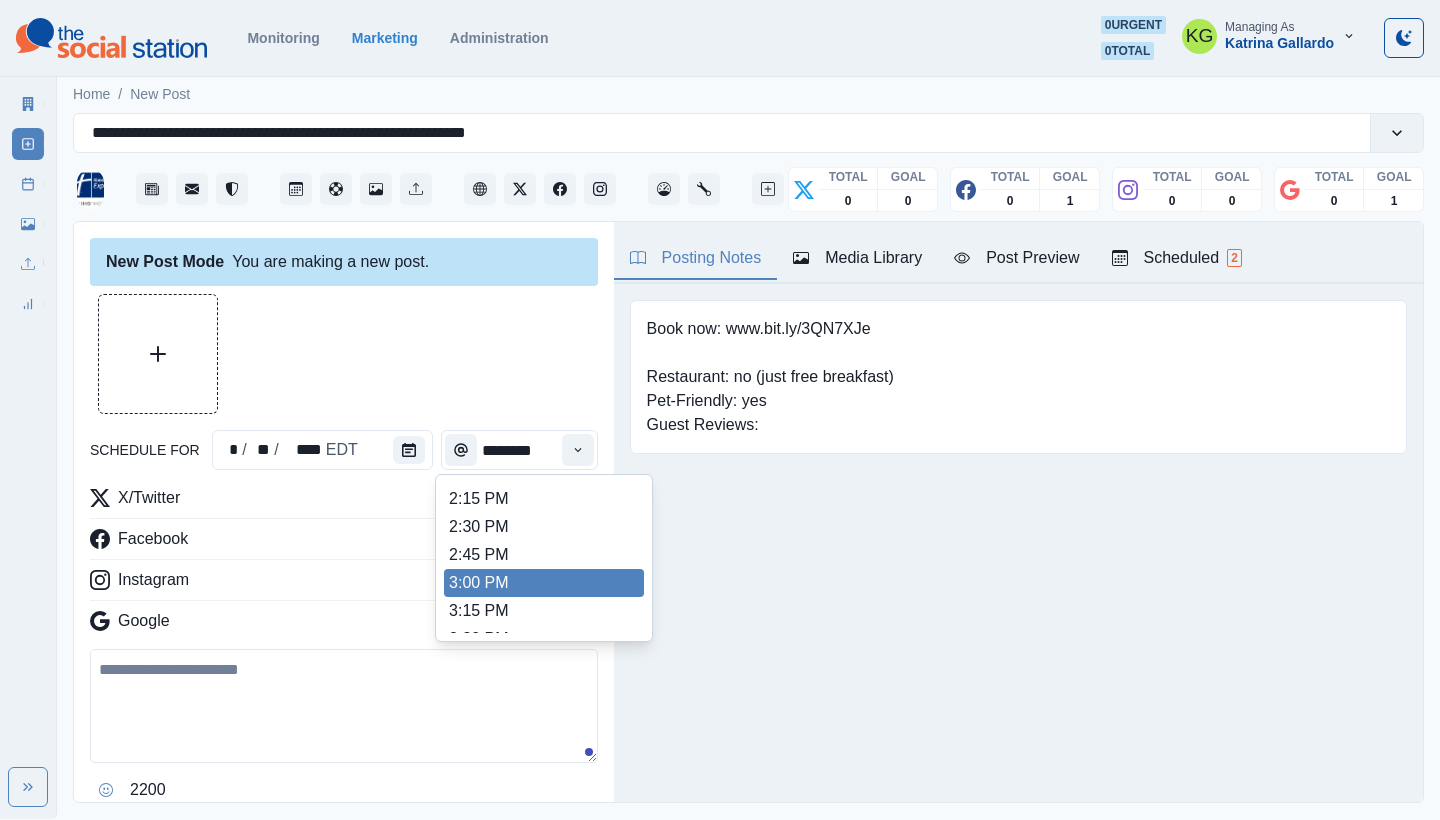 click on "3:00 PM" at bounding box center (544, 583) 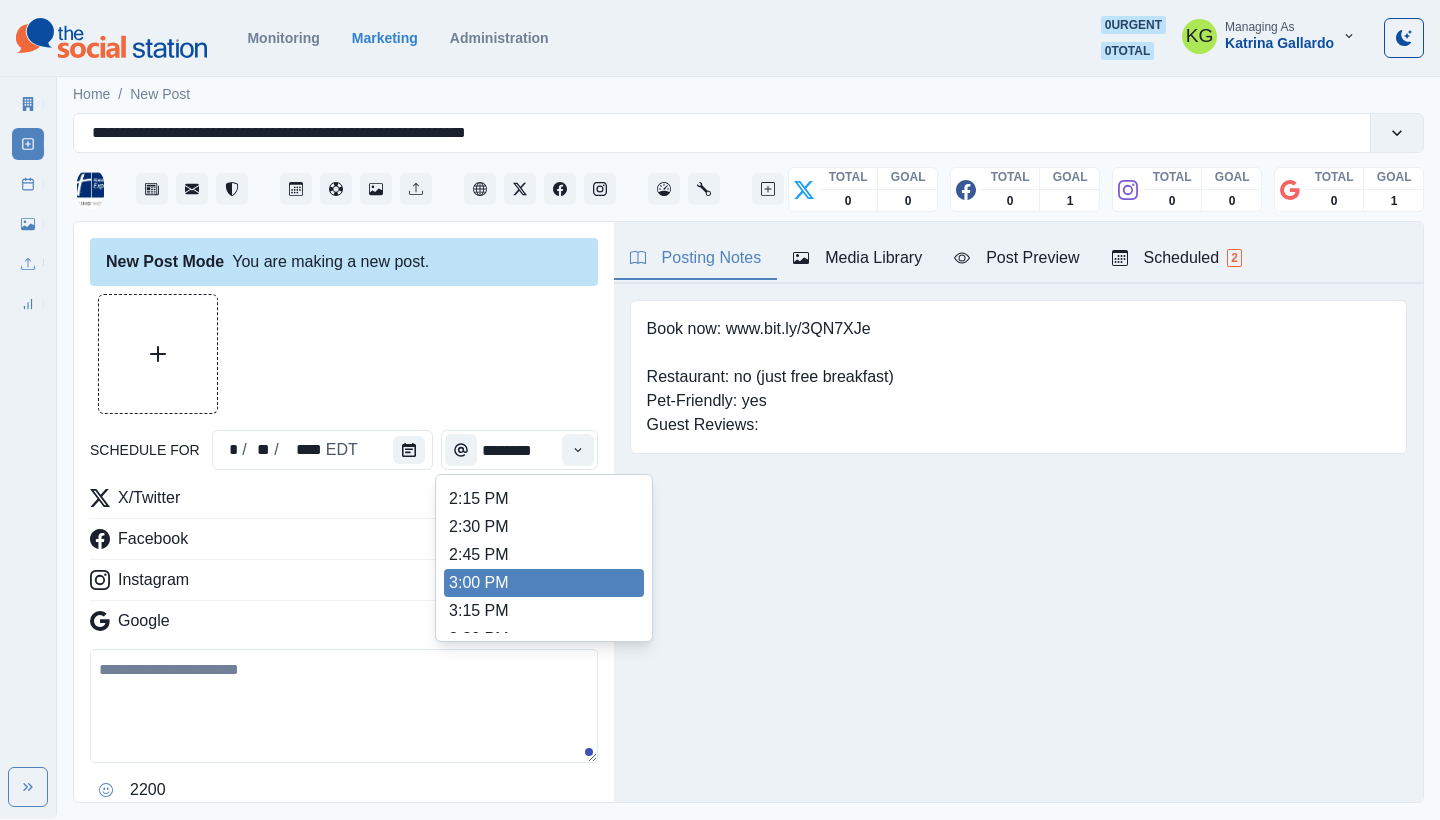 type on "*******" 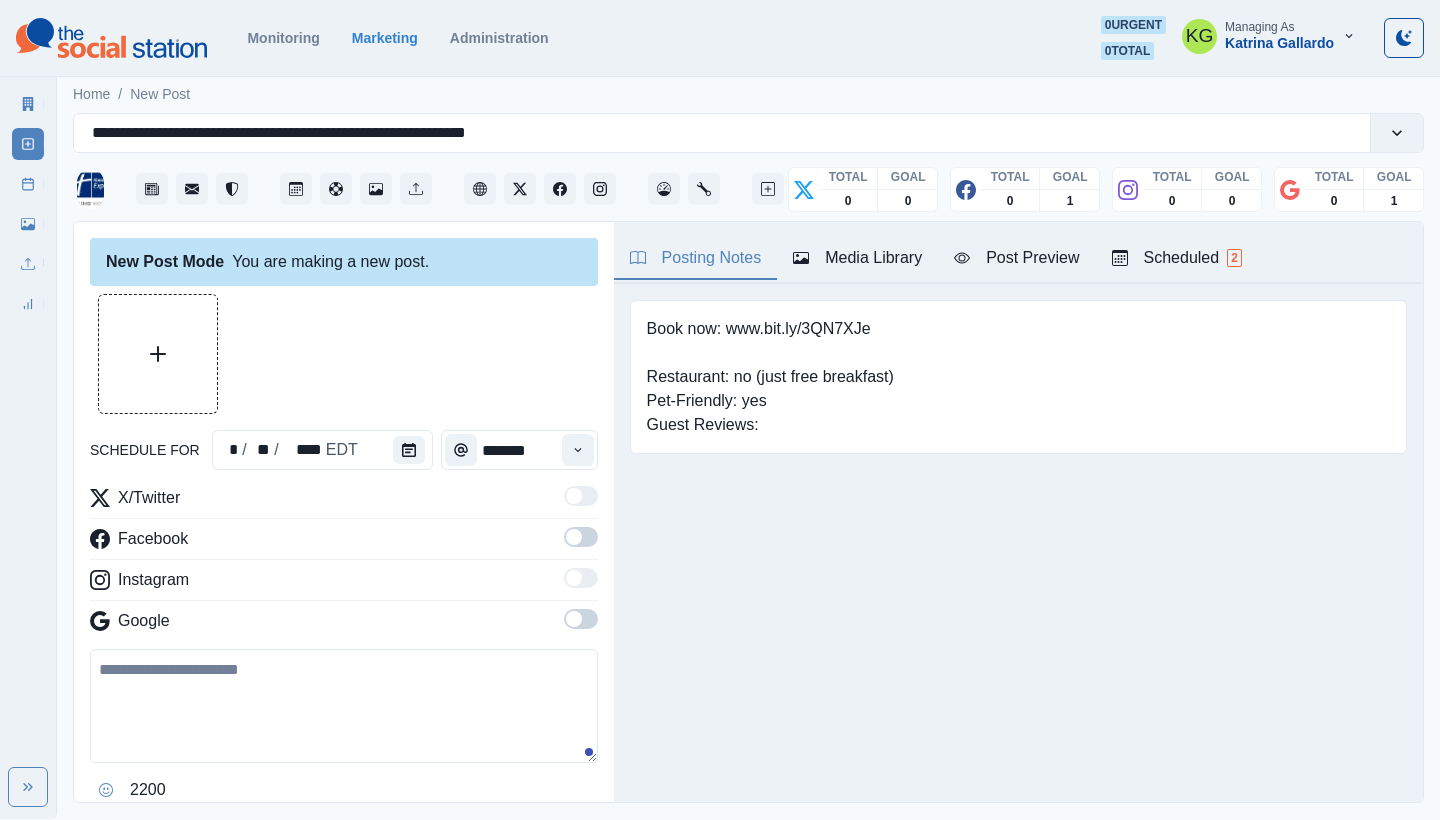 click at bounding box center [574, 619] 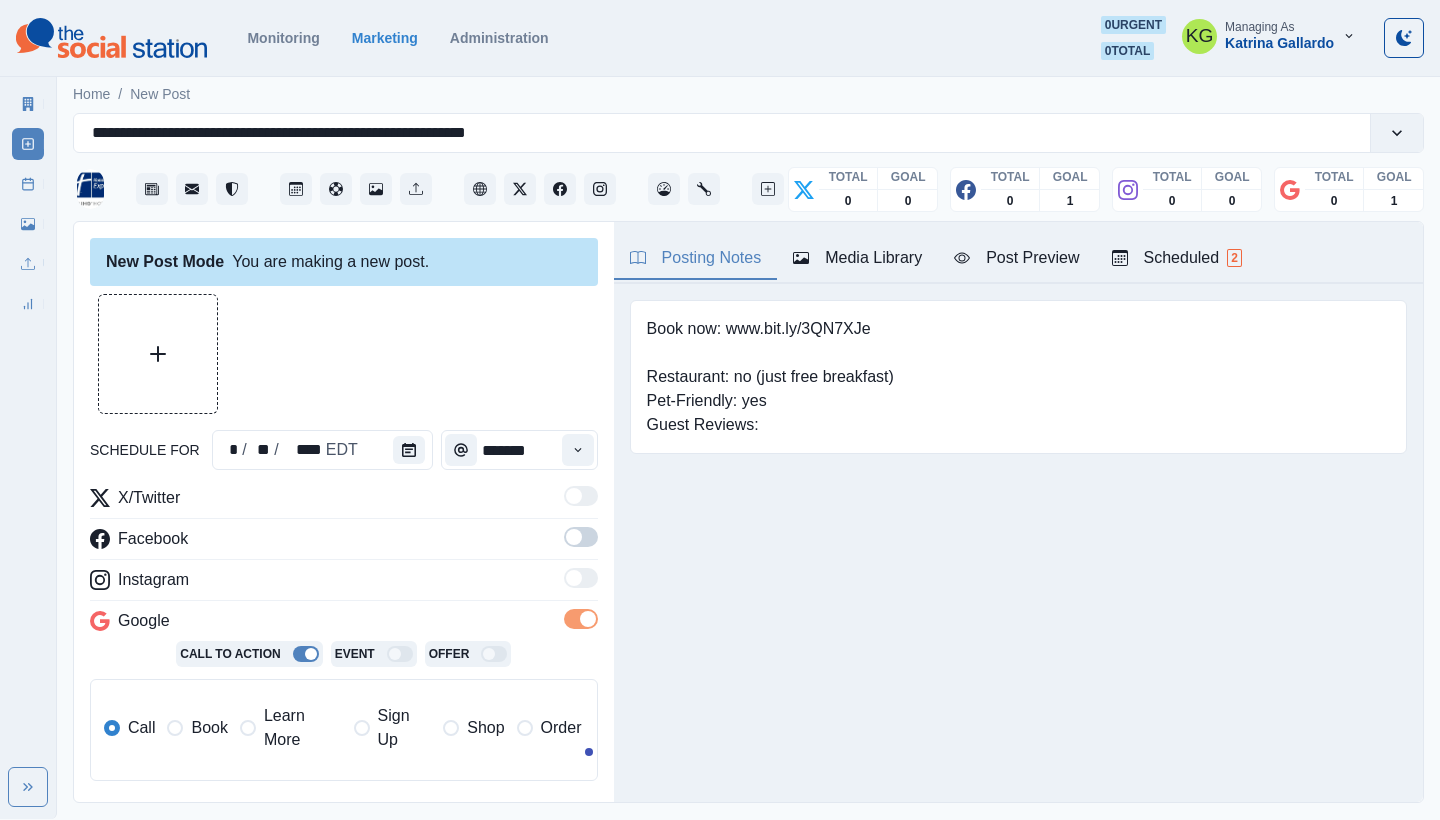 click at bounding box center [581, 543] 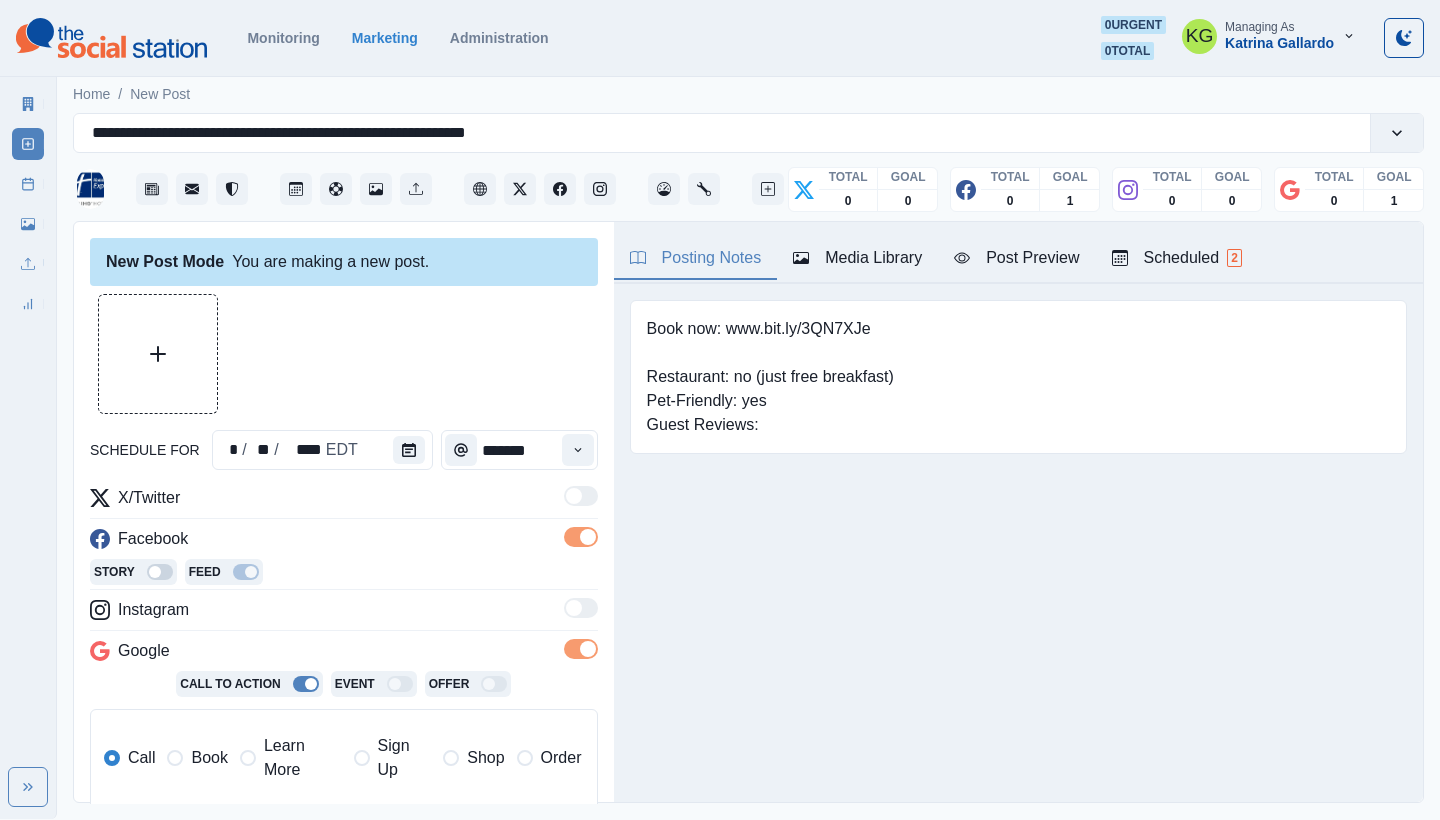 click on "Book" at bounding box center [197, 758] 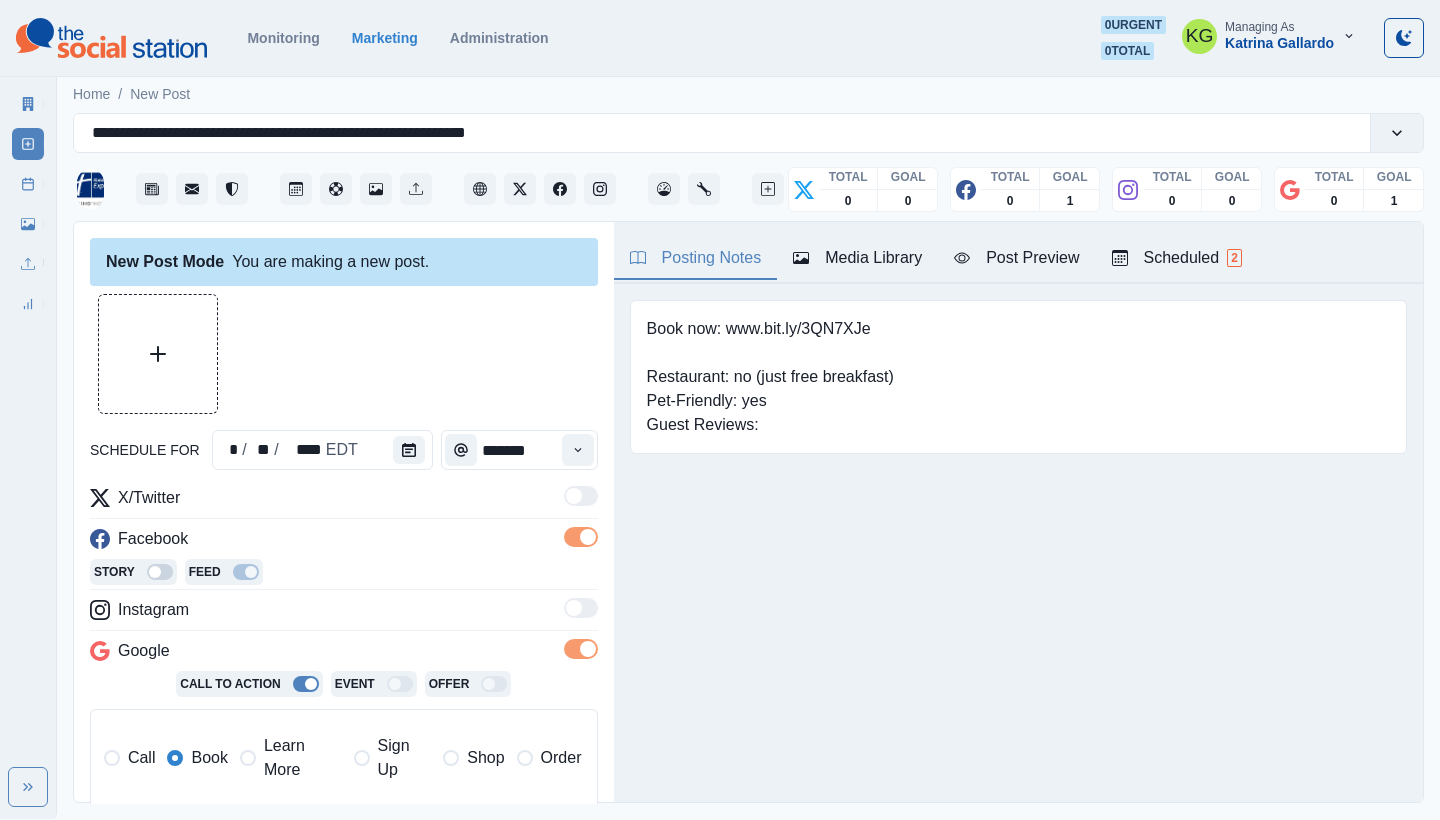 click on "Learn More" at bounding box center (291, 758) 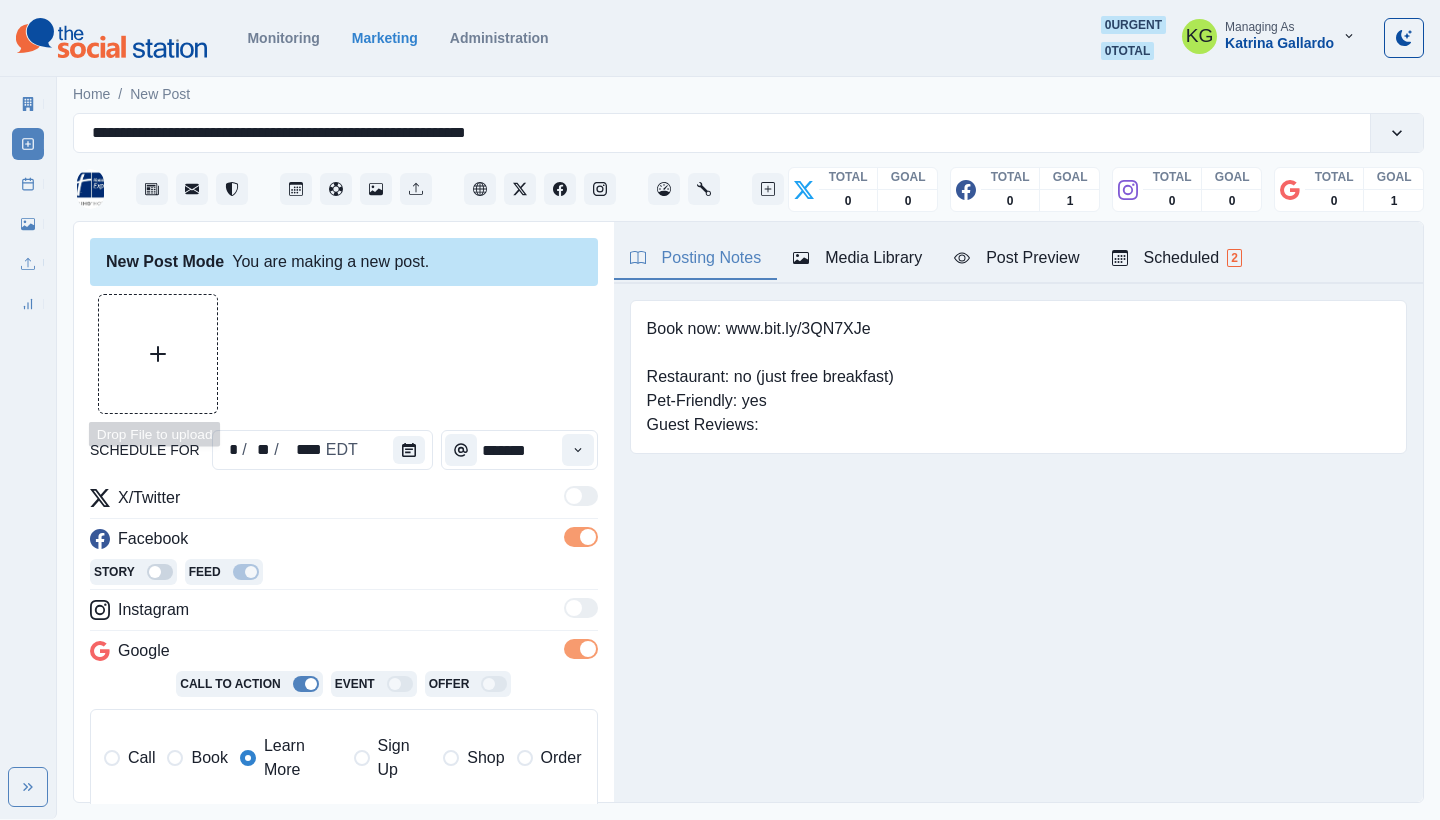 click at bounding box center [158, 354] 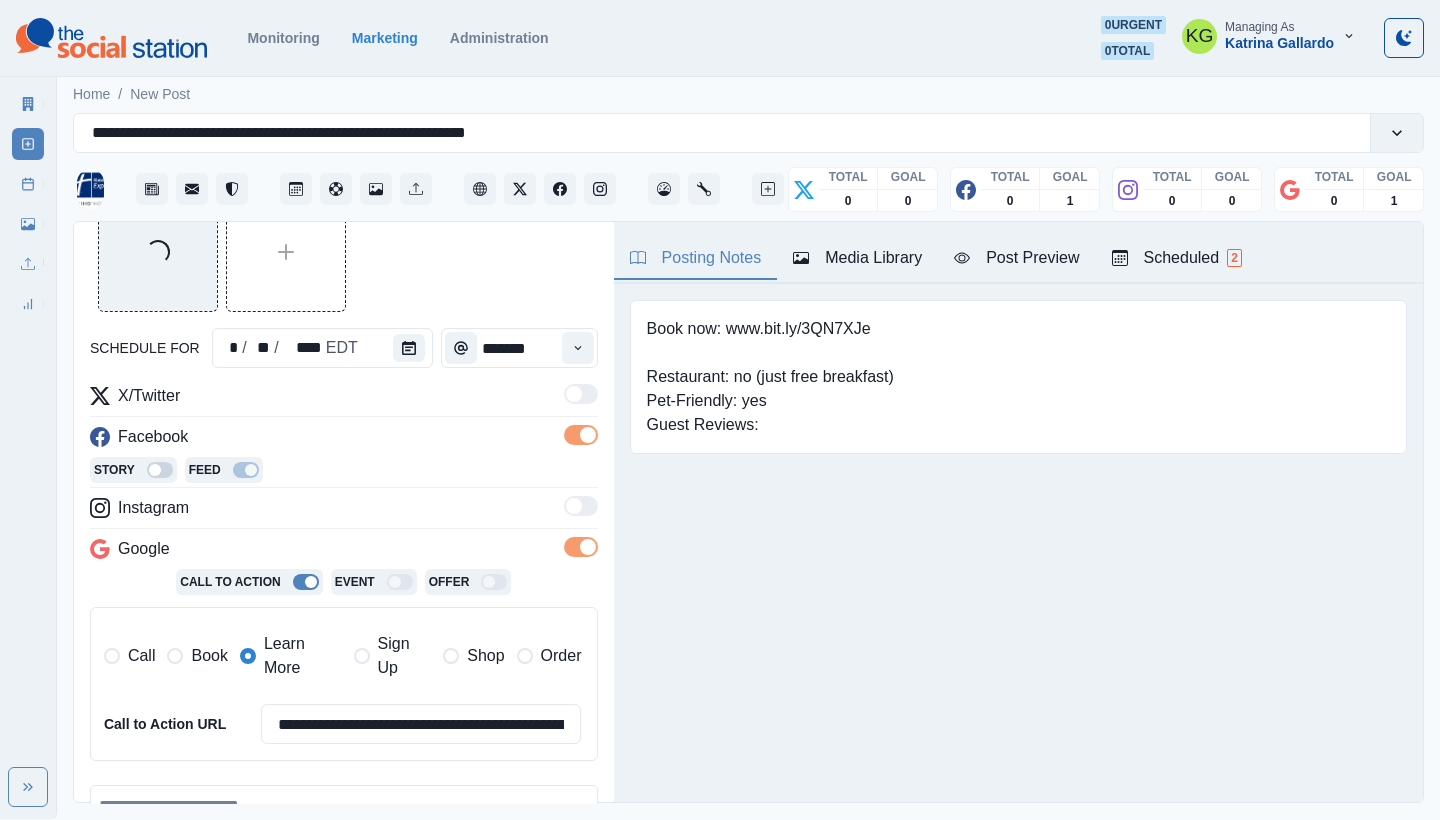 scroll, scrollTop: 211, scrollLeft: 0, axis: vertical 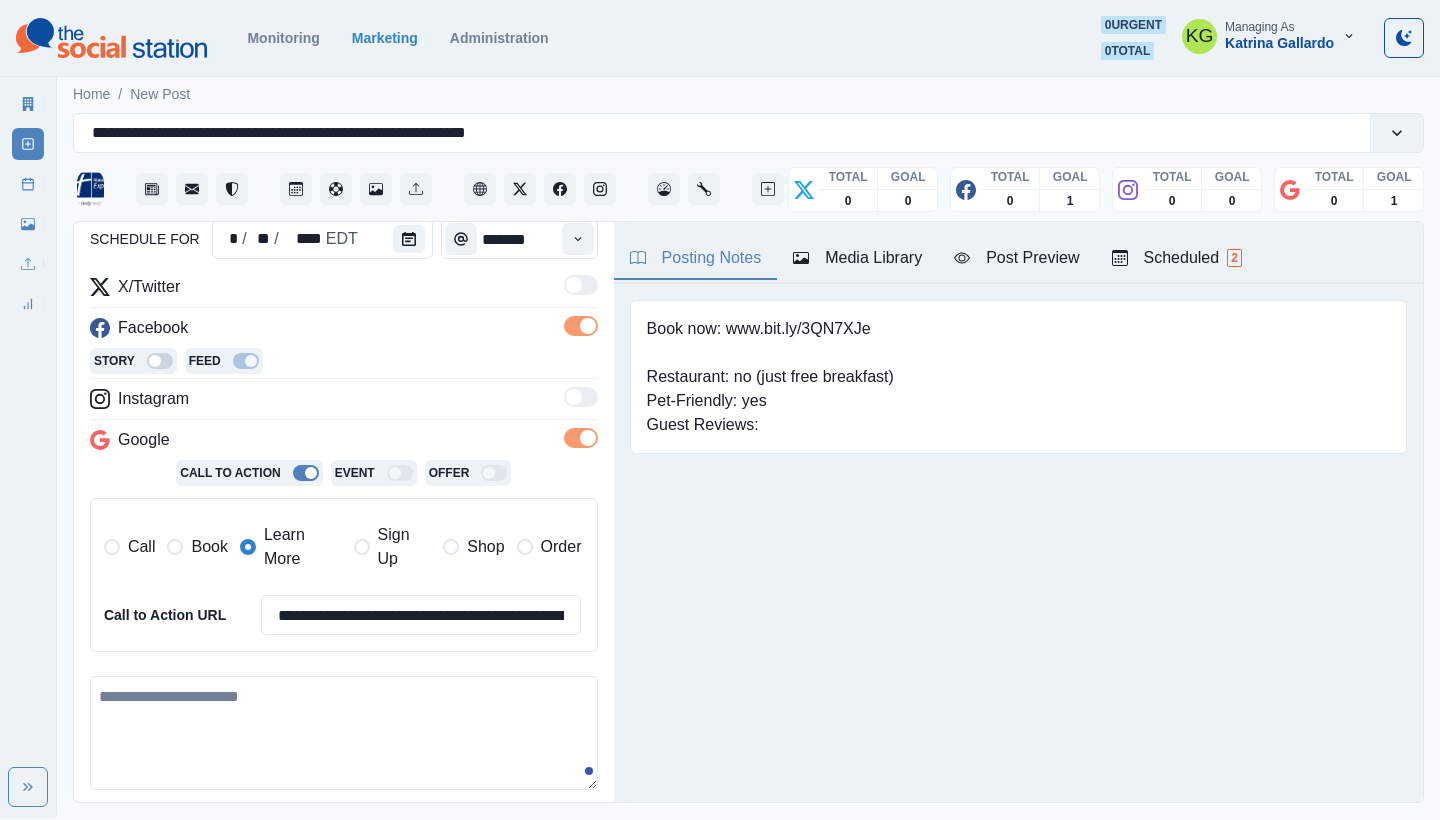 click at bounding box center [344, 733] 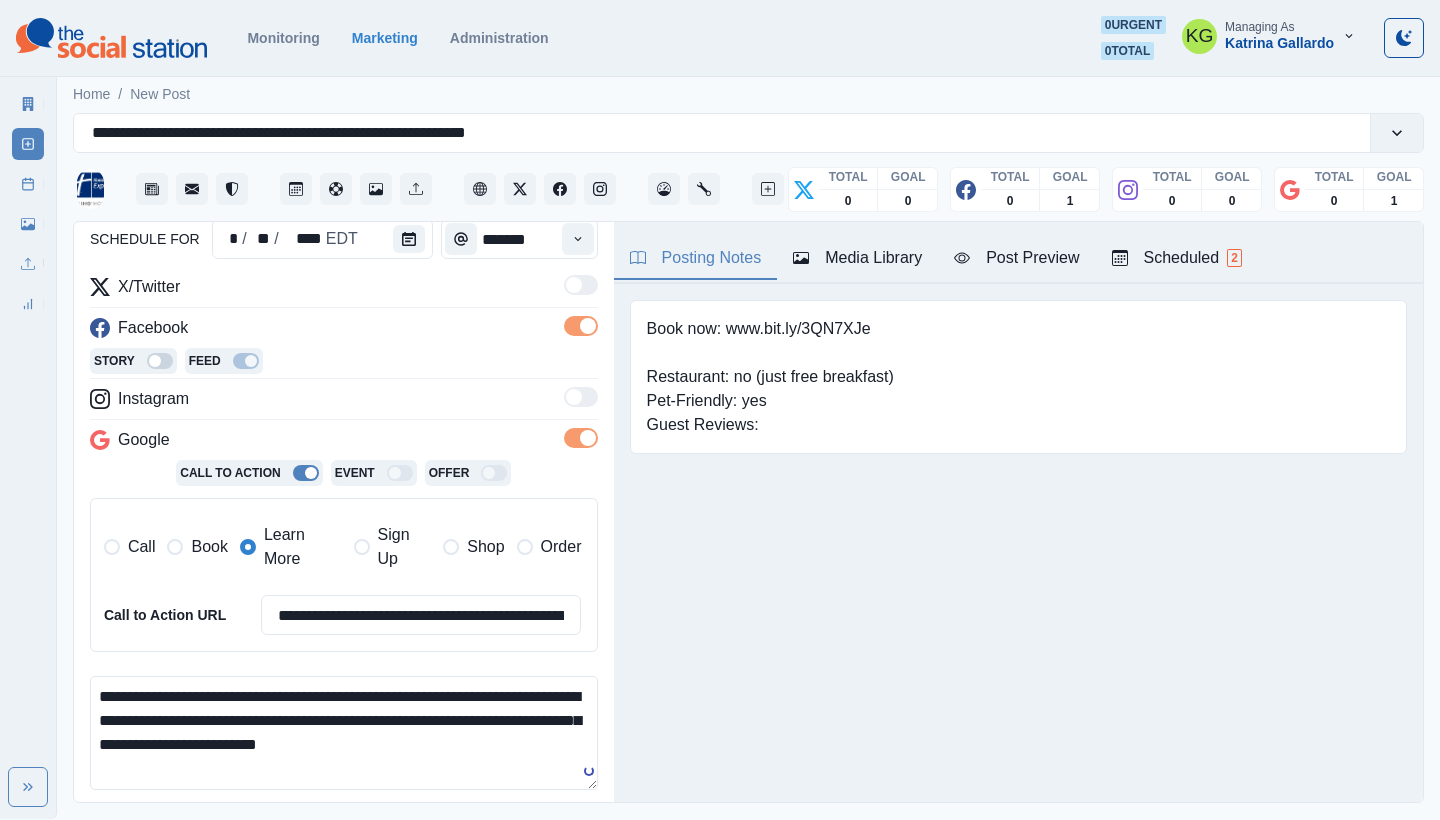 click on "**********" at bounding box center (344, 733) 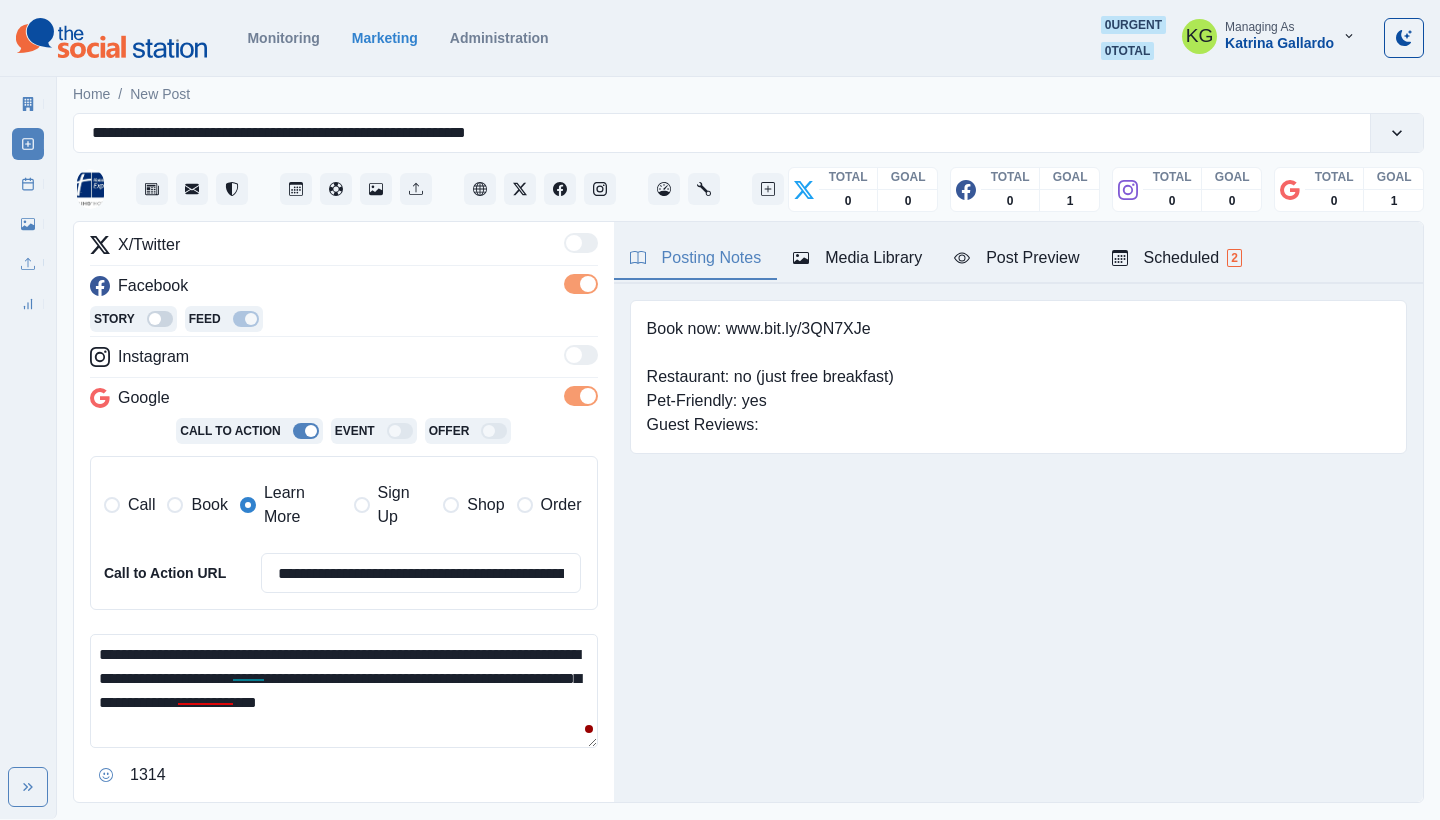 scroll, scrollTop: 254, scrollLeft: 0, axis: vertical 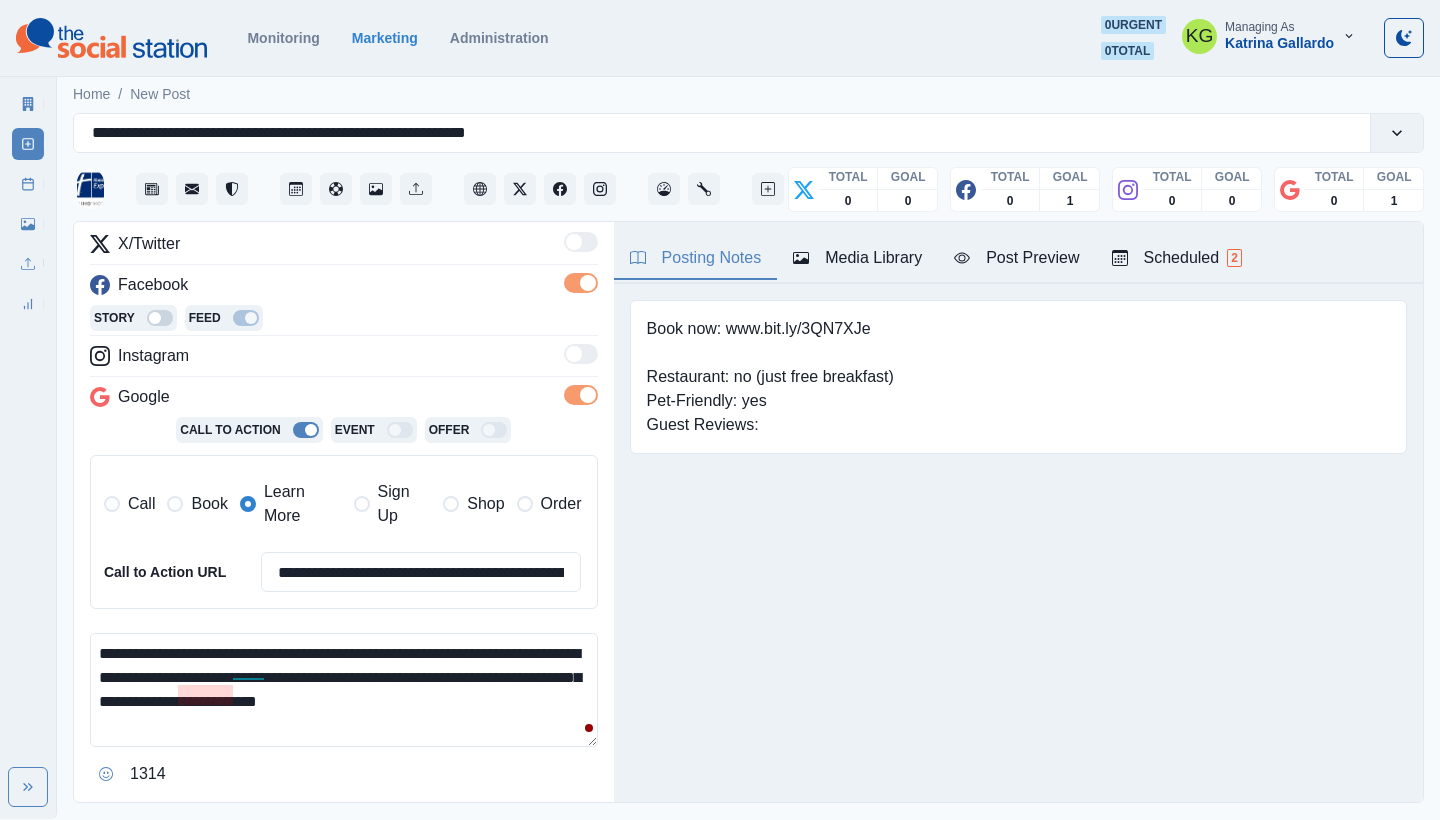 click on "**********" at bounding box center (720, 409) 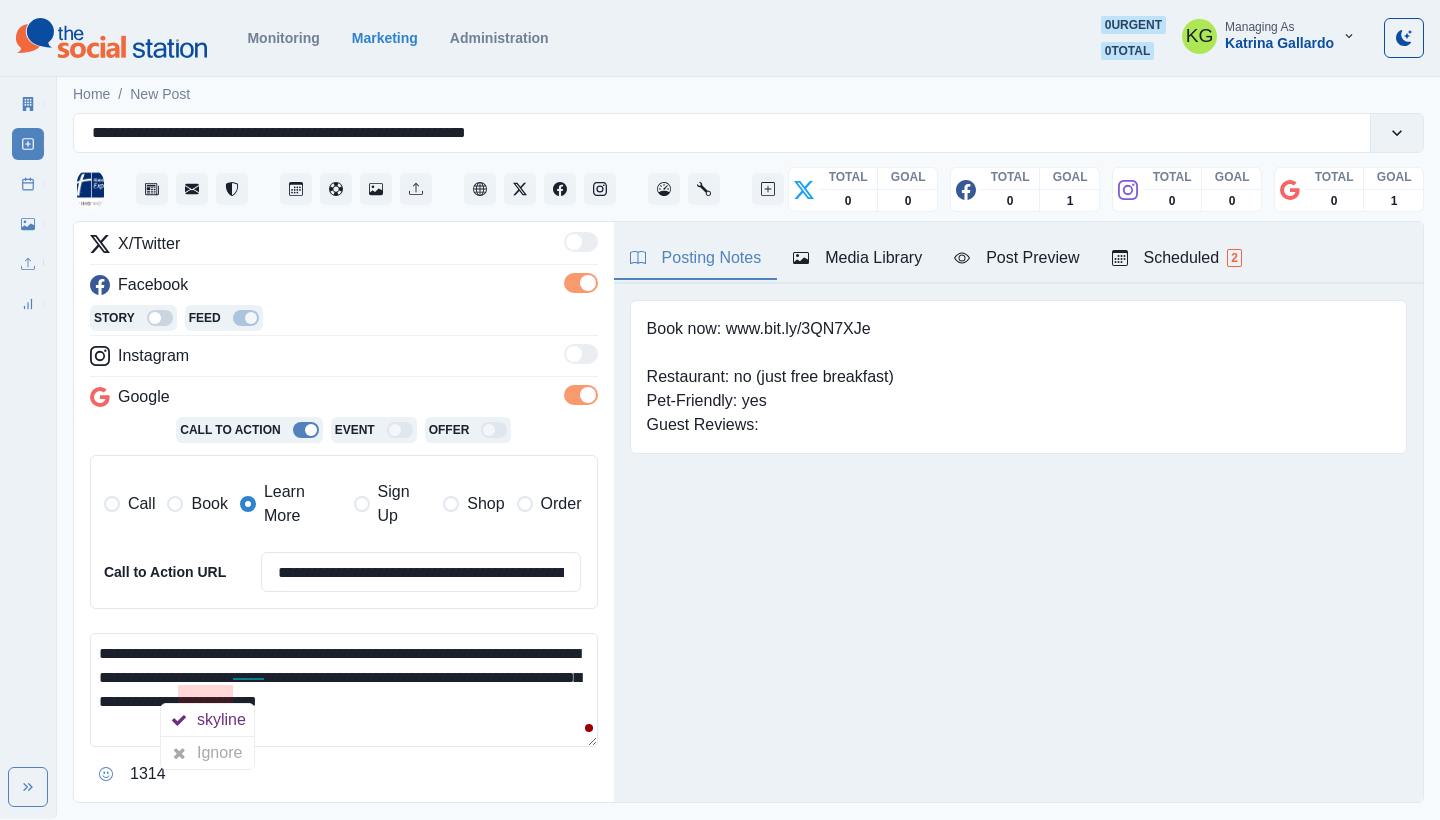 click on "**********" at bounding box center [344, 690] 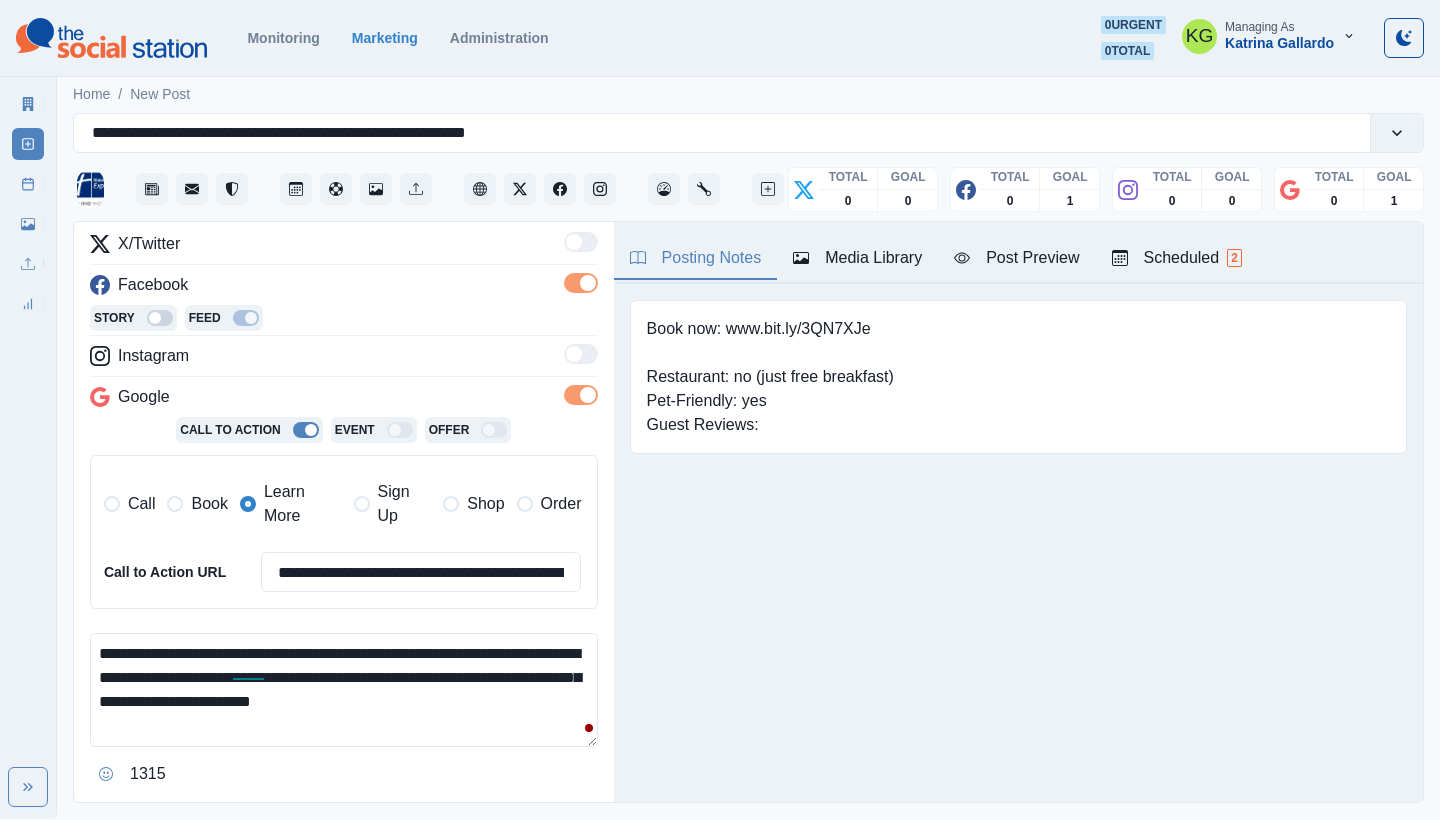 click on "**********" at bounding box center (344, 690) 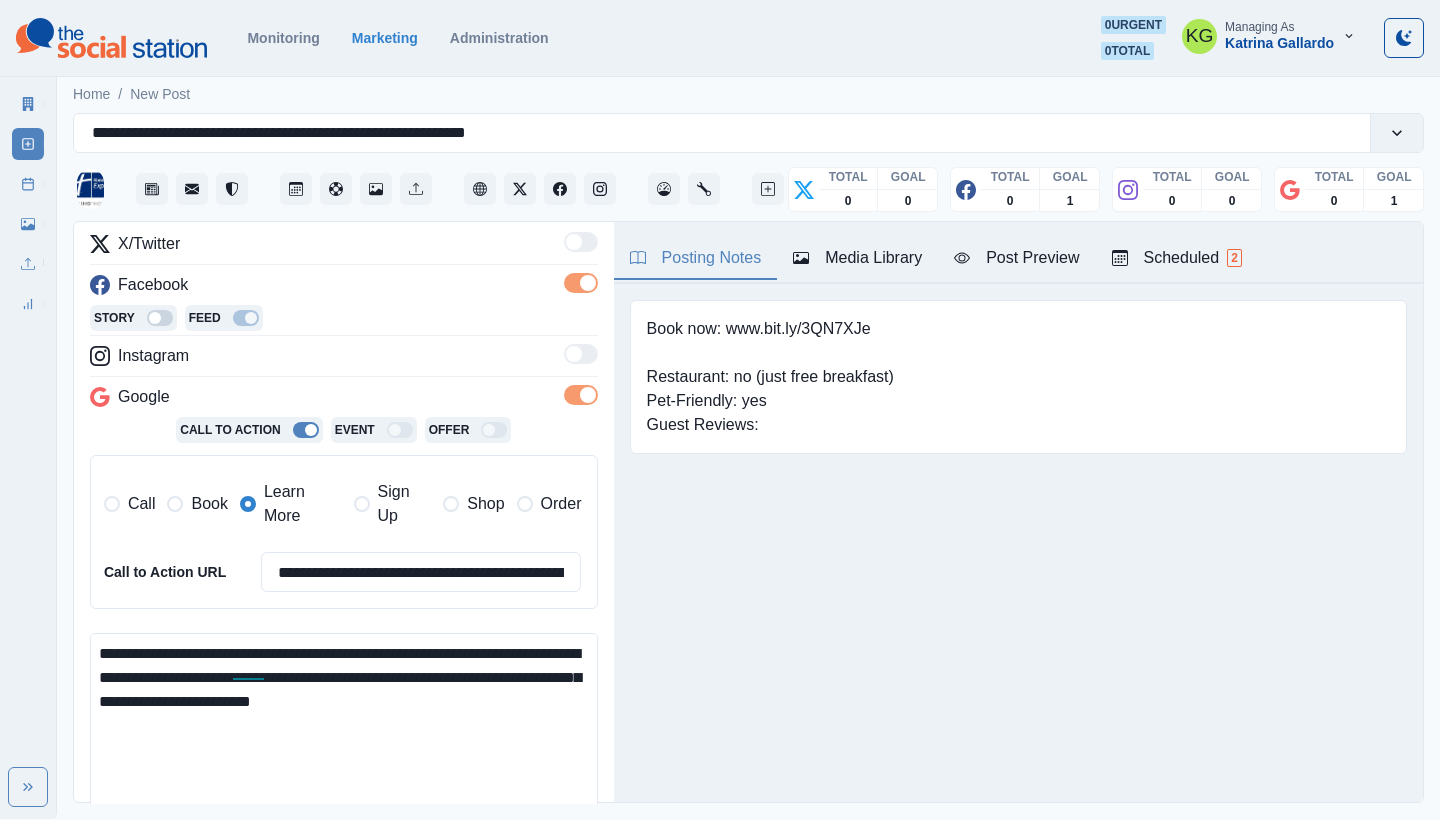 click on "**********" at bounding box center (720, 409) 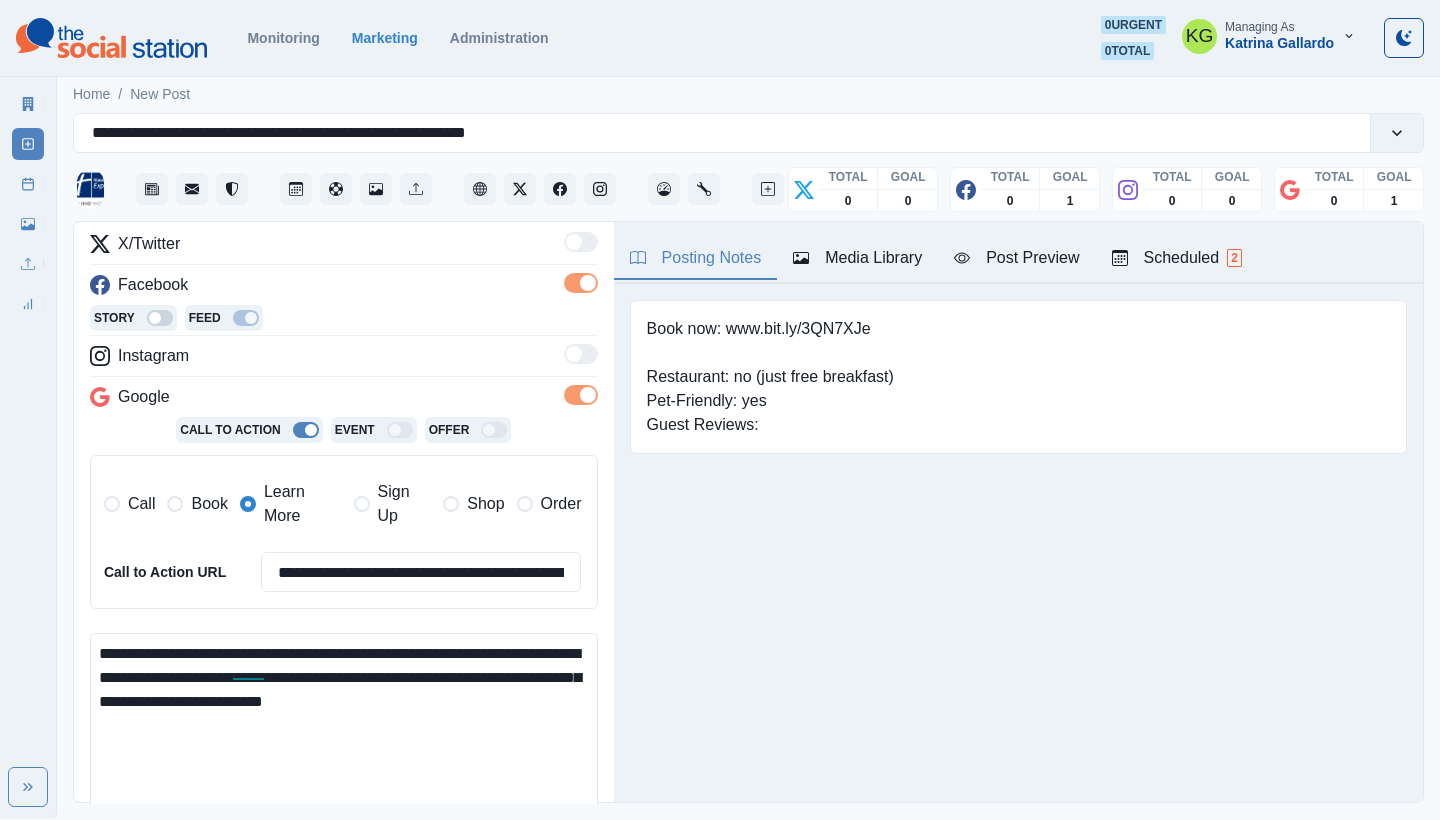 click on "**********" at bounding box center [344, 733] 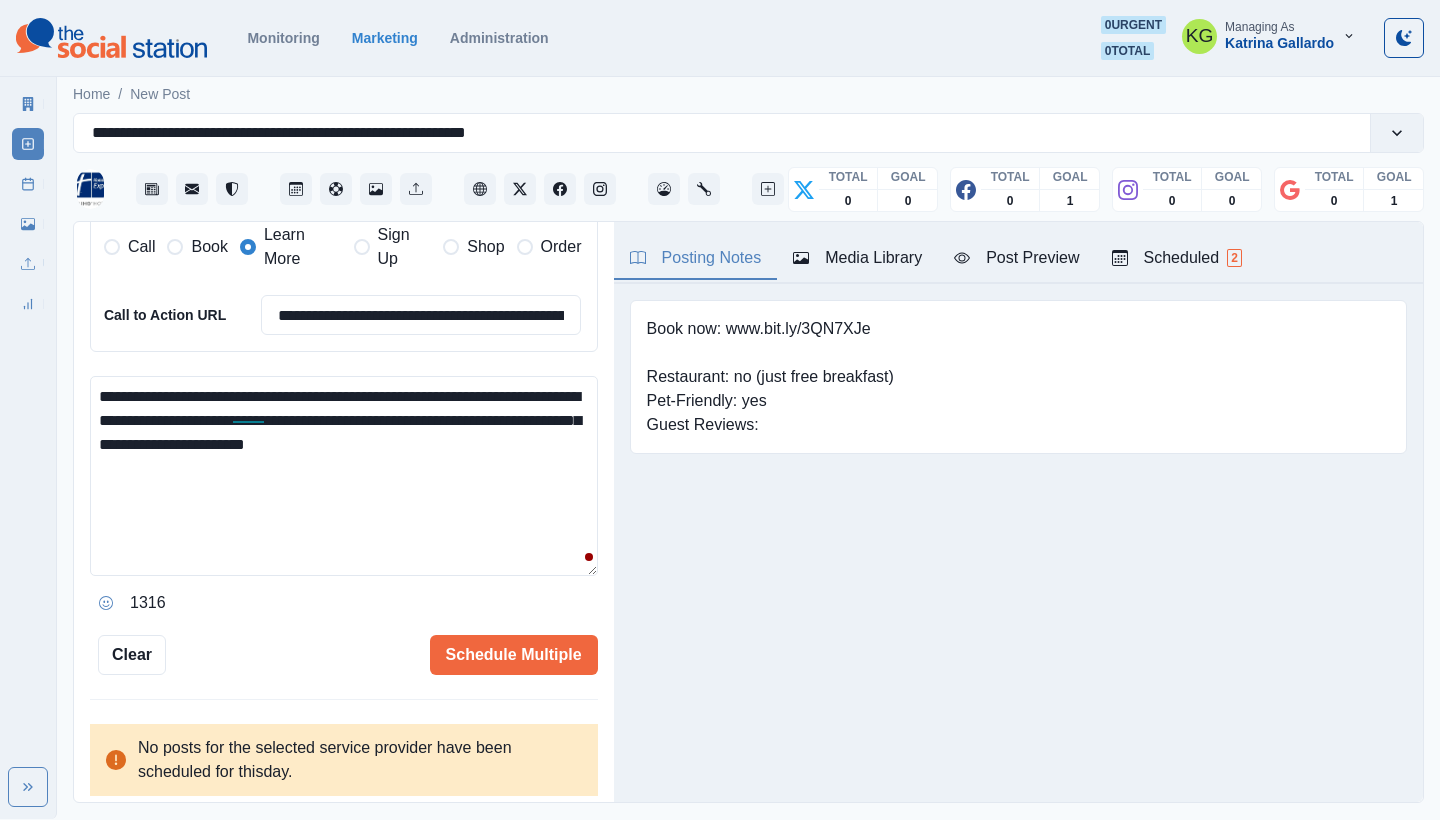 scroll, scrollTop: 510, scrollLeft: 0, axis: vertical 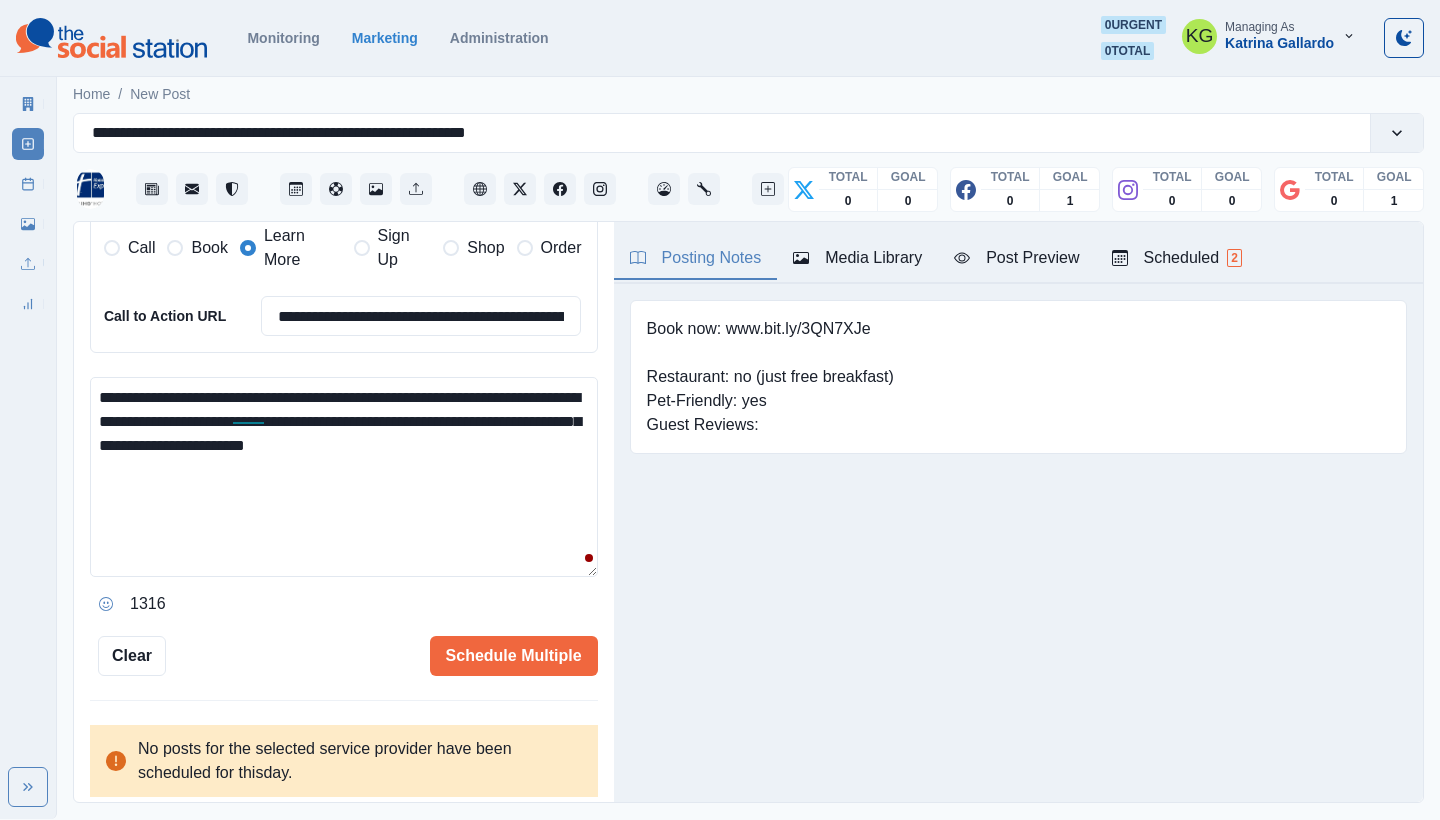 click 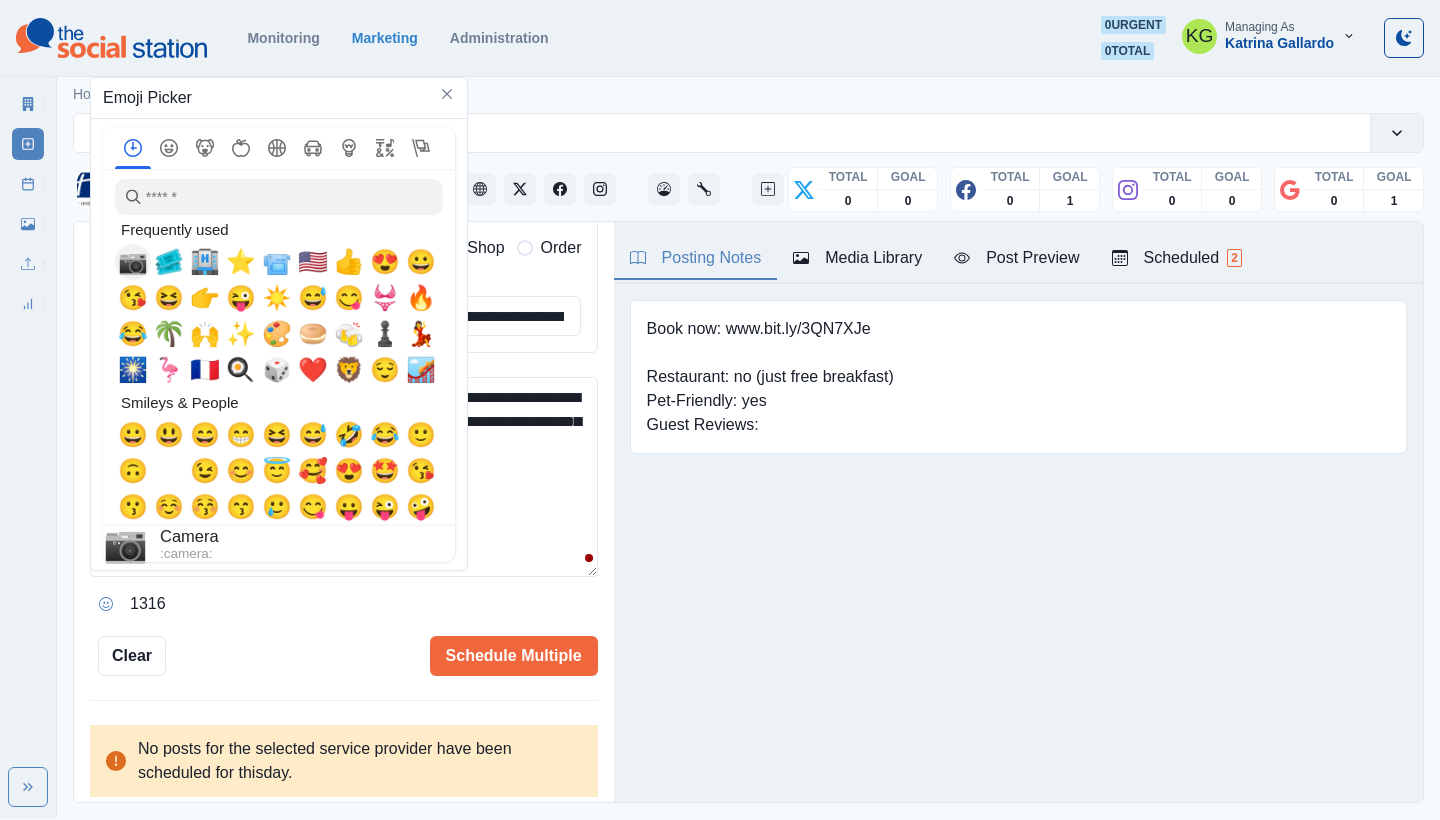 click on "📷" at bounding box center [133, 262] 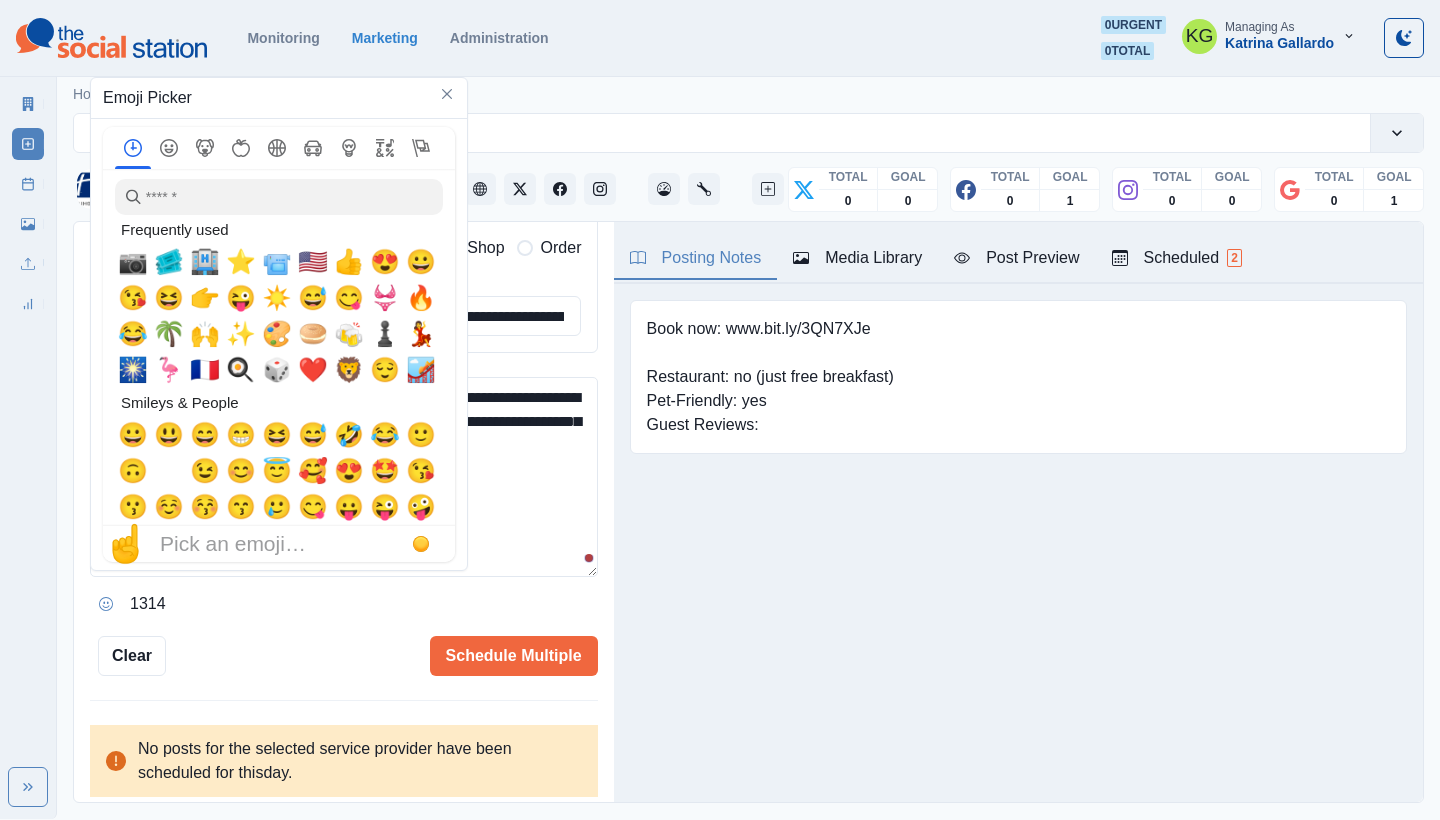 click on "**********" at bounding box center (344, 477) 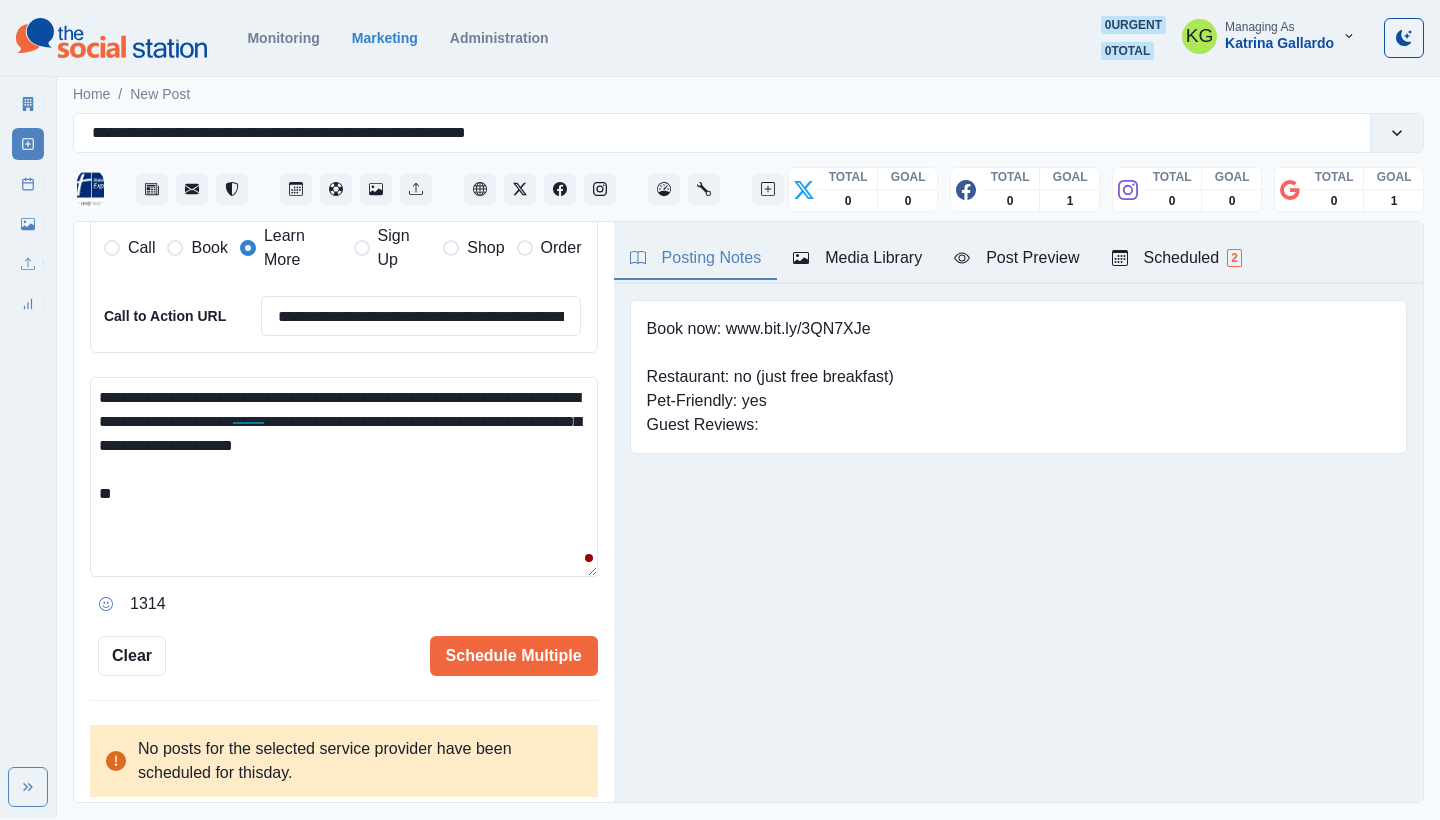 click on "**********" at bounding box center [344, 477] 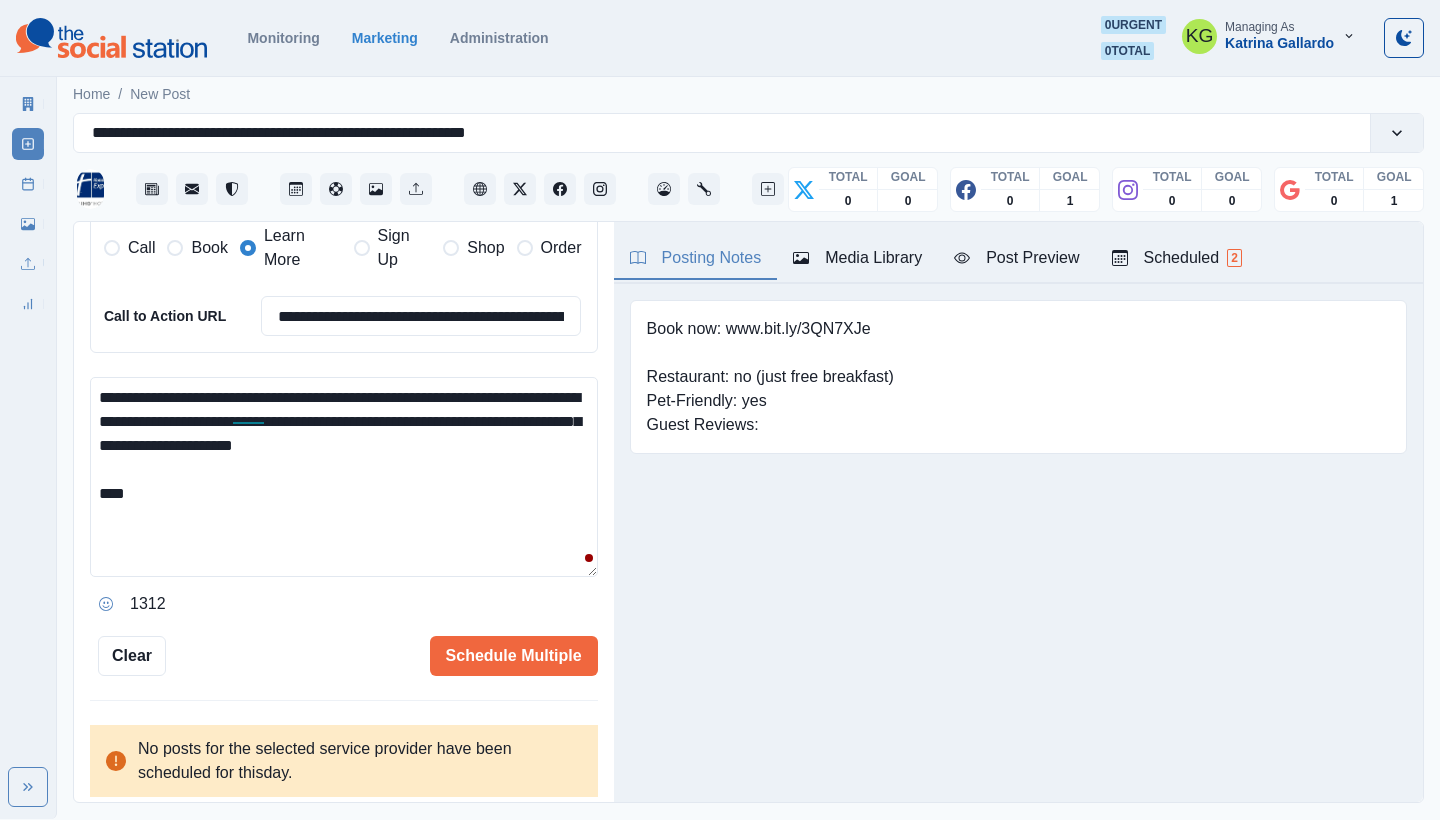 paste on "**********" 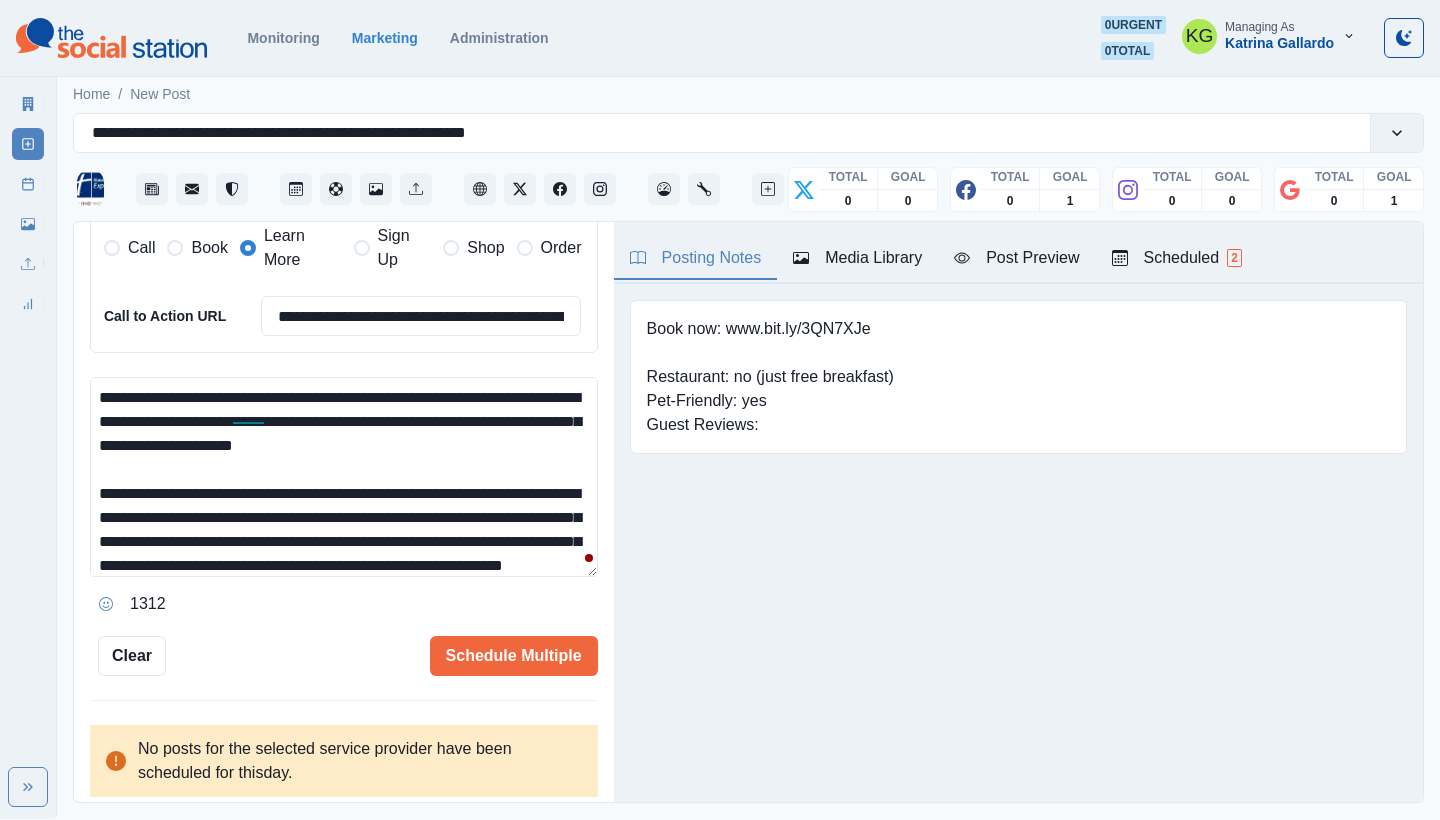scroll, scrollTop: 106, scrollLeft: 0, axis: vertical 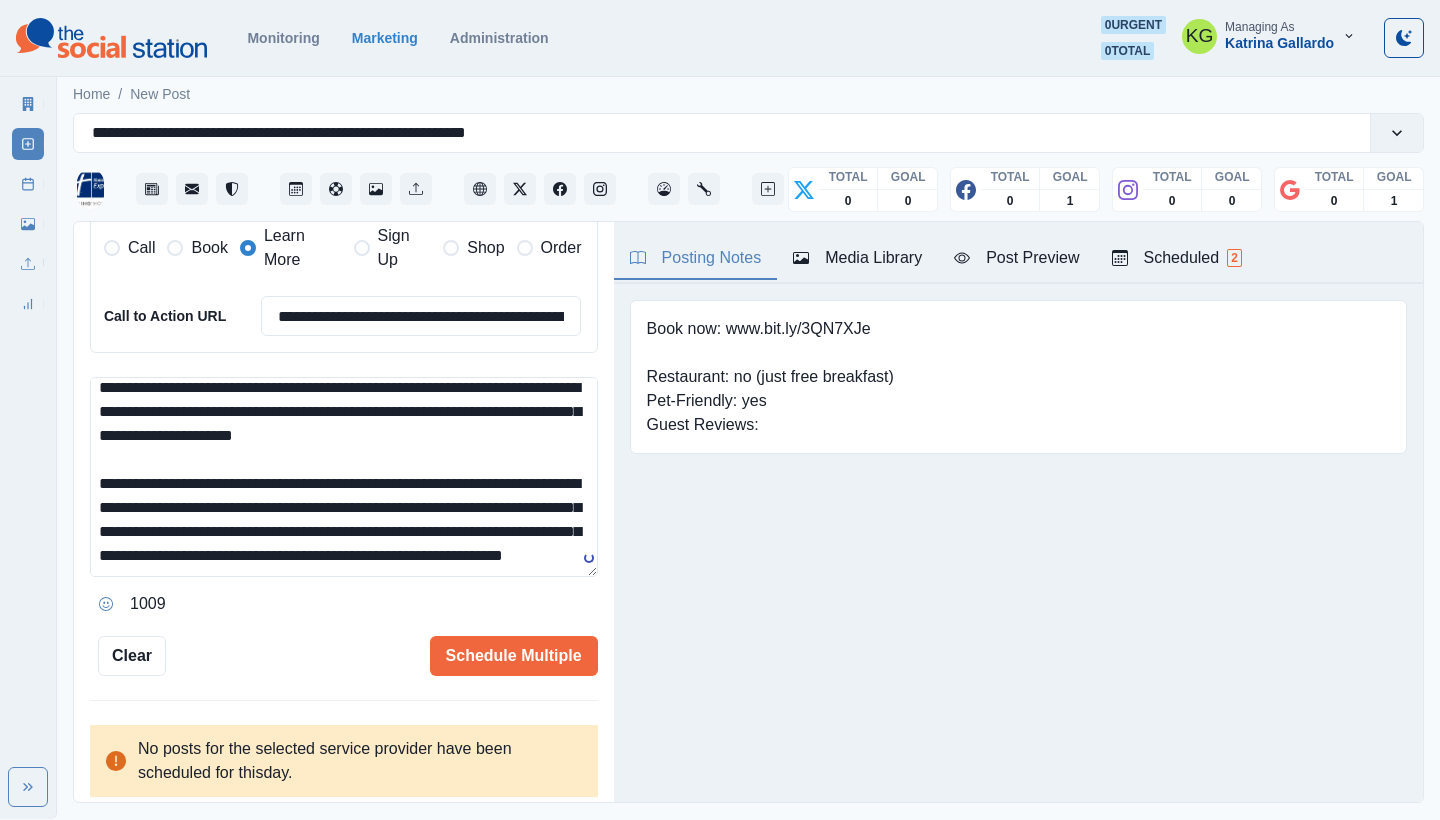 drag, startPoint x: 185, startPoint y: 451, endPoint x: 134, endPoint y: 404, distance: 69.354164 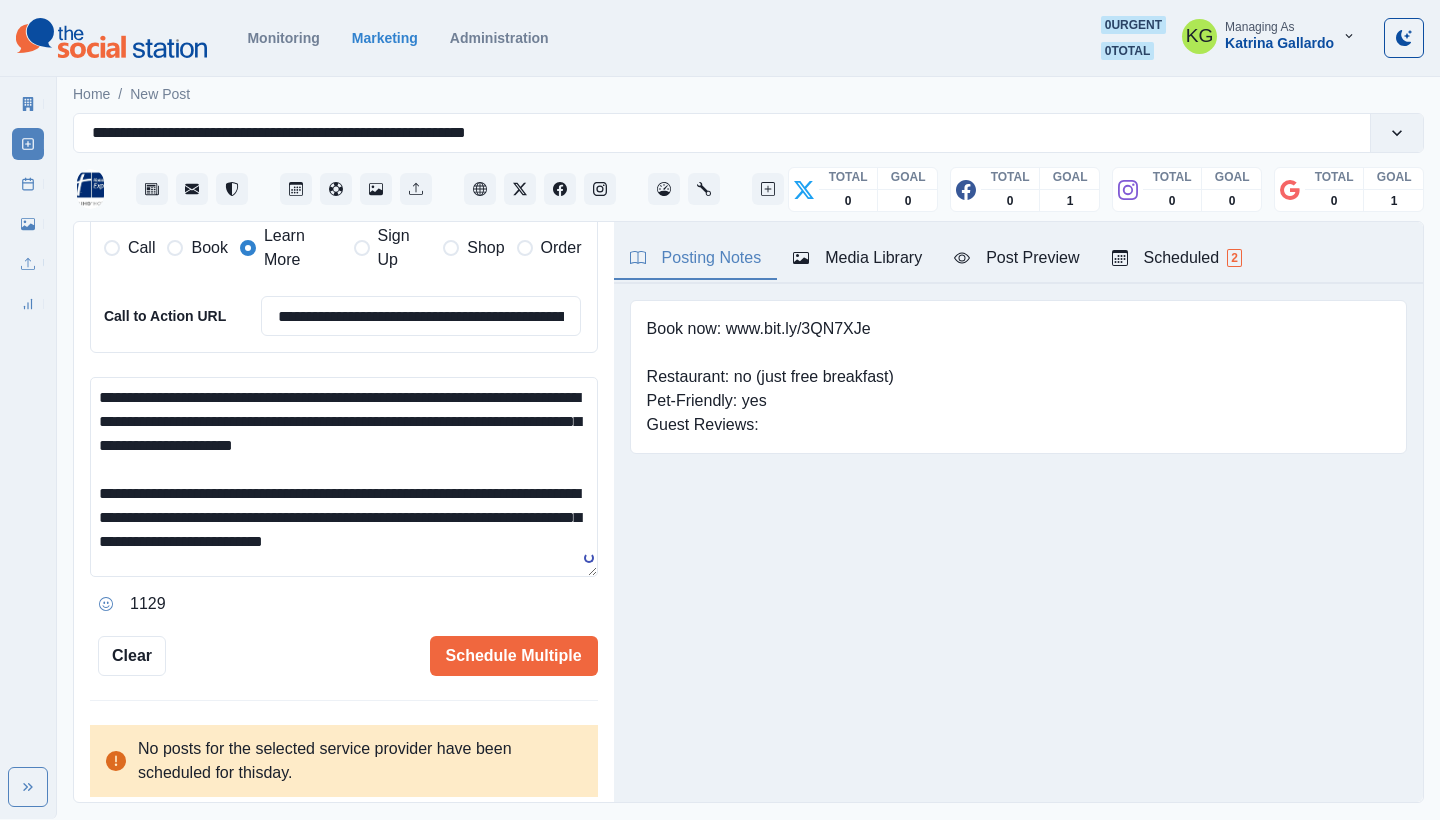 scroll, scrollTop: 58, scrollLeft: 0, axis: vertical 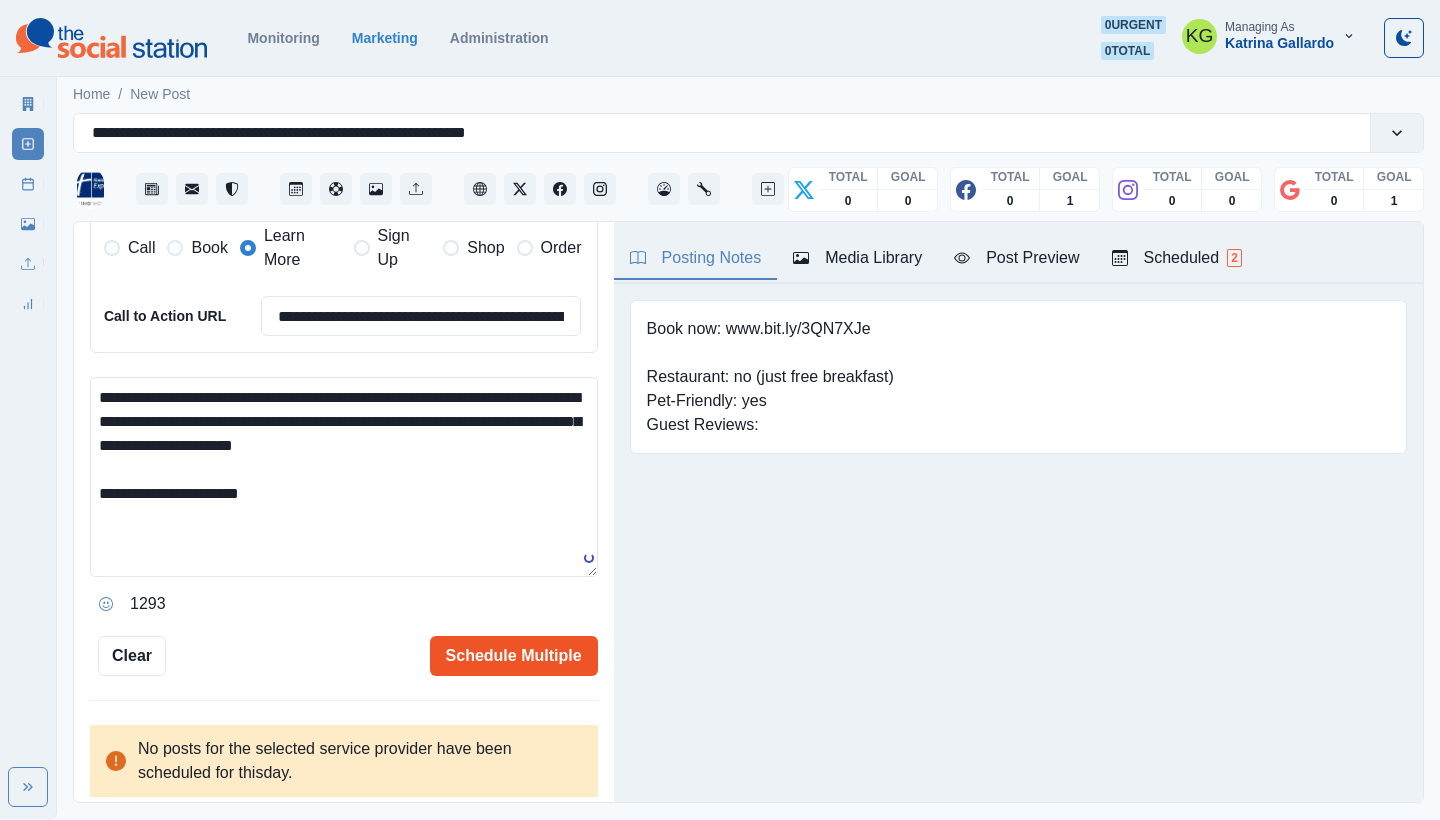 type on "**********" 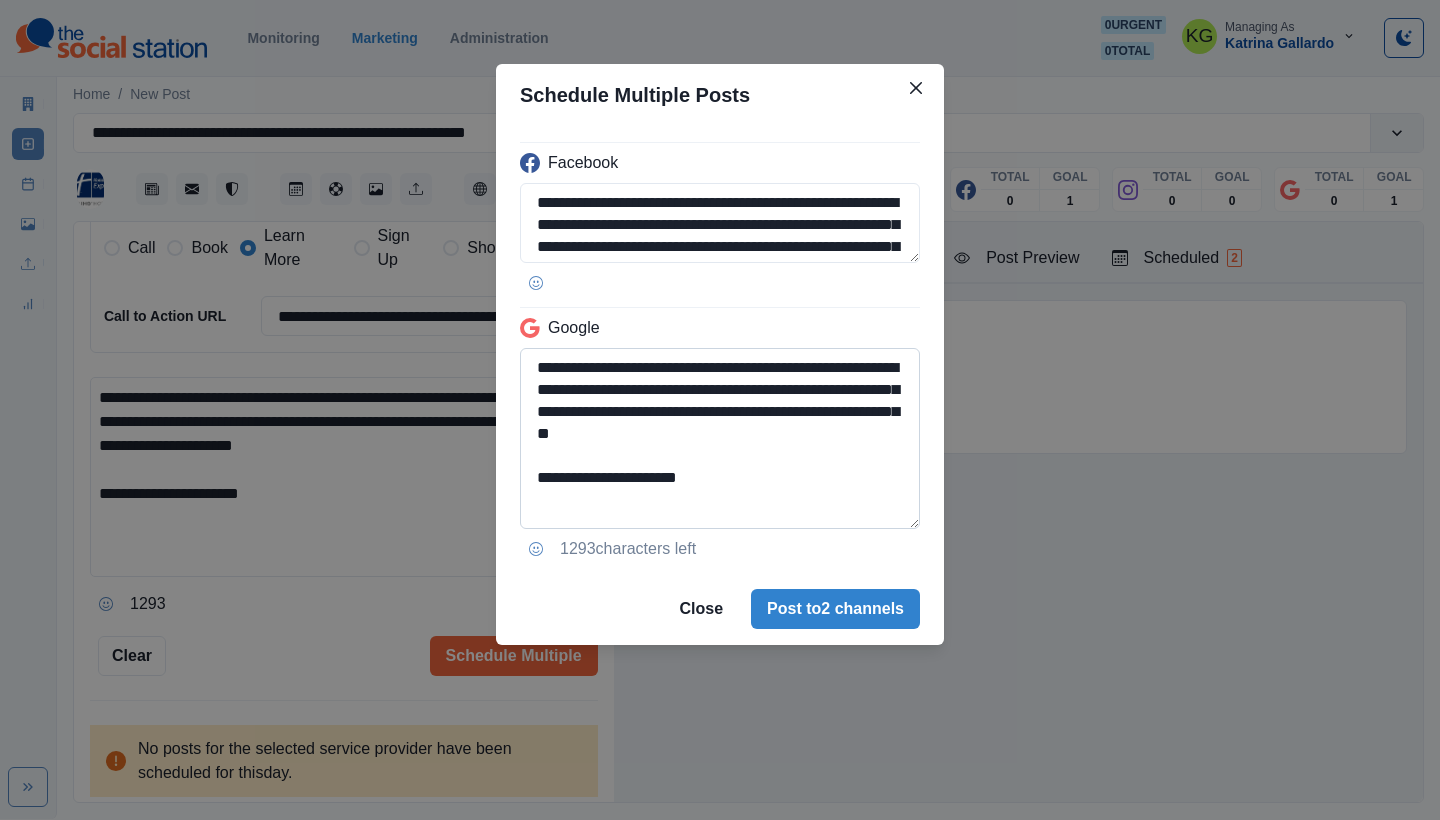 click on "**********" at bounding box center (720, 438) 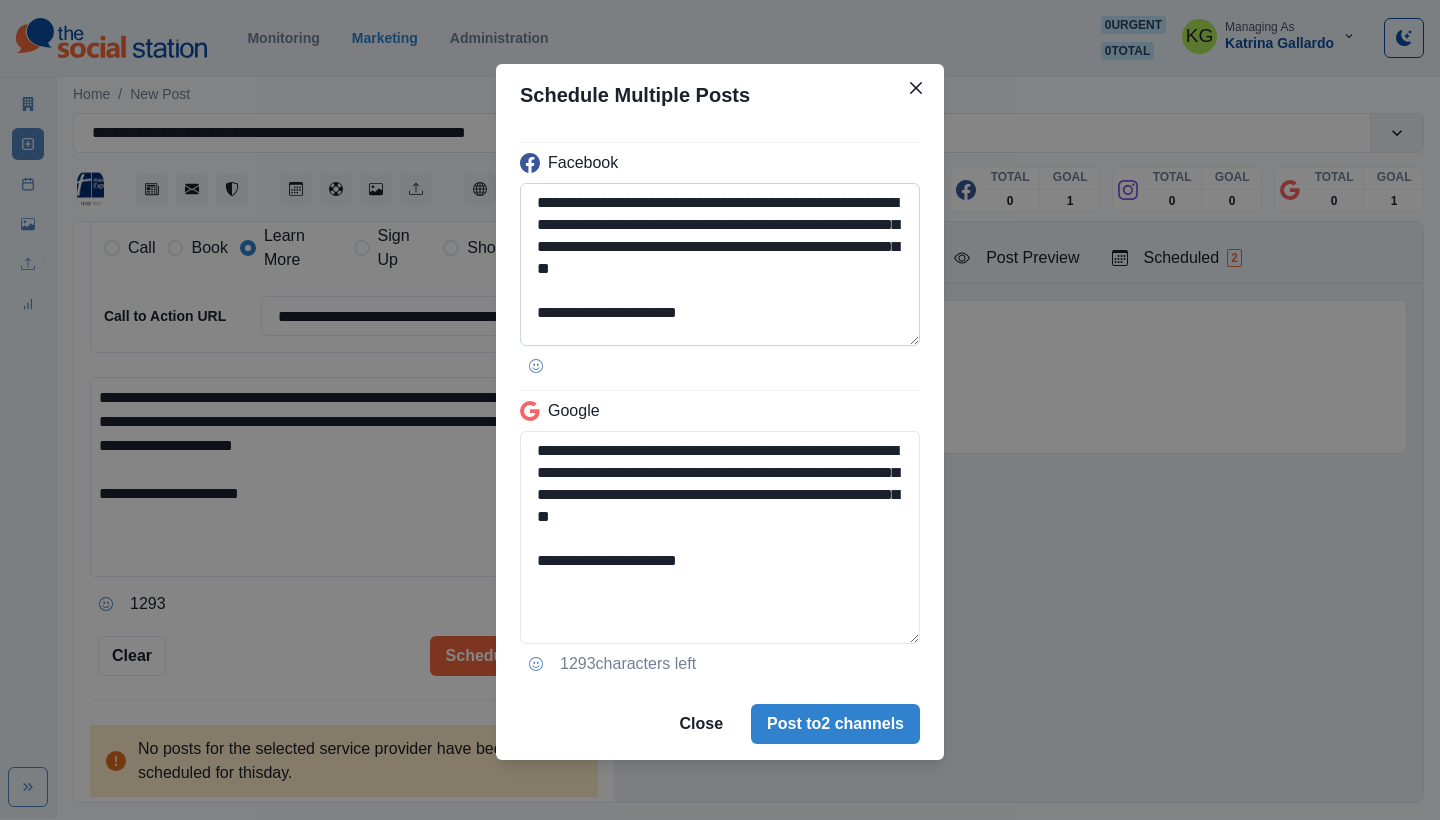 click on "**********" at bounding box center (720, 264) 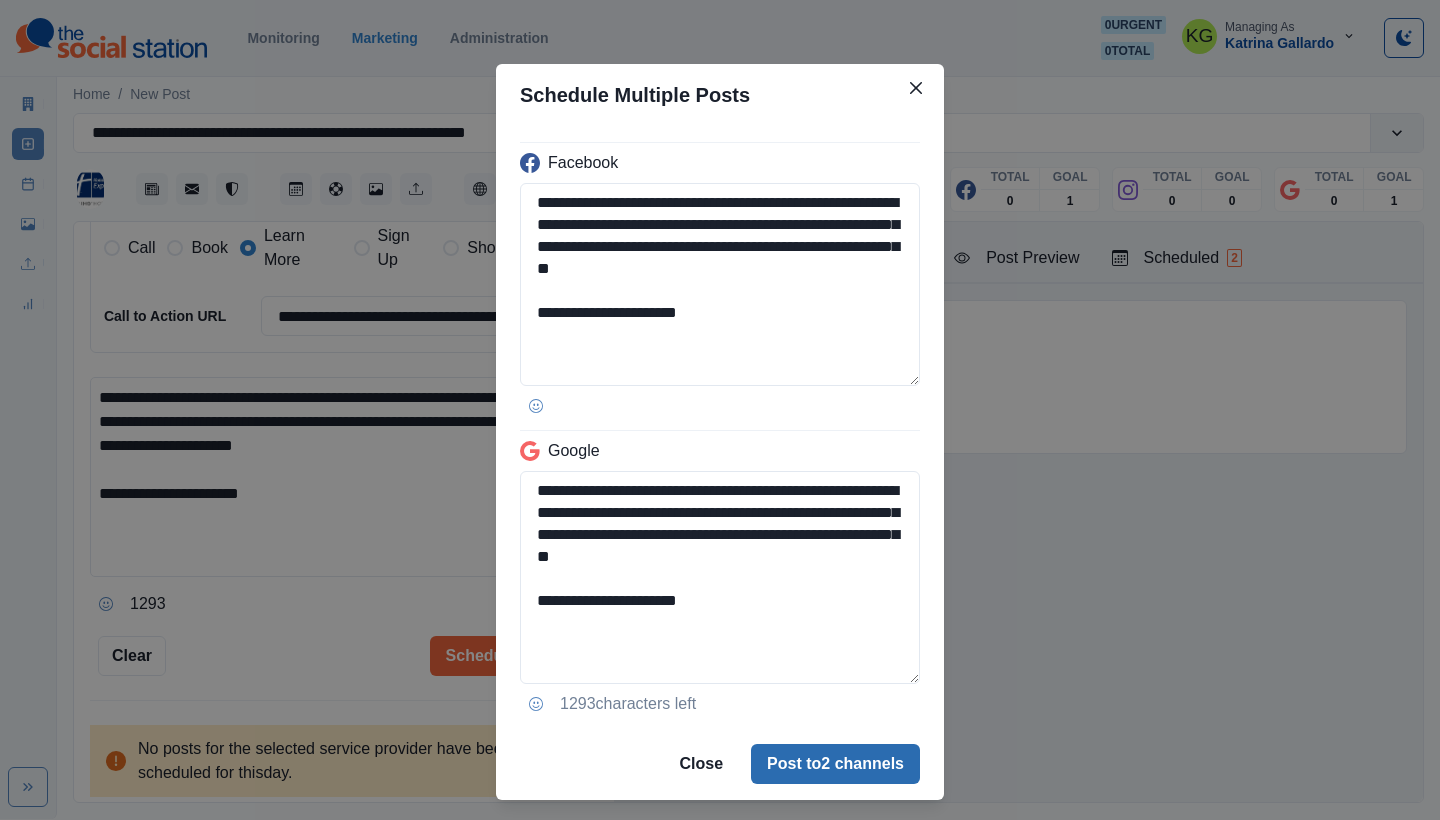 click on "Post to  2   channels" at bounding box center (835, 764) 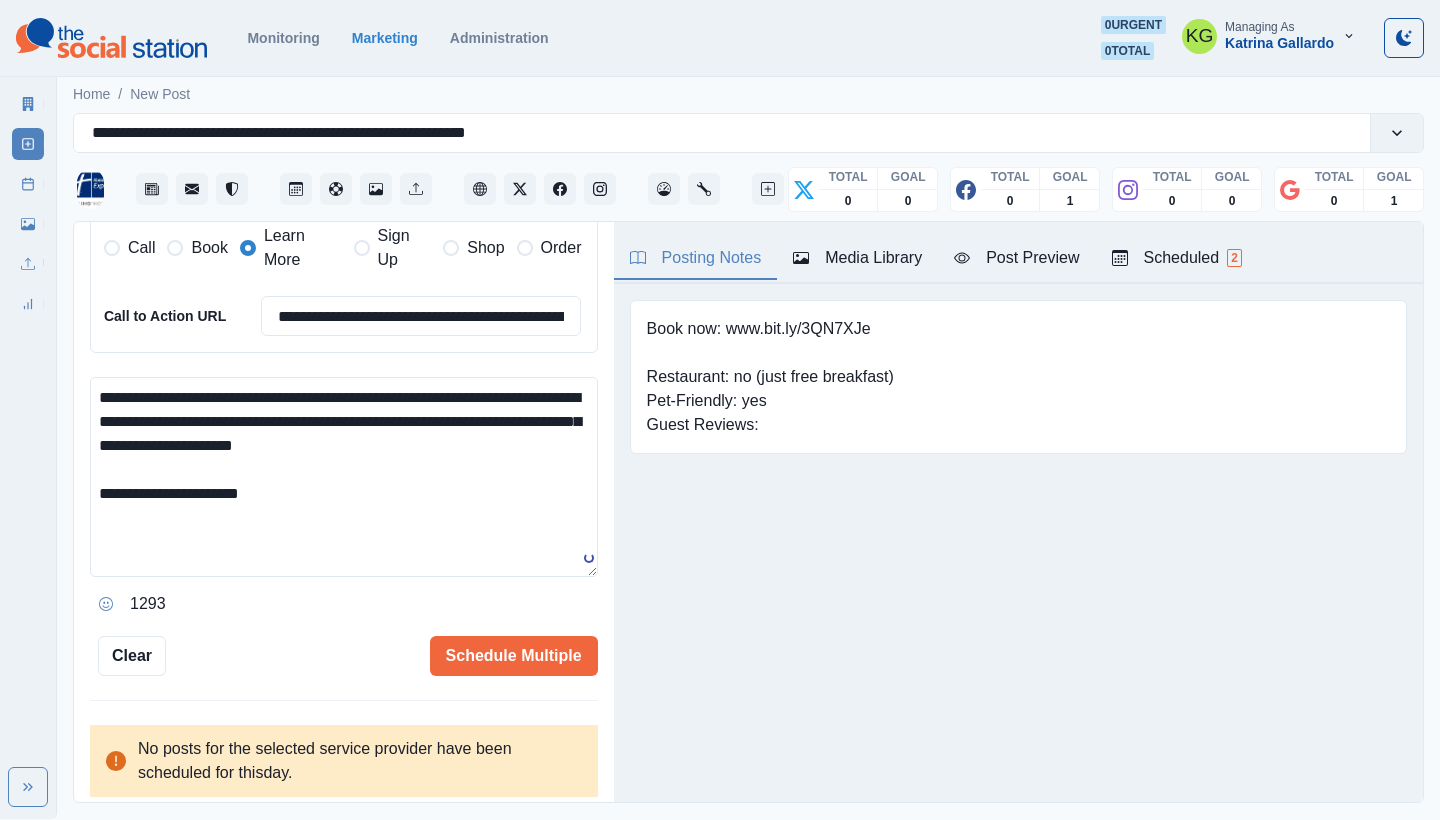 type 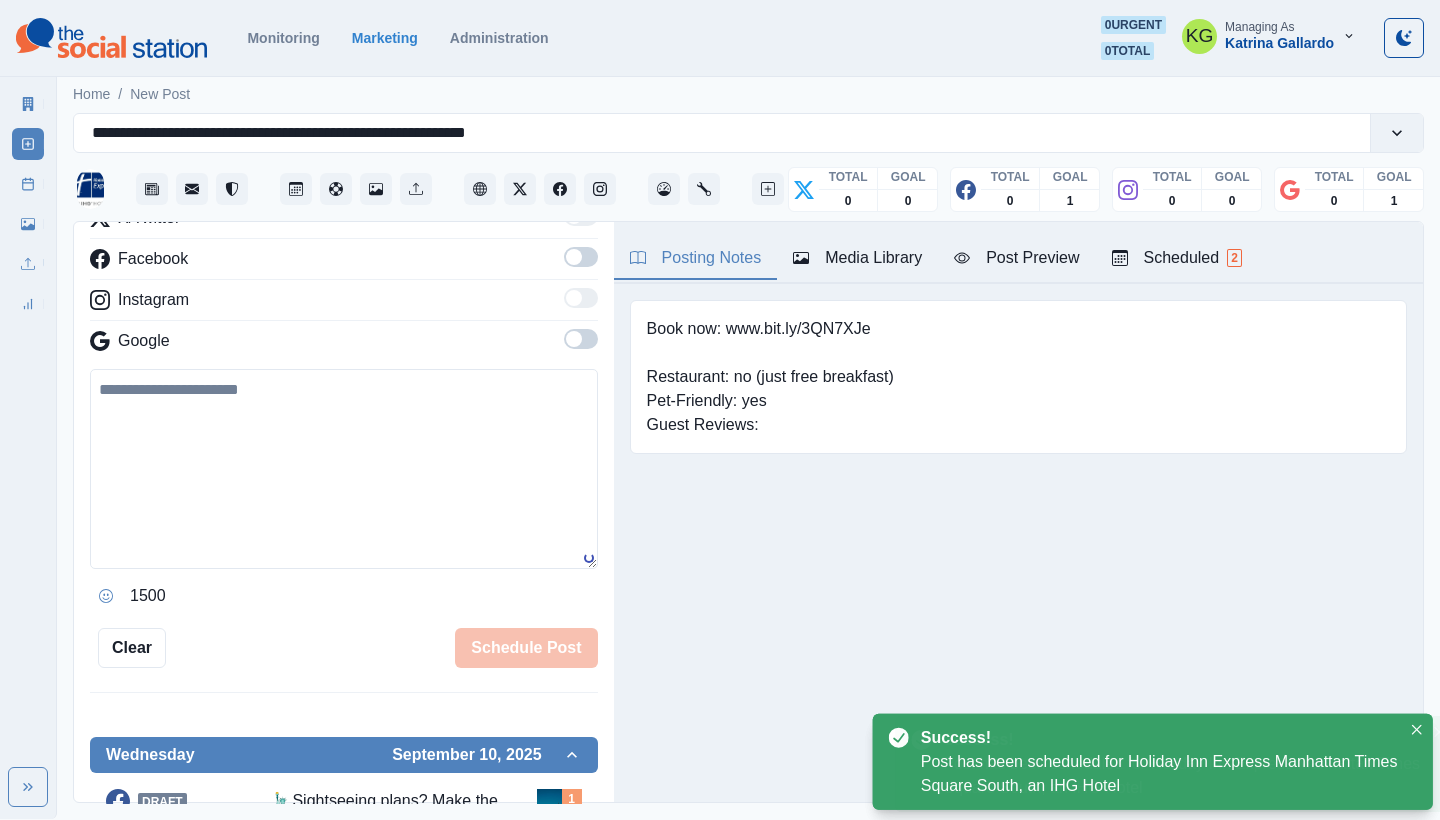 scroll, scrollTop: 208, scrollLeft: 0, axis: vertical 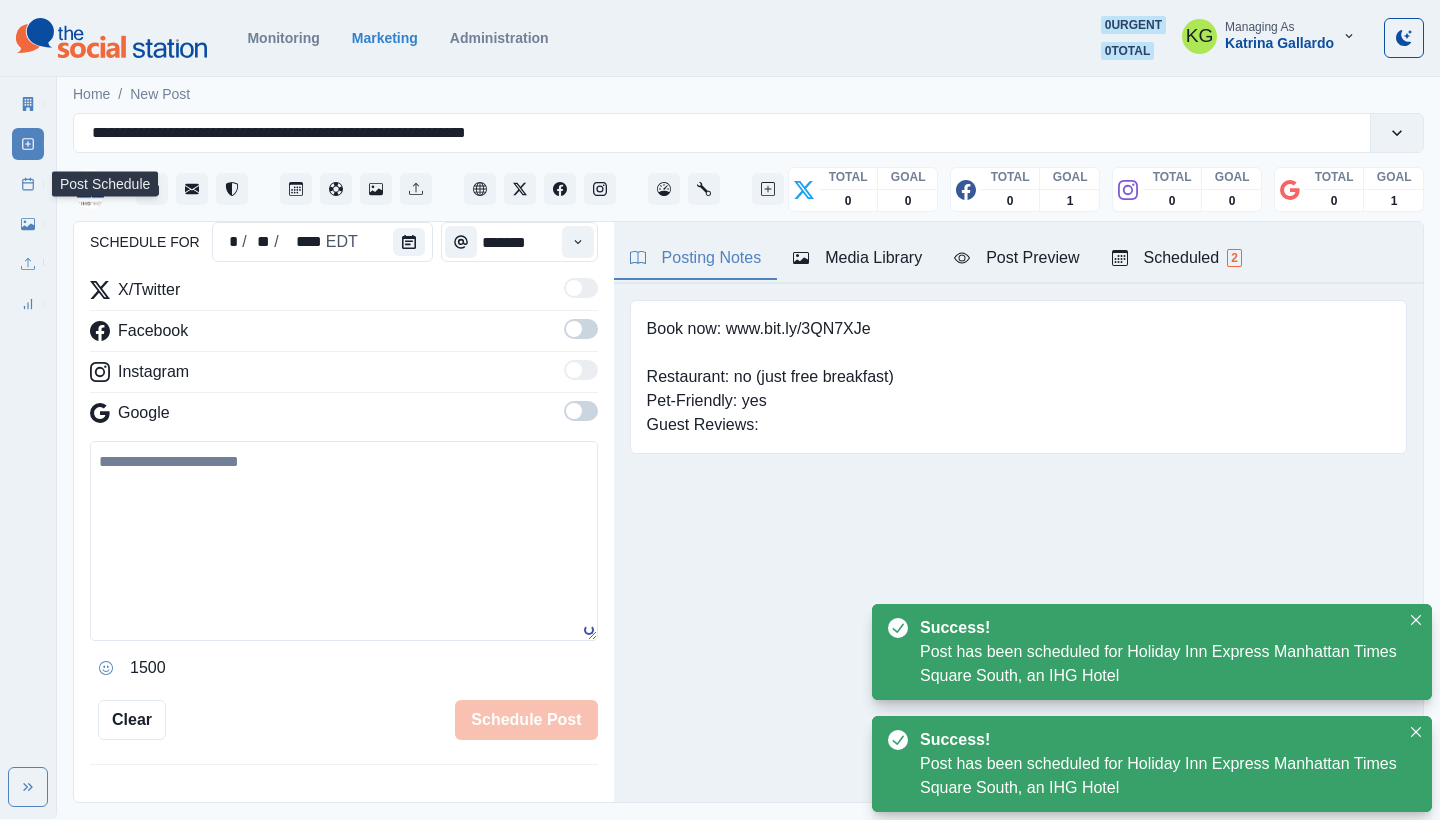 click on "Post Schedule" at bounding box center (28, 184) 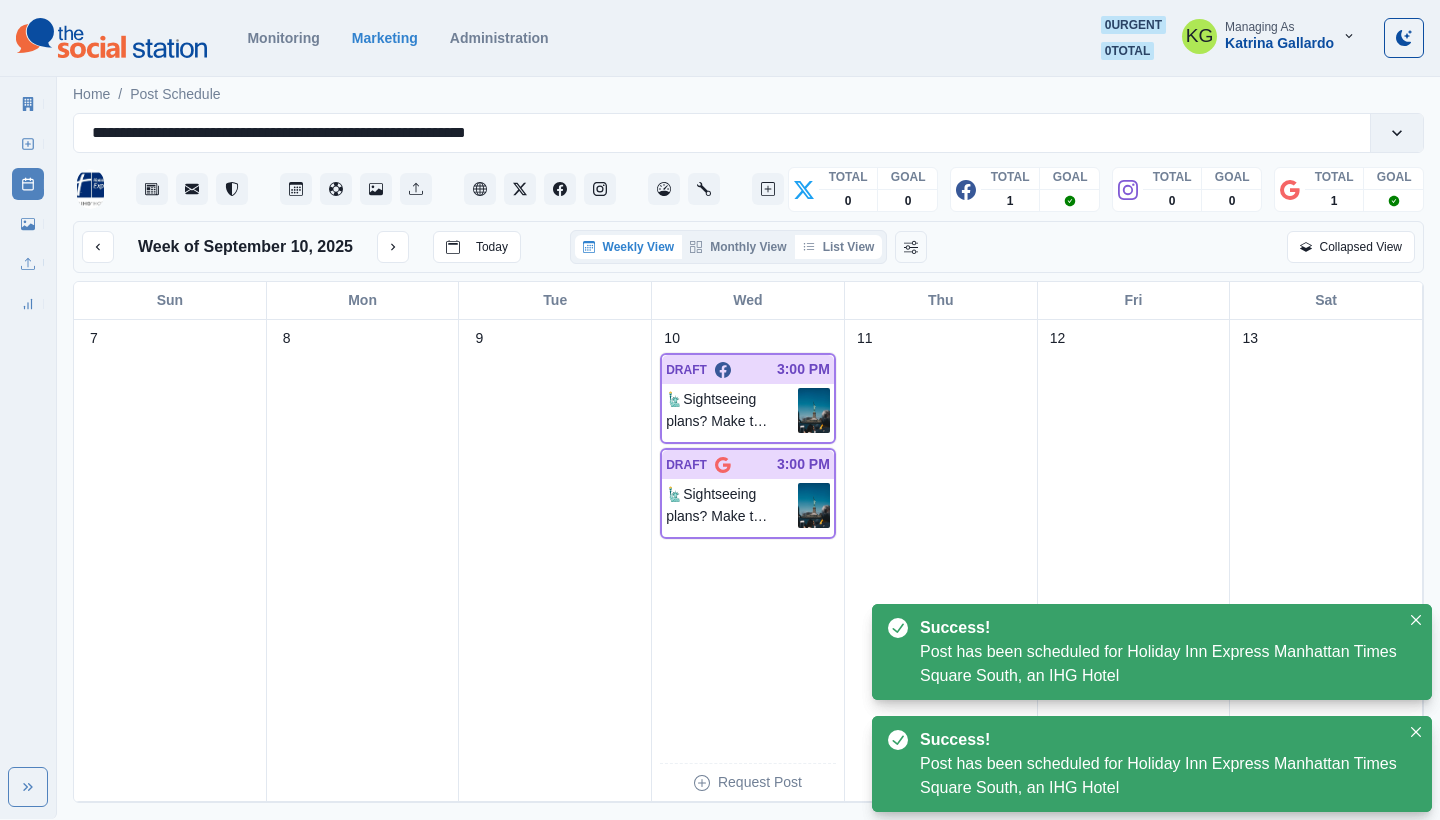 click on "List View" at bounding box center (839, 247) 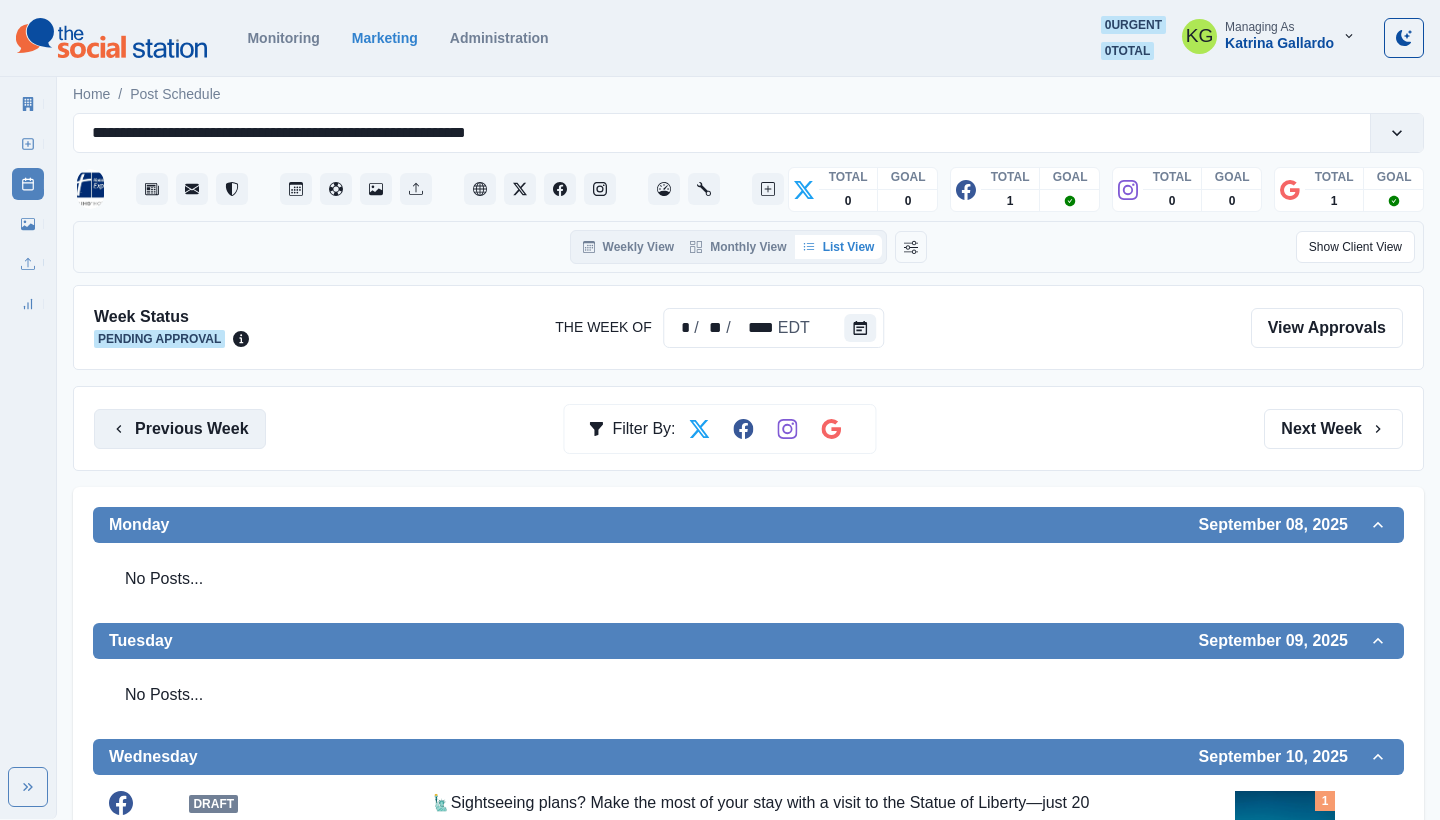 scroll, scrollTop: -1, scrollLeft: 0, axis: vertical 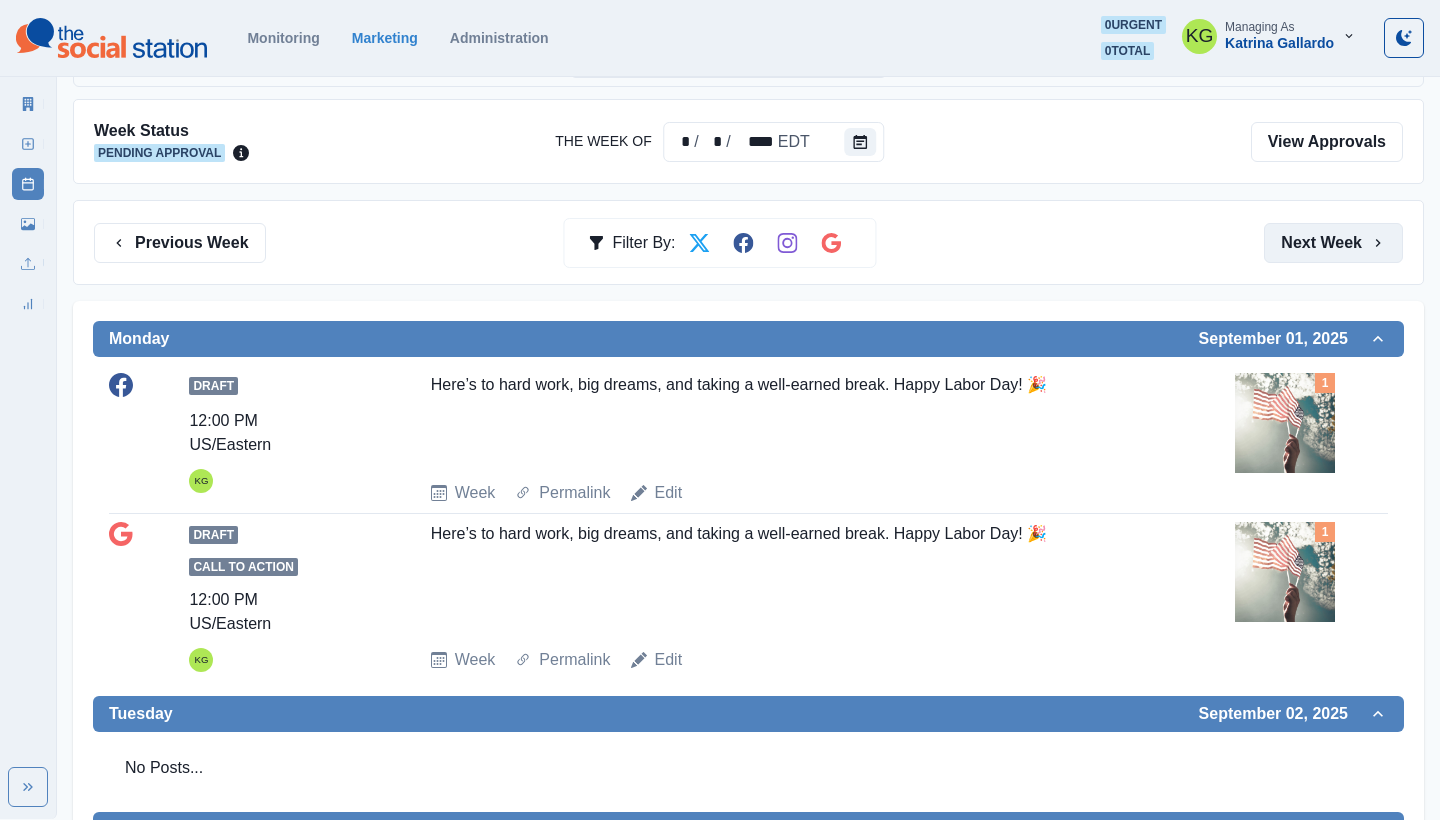 click on "Next Week" at bounding box center [1333, 243] 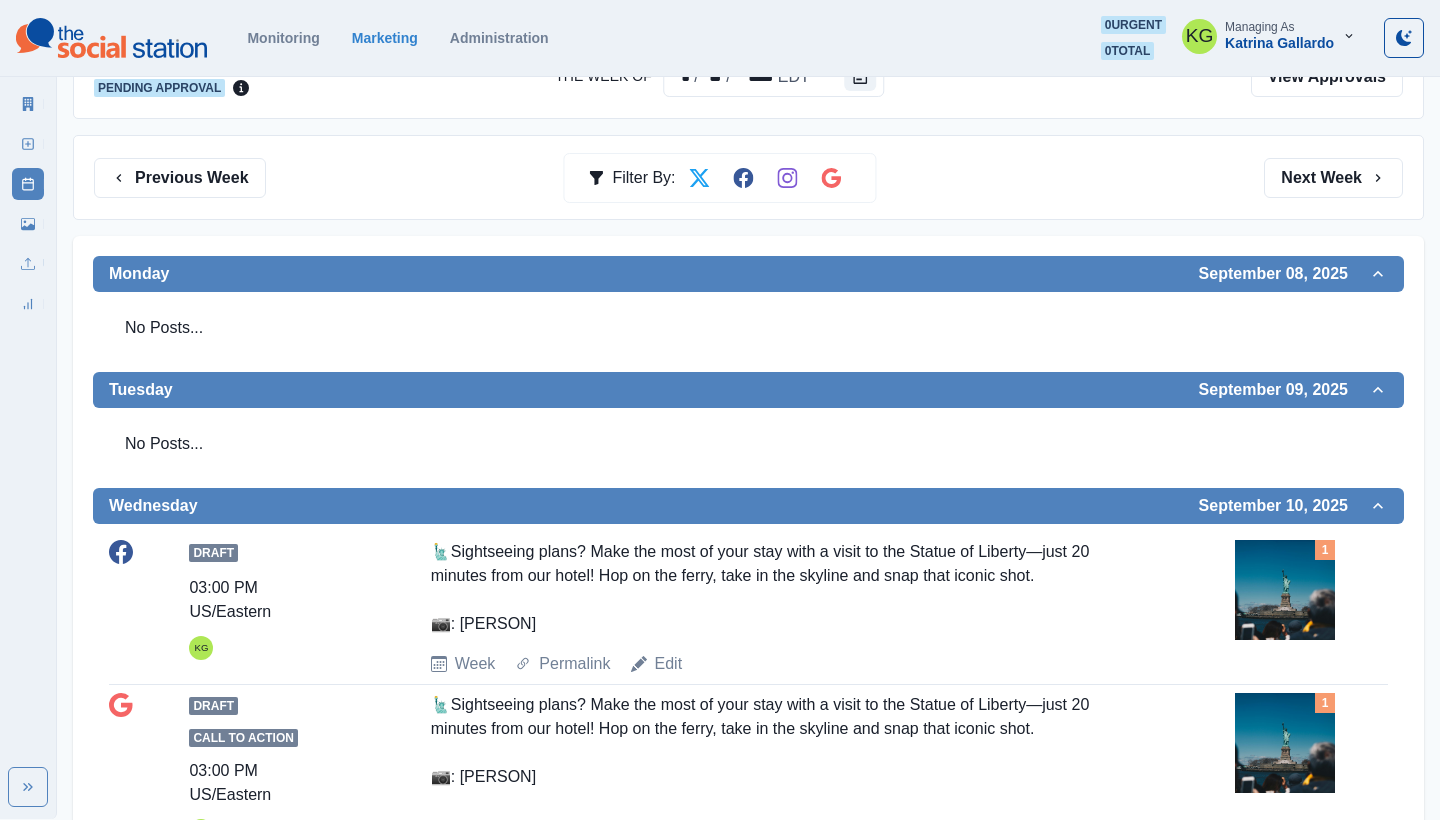 scroll, scrollTop: 362, scrollLeft: 0, axis: vertical 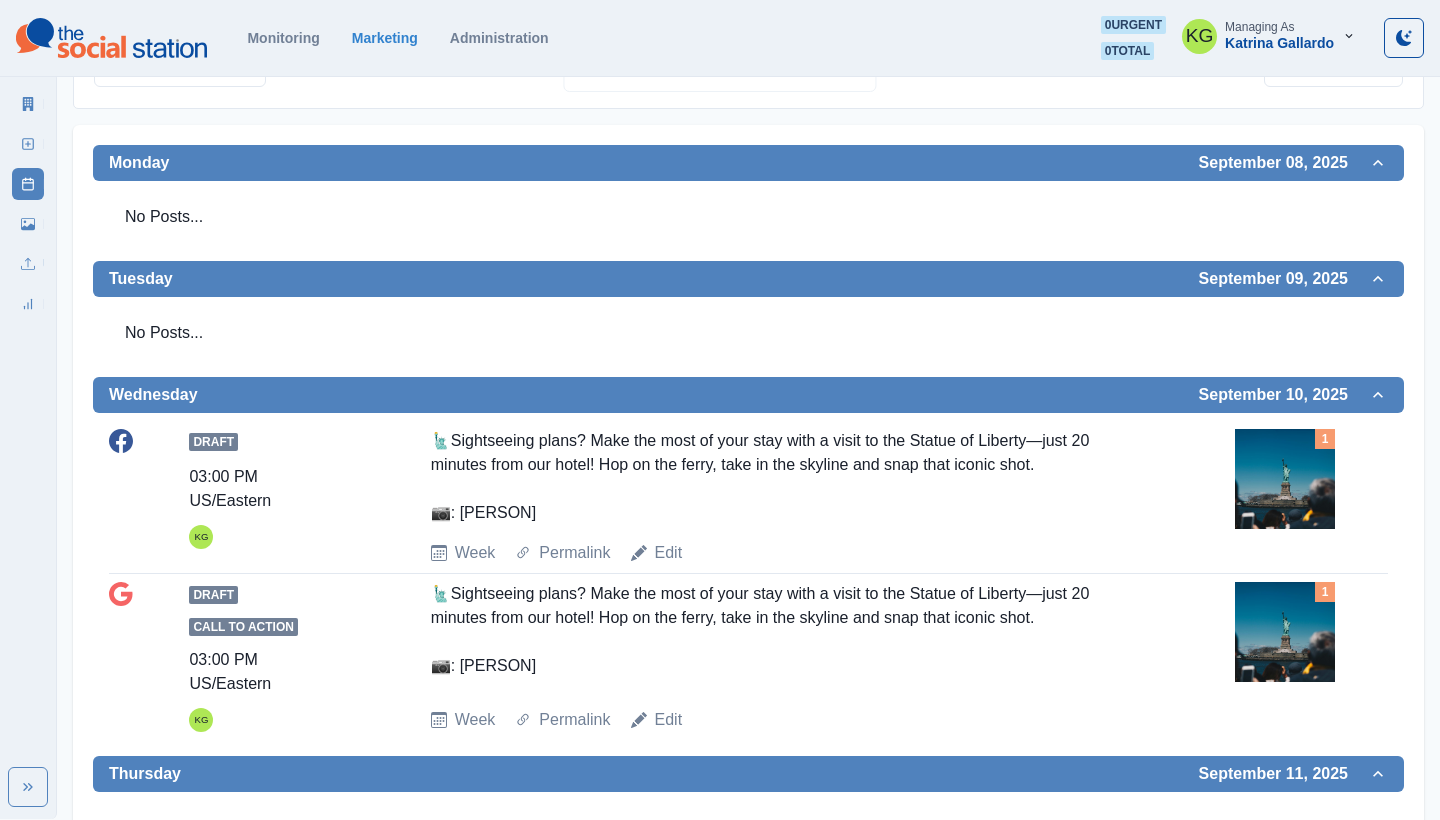 click at bounding box center (1285, 479) 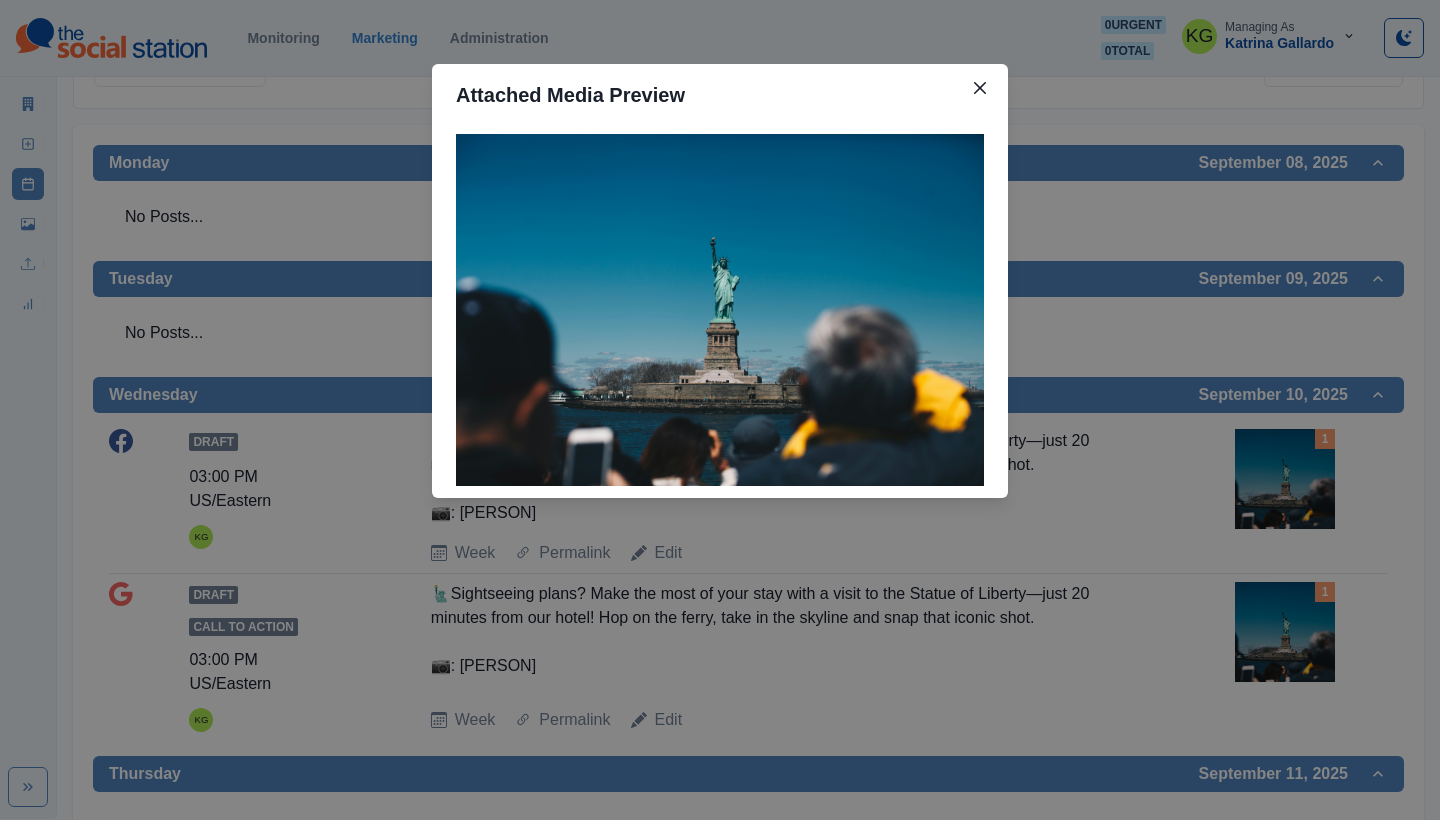 click on "Attached Media Preview" at bounding box center [720, 410] 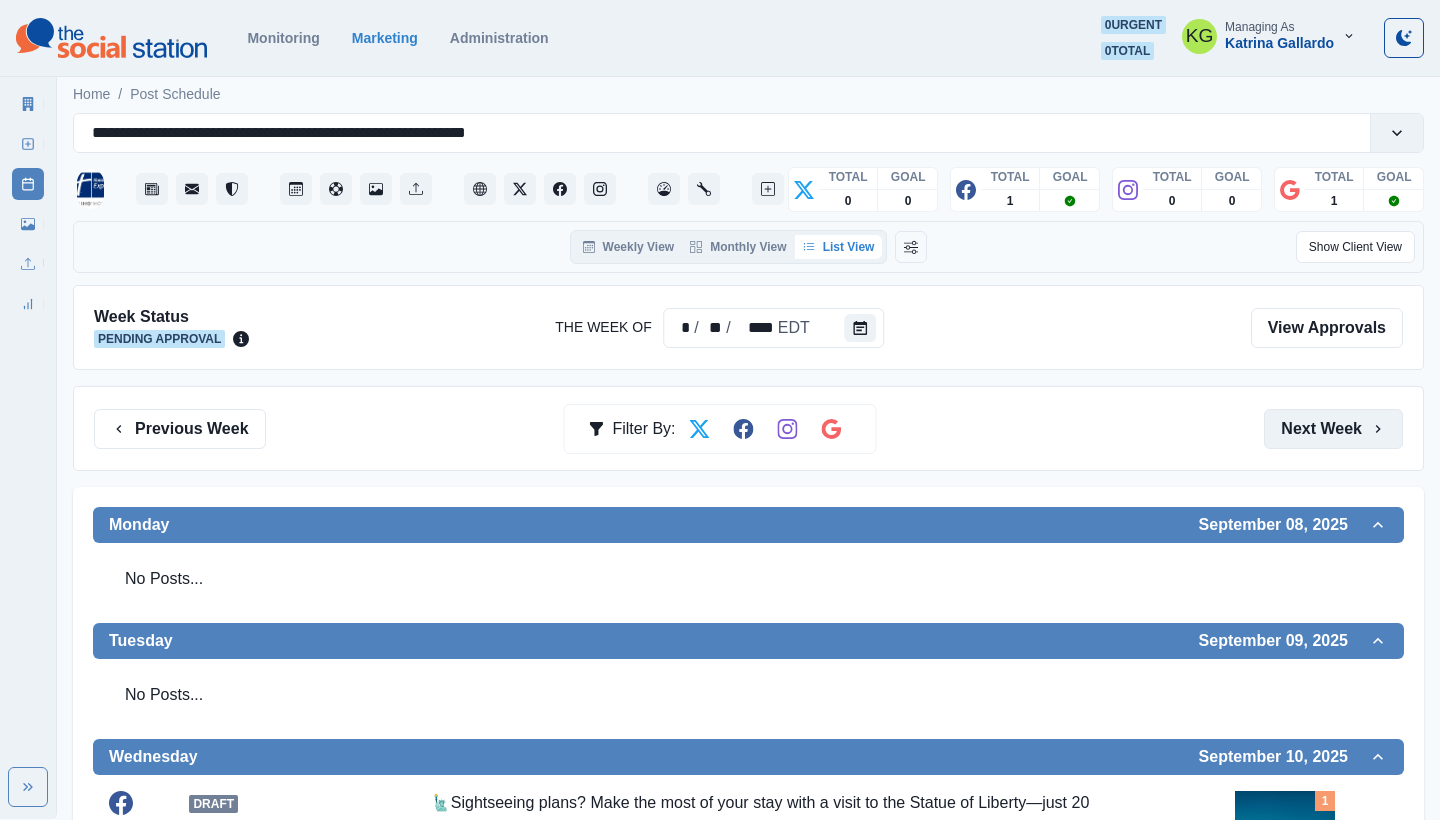 scroll, scrollTop: 0, scrollLeft: 0, axis: both 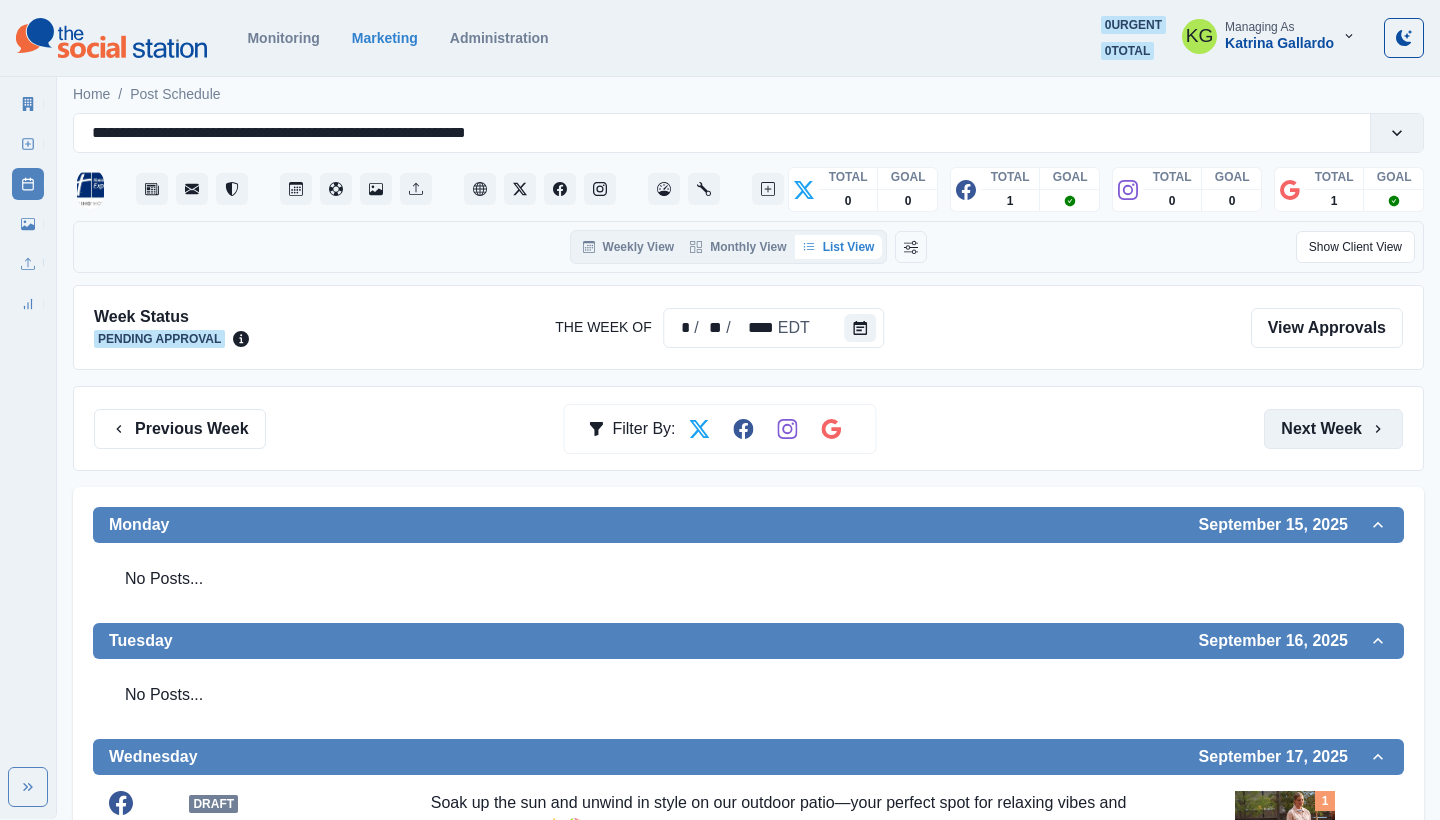 click on "Next Week" at bounding box center (1333, 429) 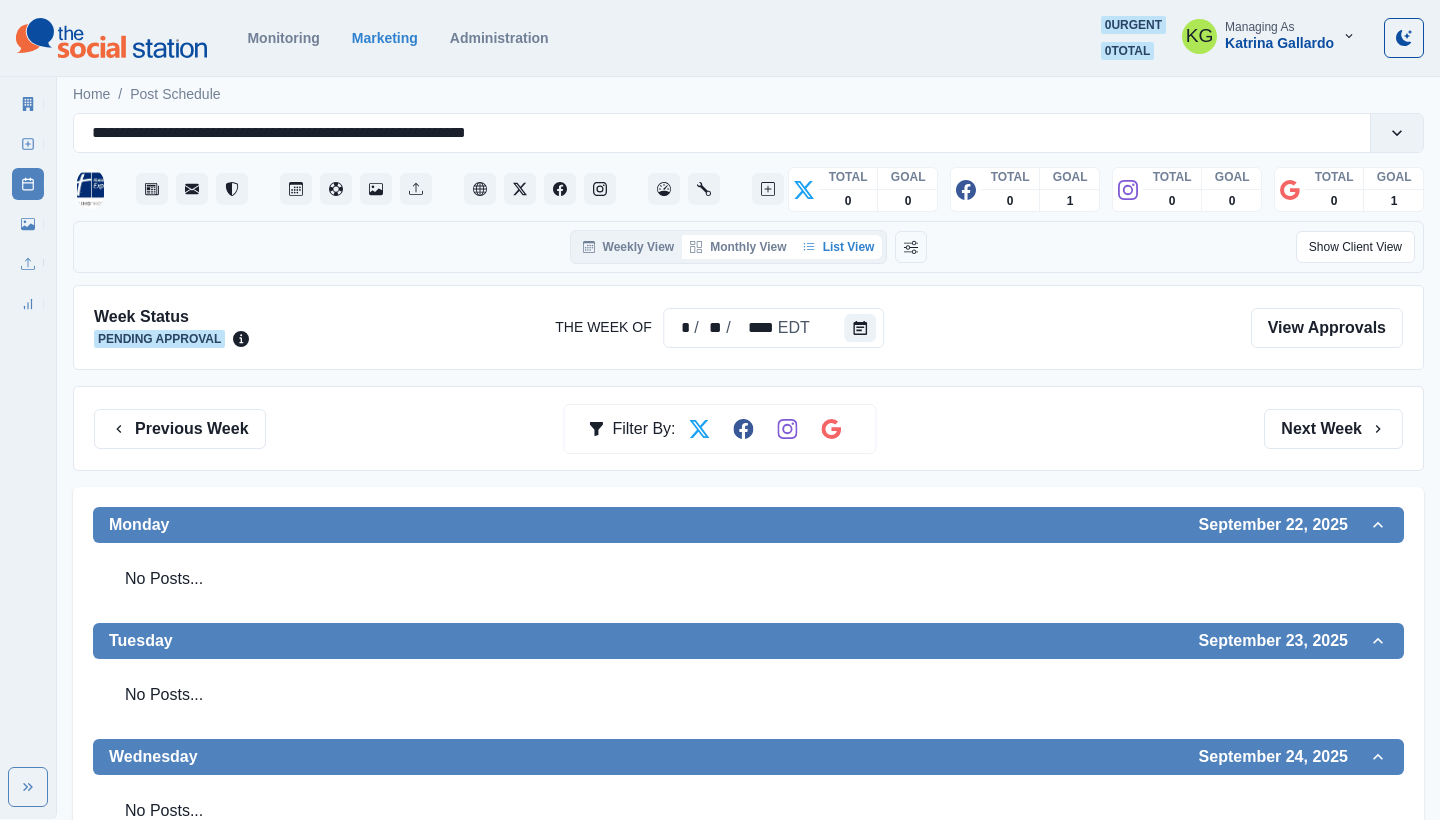 scroll, scrollTop: 0, scrollLeft: 0, axis: both 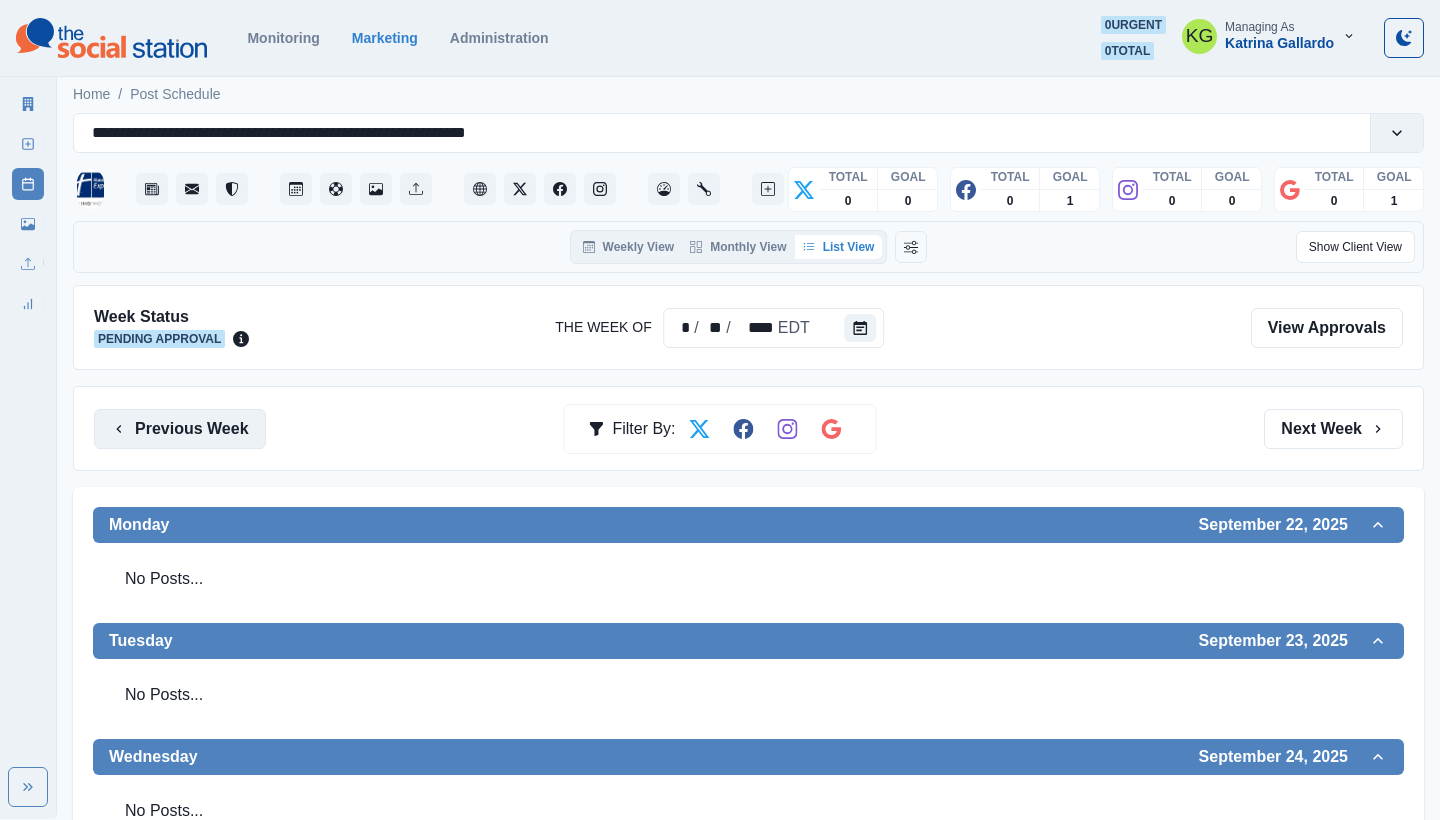 click on "Previous Week" at bounding box center (180, 429) 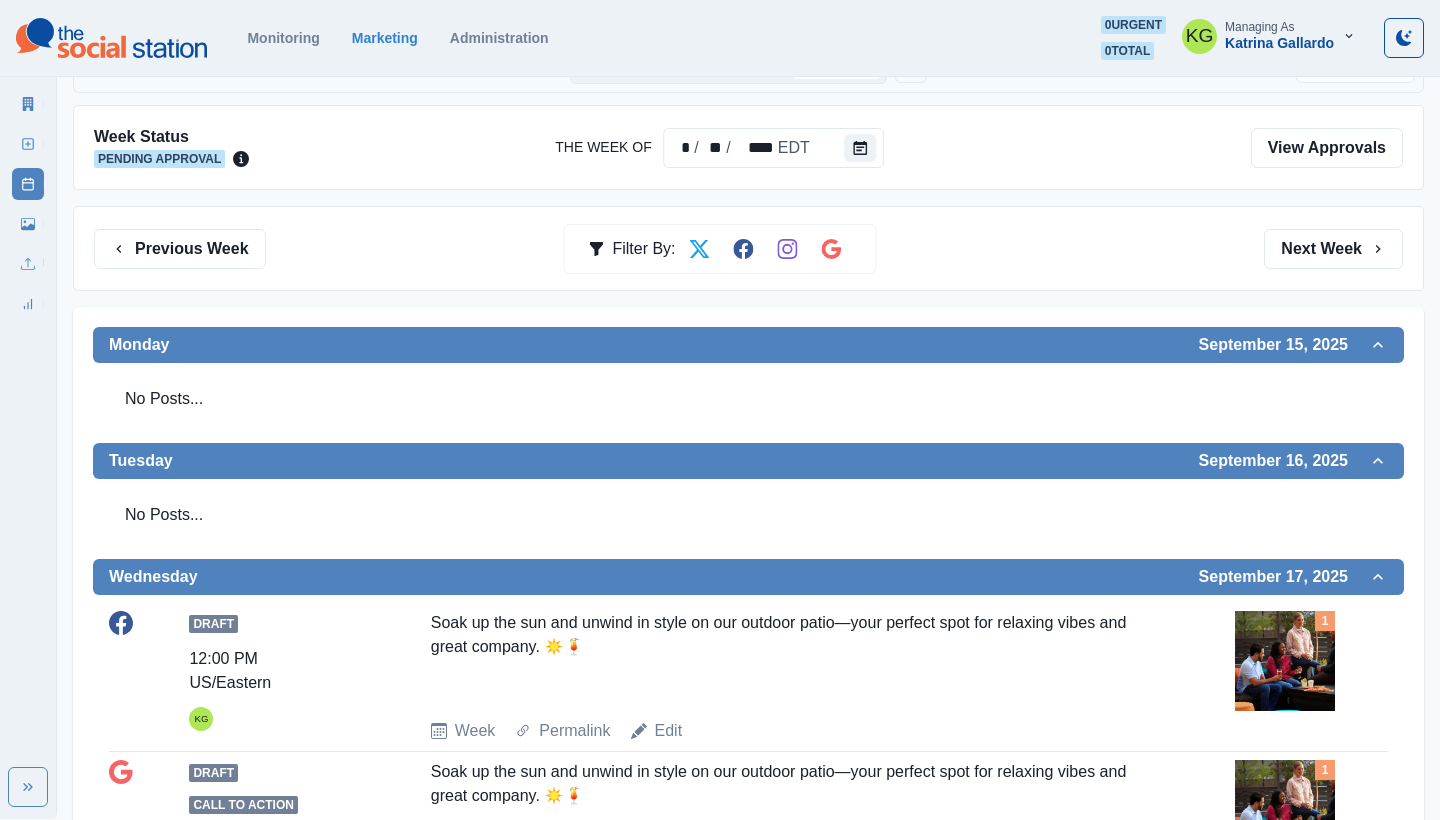 scroll, scrollTop: 217, scrollLeft: 0, axis: vertical 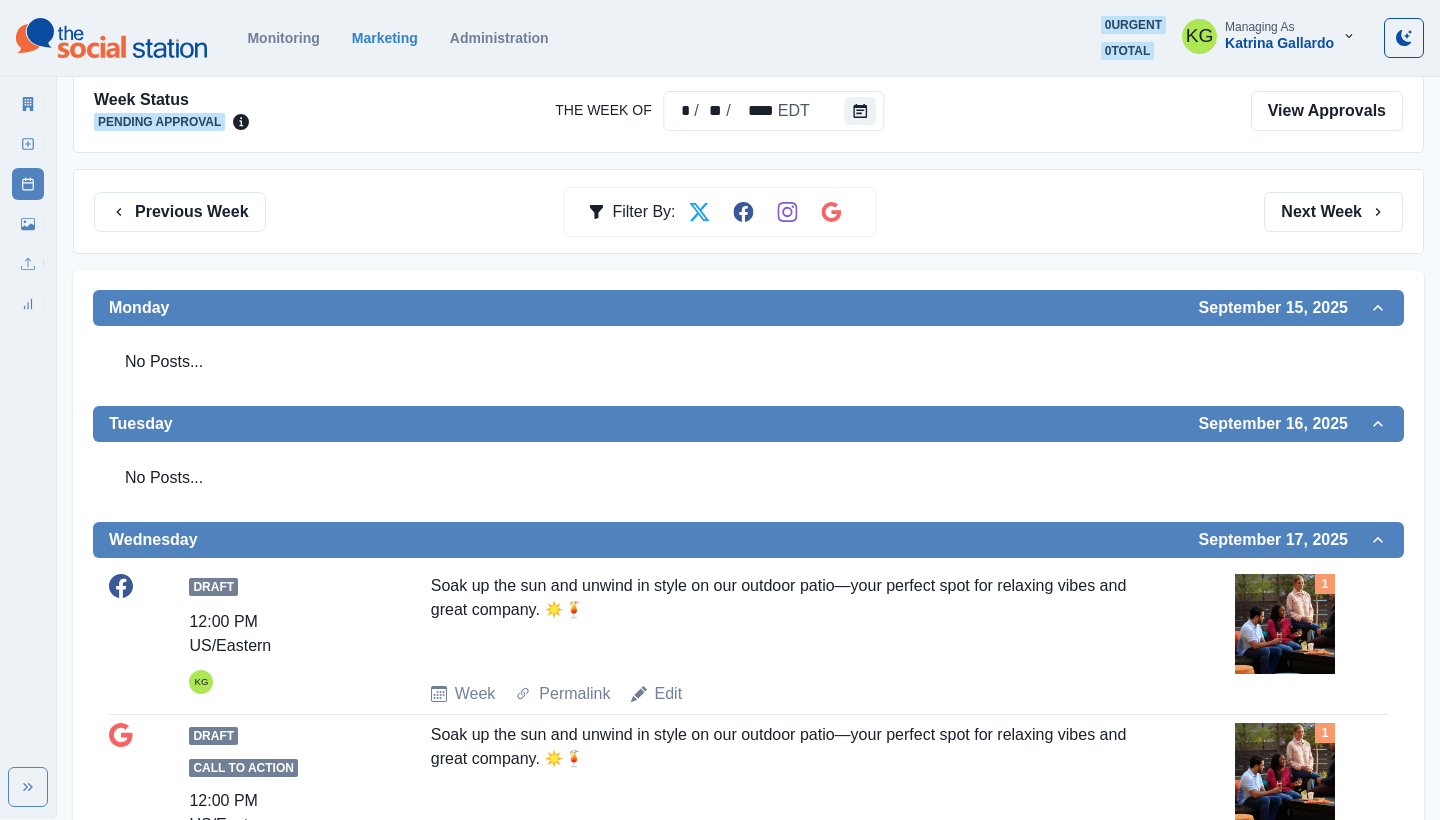 click at bounding box center (1285, 624) 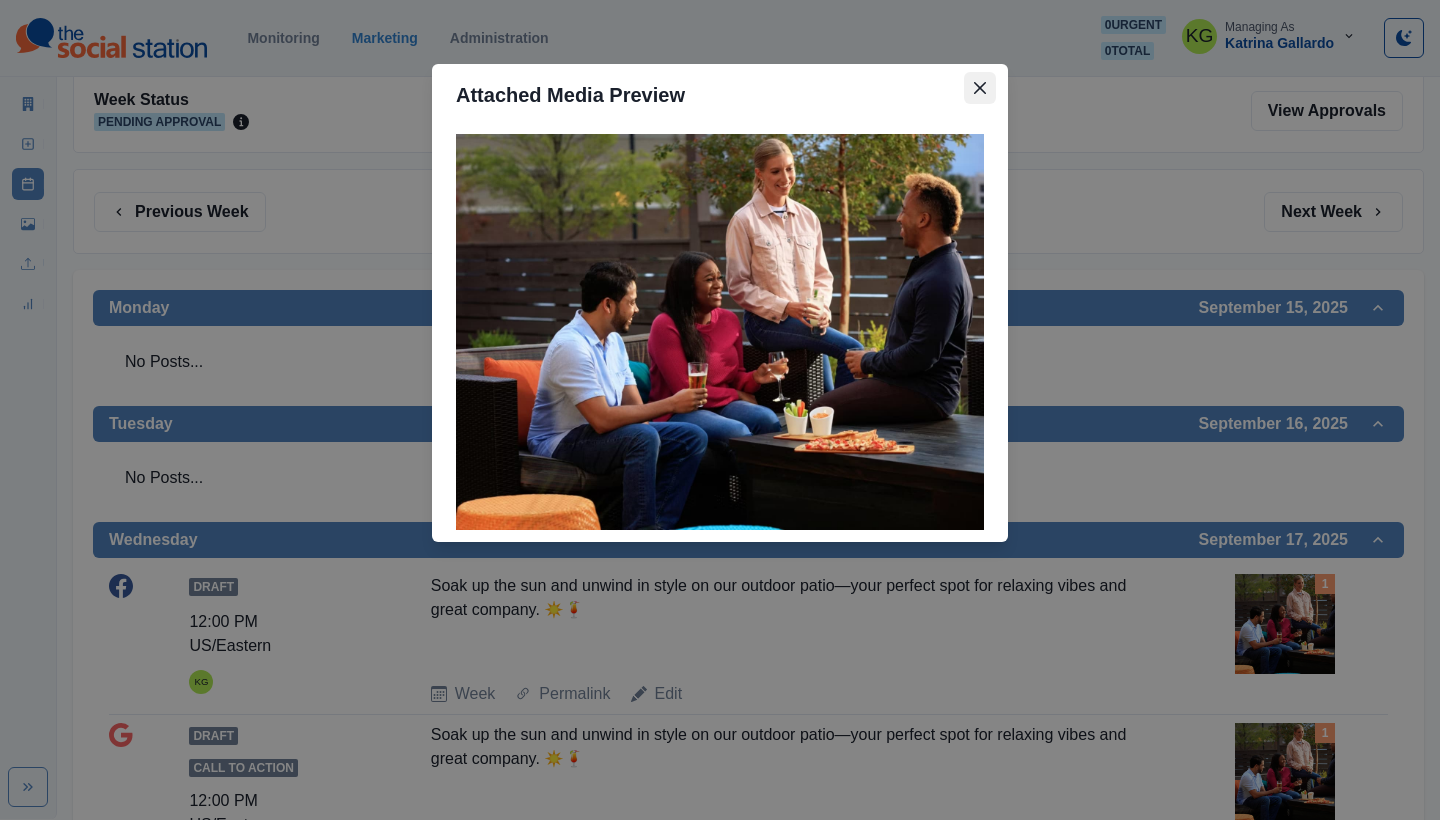 click 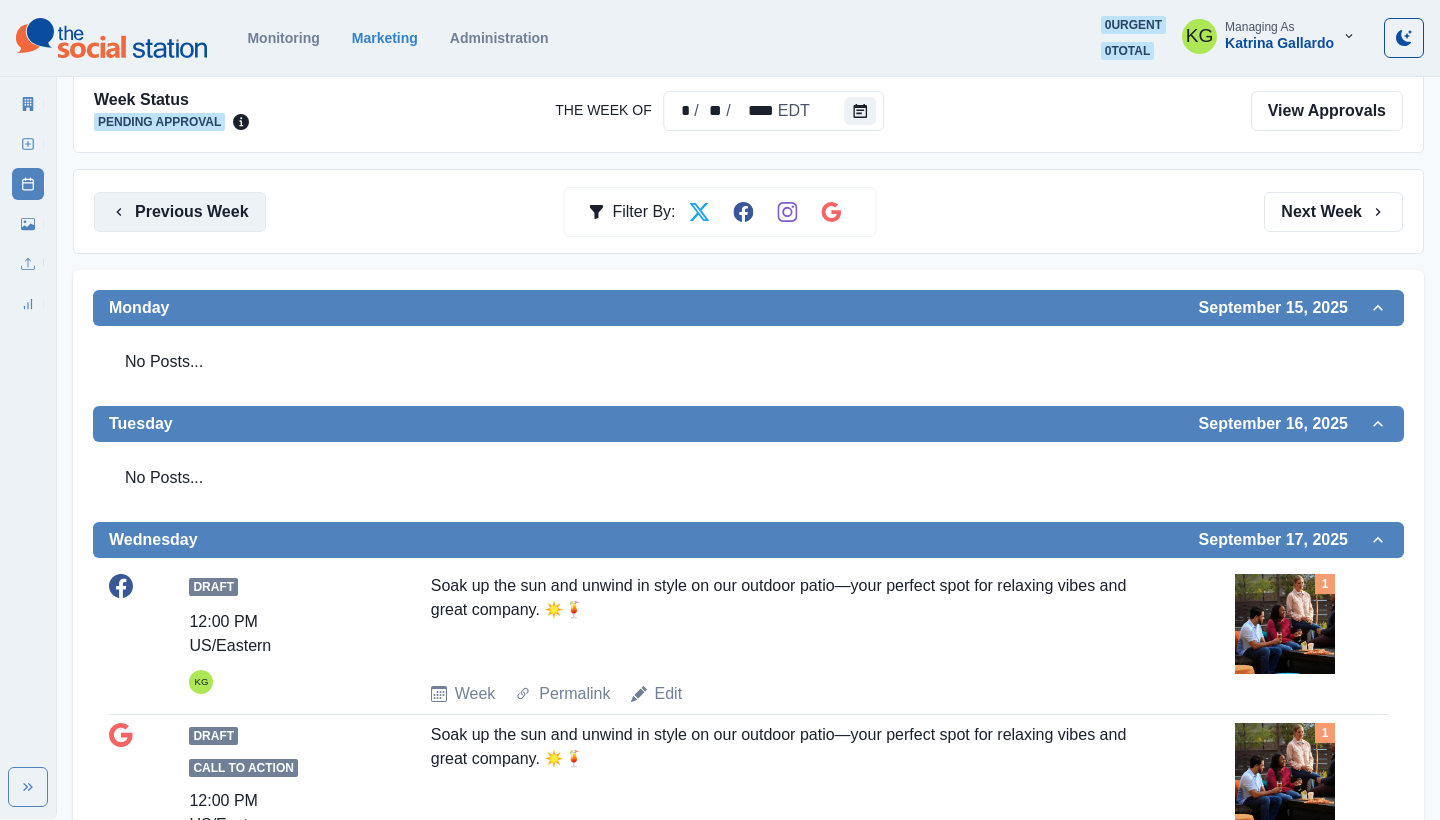 click on "Previous Week" at bounding box center (180, 212) 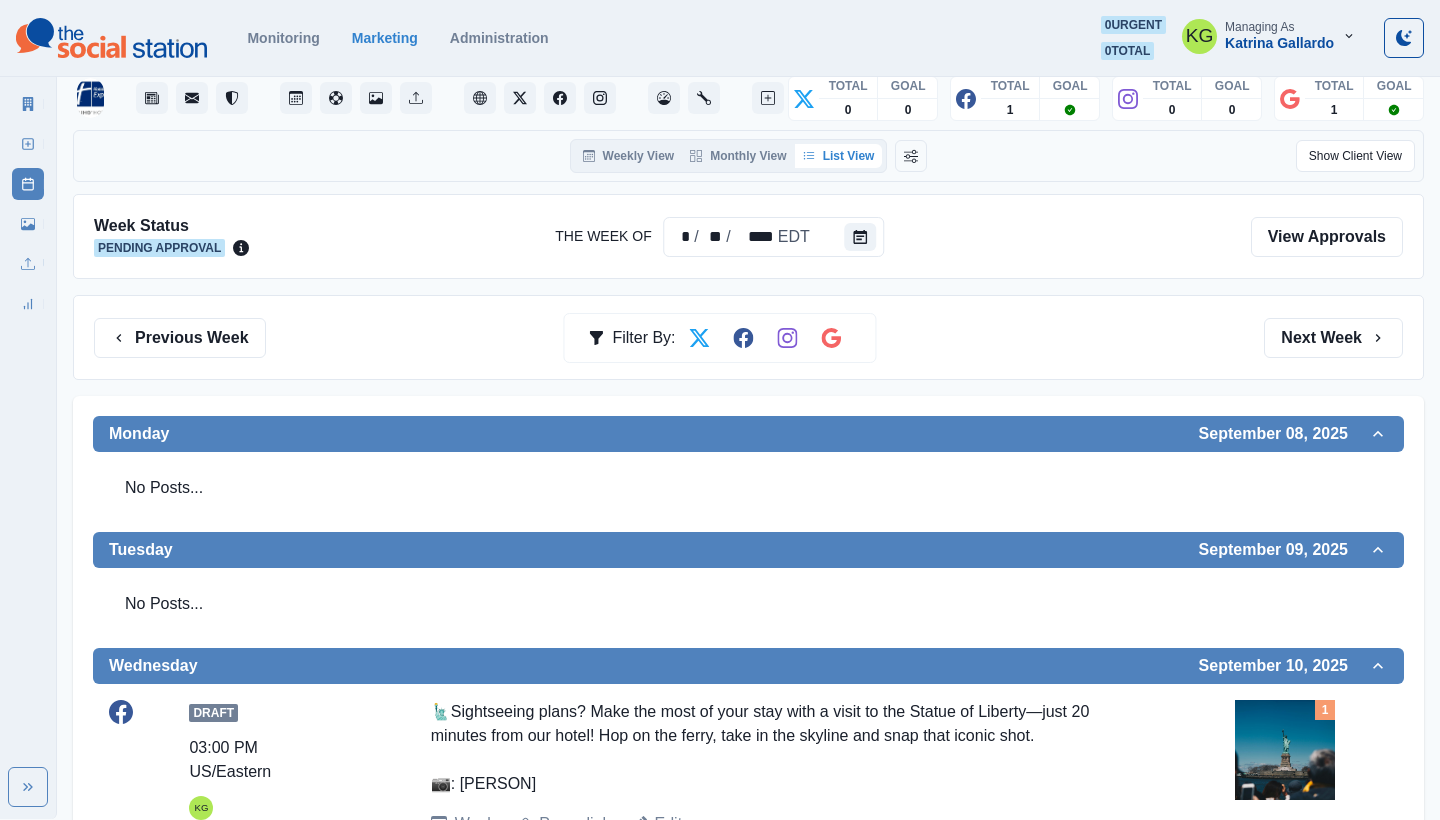 scroll, scrollTop: 91, scrollLeft: 0, axis: vertical 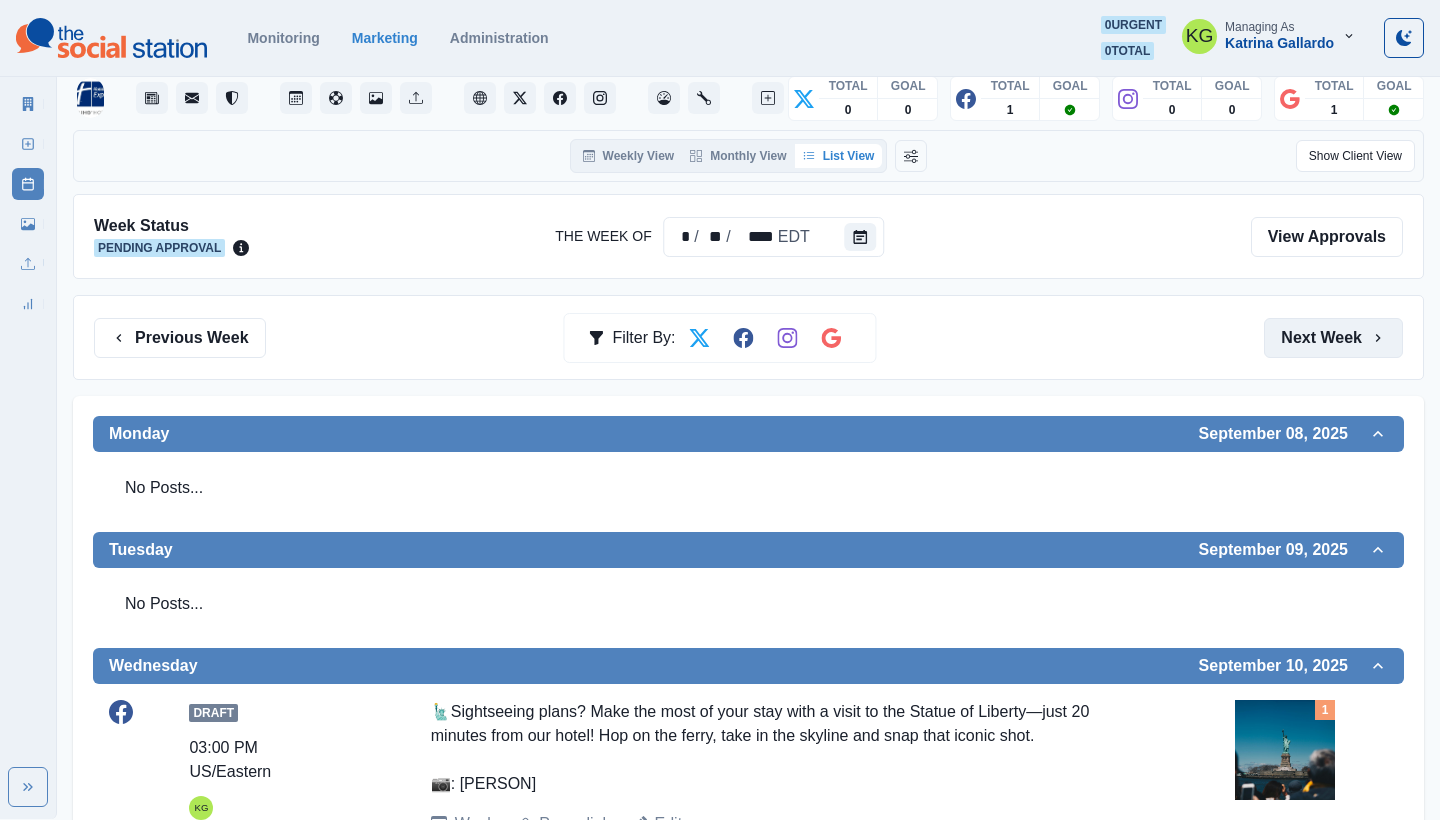 click on "Next Week" at bounding box center (1333, 338) 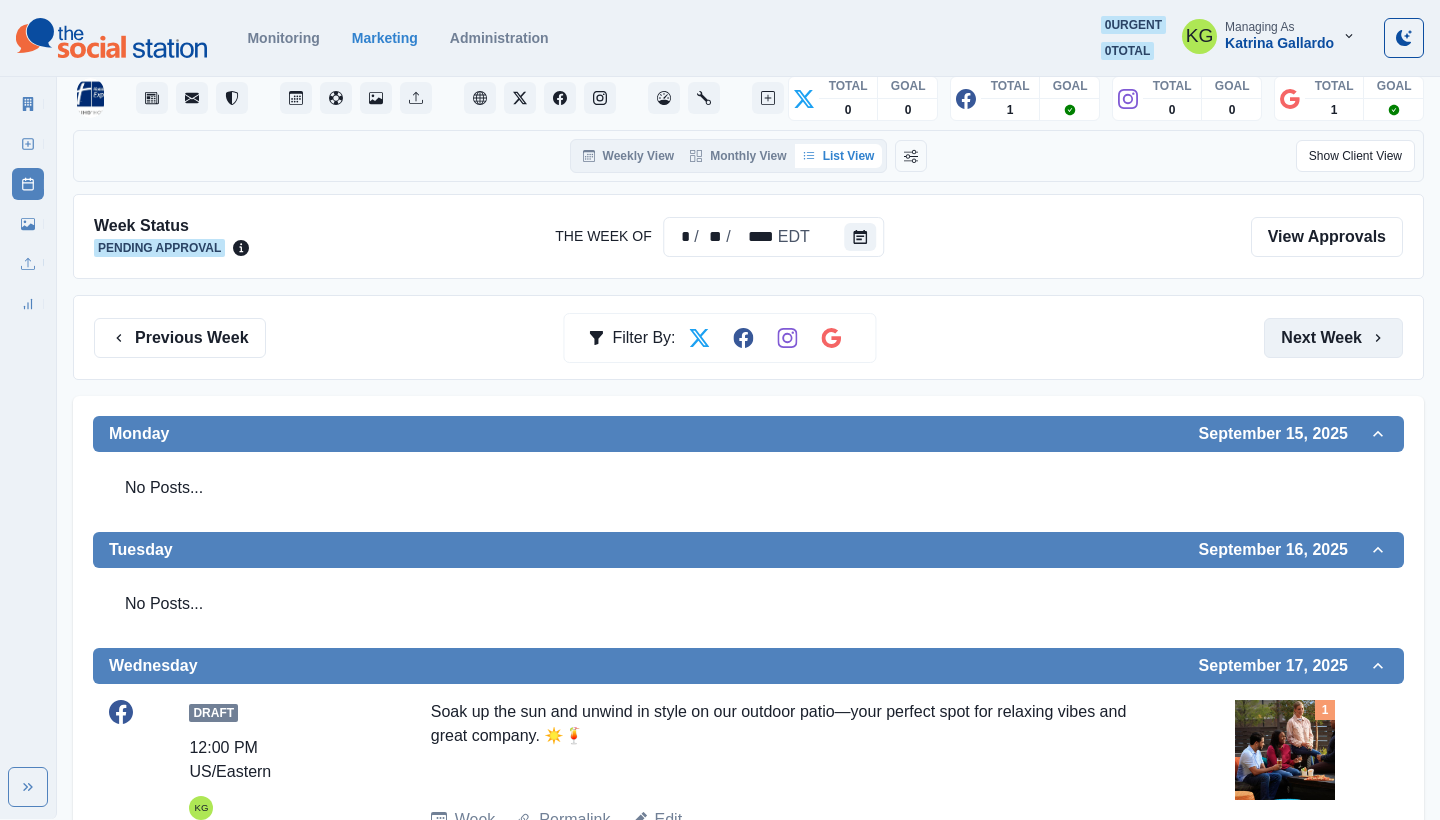 click on "Next Week" at bounding box center [1333, 338] 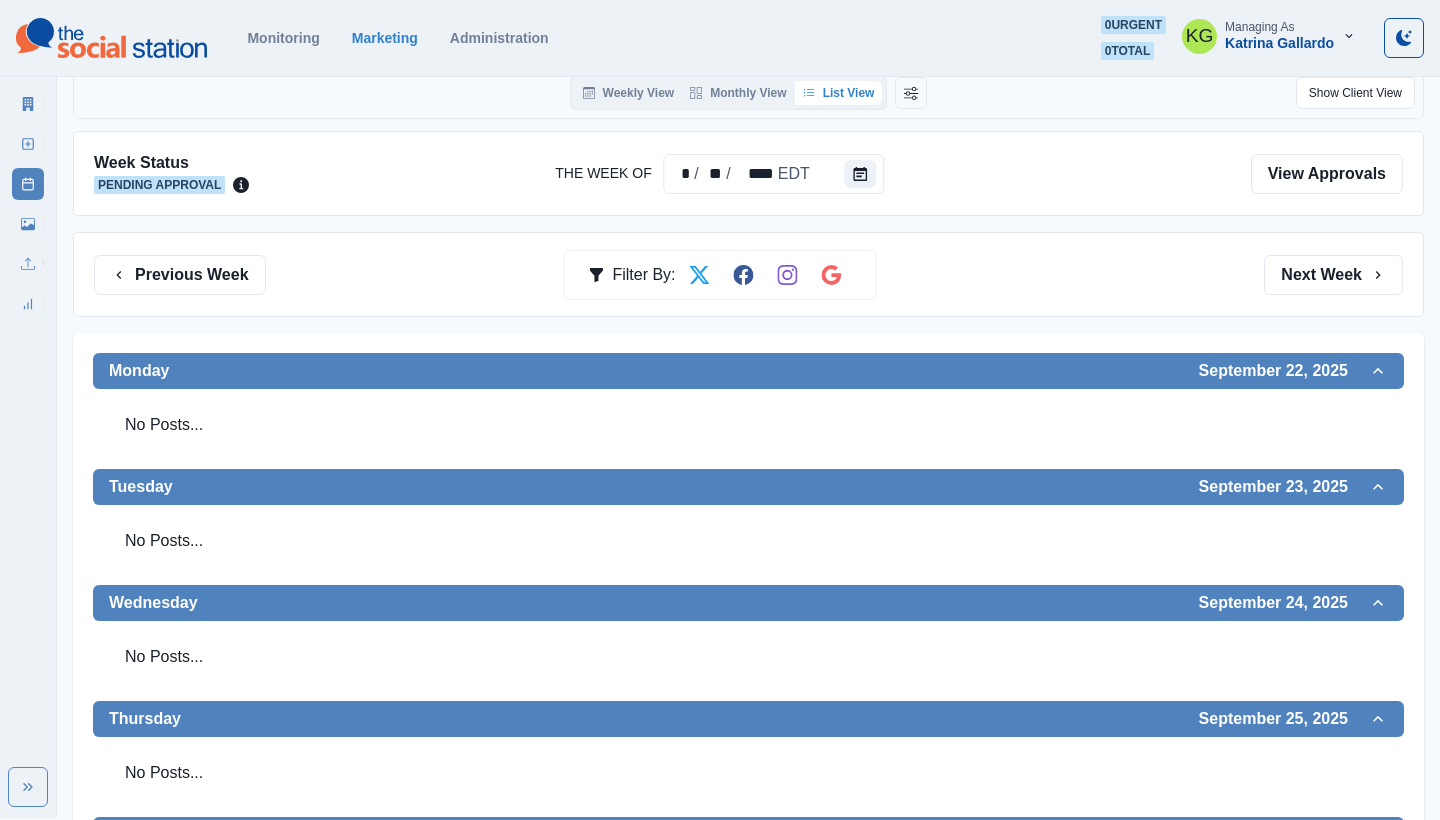 scroll, scrollTop: 66, scrollLeft: 0, axis: vertical 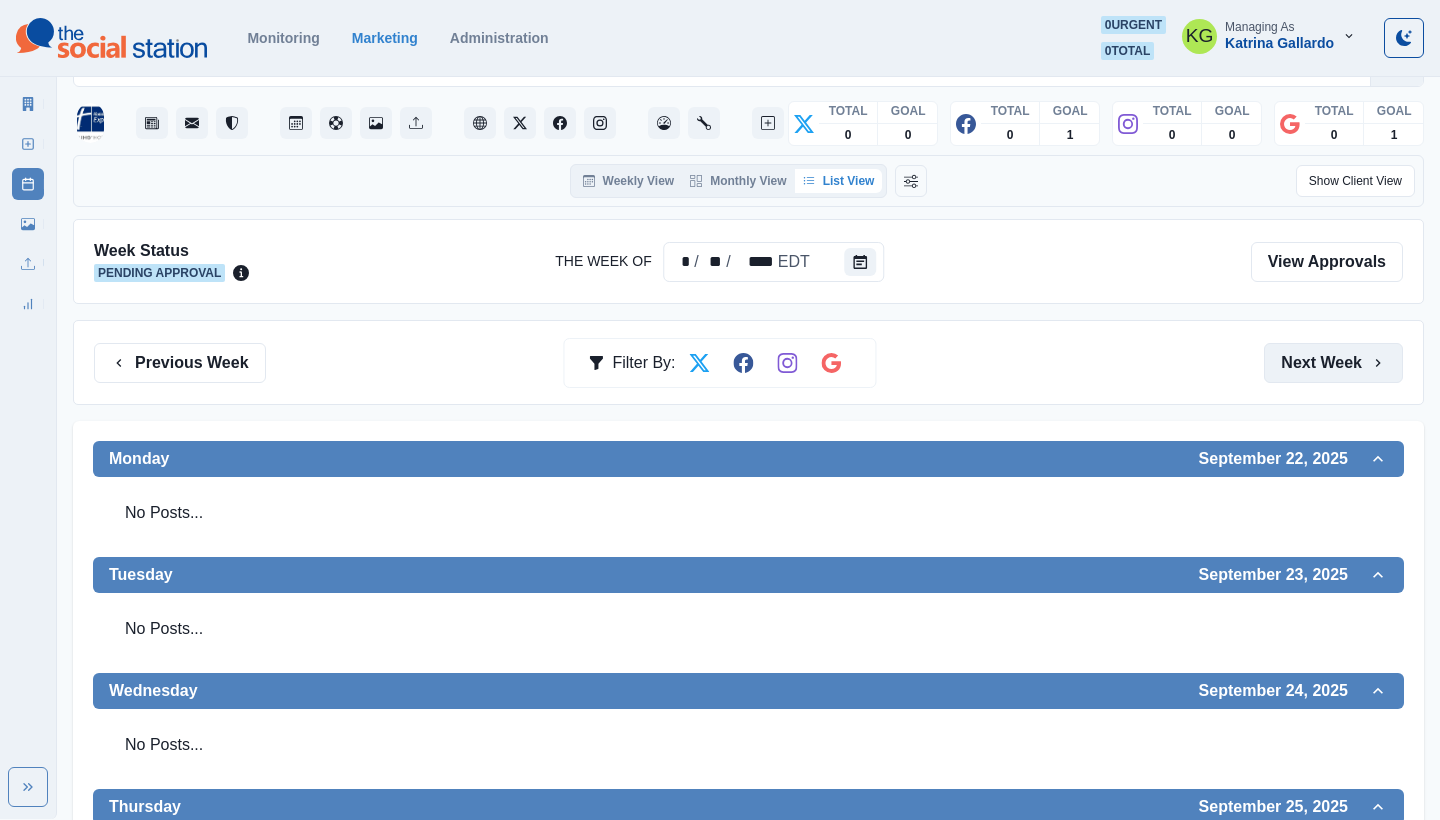 click on "Next Week" at bounding box center (1333, 363) 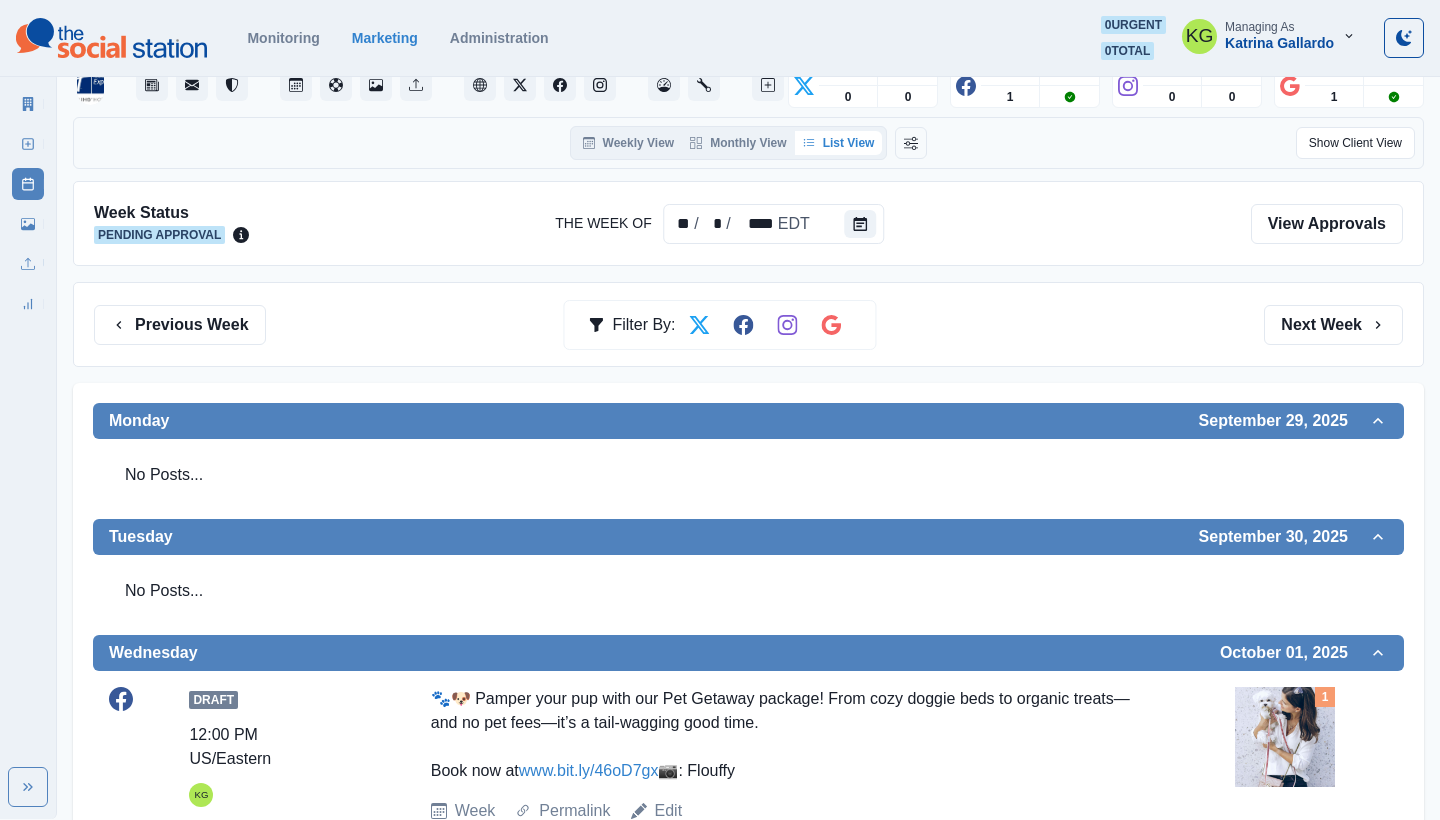 scroll, scrollTop: 52, scrollLeft: 0, axis: vertical 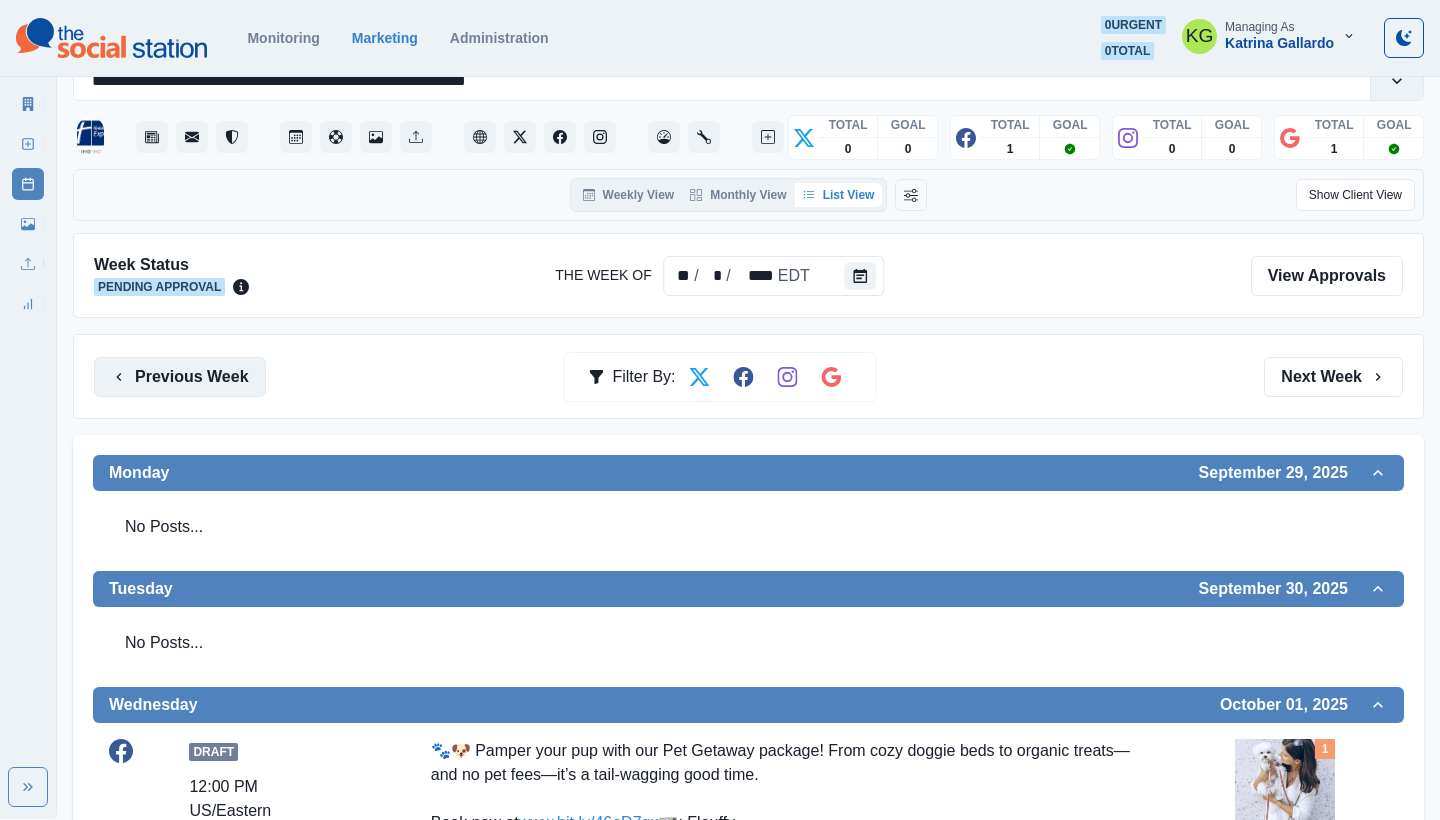 click on "Previous Week" at bounding box center (180, 377) 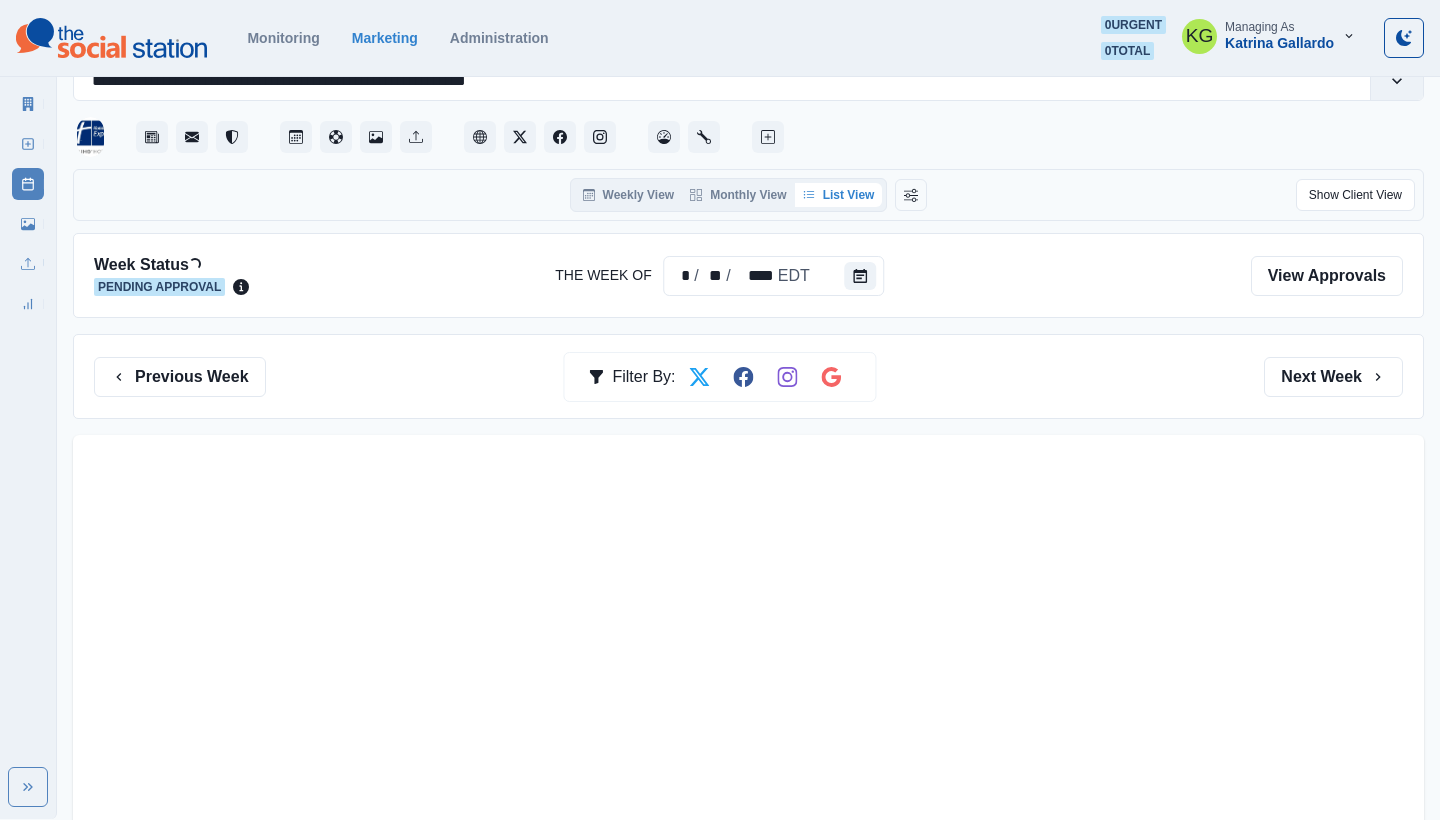 scroll, scrollTop: 0, scrollLeft: 0, axis: both 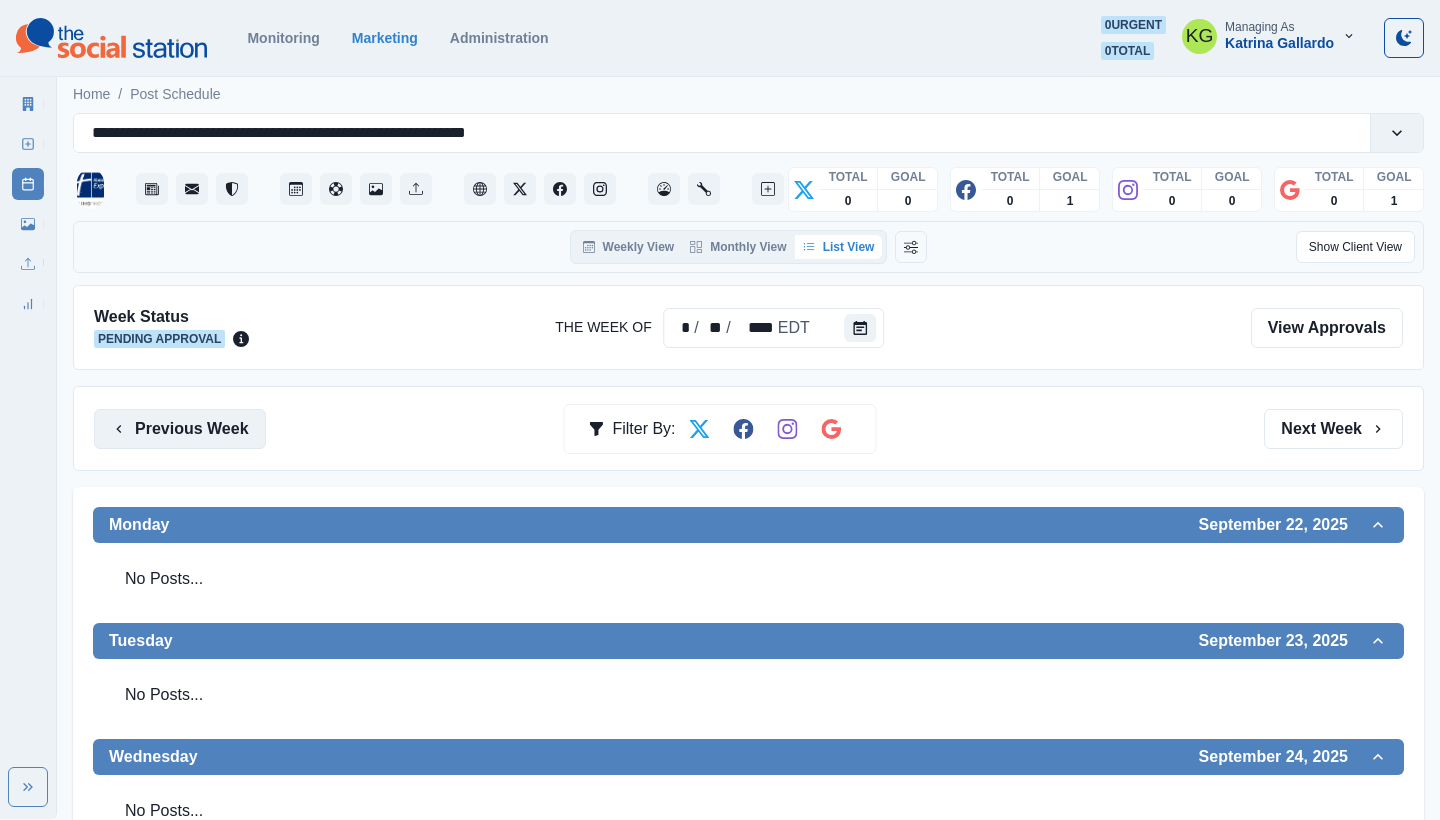 click on "Previous Week" at bounding box center [180, 429] 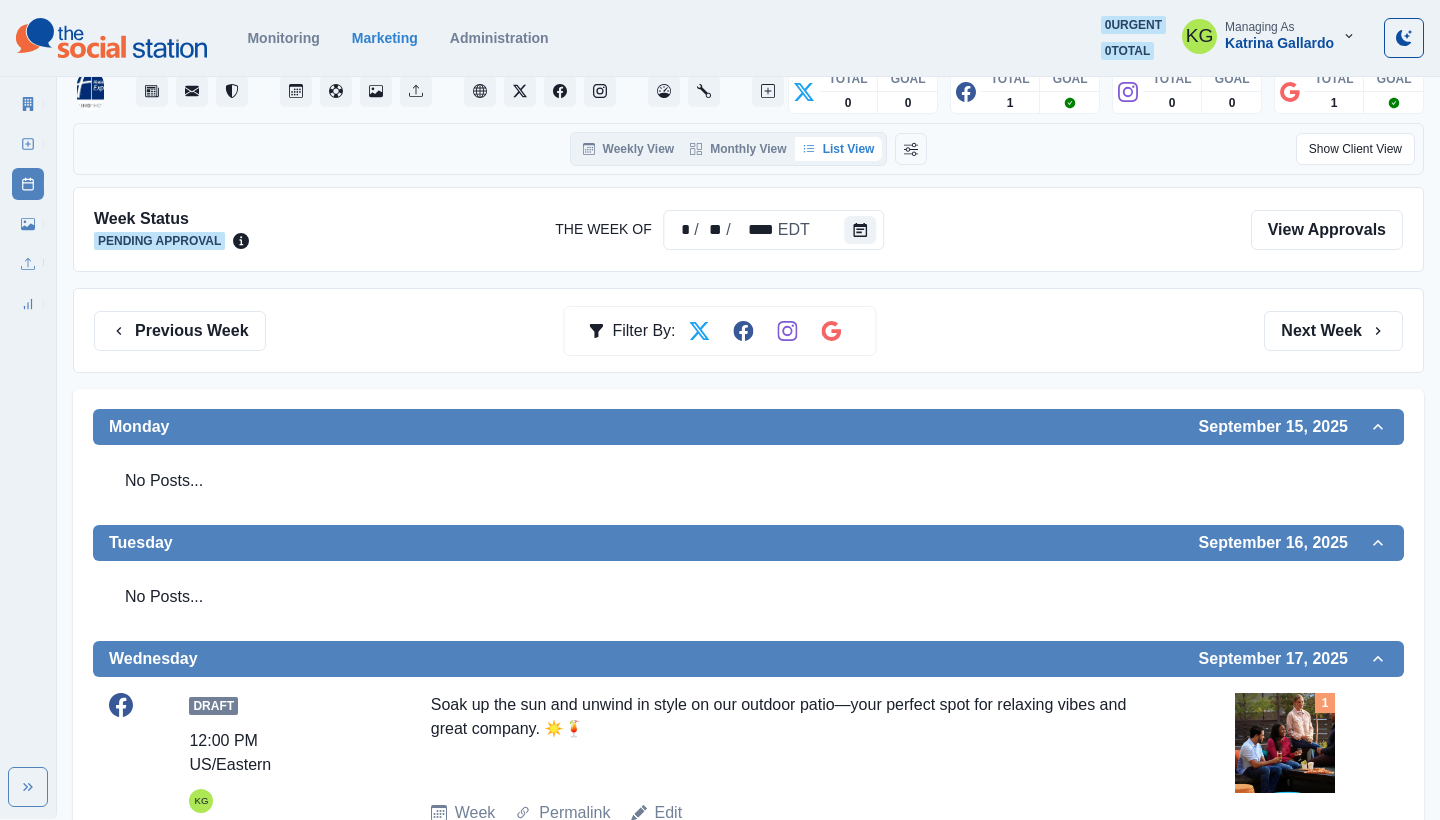 scroll, scrollTop: 49, scrollLeft: 0, axis: vertical 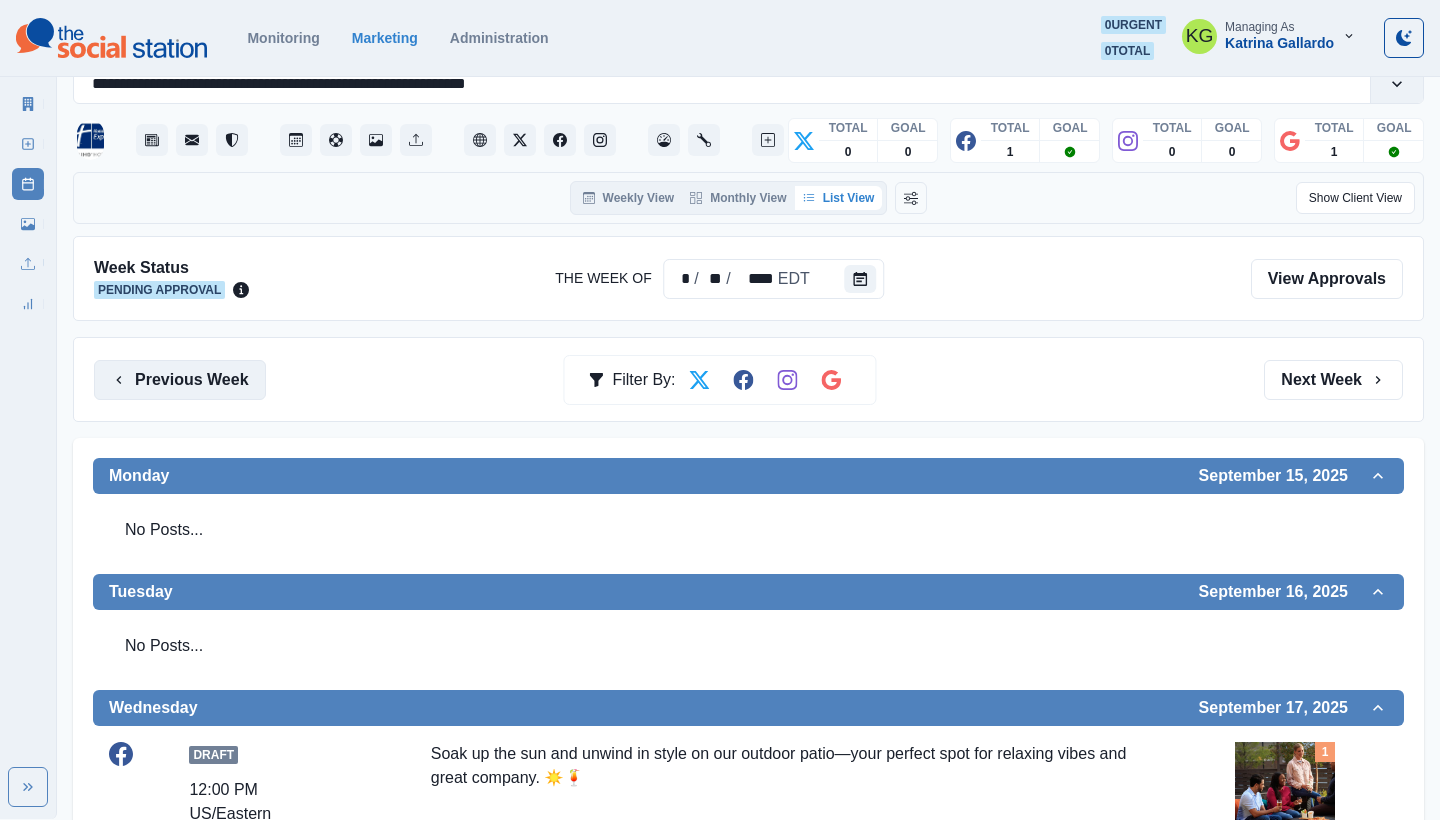 click on "Previous Week" at bounding box center [180, 380] 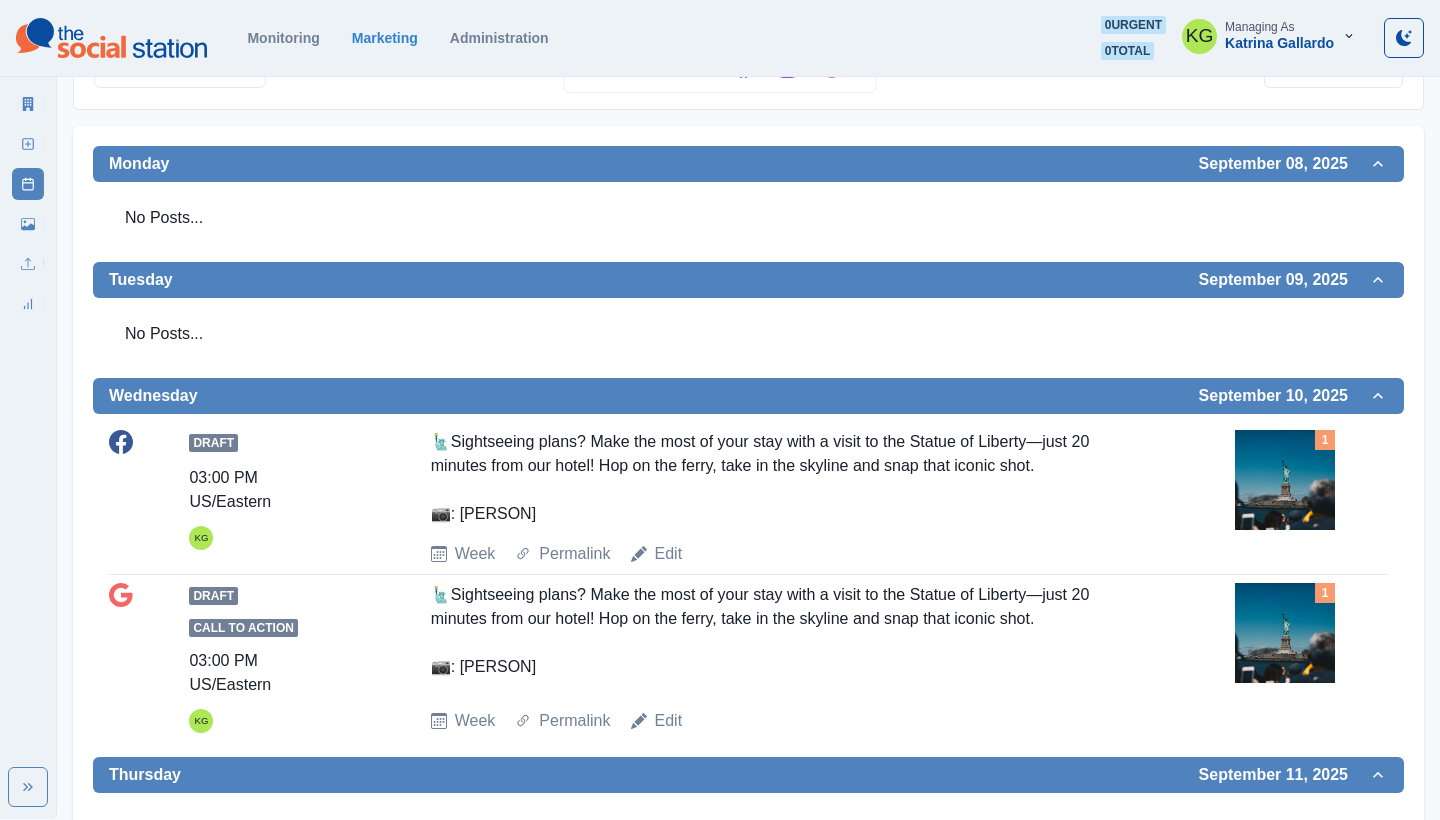 scroll, scrollTop: 67, scrollLeft: 0, axis: vertical 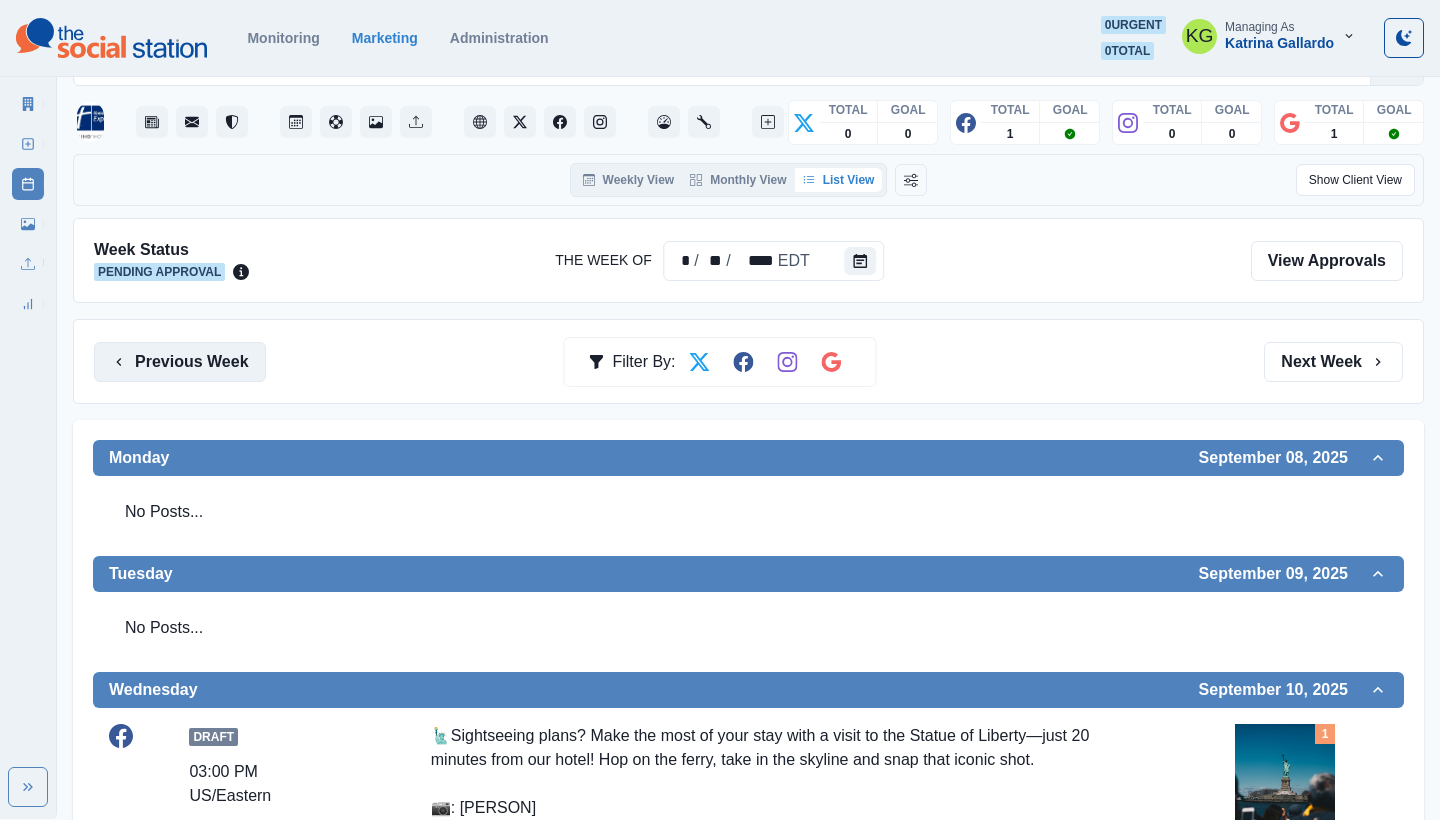 click on "Previous Week" at bounding box center [180, 362] 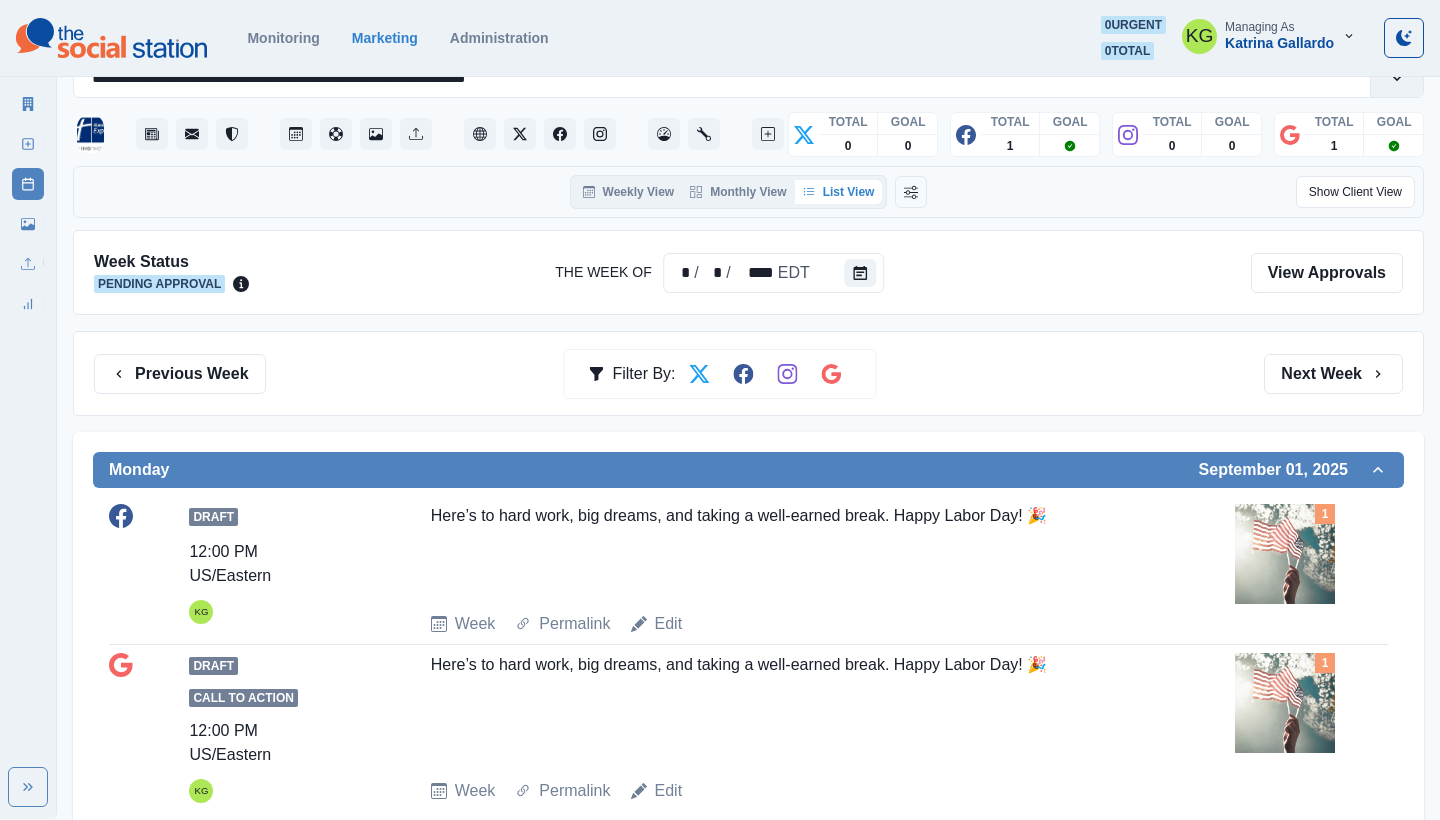 scroll, scrollTop: 66, scrollLeft: 0, axis: vertical 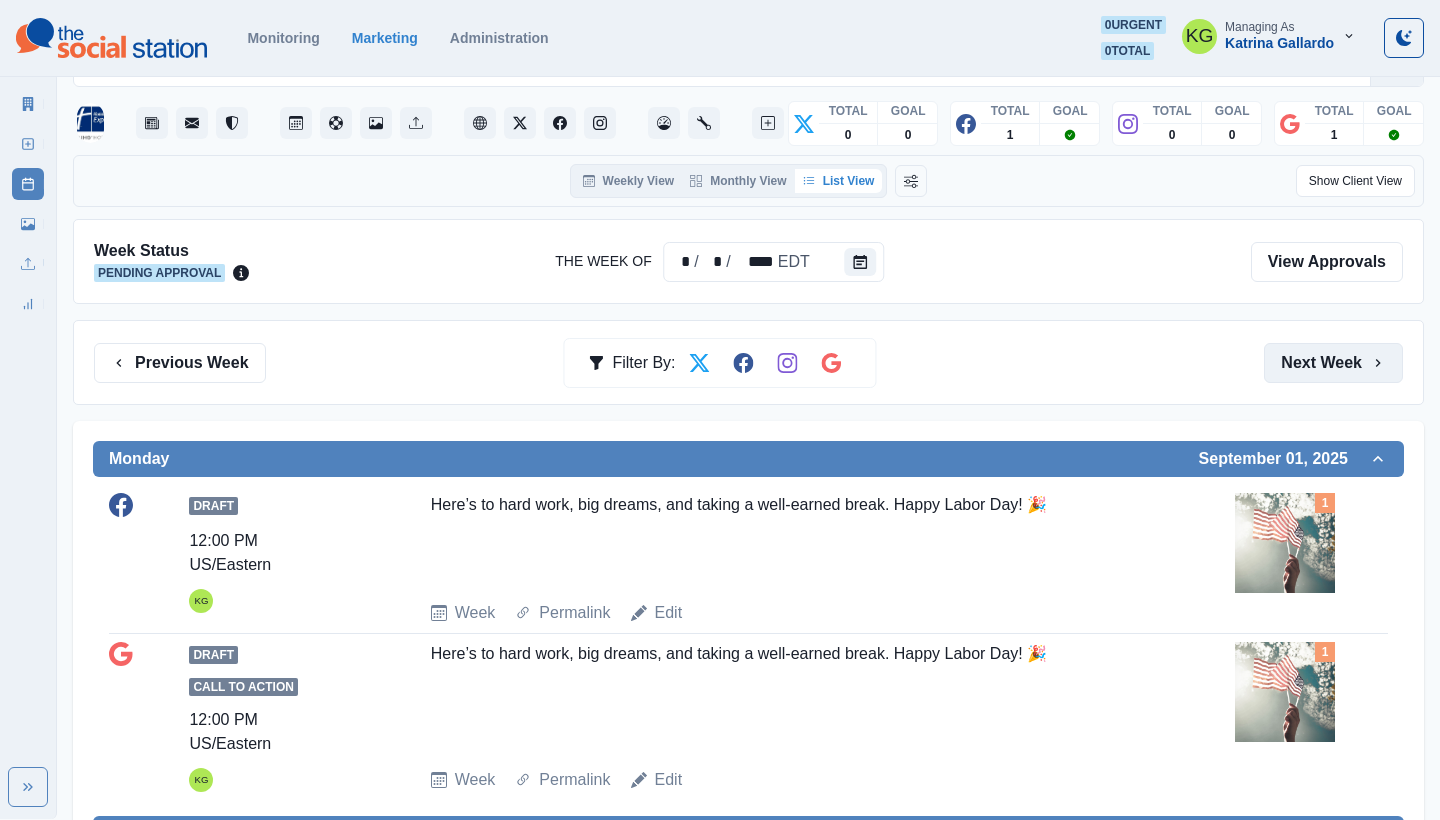 click on "Next Week" at bounding box center [1333, 363] 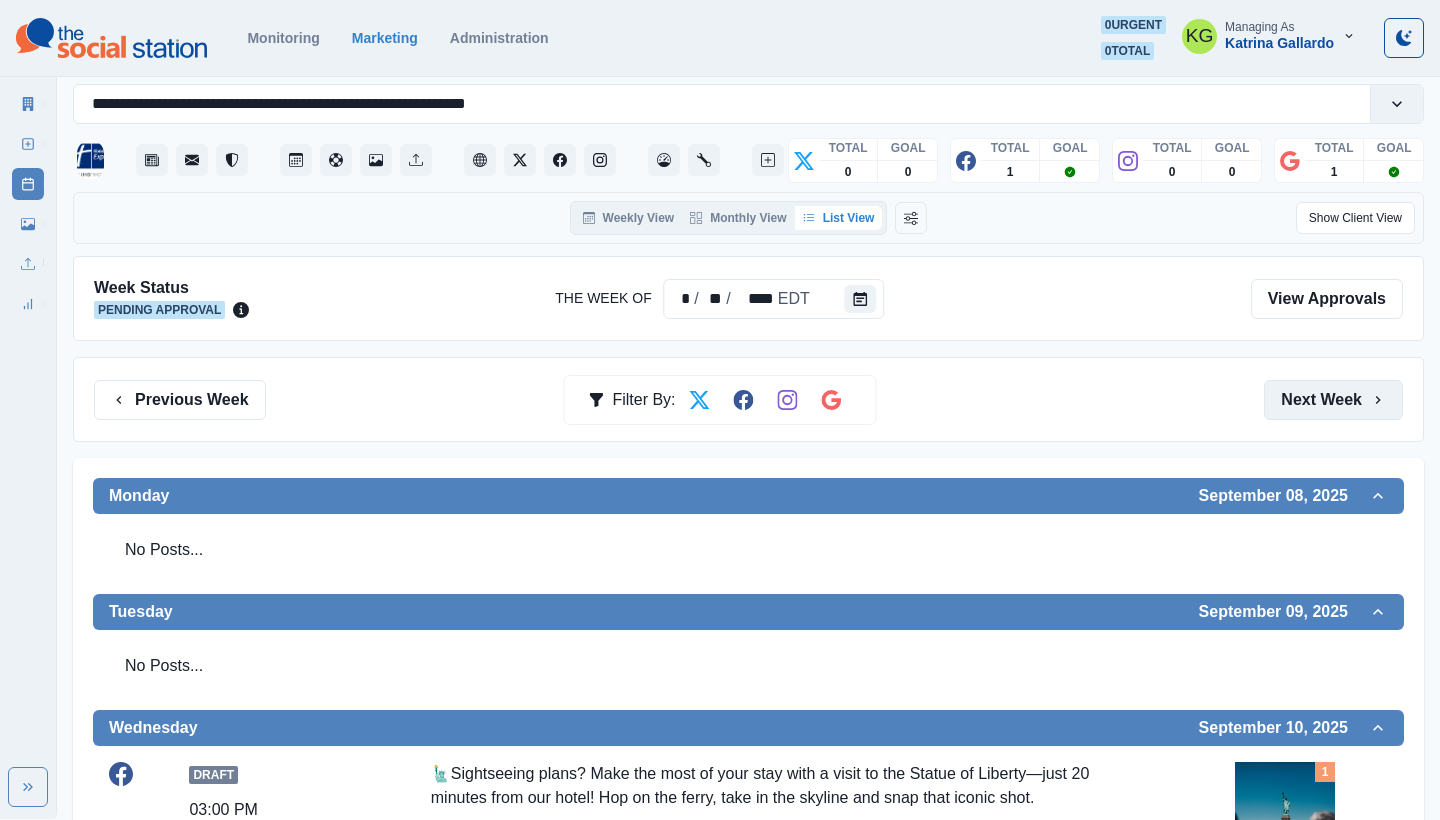 scroll, scrollTop: 14, scrollLeft: 0, axis: vertical 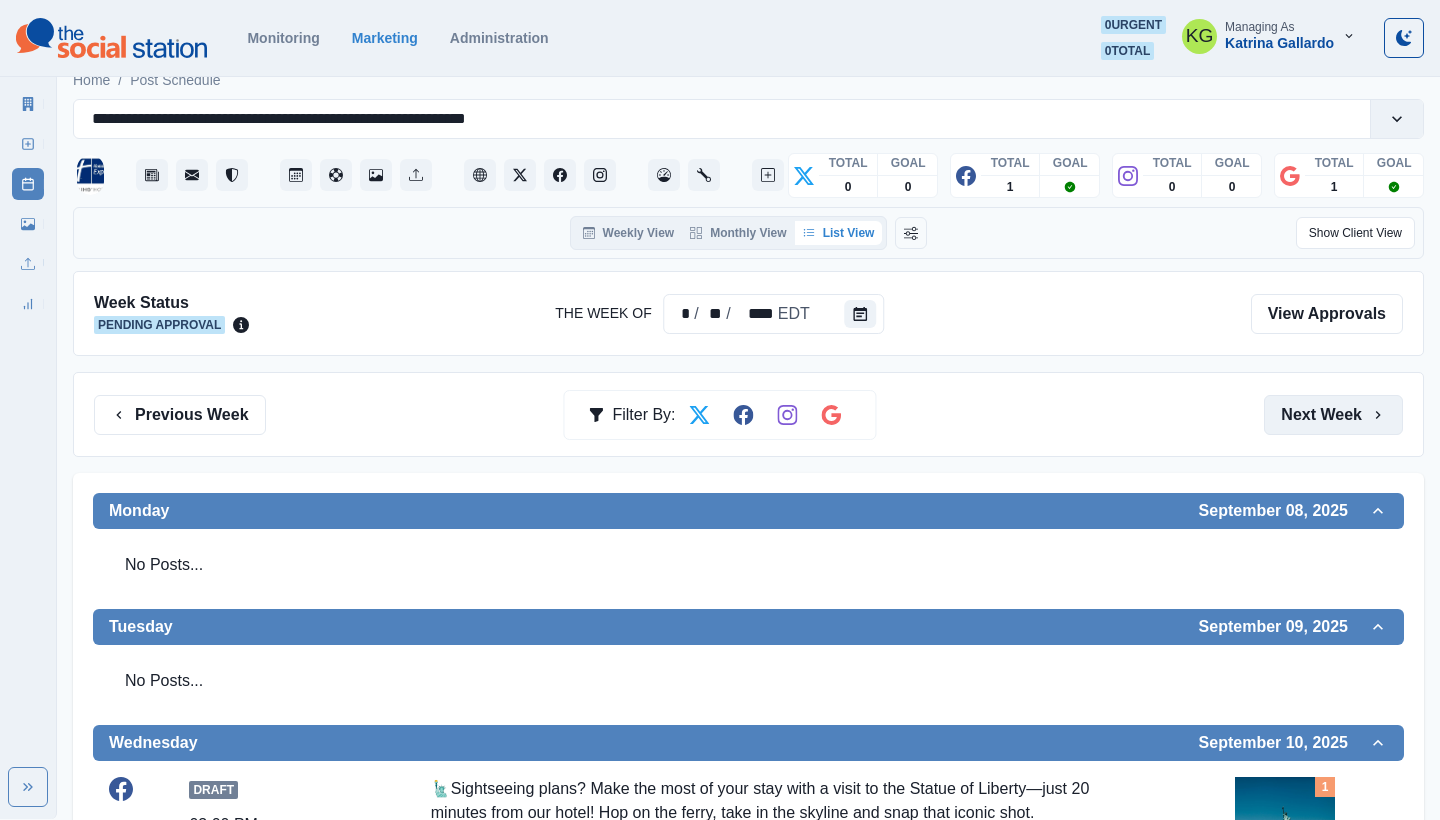 click on "Next Week" at bounding box center (1333, 415) 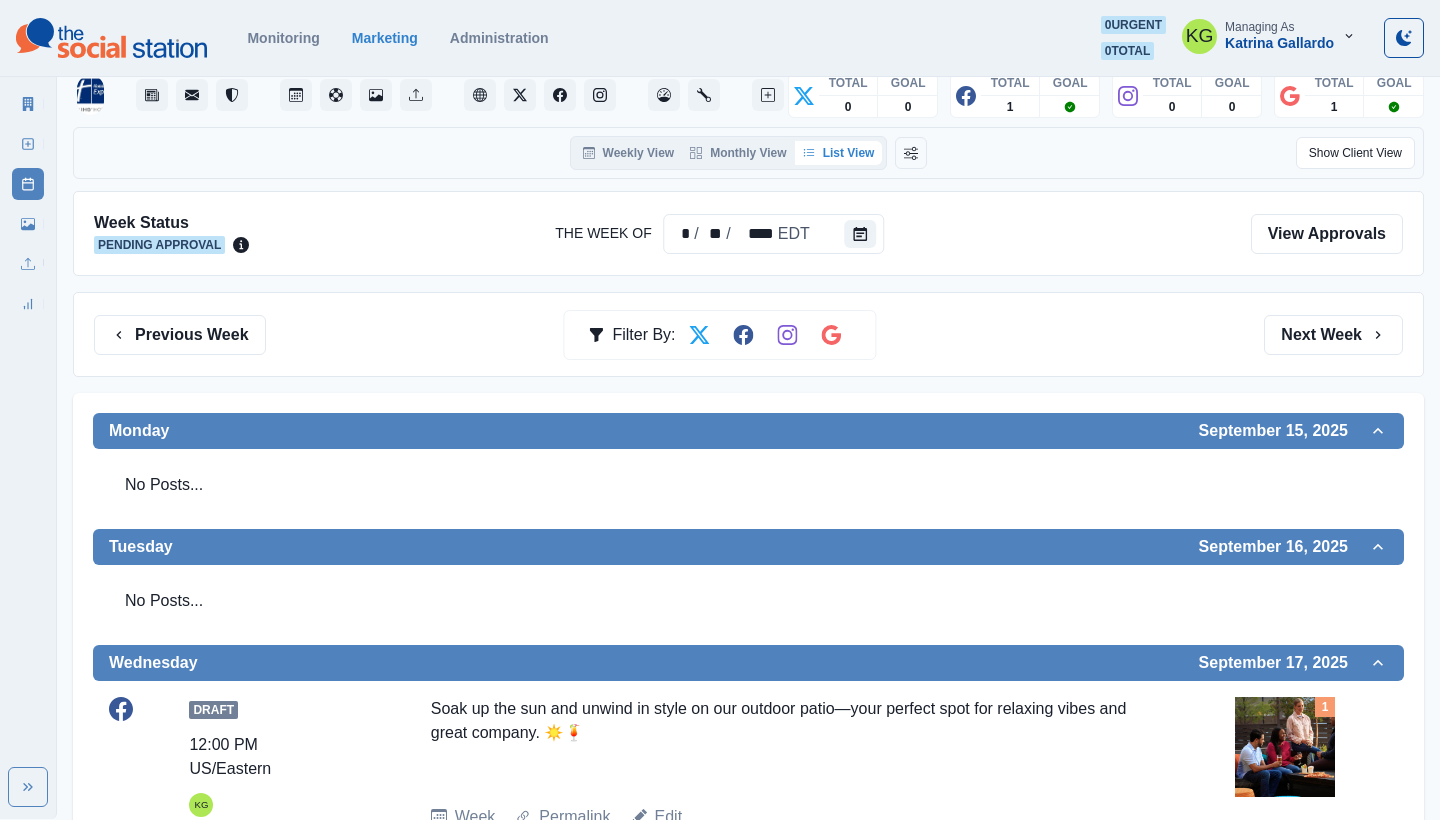 scroll, scrollTop: 12, scrollLeft: 0, axis: vertical 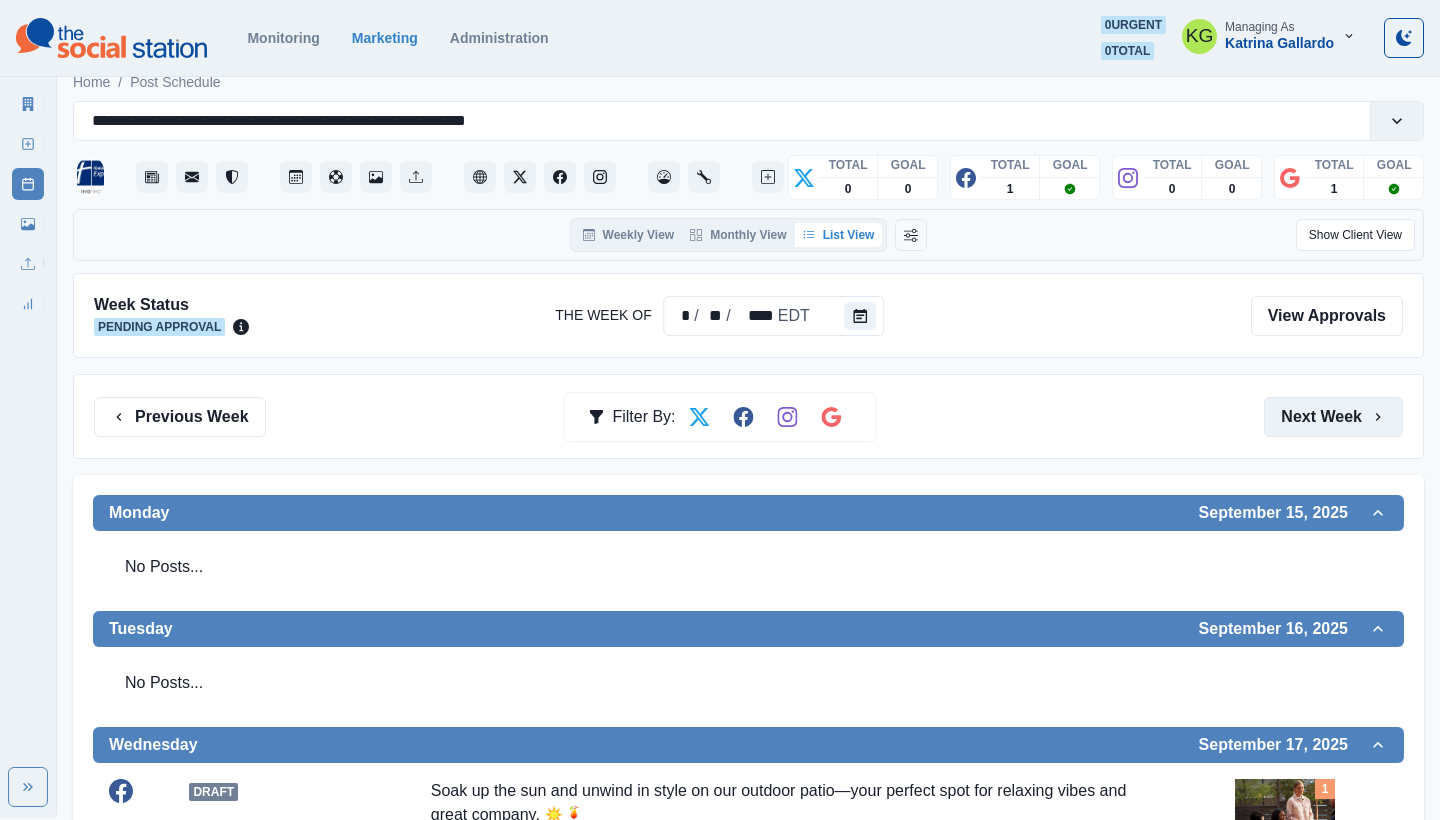 click on "Next Week" at bounding box center (1333, 417) 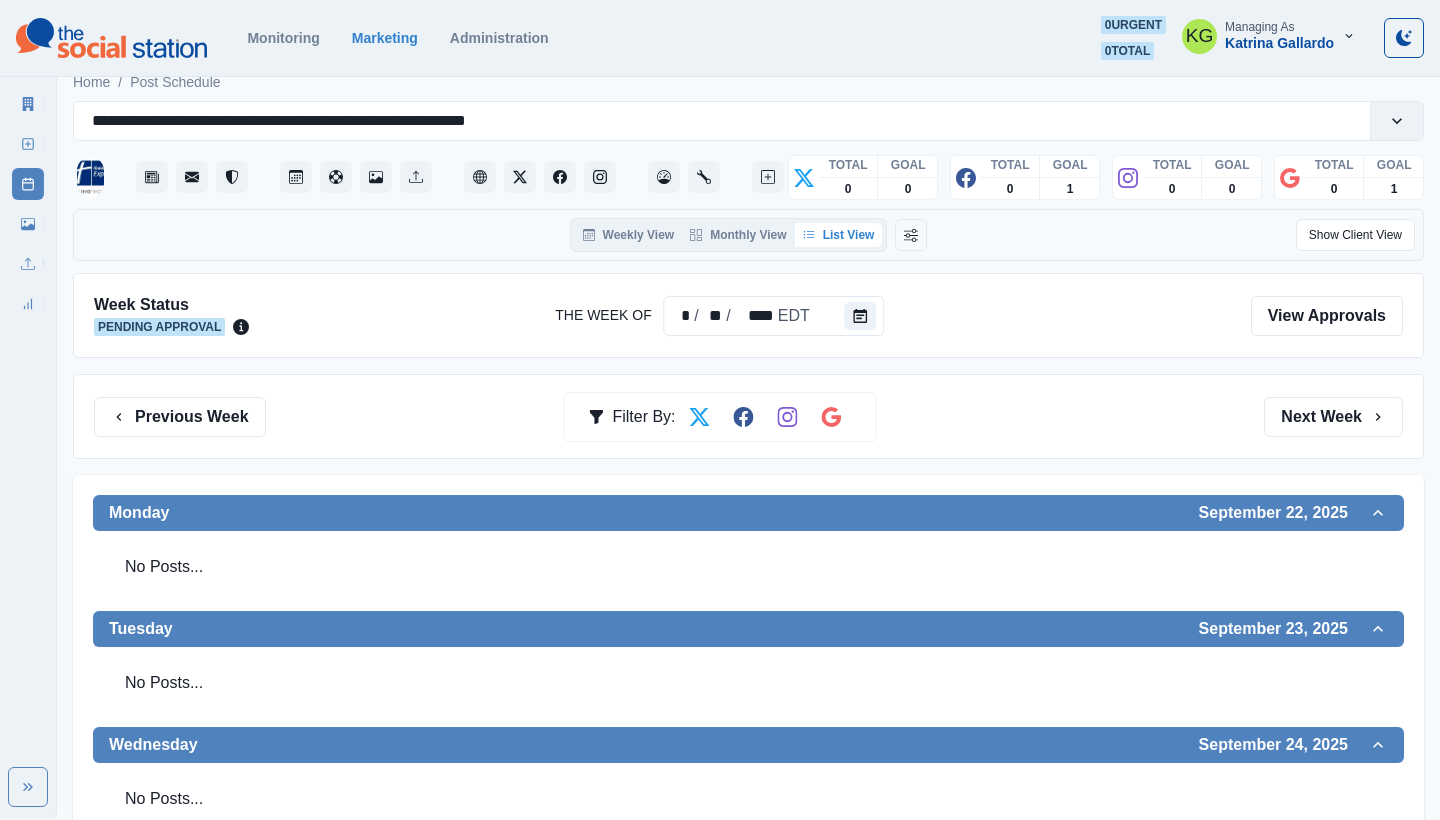 scroll, scrollTop: 398, scrollLeft: 0, axis: vertical 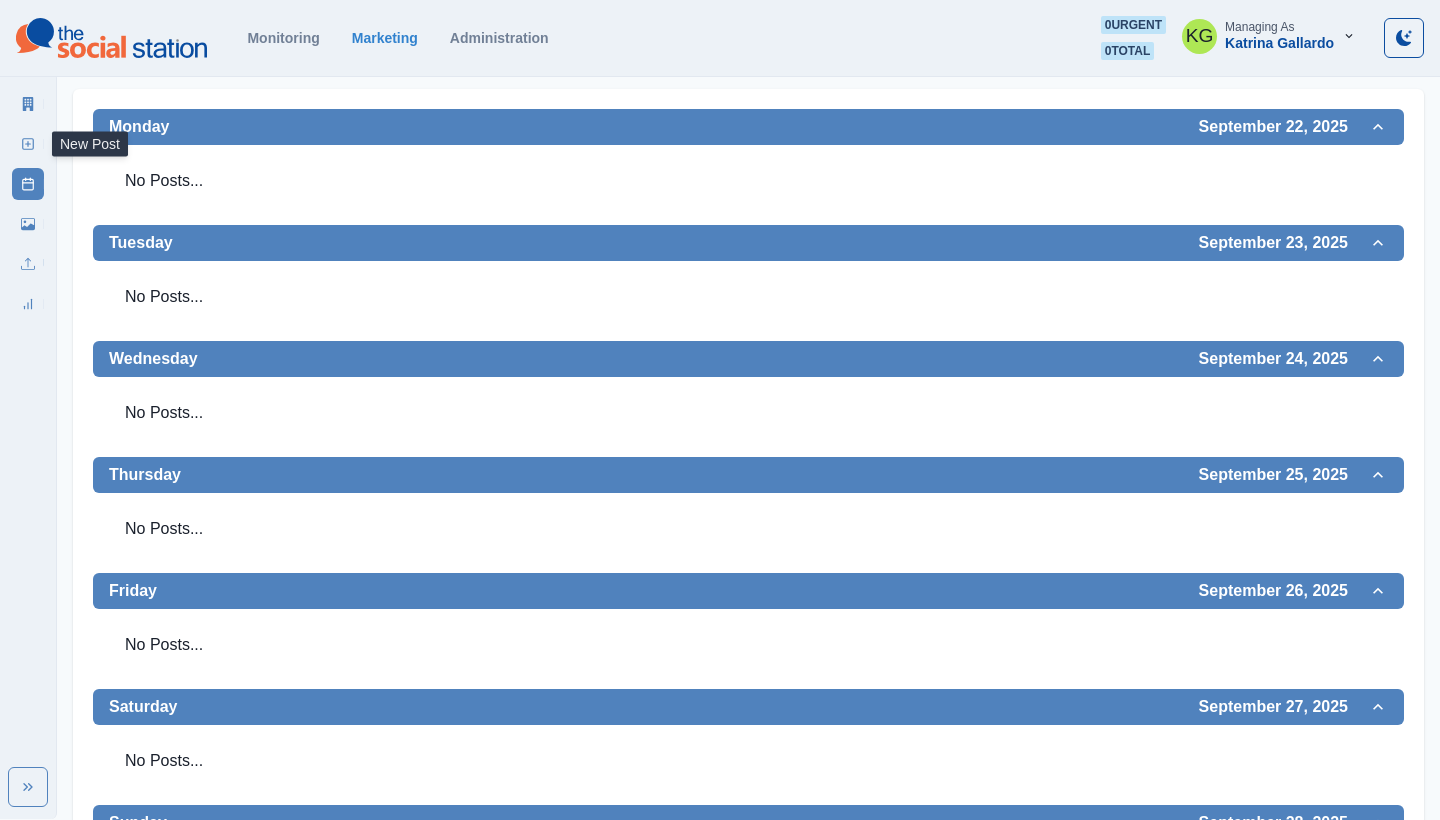 click on "New Post" at bounding box center [28, 144] 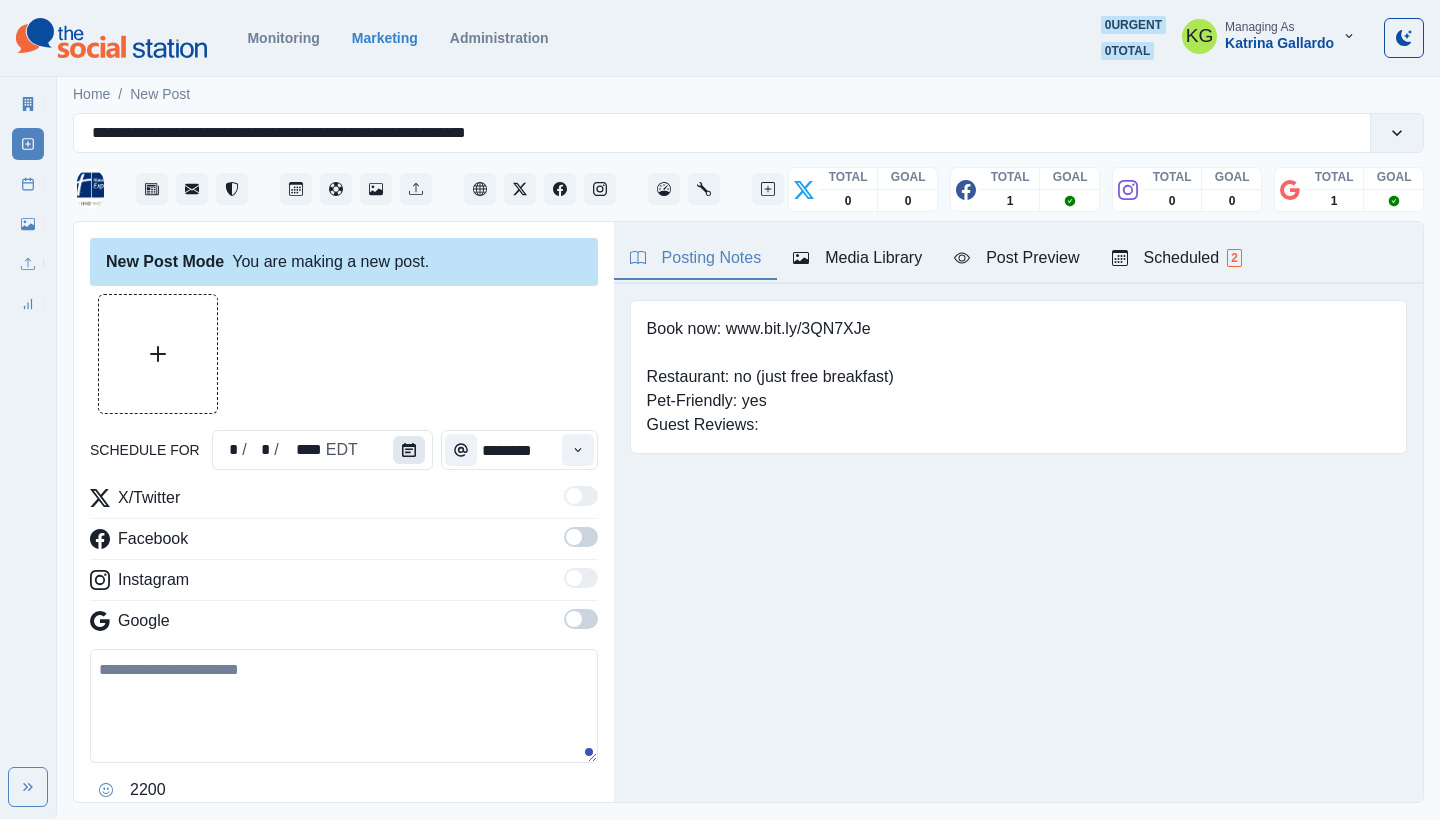 click 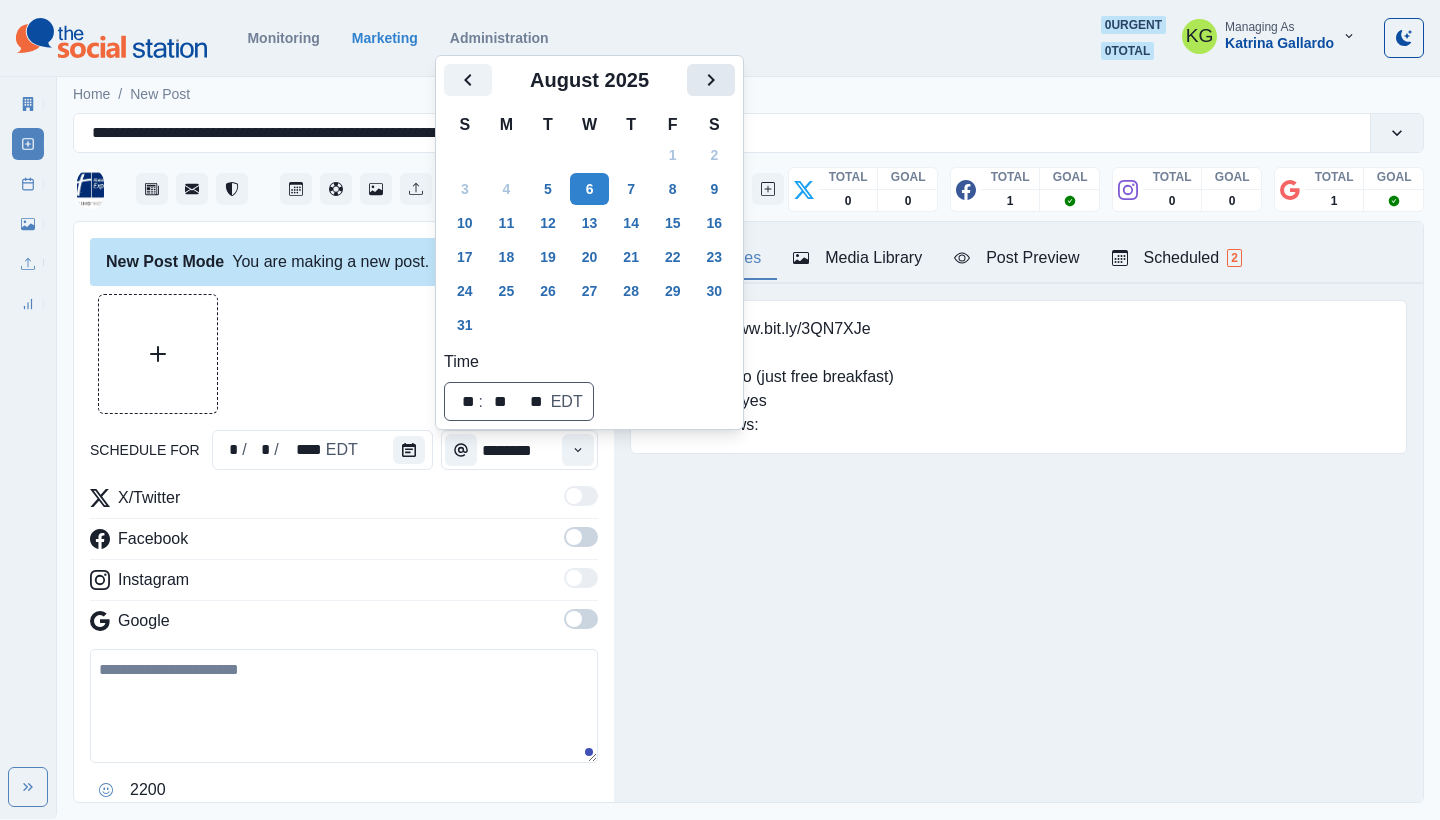 click 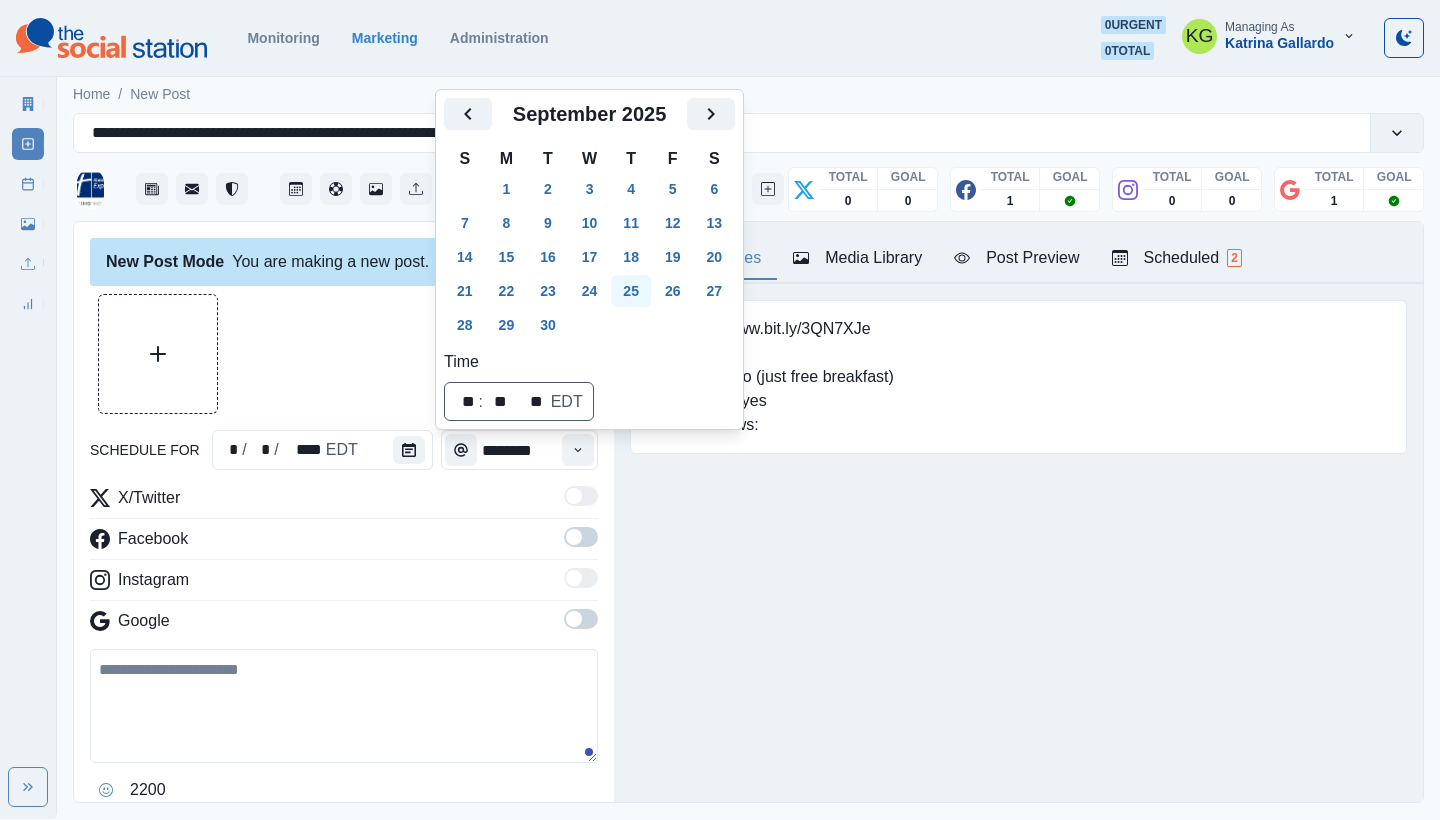 click on "25" at bounding box center (631, 291) 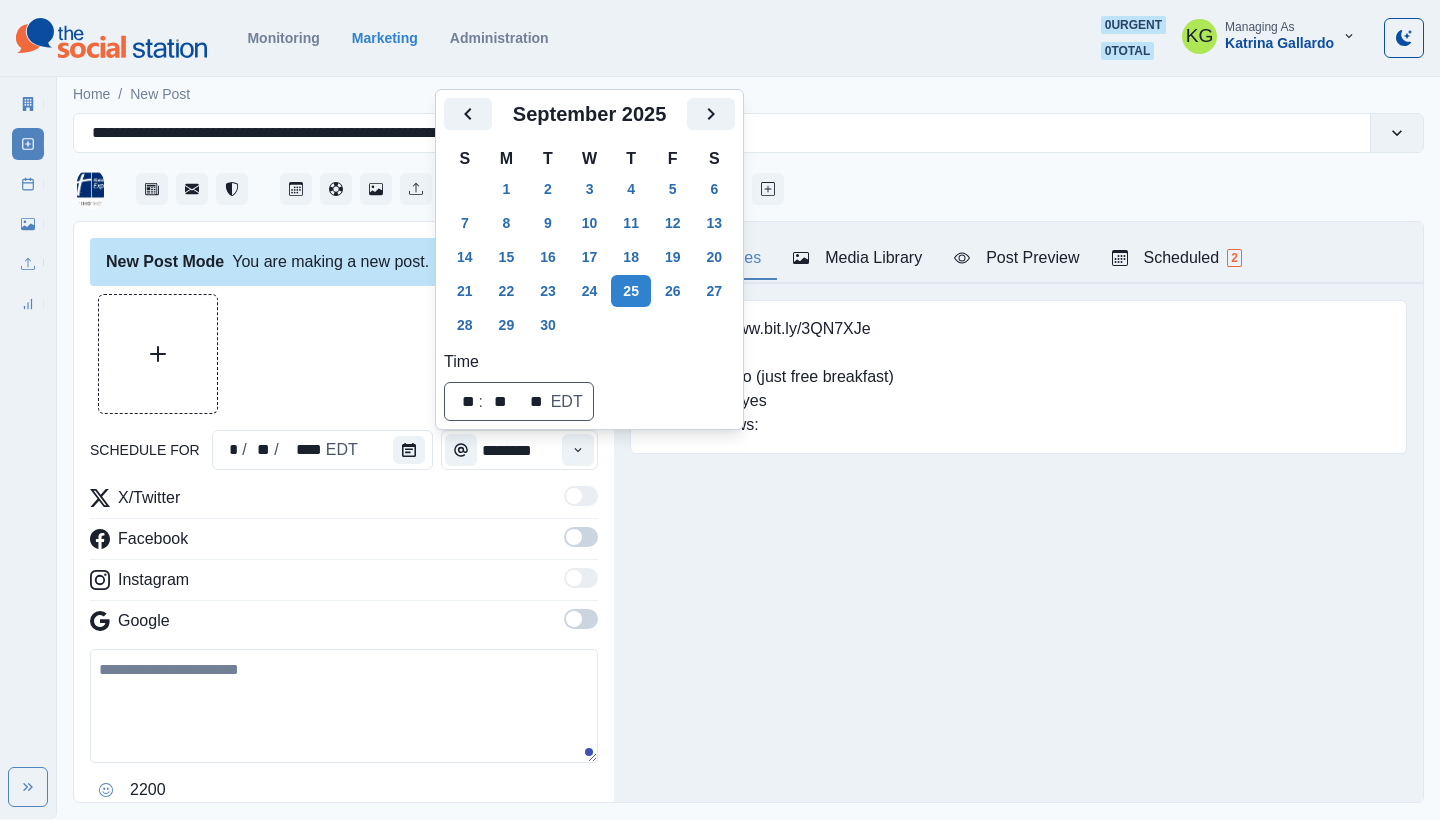 click on "schedule for  * / ** / **** EDT ******** X/Twitter Facebook Instagram Google
2200 Clear Schedule Post" at bounding box center (344, 578) 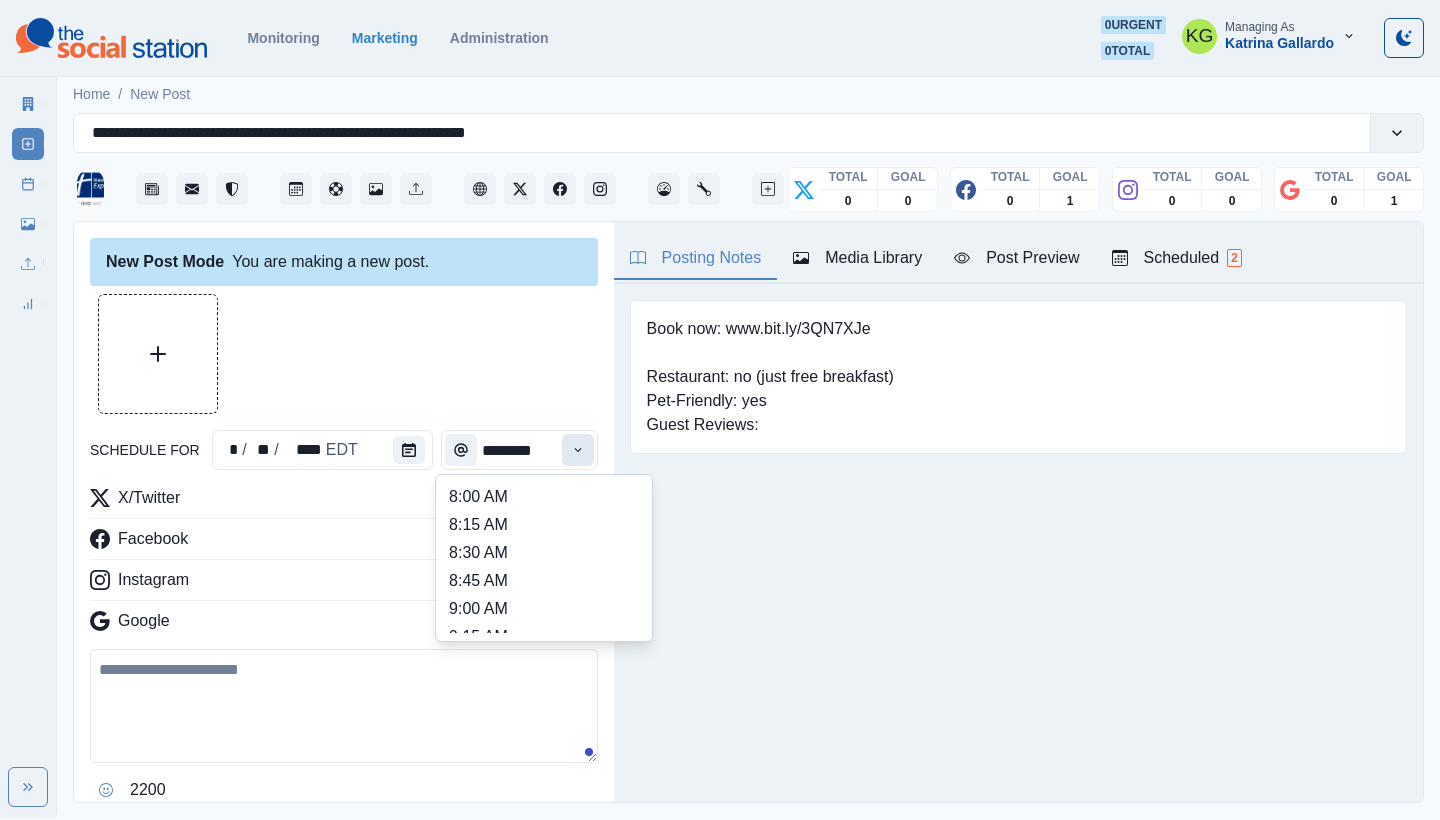 click 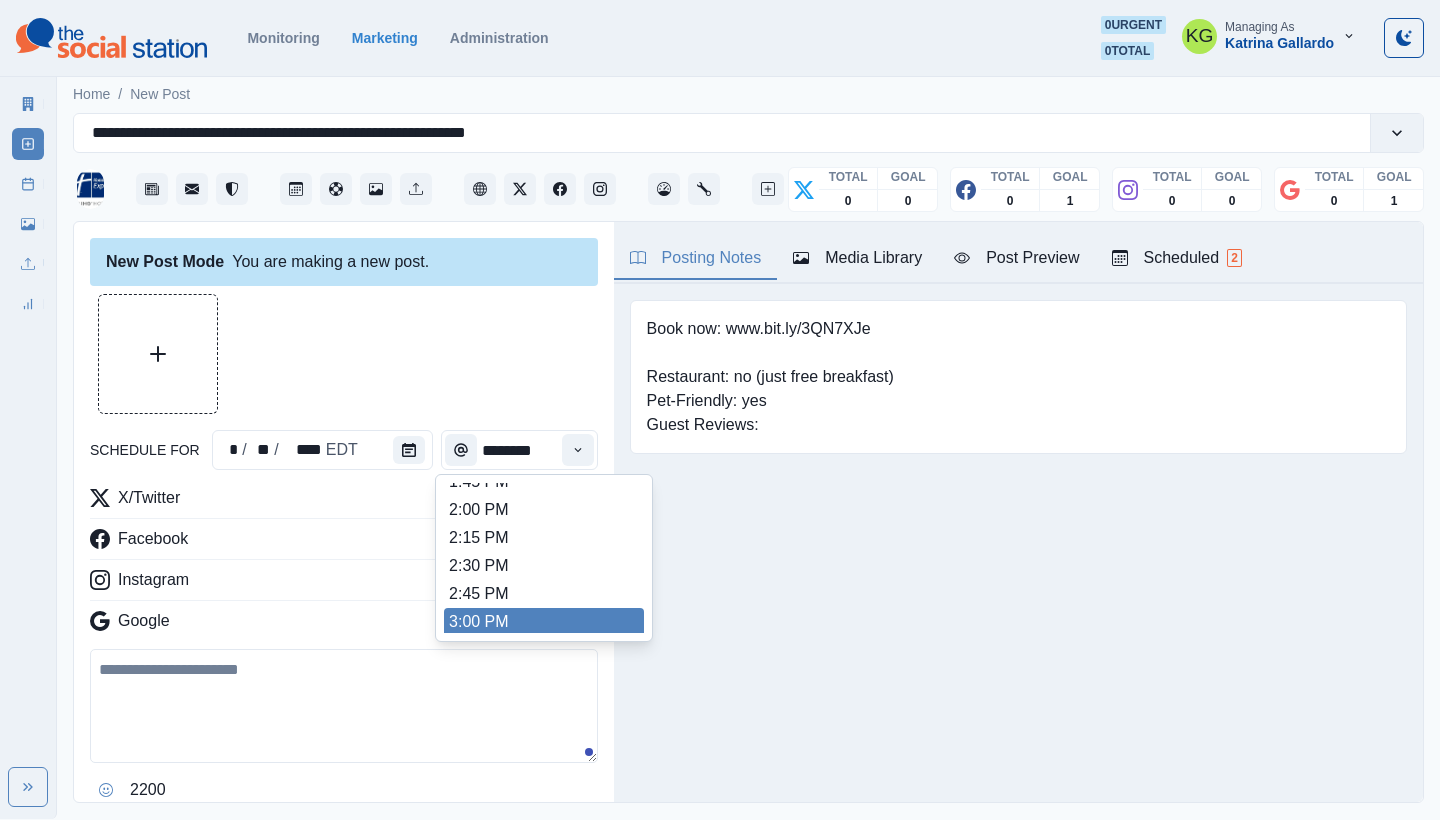 scroll, scrollTop: 662, scrollLeft: 0, axis: vertical 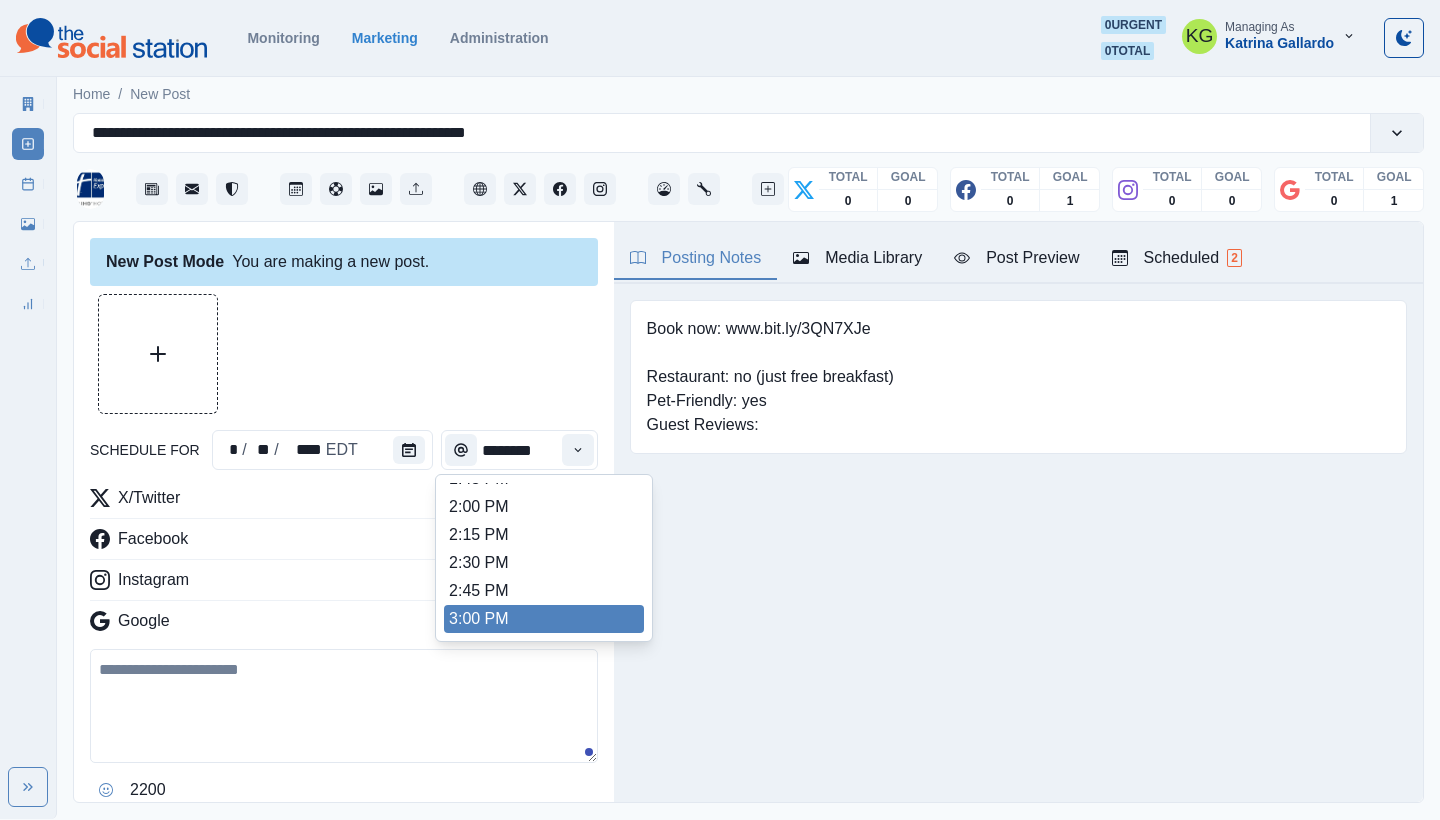 click on "3:00 PM" at bounding box center (544, 619) 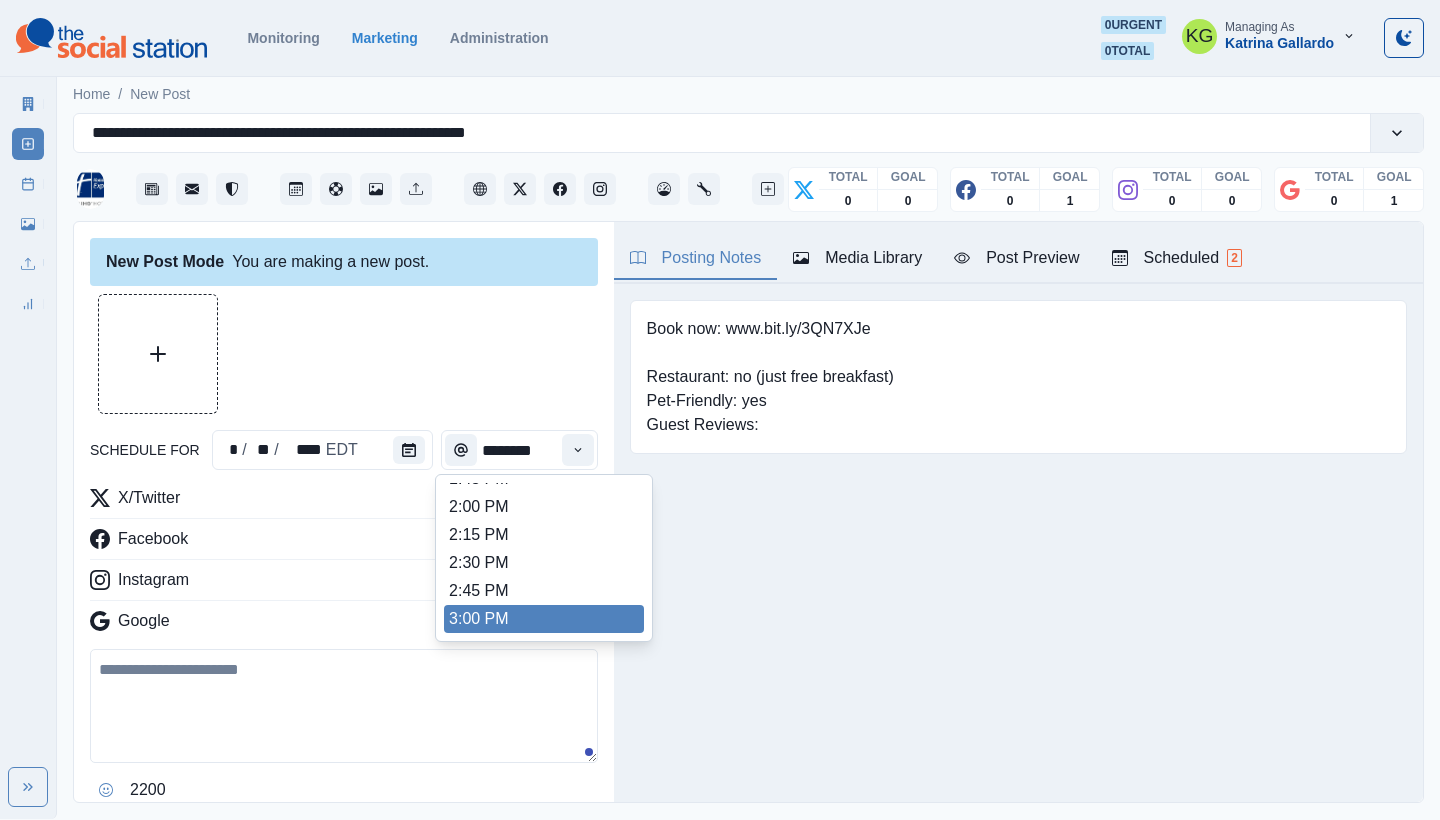type on "*******" 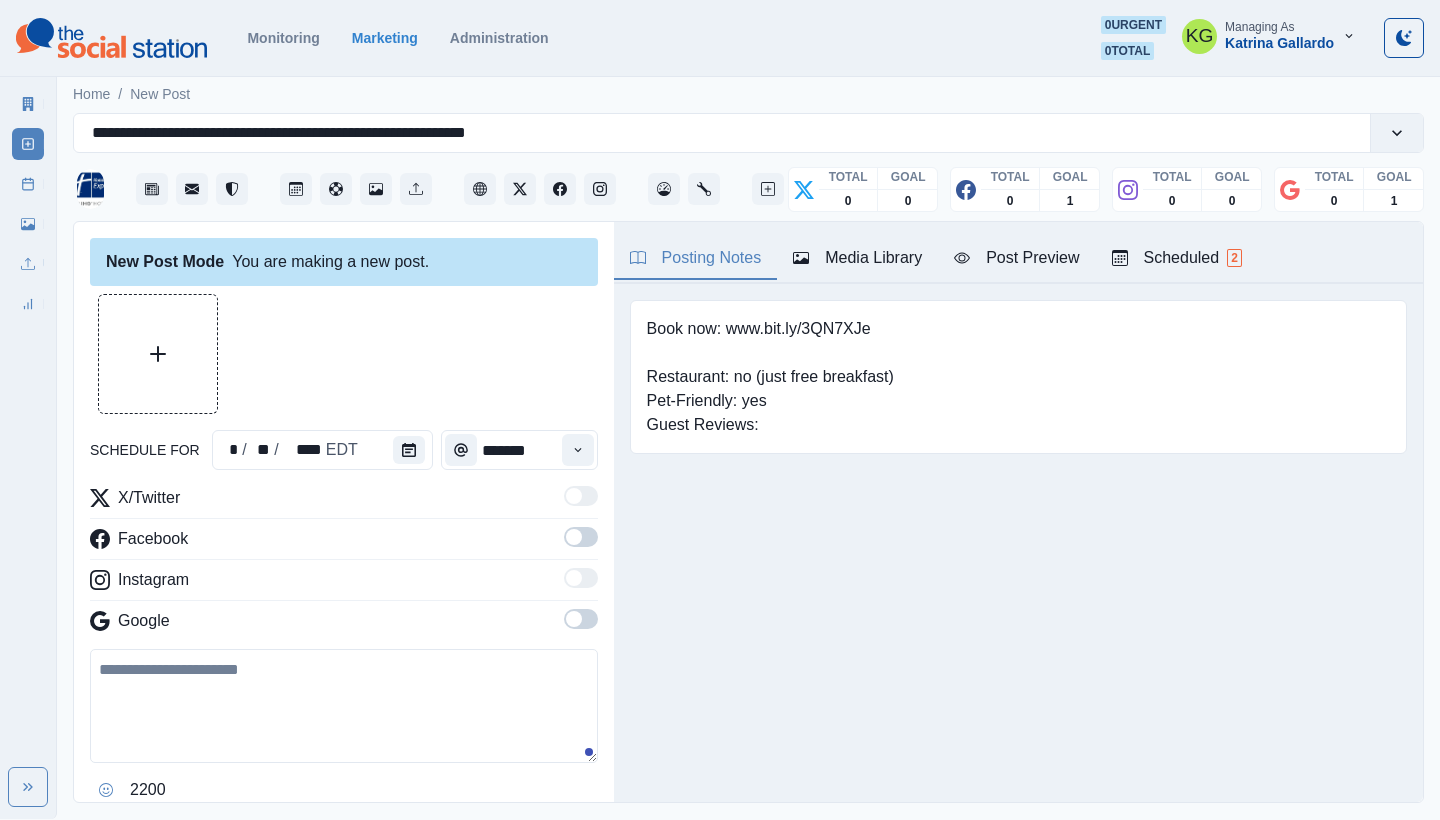 click at bounding box center (581, 619) 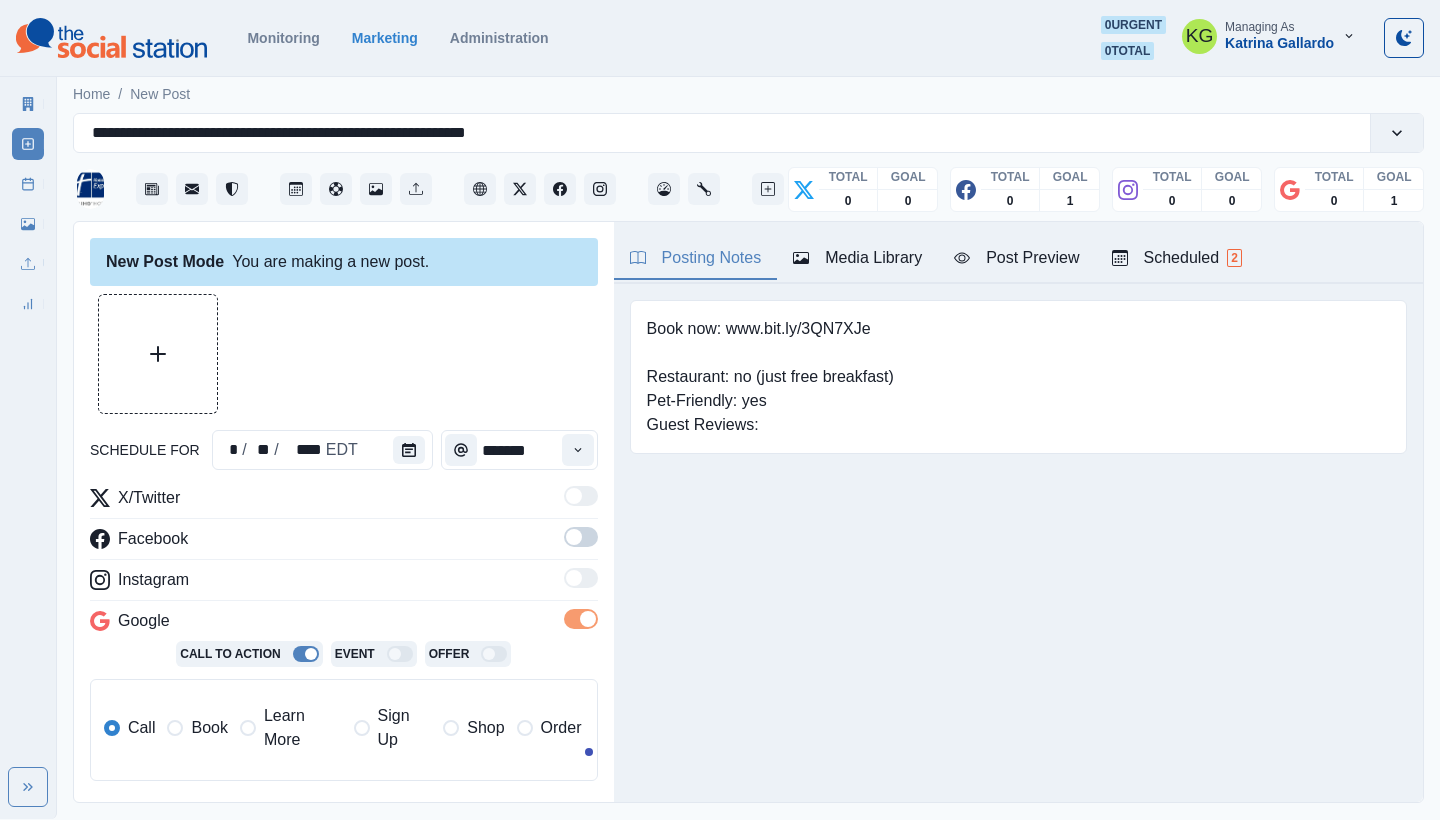 click at bounding box center (581, 537) 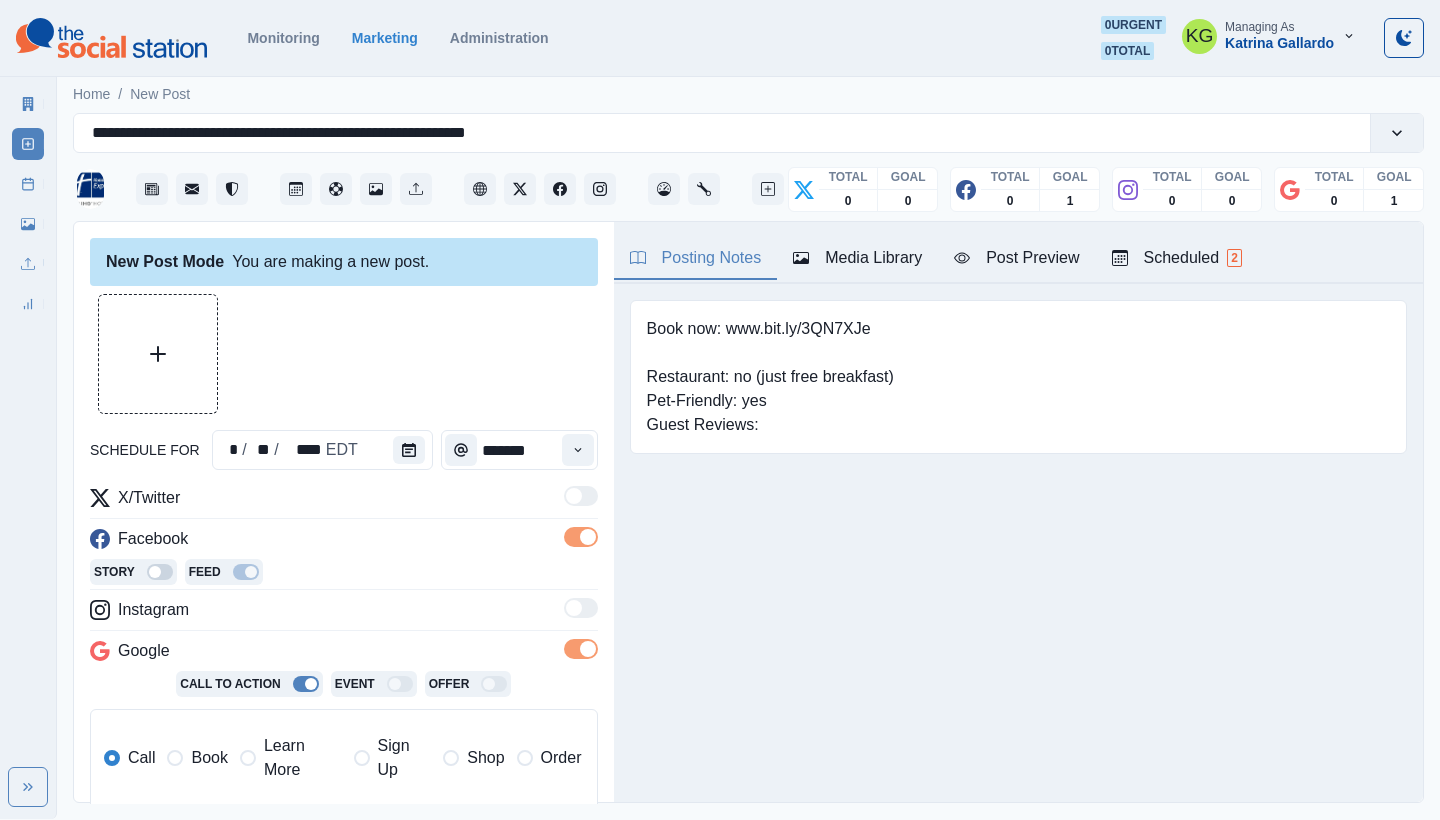 click on "Learn More" at bounding box center (303, 758) 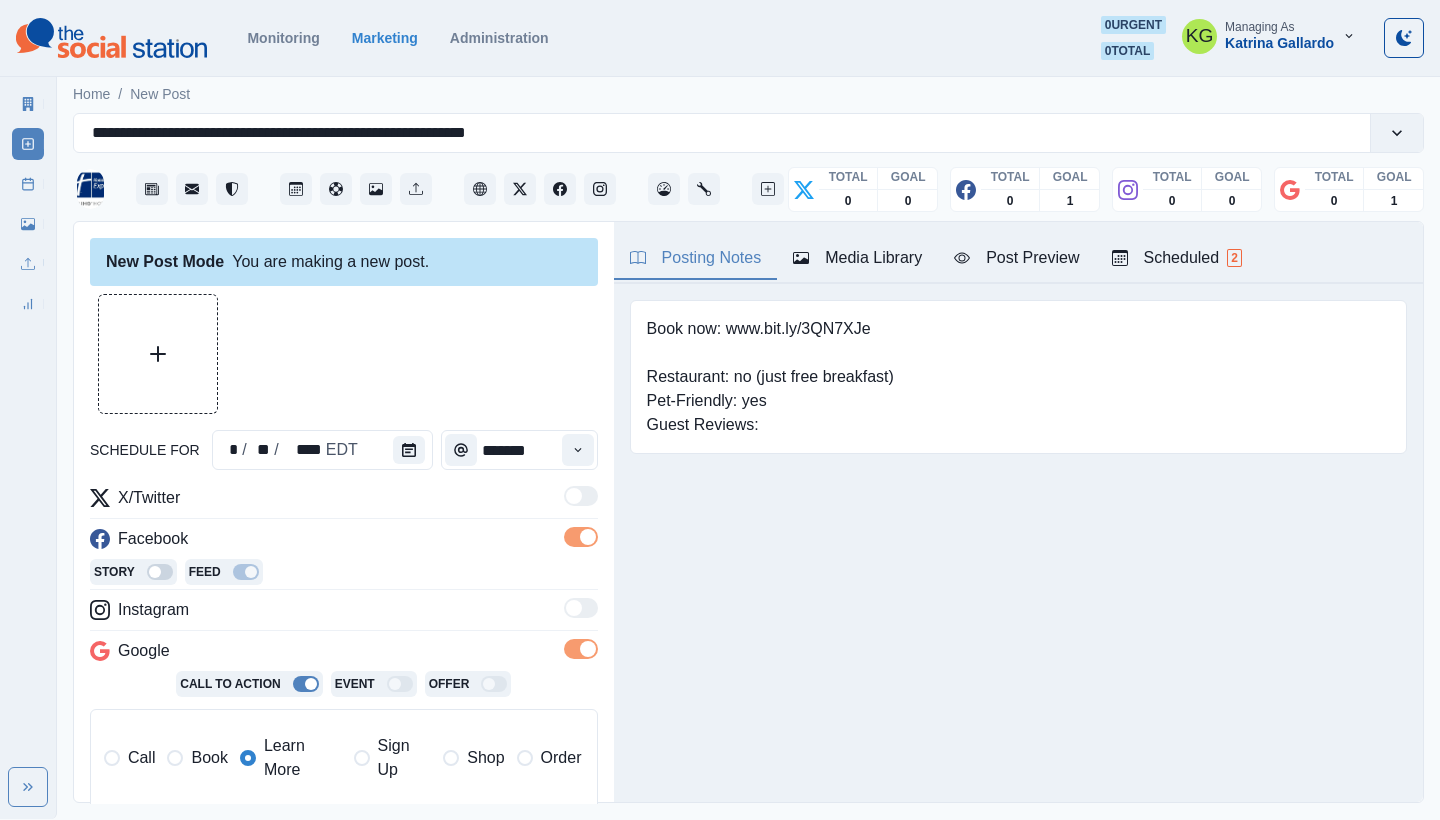click on "**********" at bounding box center [344, 697] 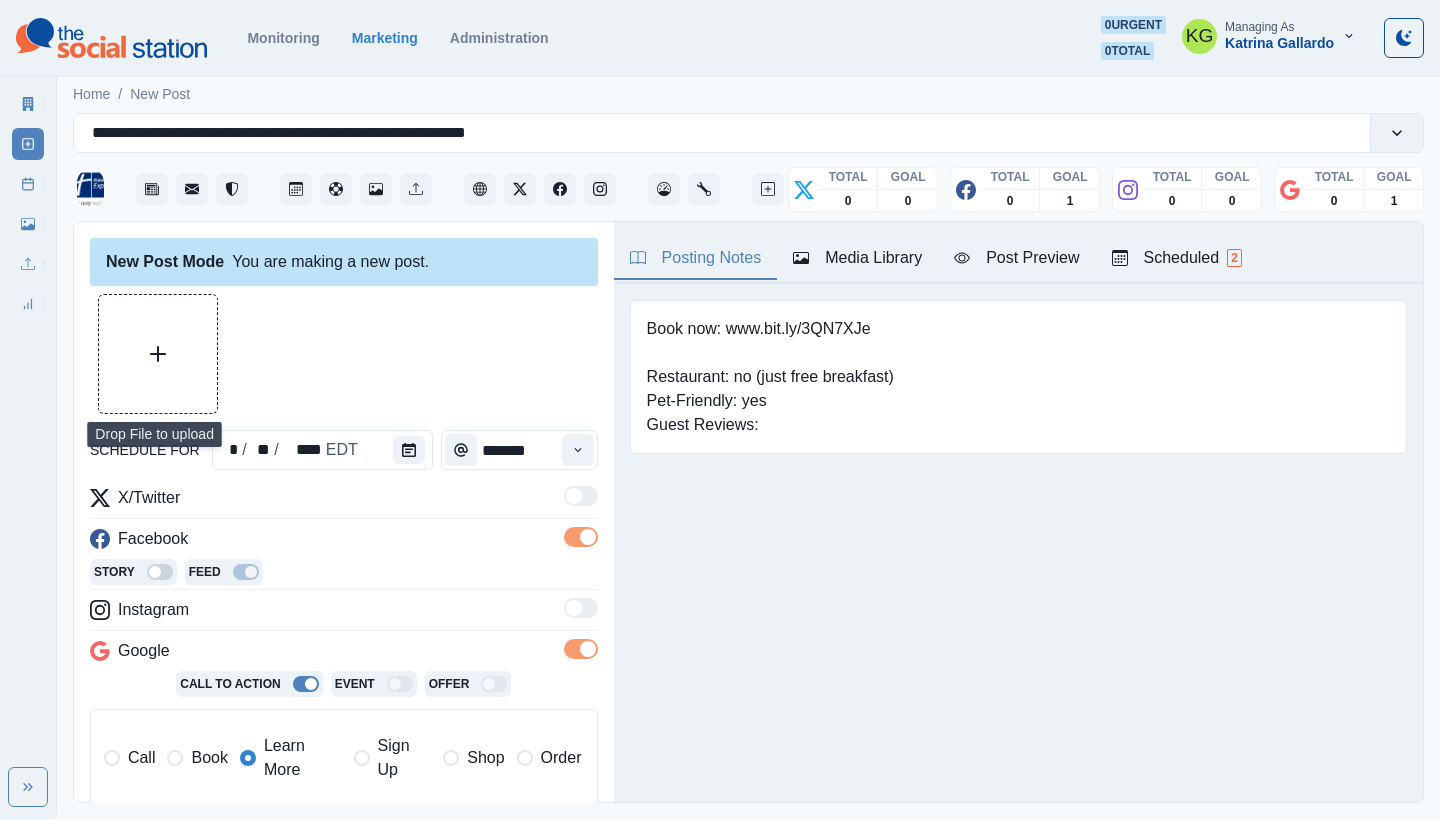 click at bounding box center [158, 354] 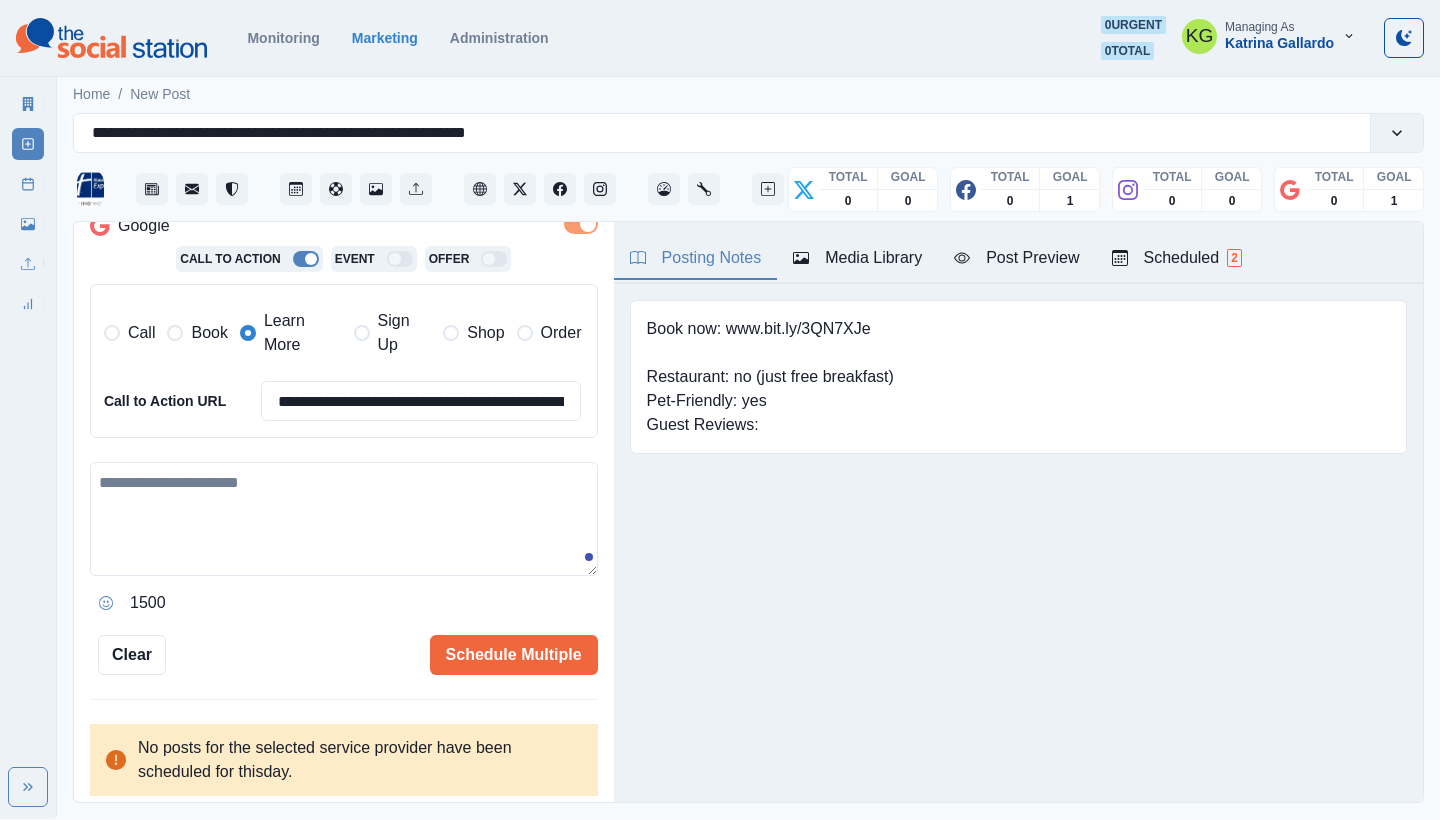 scroll, scrollTop: 424, scrollLeft: 0, axis: vertical 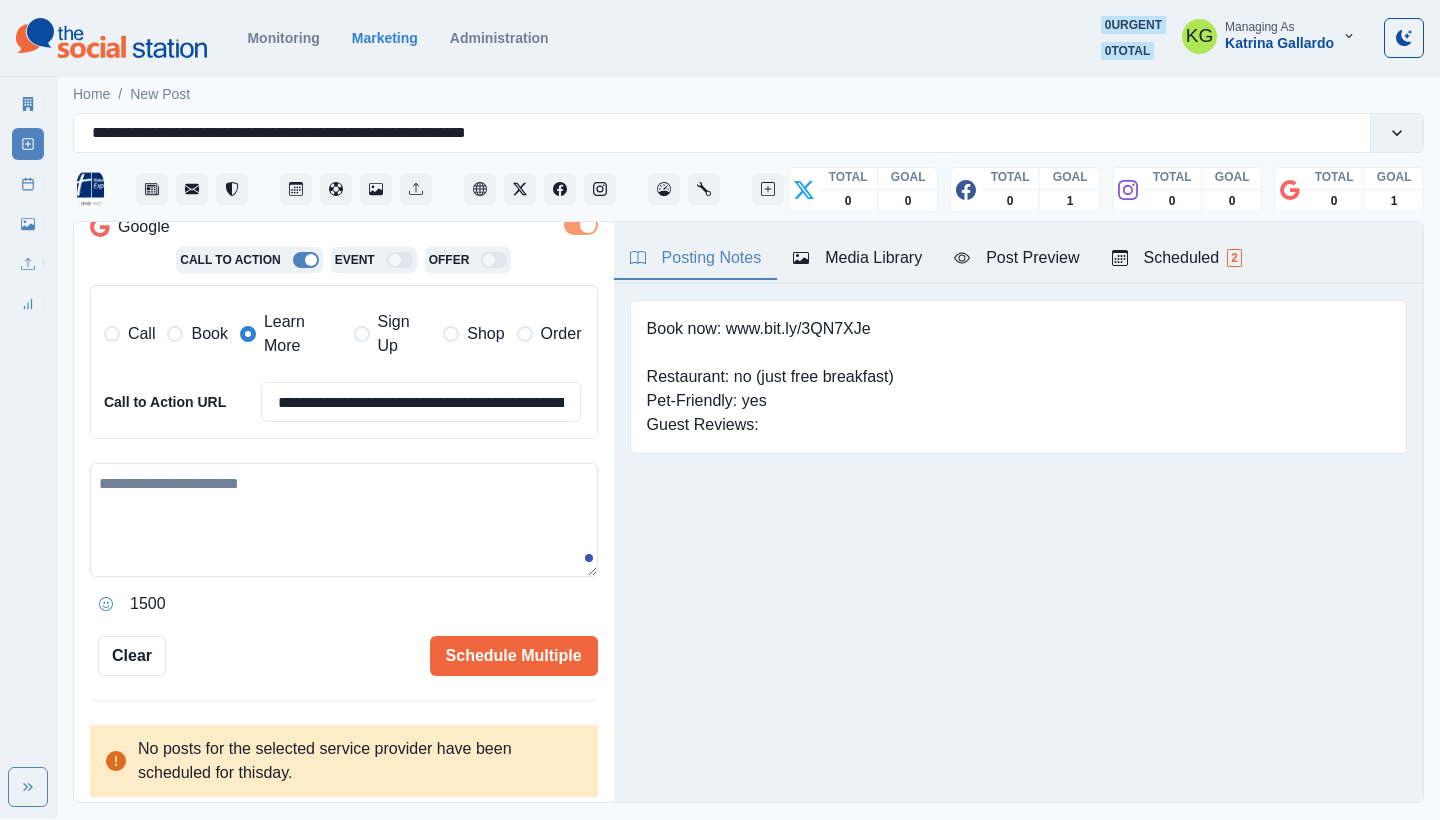 click at bounding box center [344, 520] 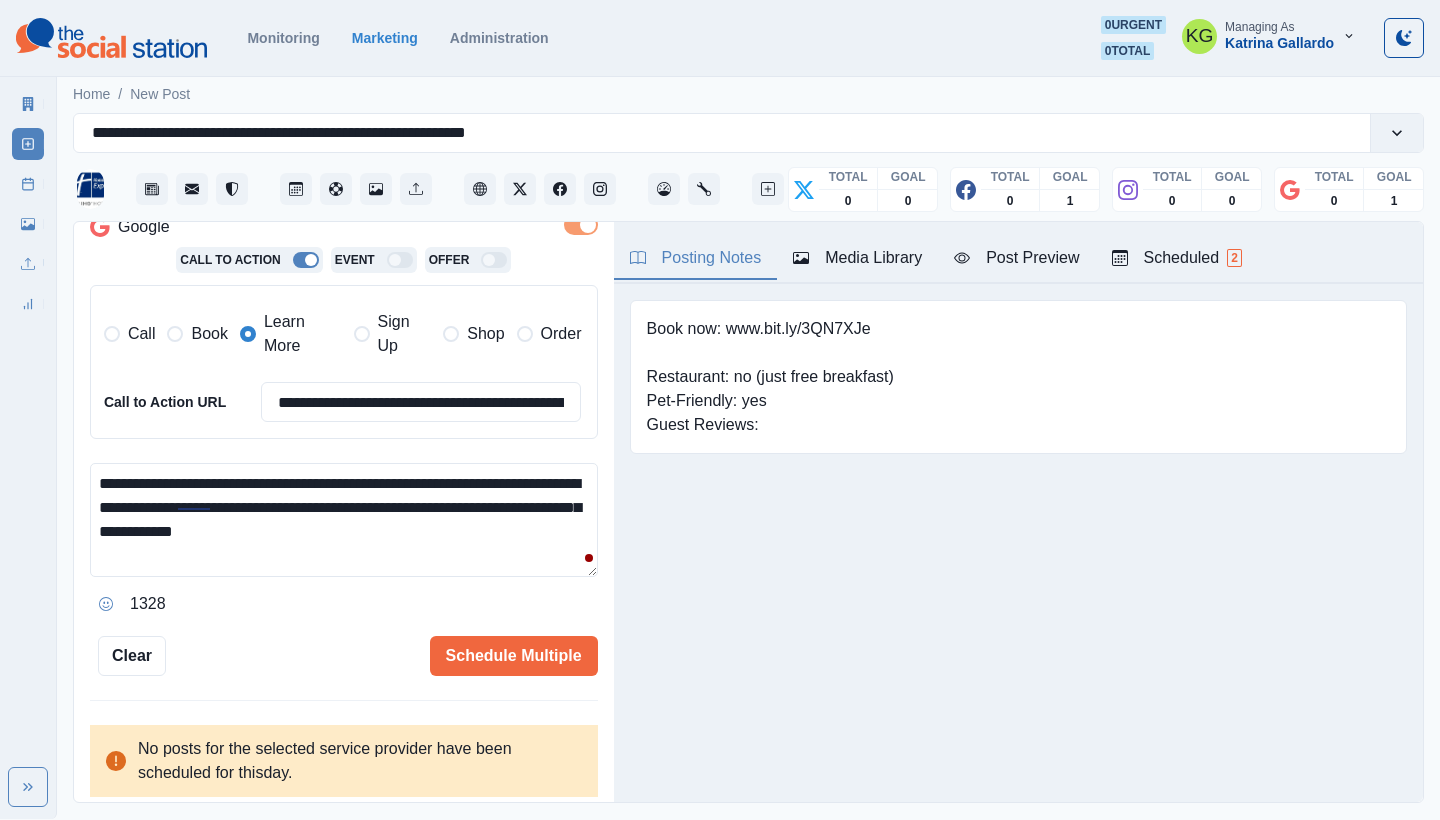 click on "**********" at bounding box center [344, 520] 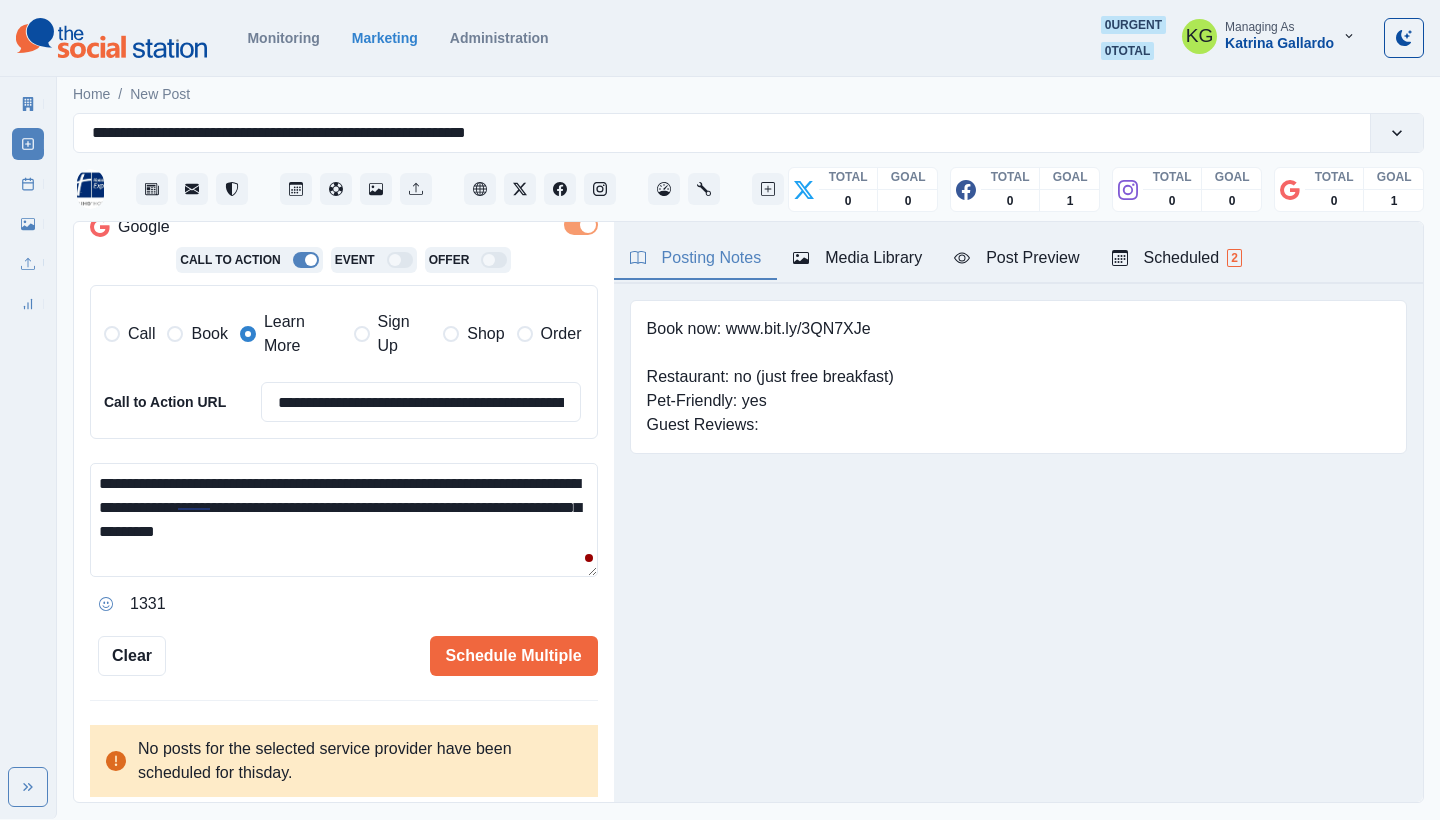 click on "**********" at bounding box center [344, 520] 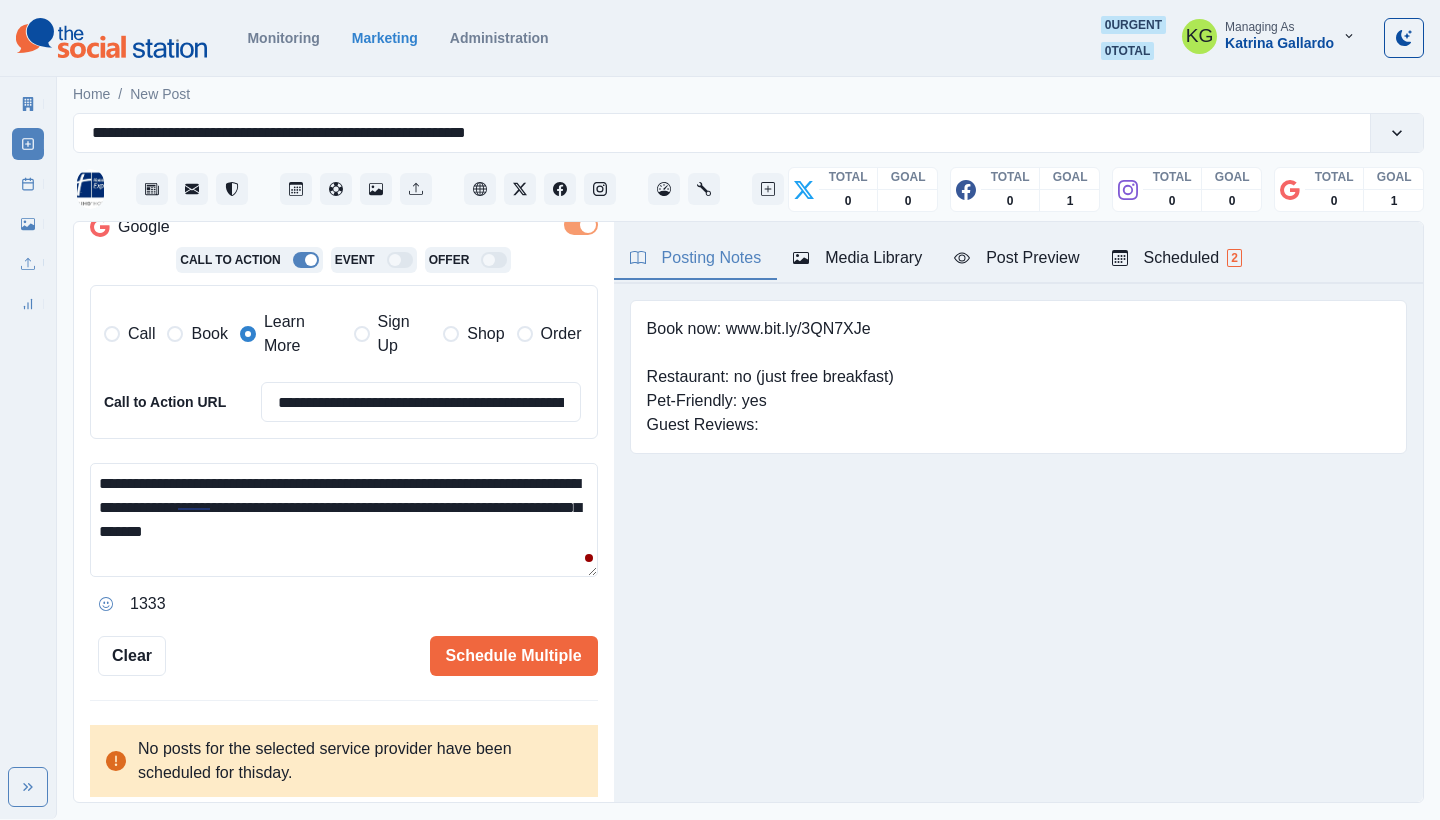 click on "**********" at bounding box center (344, 520) 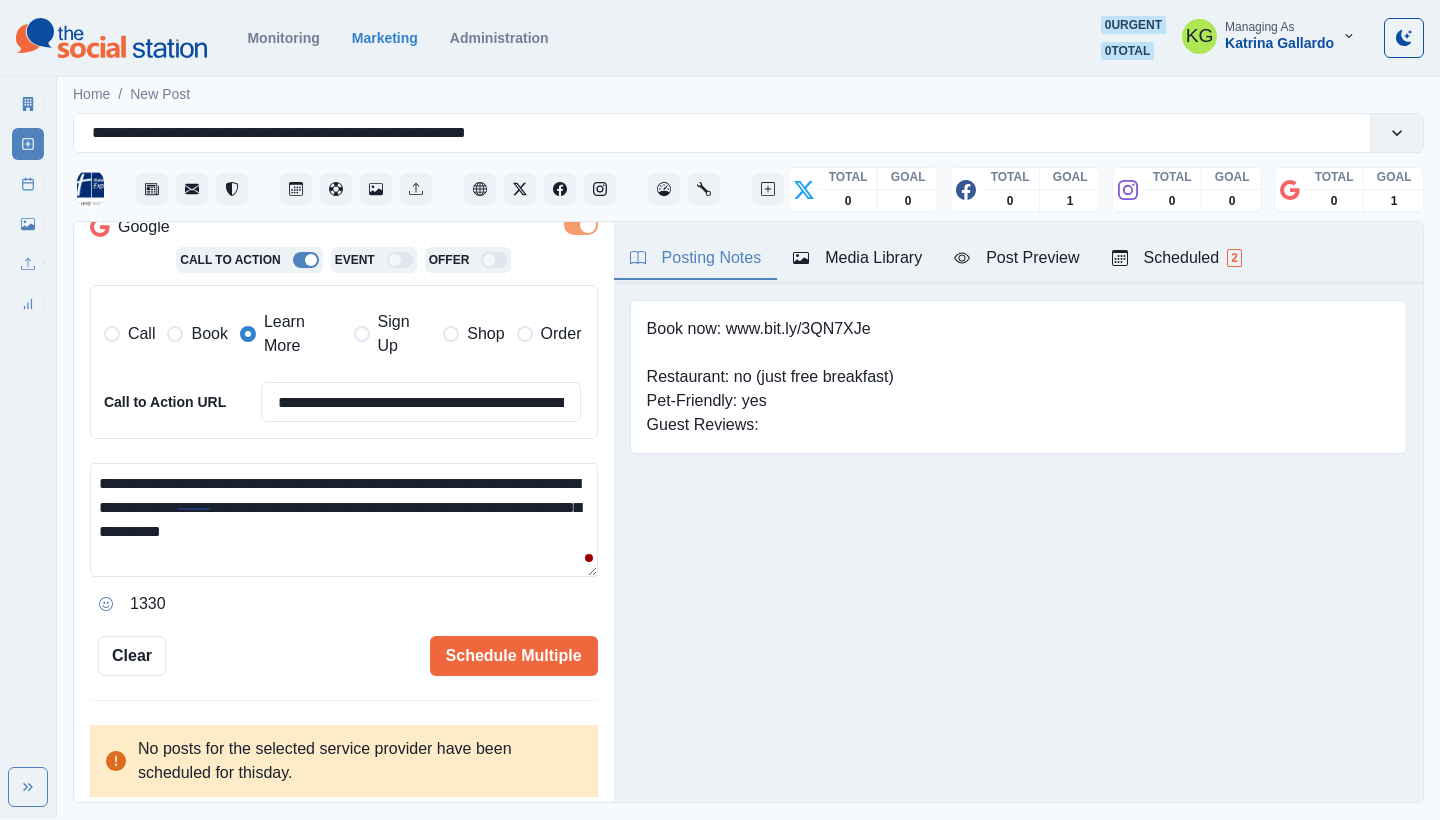 click on "**********" at bounding box center (344, 520) 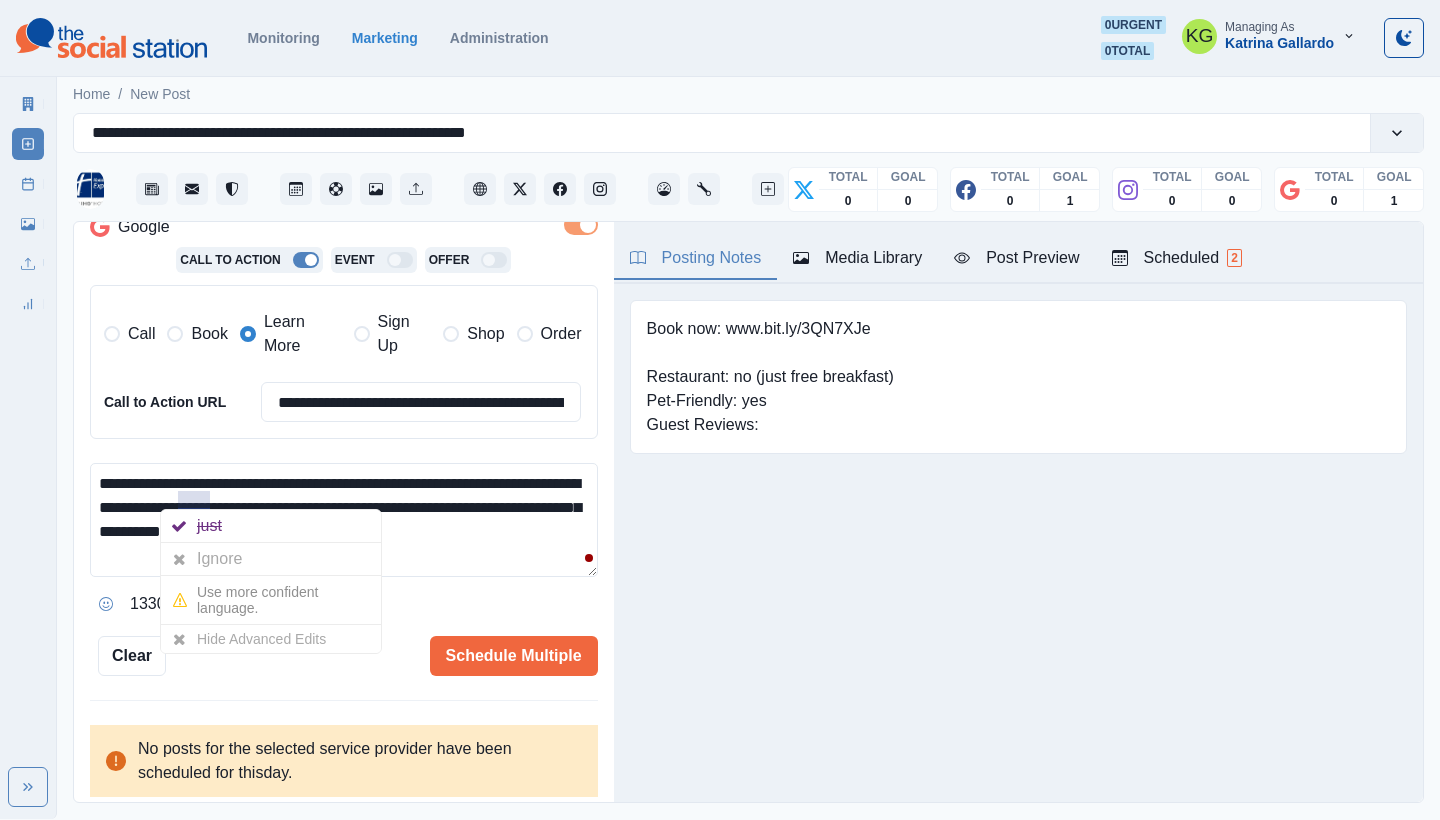 click on "**********" at bounding box center (344, 520) 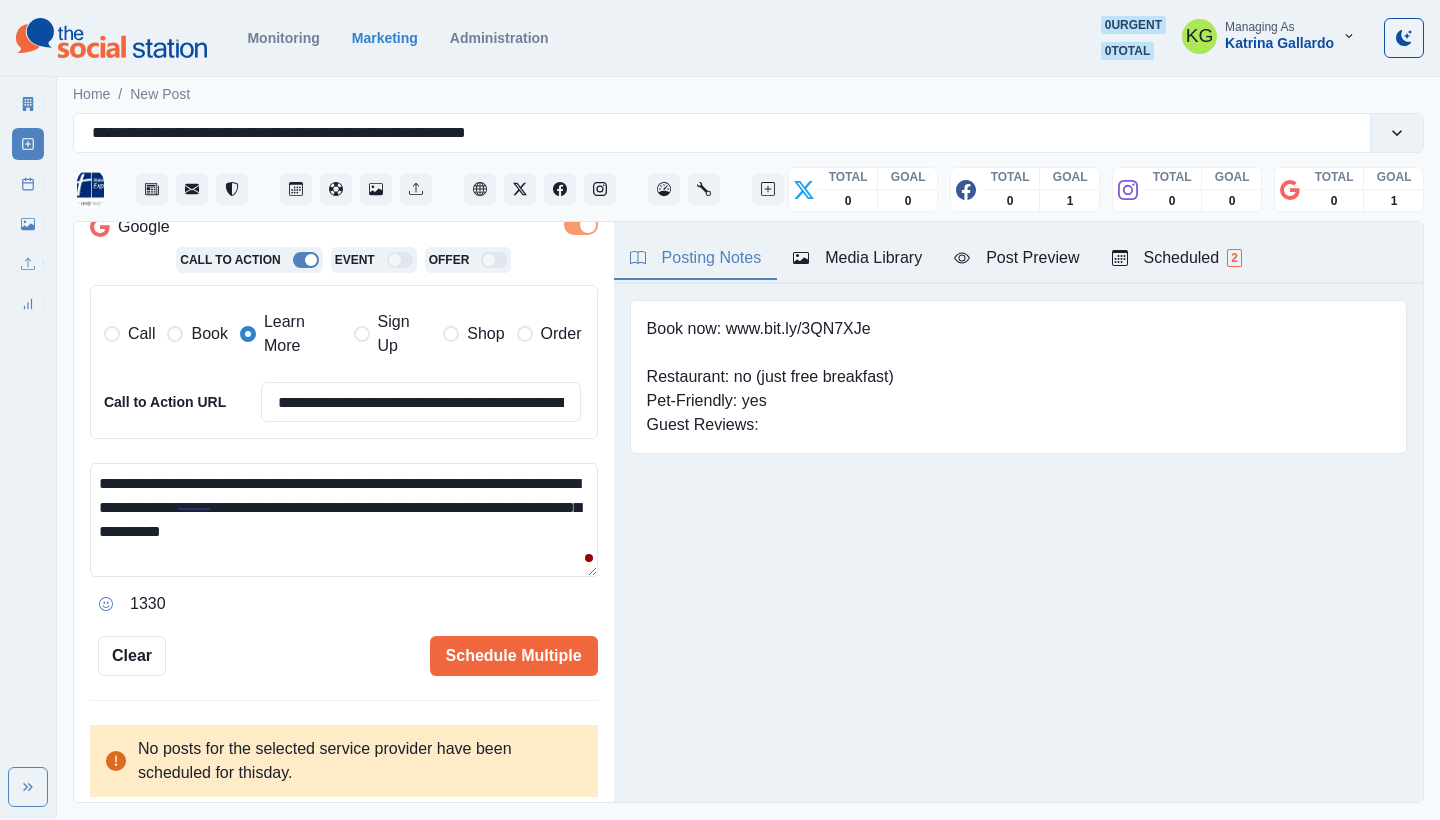 click on "**********" at bounding box center [344, 520] 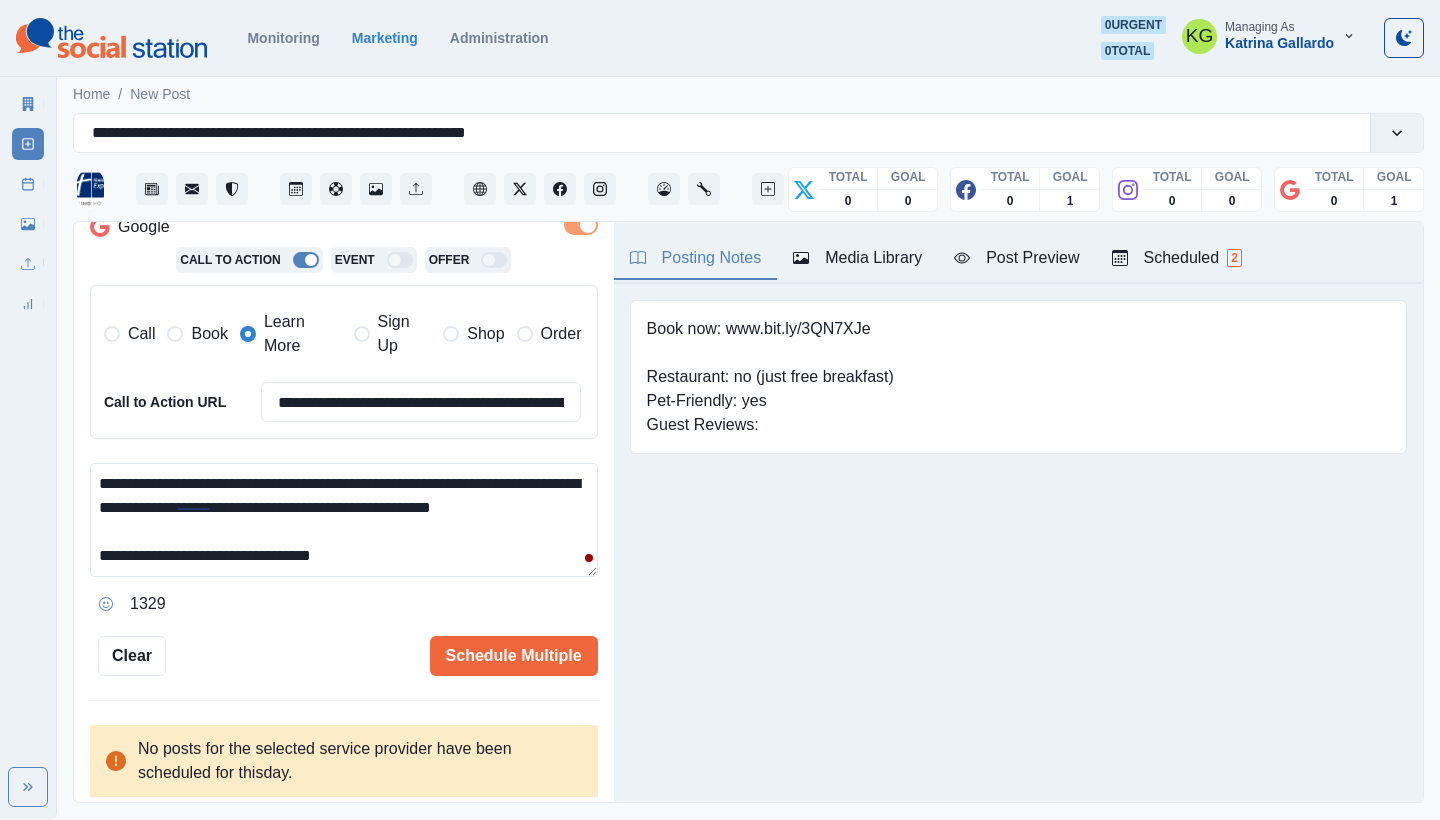scroll, scrollTop: 13, scrollLeft: 0, axis: vertical 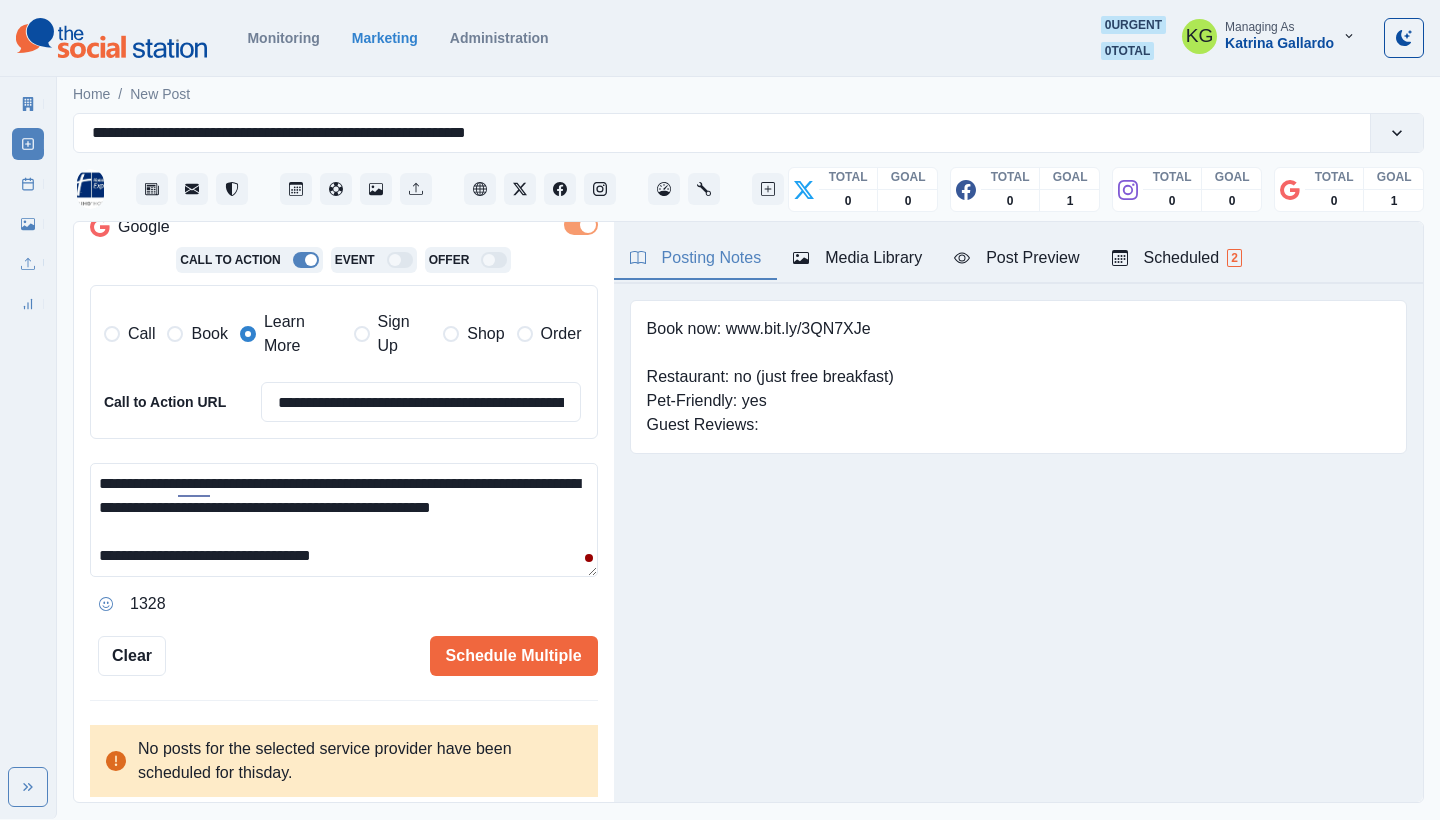 drag, startPoint x: 417, startPoint y: 555, endPoint x: 59, endPoint y: 549, distance: 358.05026 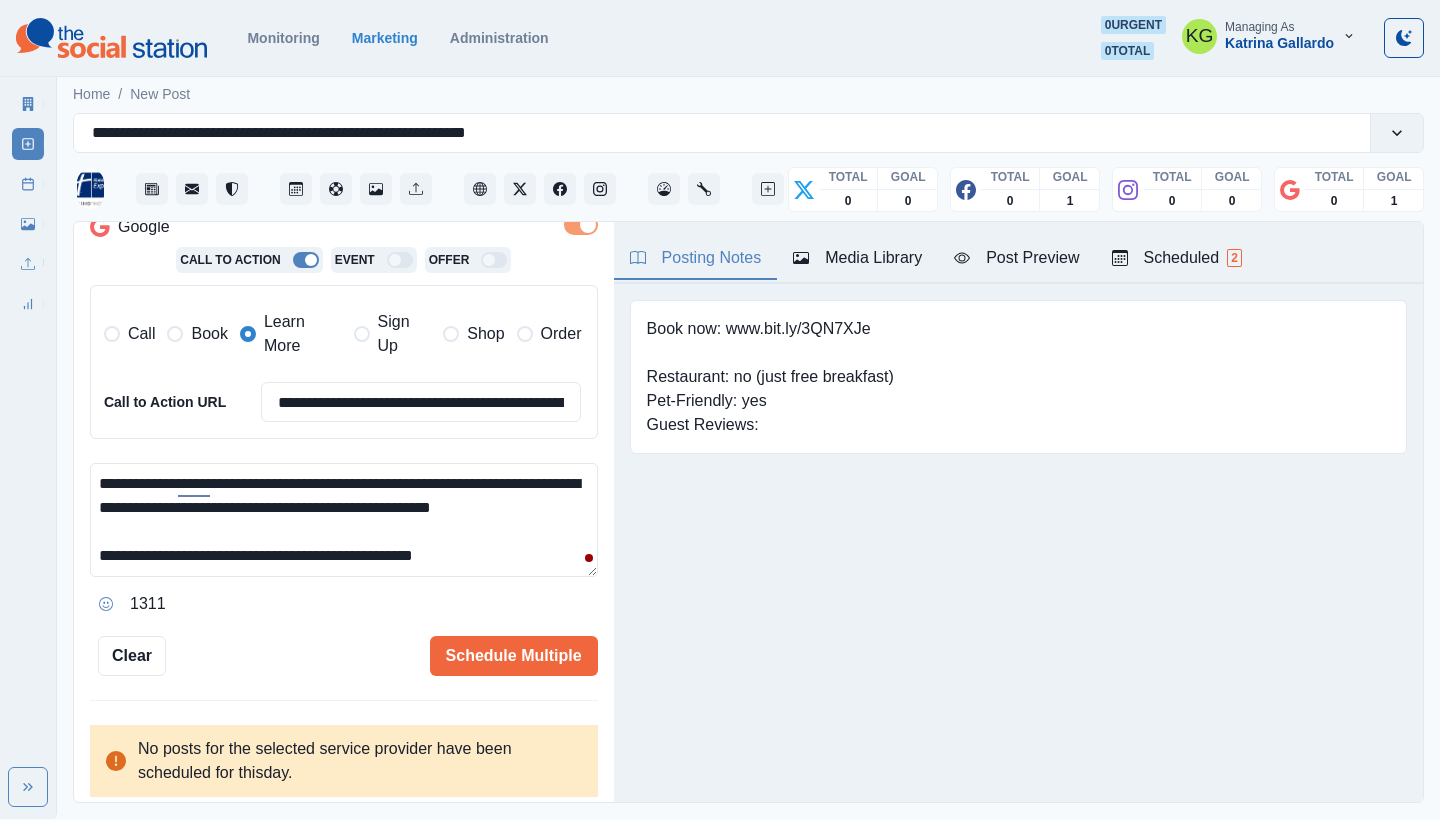 scroll, scrollTop: 0, scrollLeft: 0, axis: both 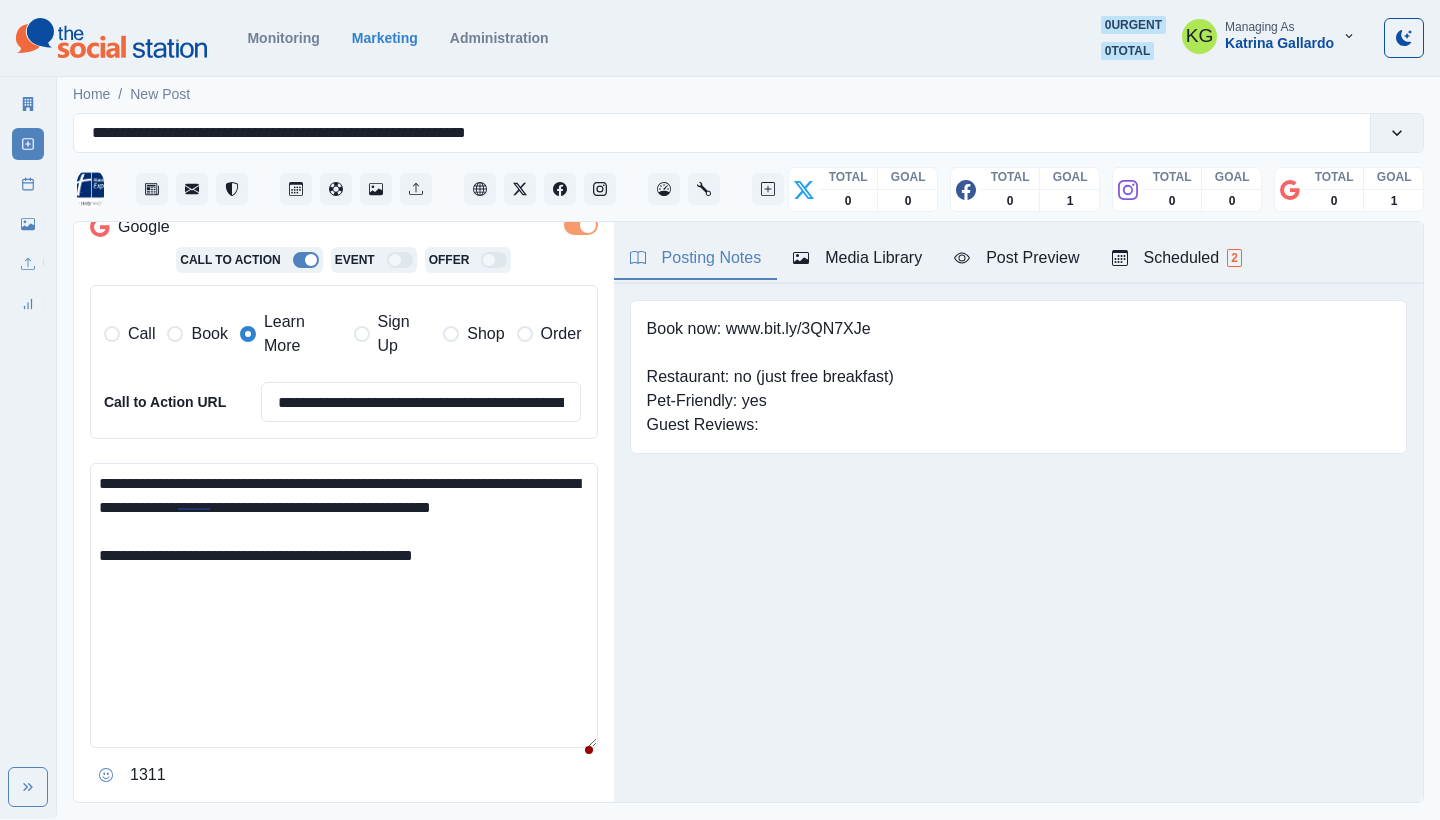 click on "**********" at bounding box center [344, 605] 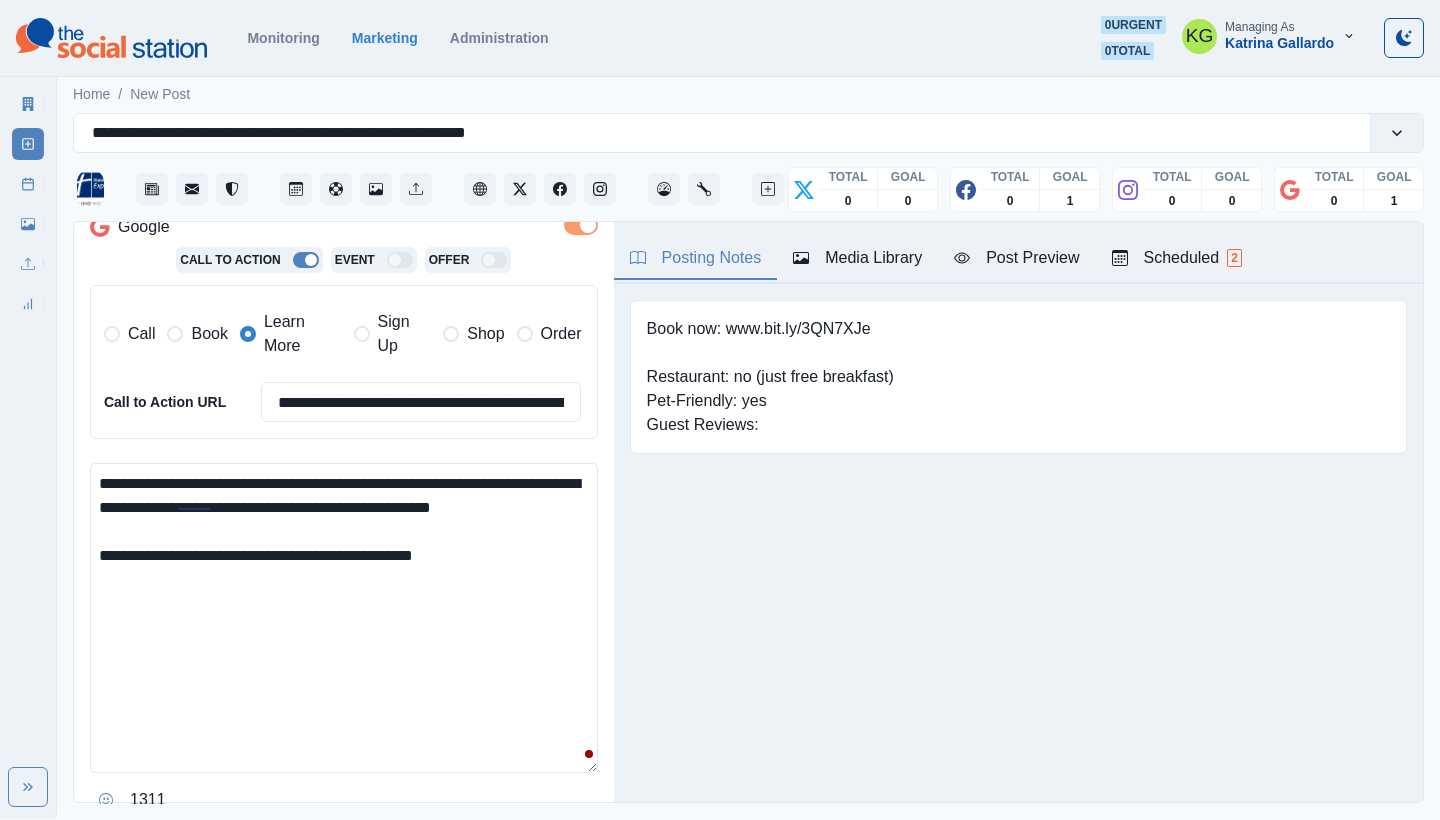 drag, startPoint x: 340, startPoint y: 571, endPoint x: 340, endPoint y: 583, distance: 12 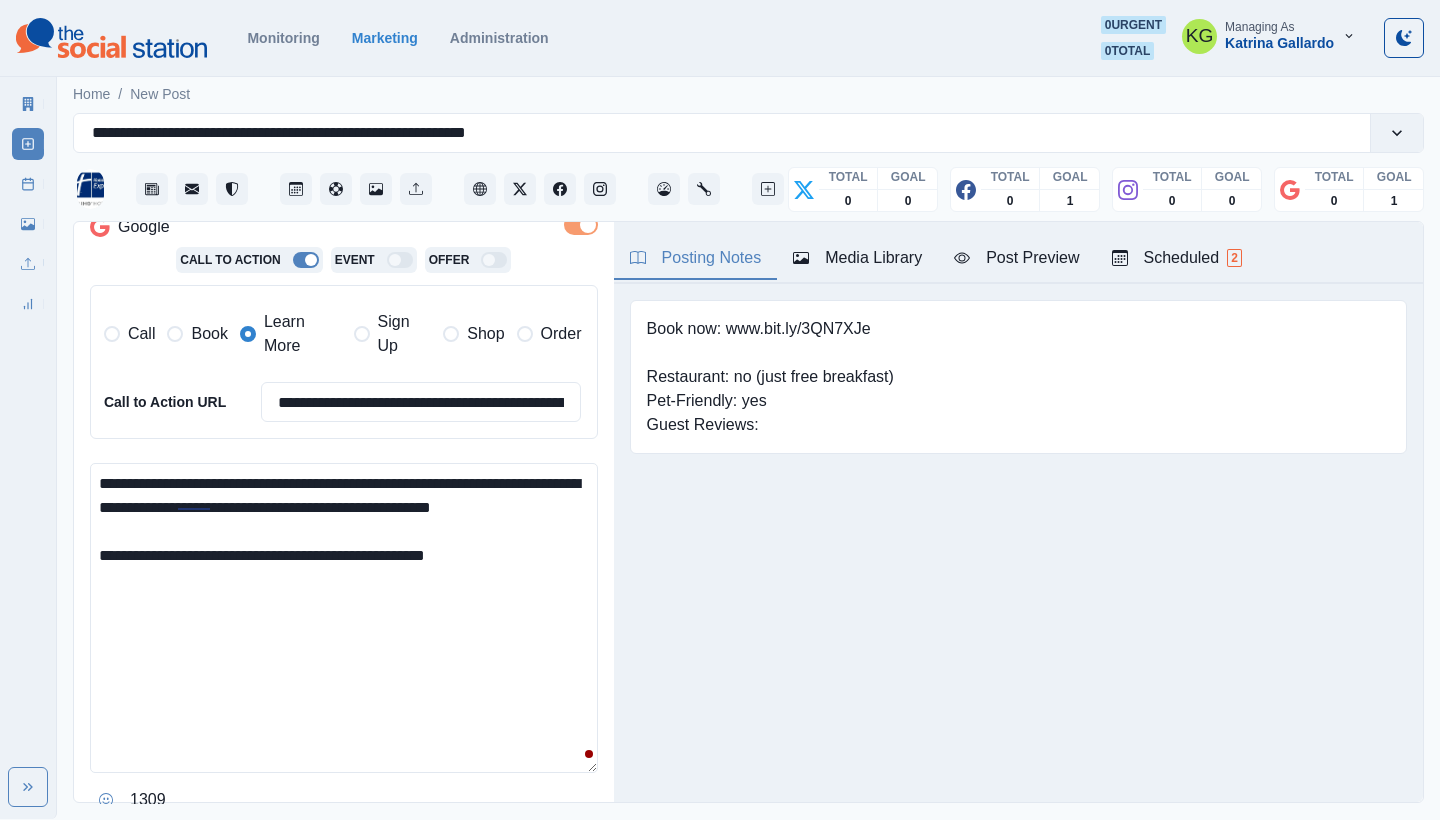 click on "**********" at bounding box center [344, 618] 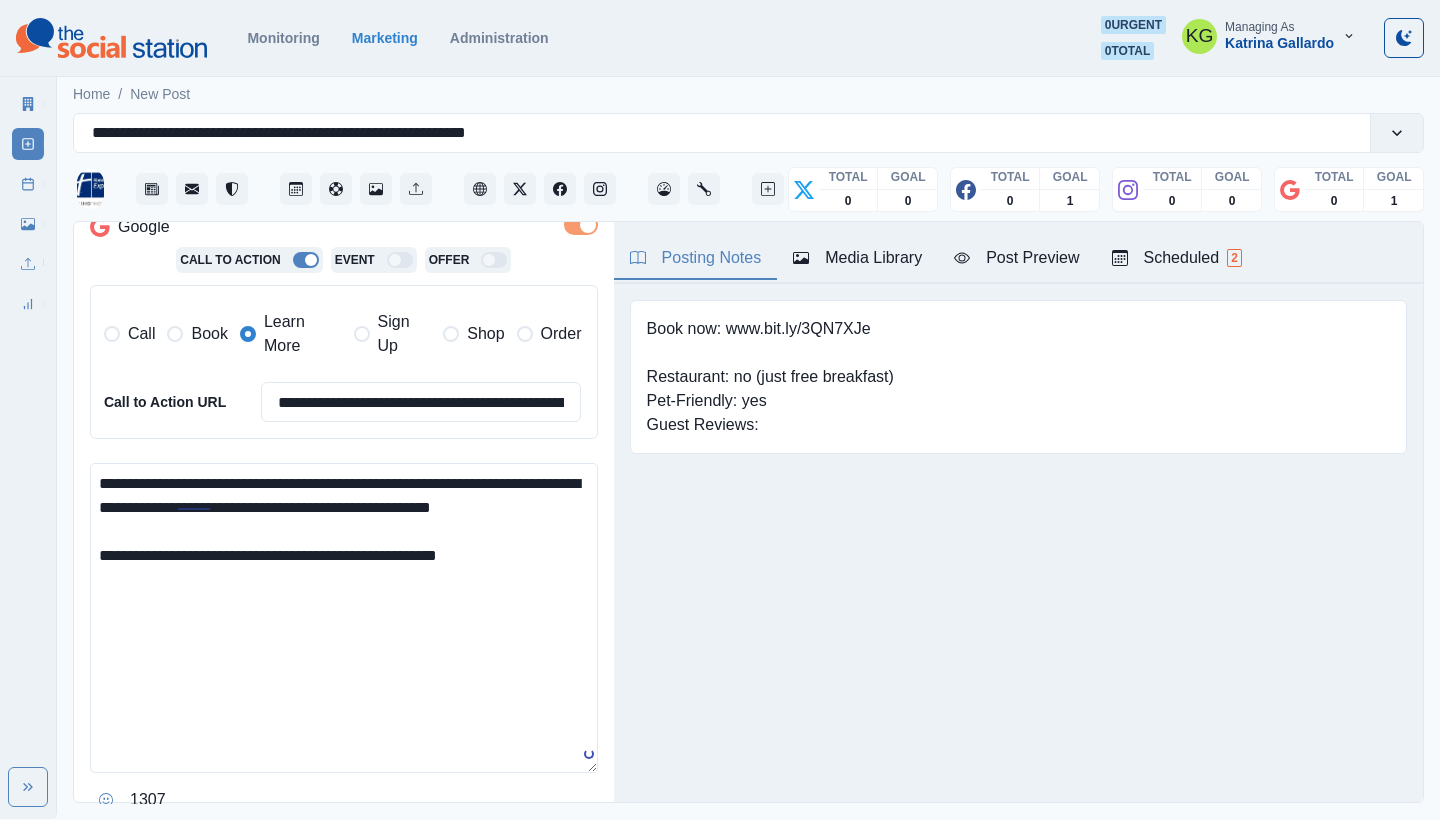 click at bounding box center (106, 800) 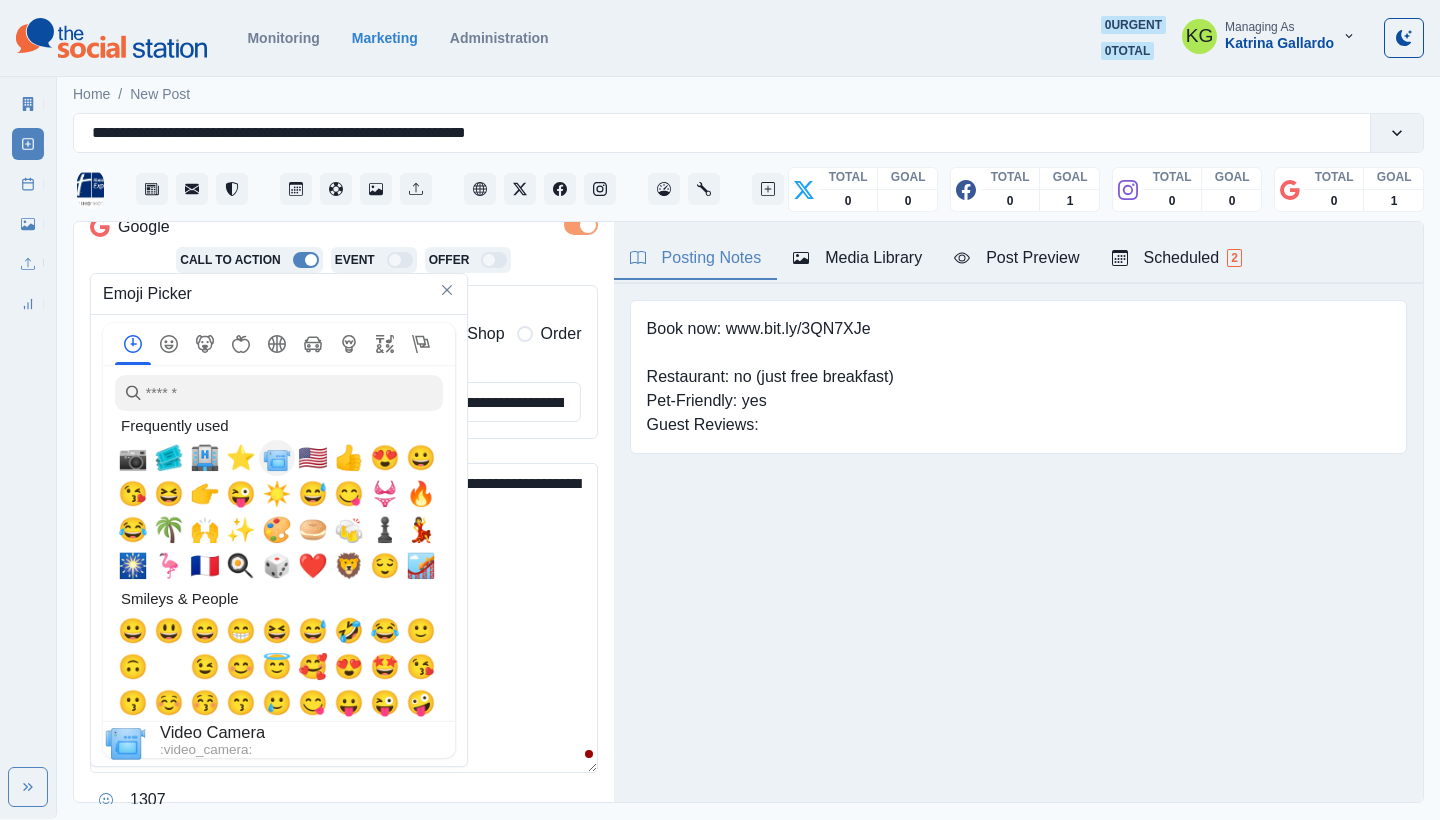 click at bounding box center (277, 458) 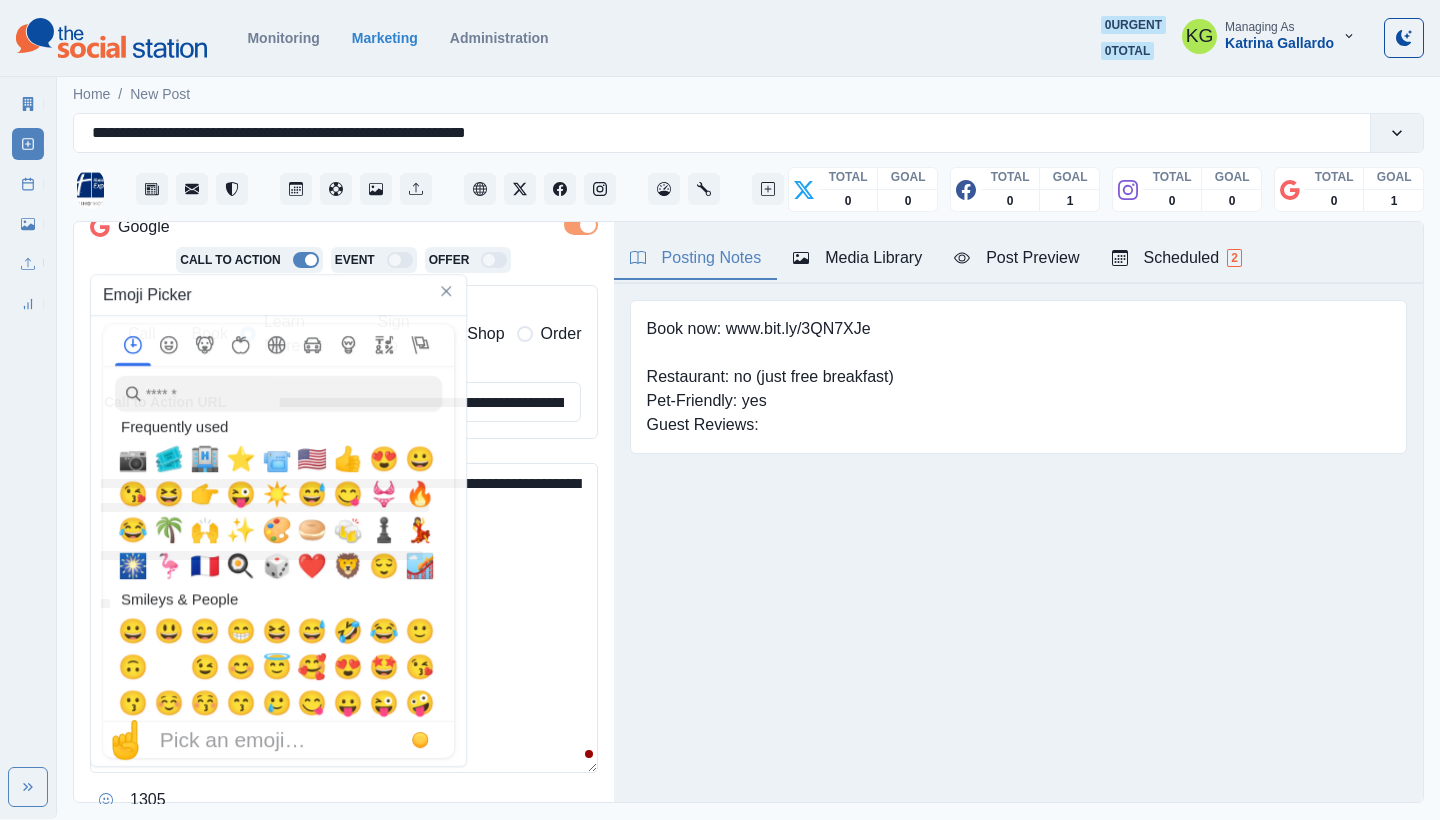 click on "**********" at bounding box center [344, 618] 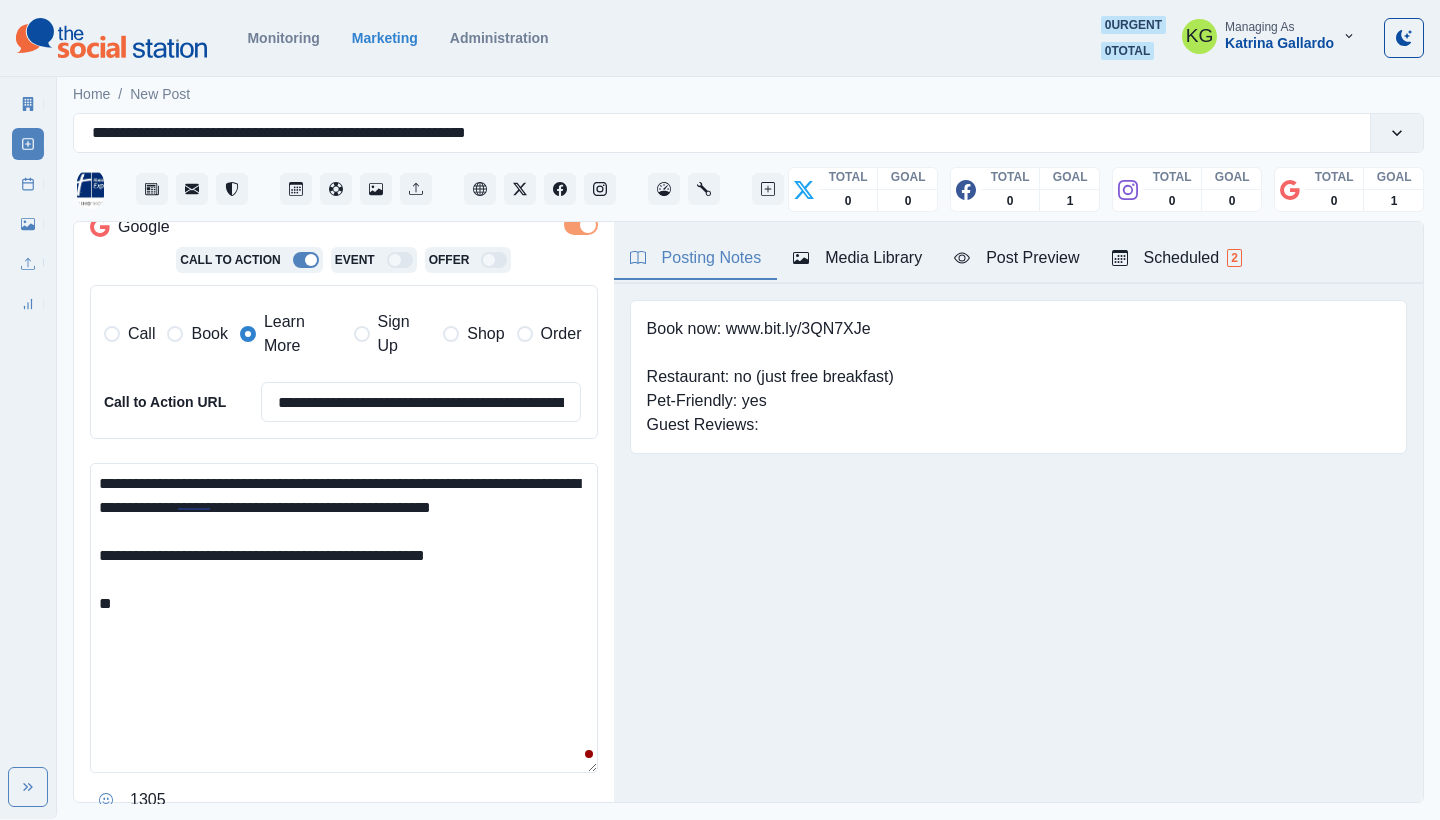 click on "**********" at bounding box center [344, 618] 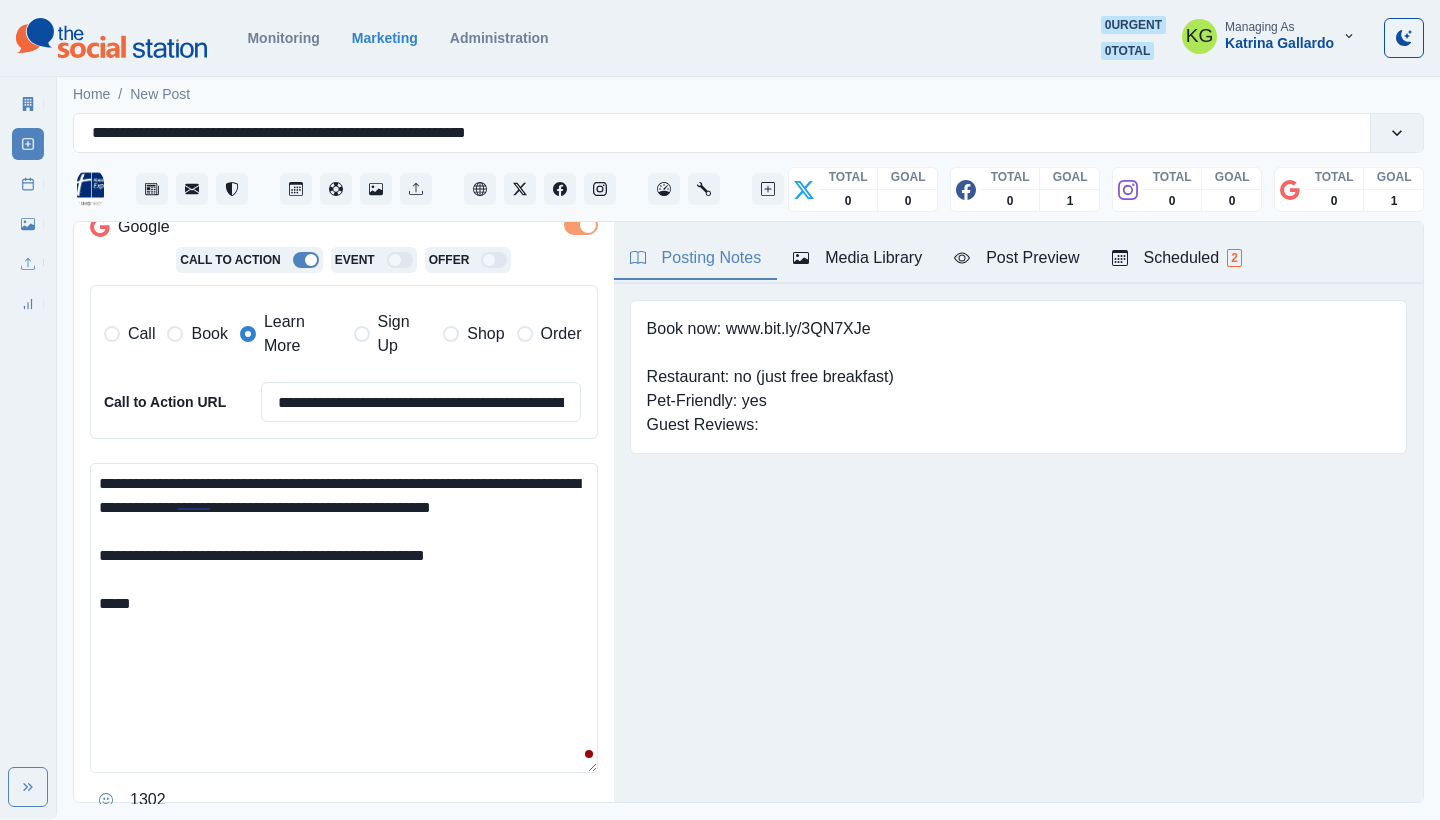 paste on "**********" 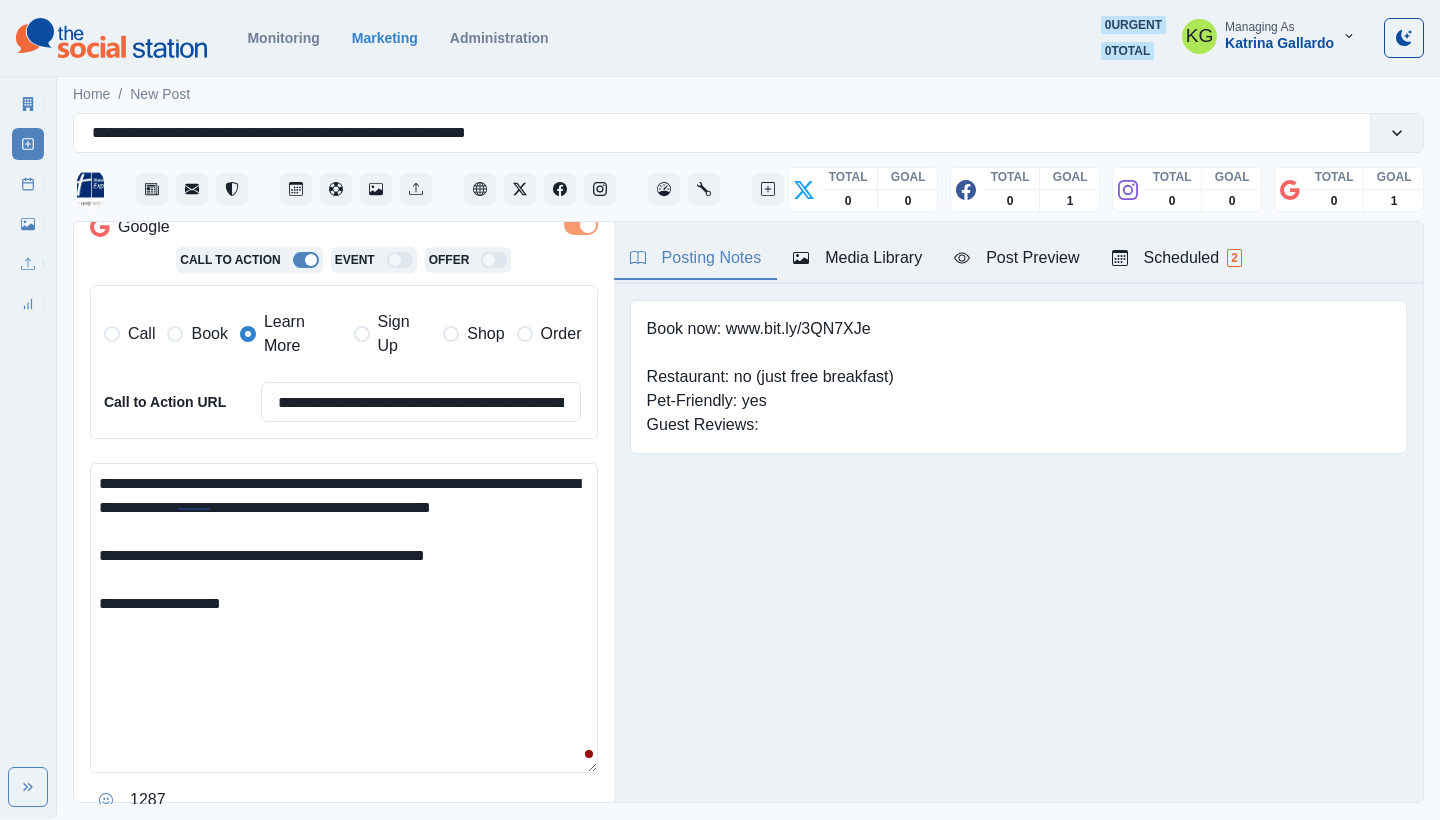 click on "**********" at bounding box center [344, 618] 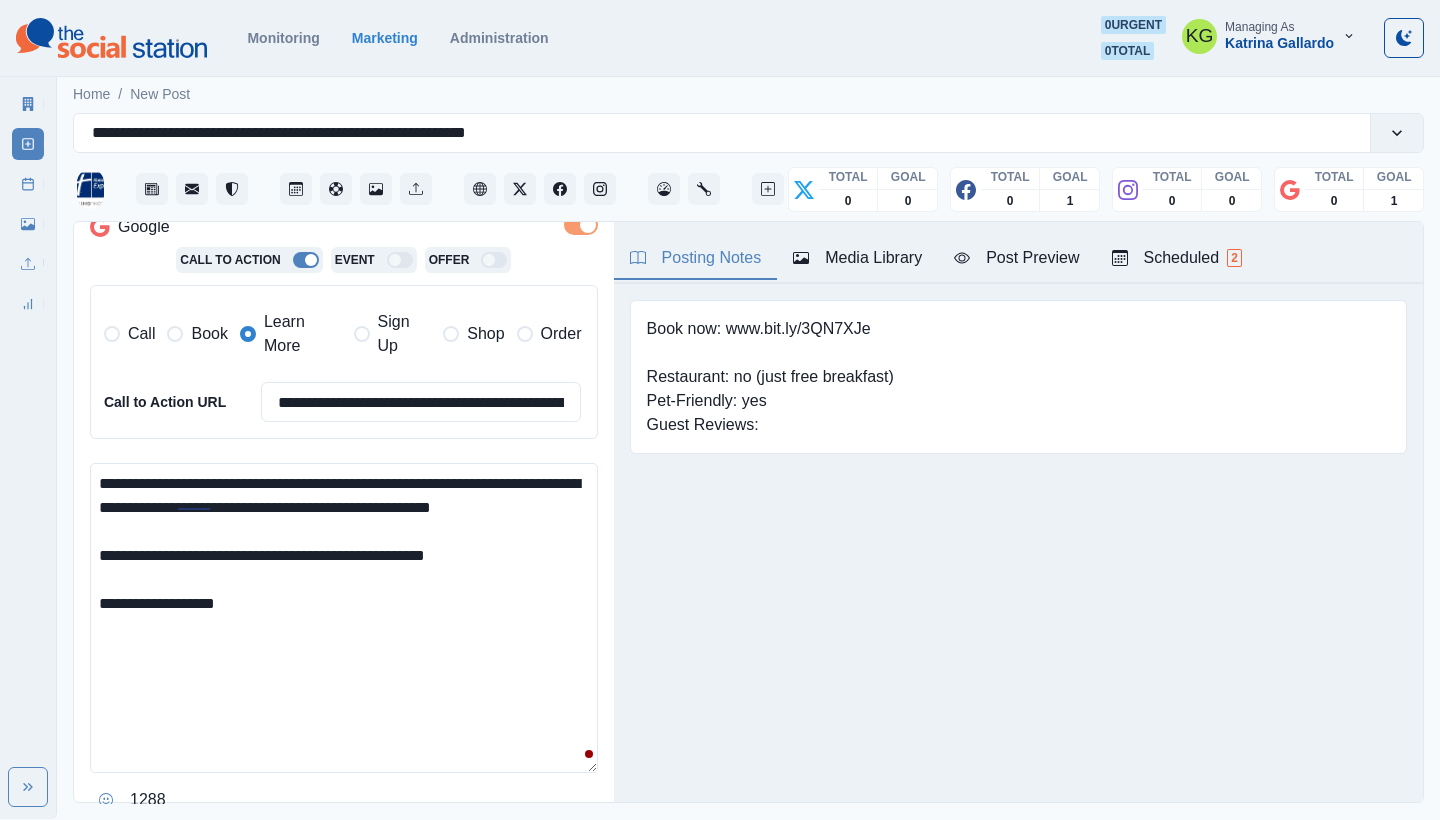 drag, startPoint x: 516, startPoint y: 574, endPoint x: 360, endPoint y: 575, distance: 156.0032 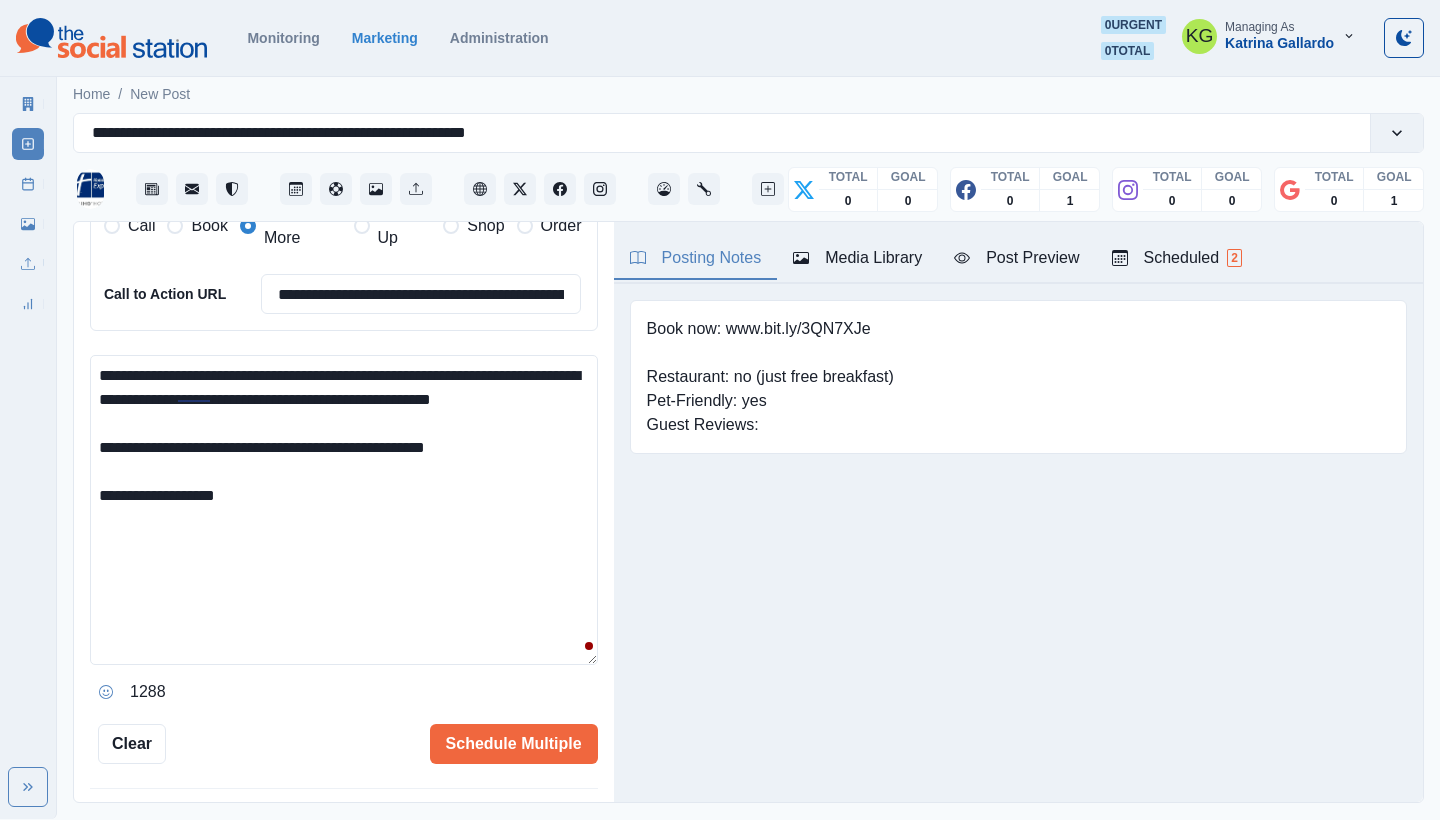 scroll, scrollTop: 533, scrollLeft: 0, axis: vertical 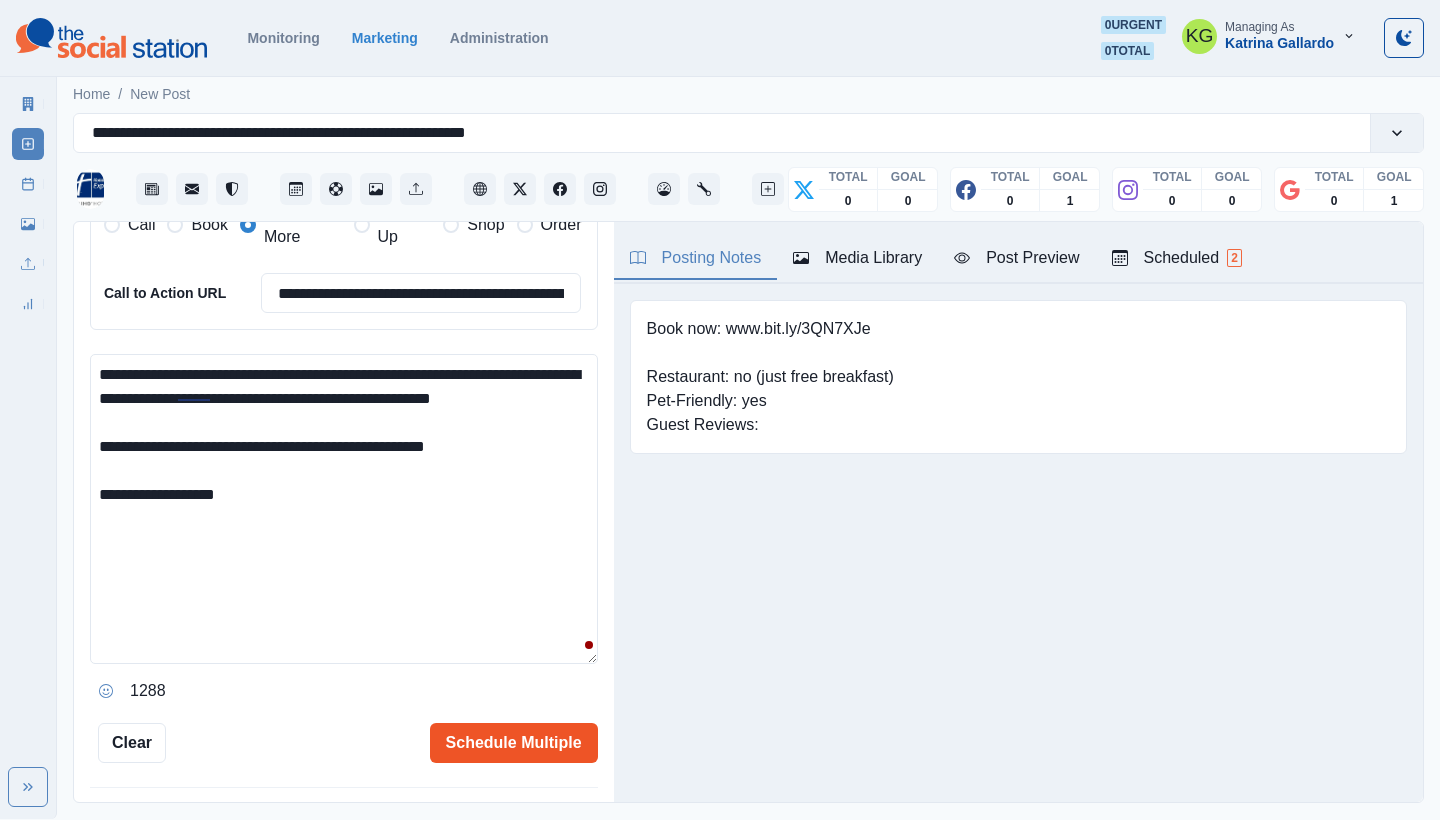 type on "**********" 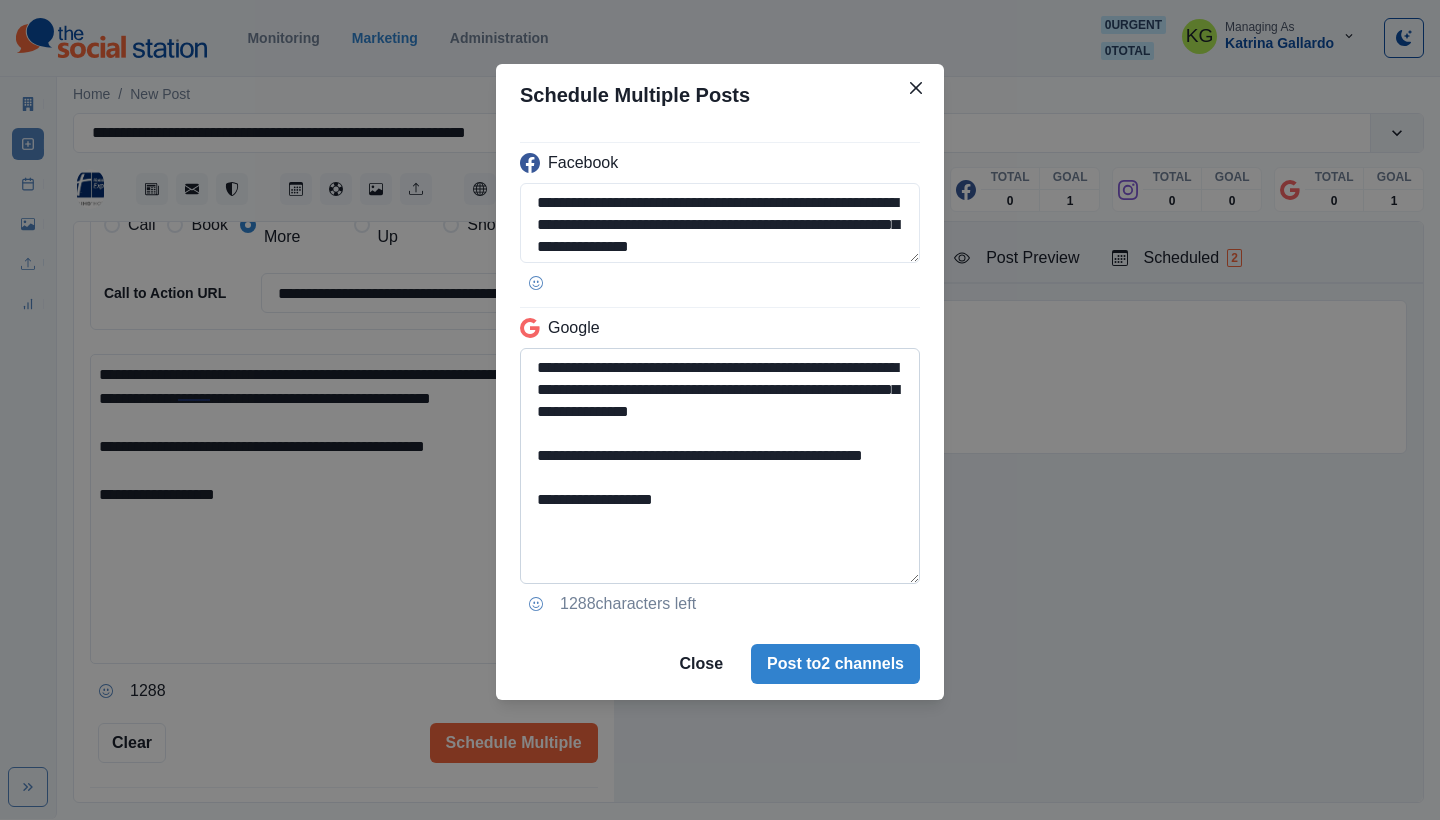 click on "**********" at bounding box center (720, 466) 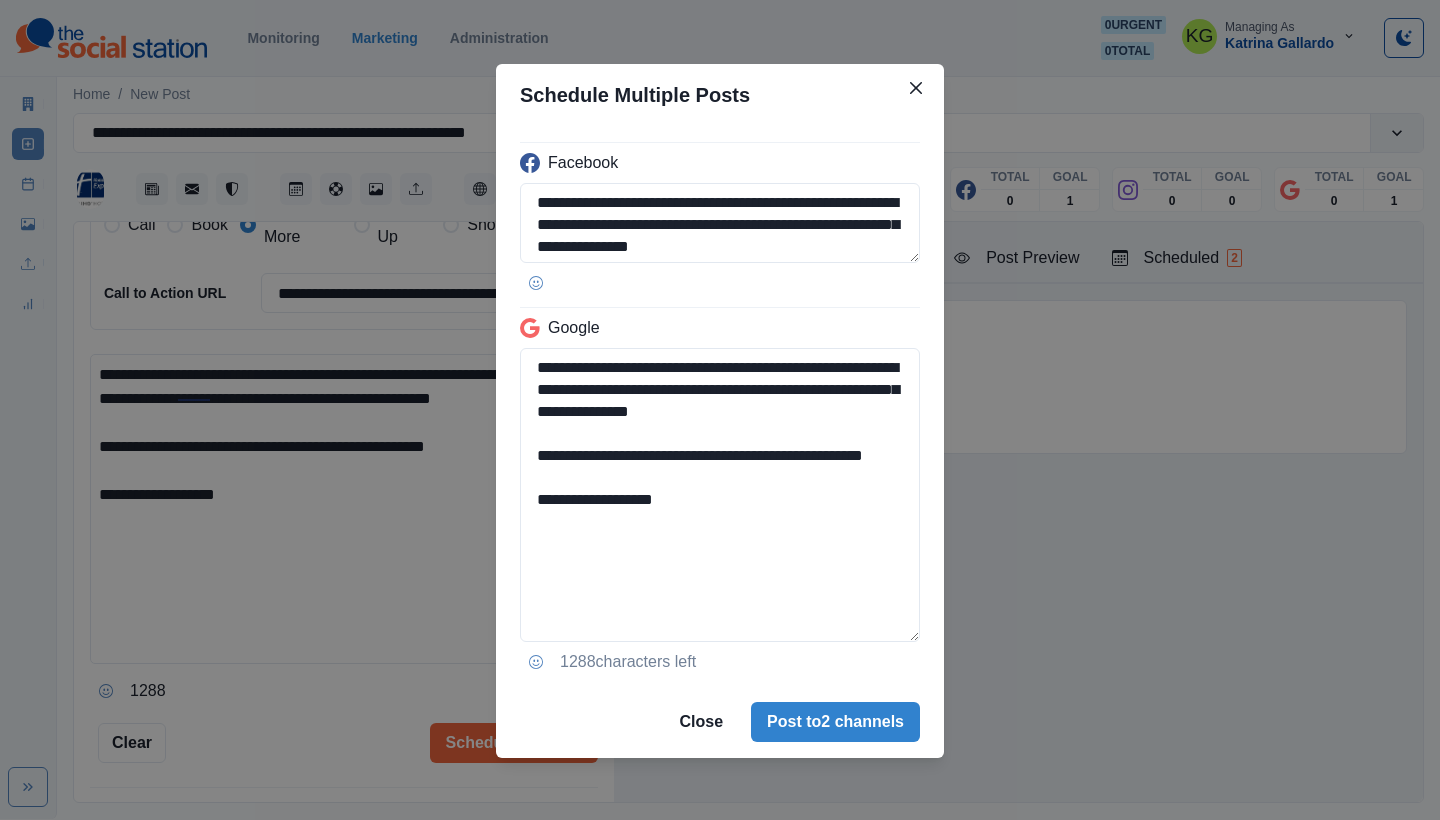 drag, startPoint x: 711, startPoint y: 466, endPoint x: 501, endPoint y: 455, distance: 210.2879 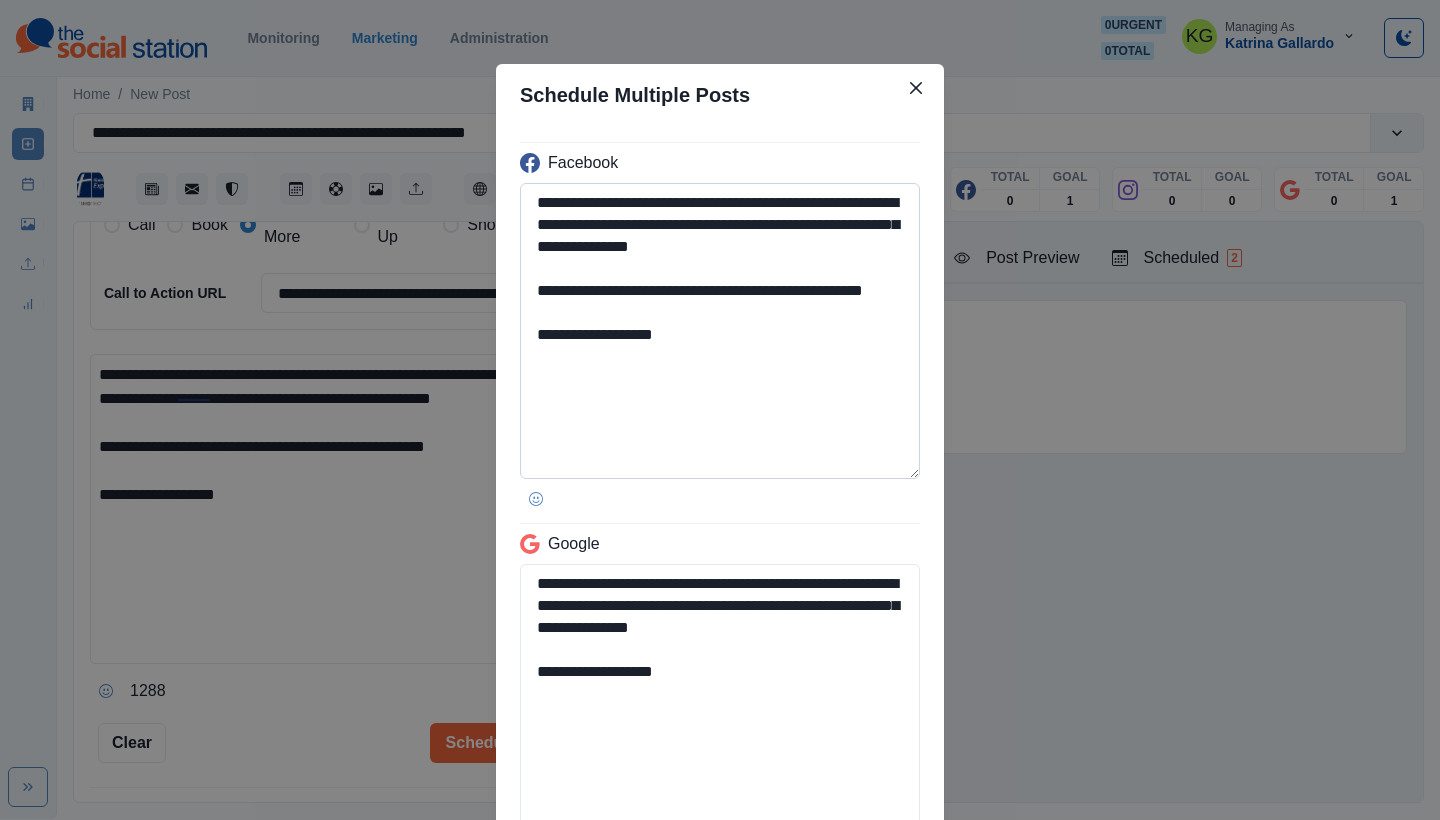click on "**********" at bounding box center [720, 331] 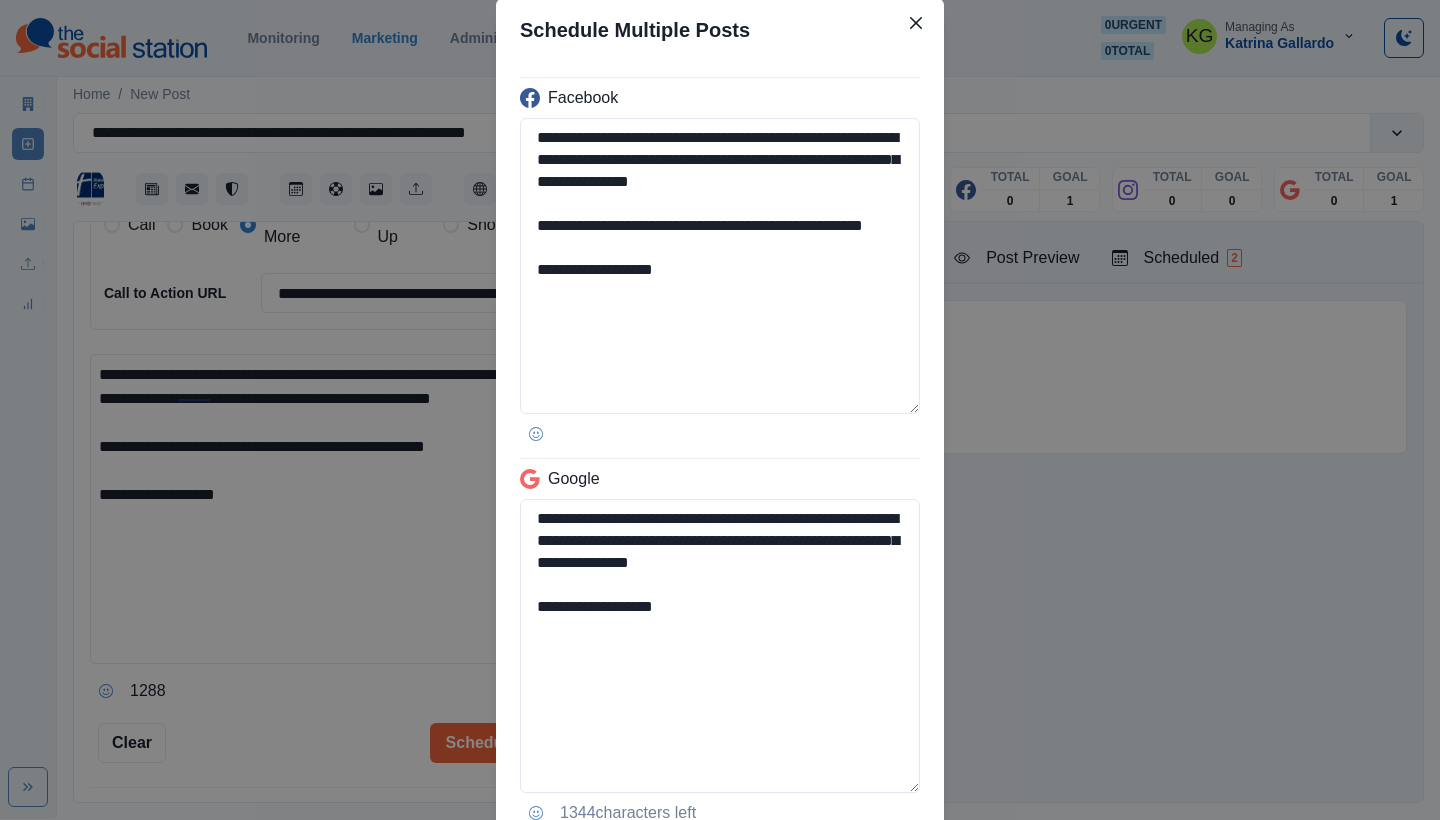 scroll, scrollTop: 218, scrollLeft: 0, axis: vertical 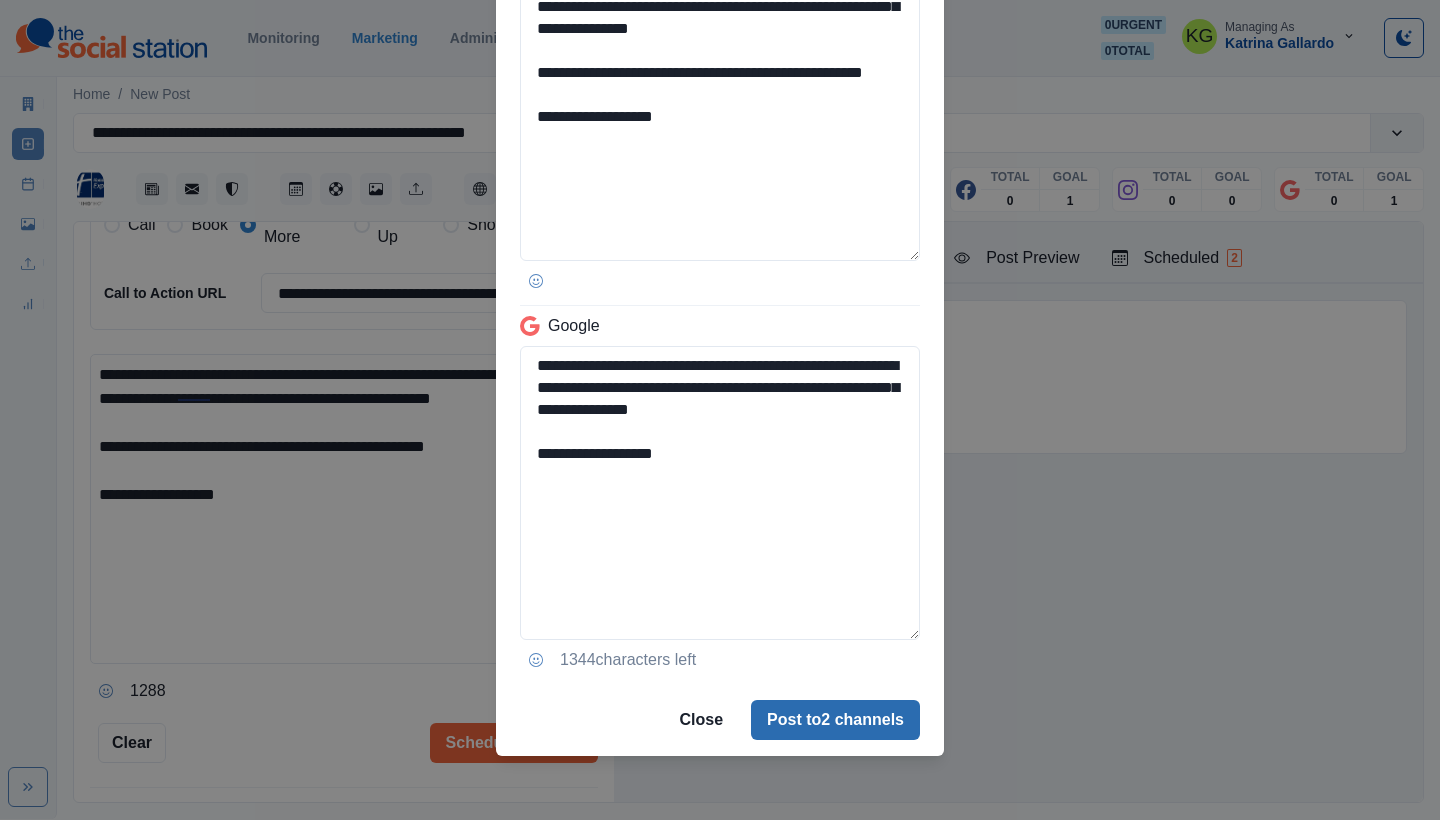 type on "**********" 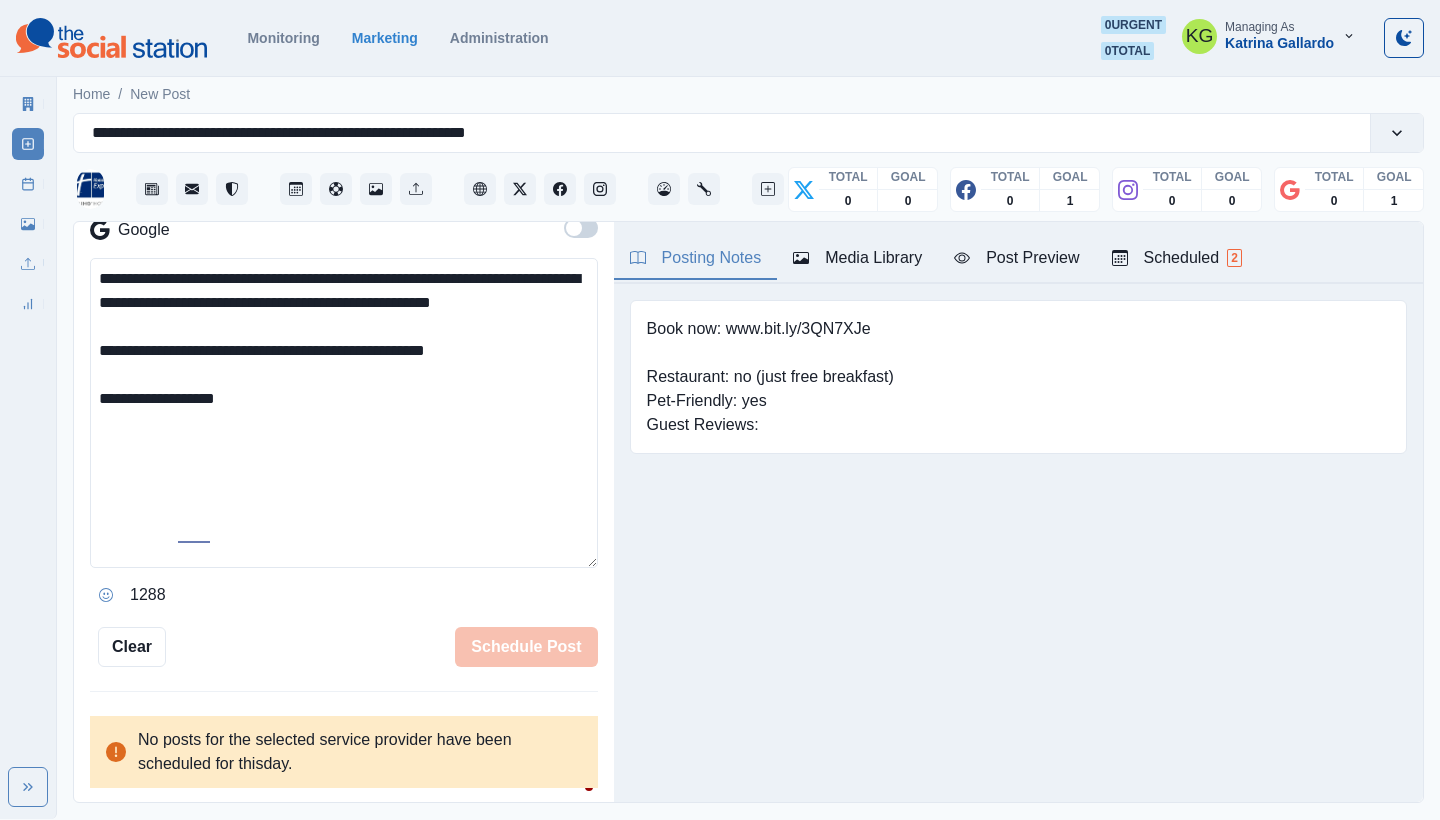 type 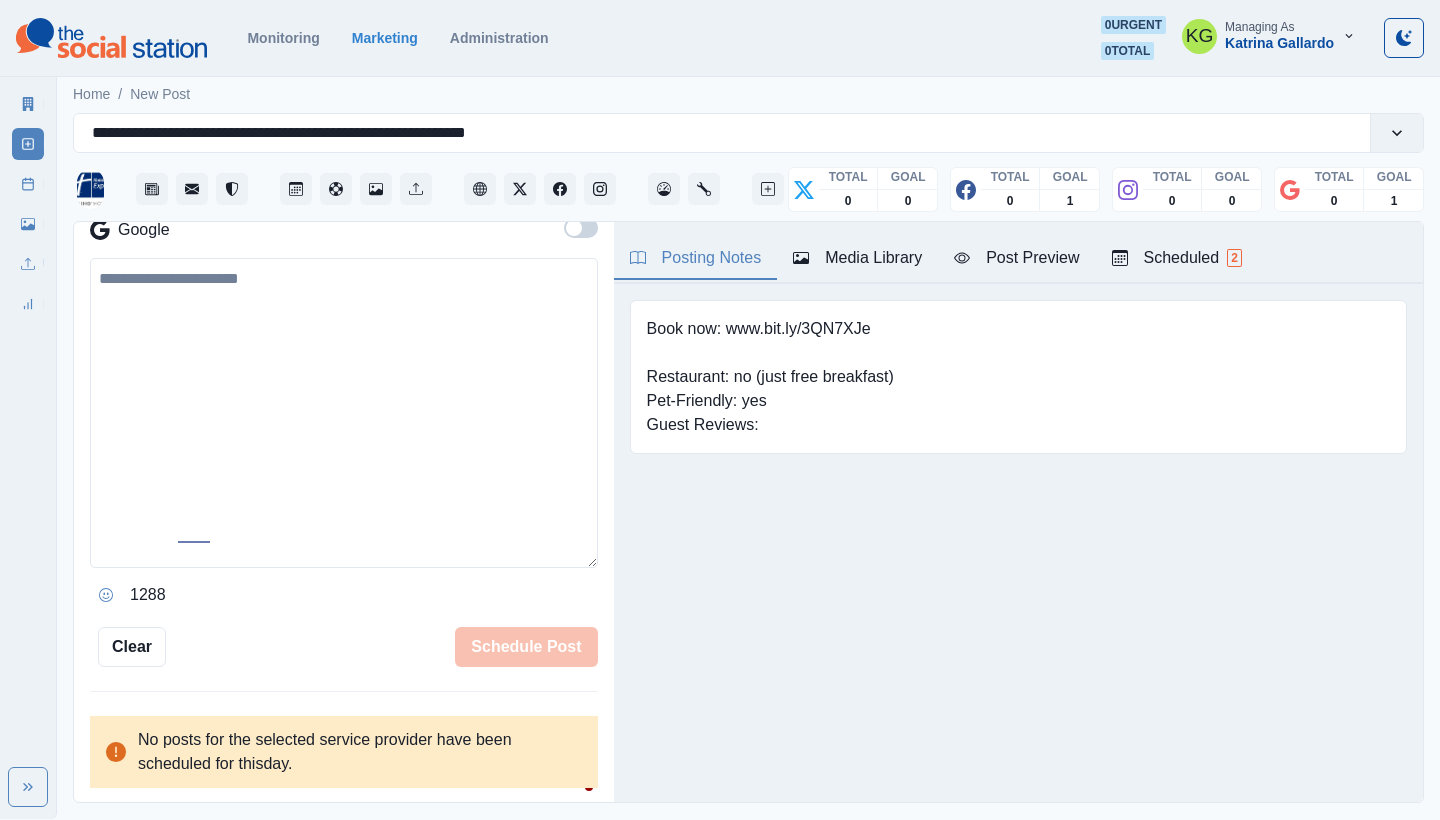 scroll, scrollTop: 390, scrollLeft: 0, axis: vertical 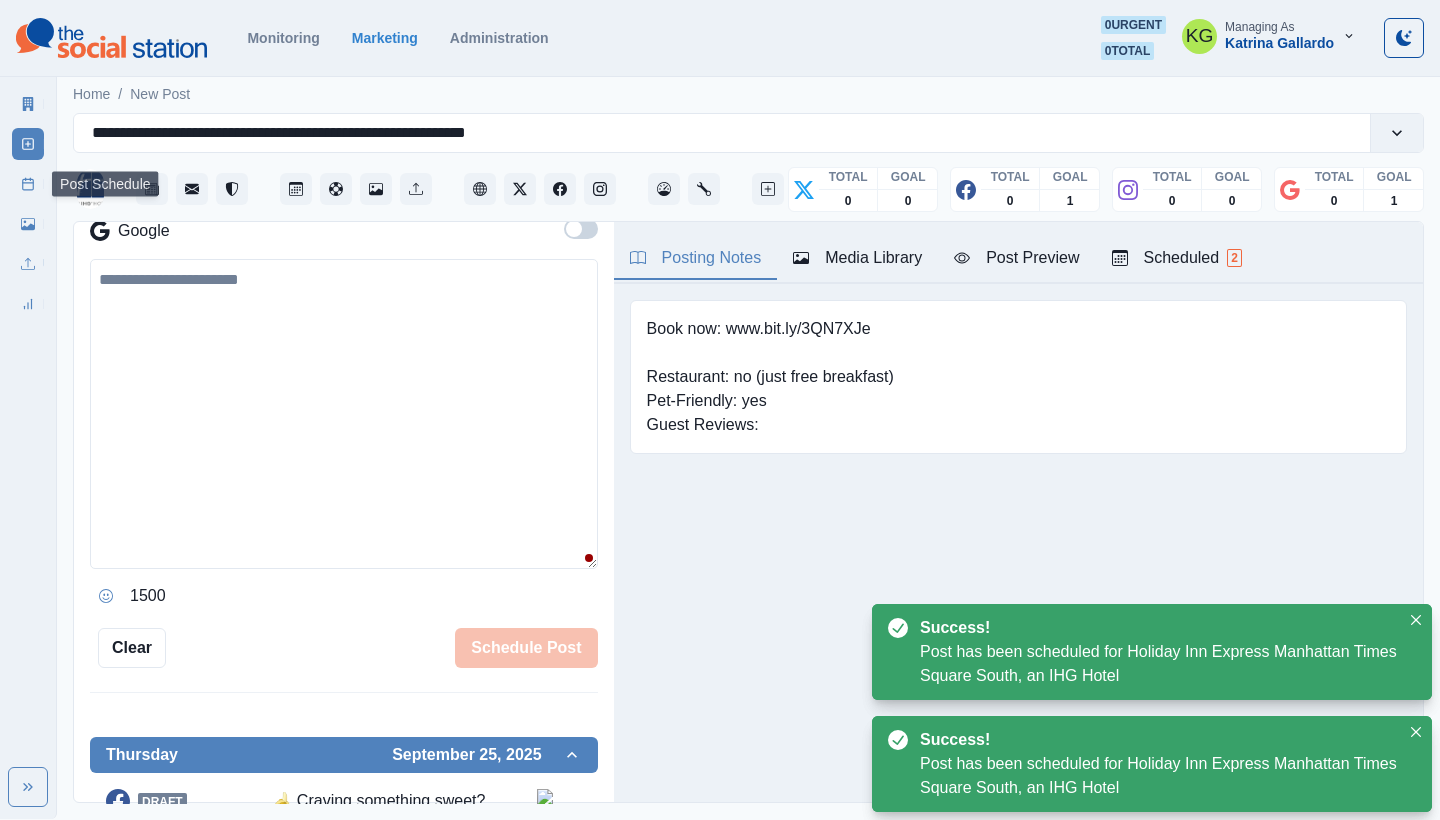click on "Post Schedule" at bounding box center [28, 184] 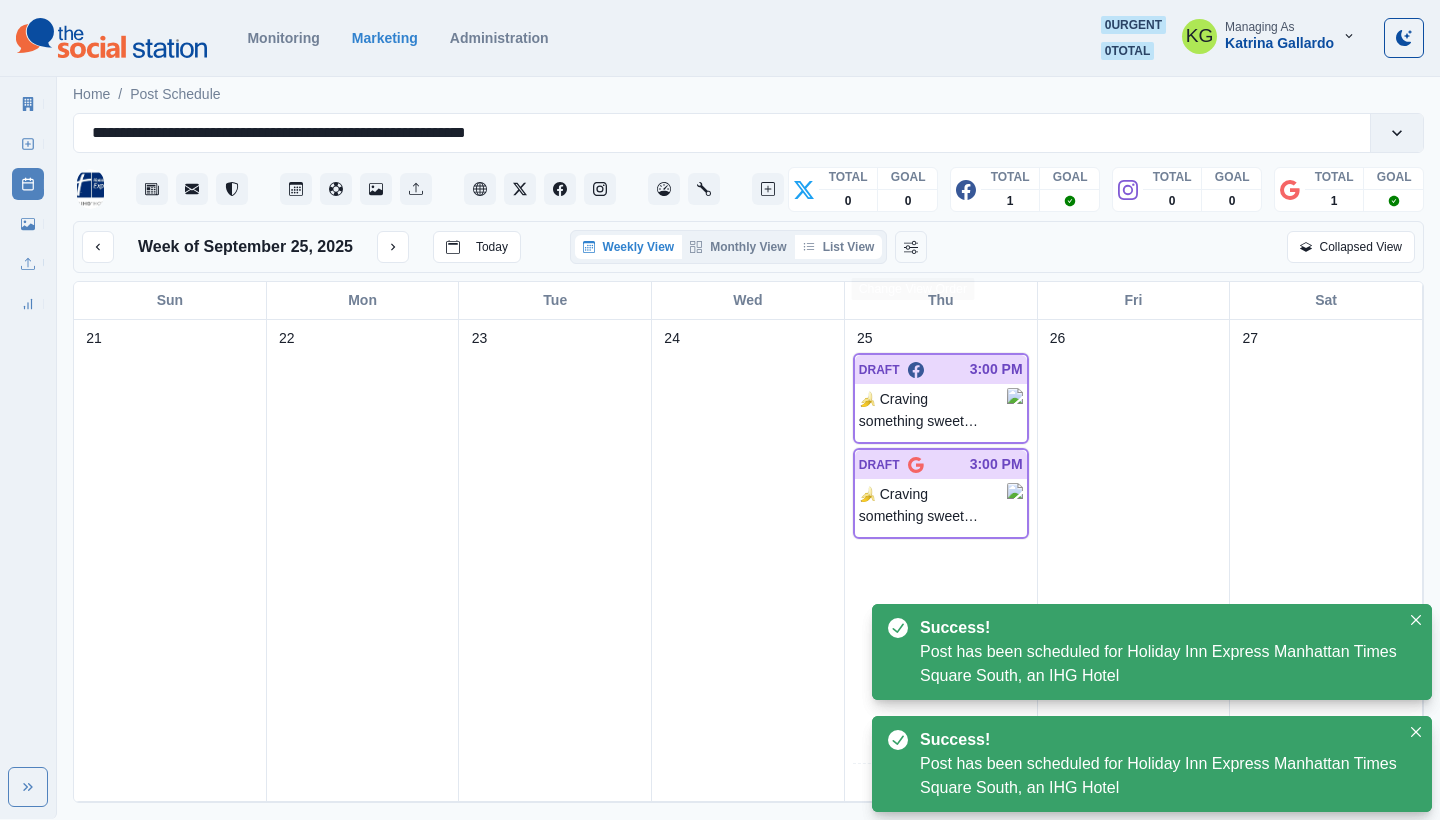 click on "List View" at bounding box center [839, 247] 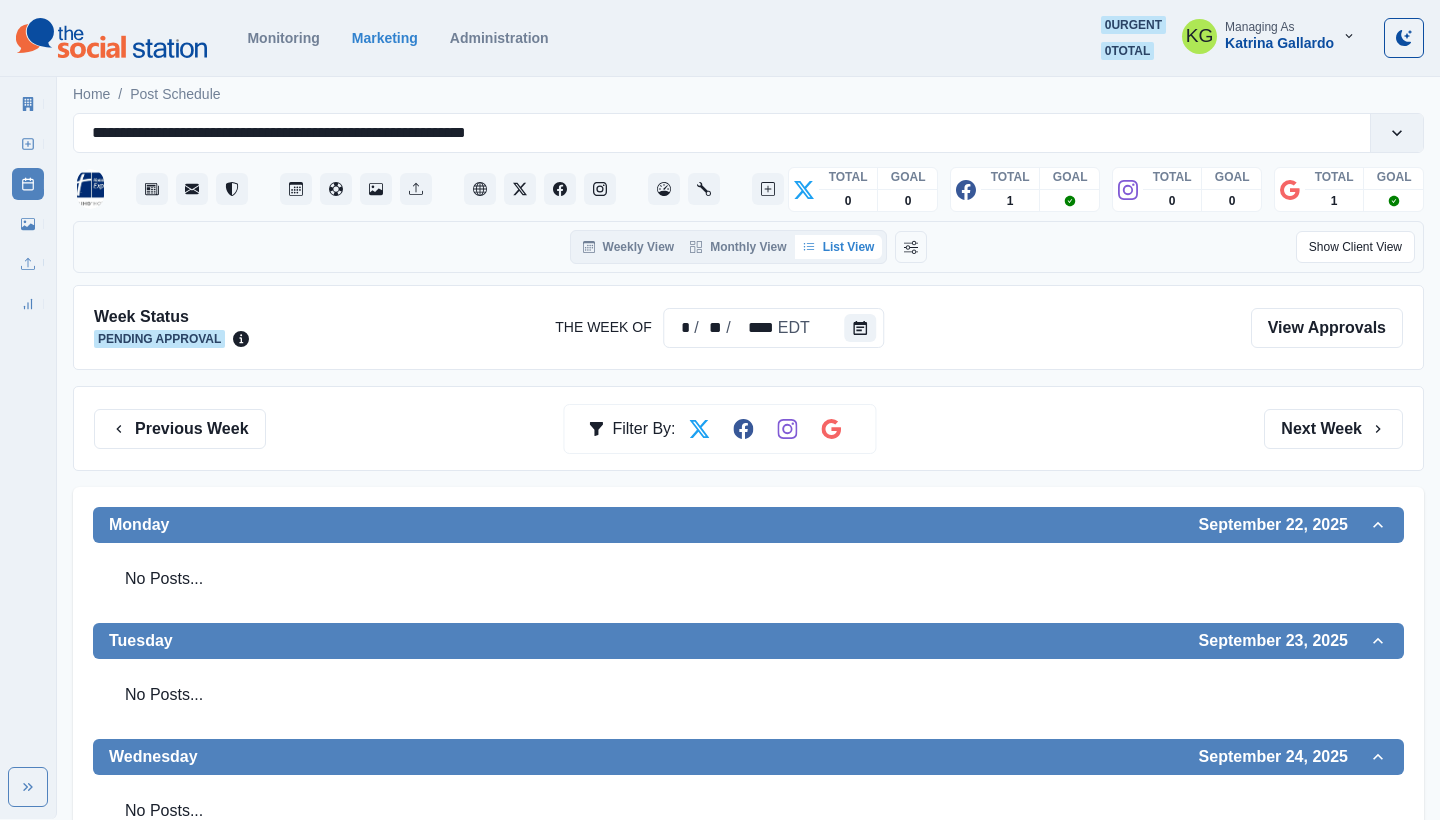 scroll, scrollTop: 0, scrollLeft: 0, axis: both 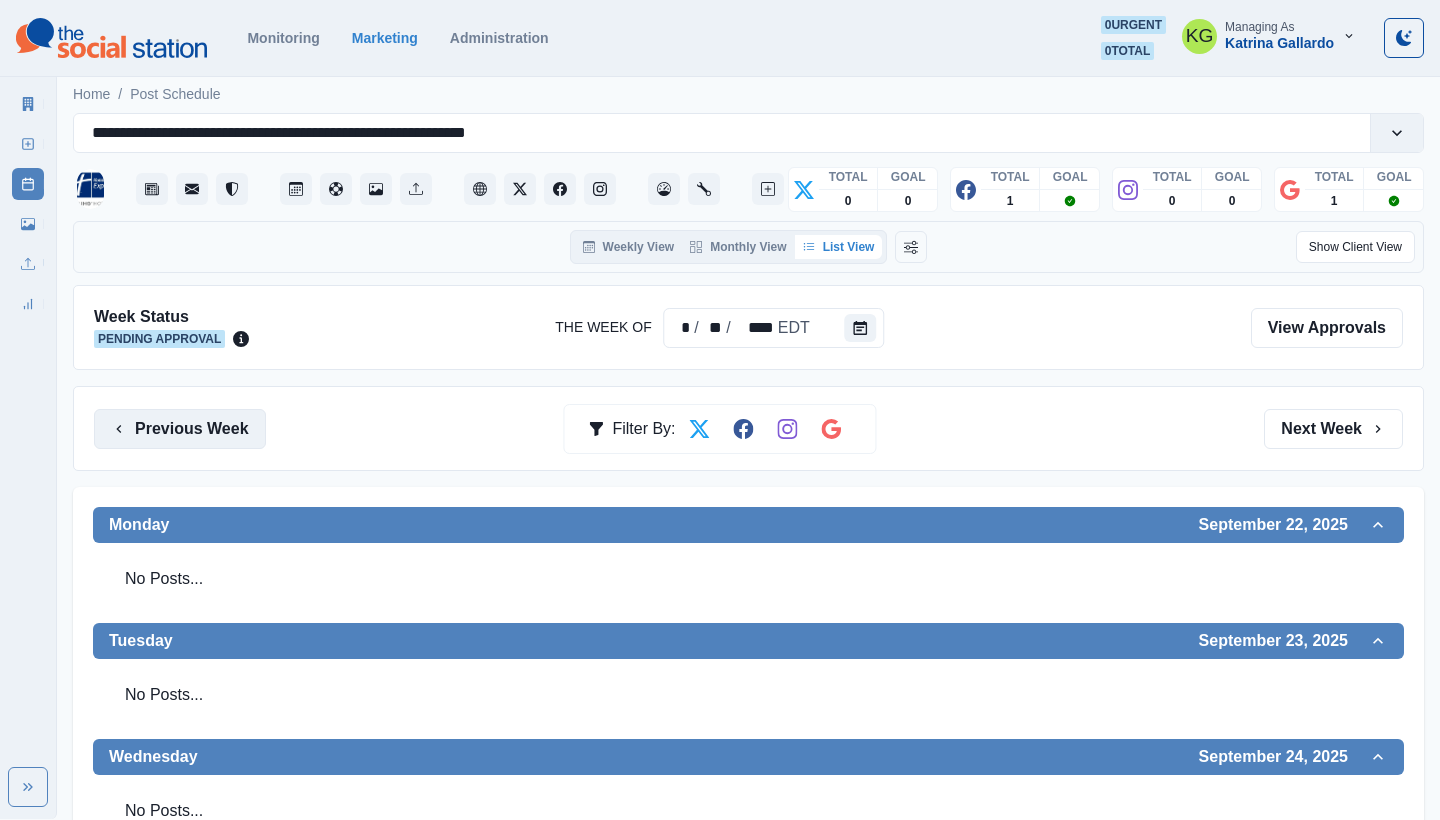 click on "Previous Week" at bounding box center (180, 429) 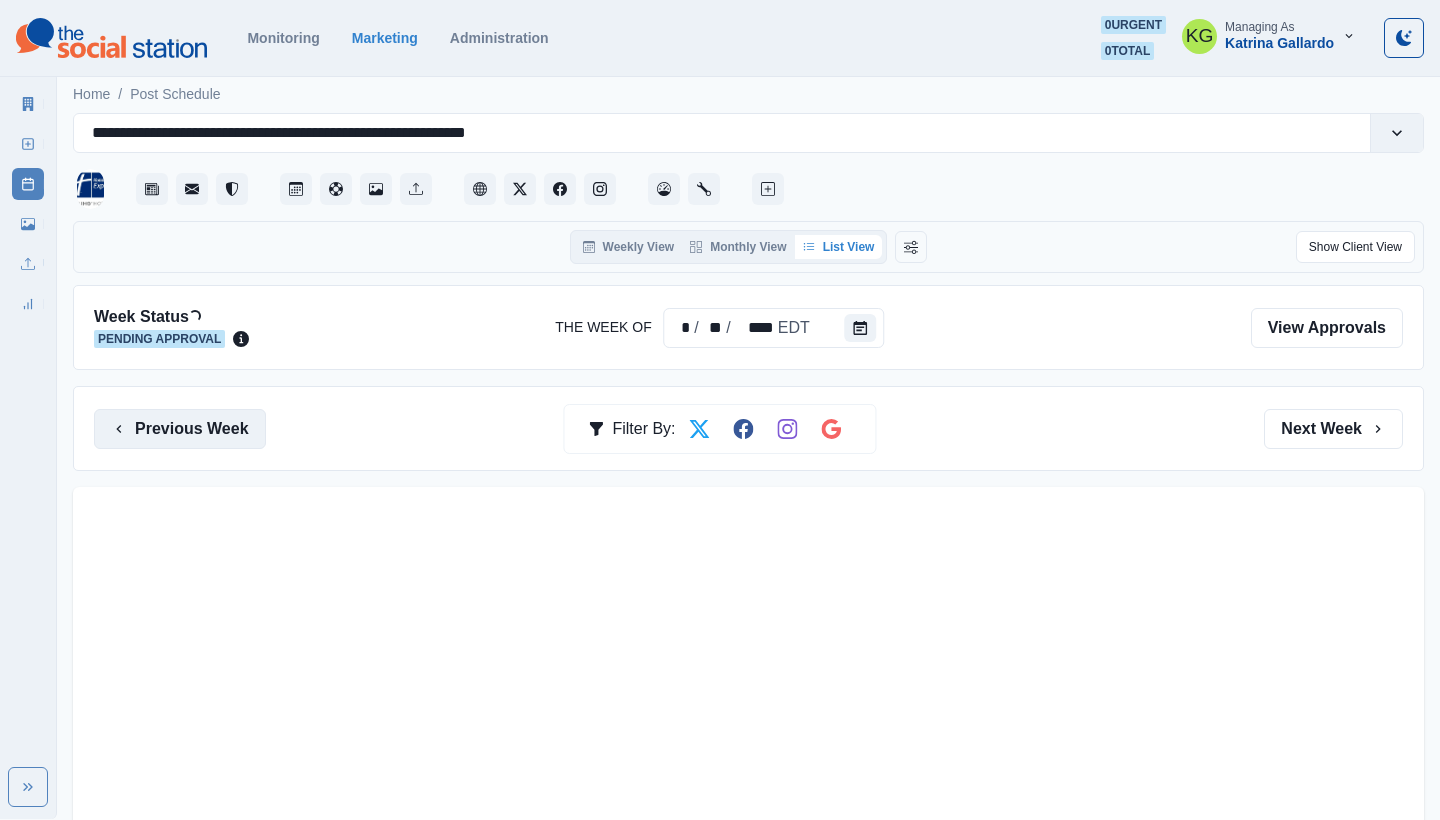 click on "Previous Week" at bounding box center (180, 429) 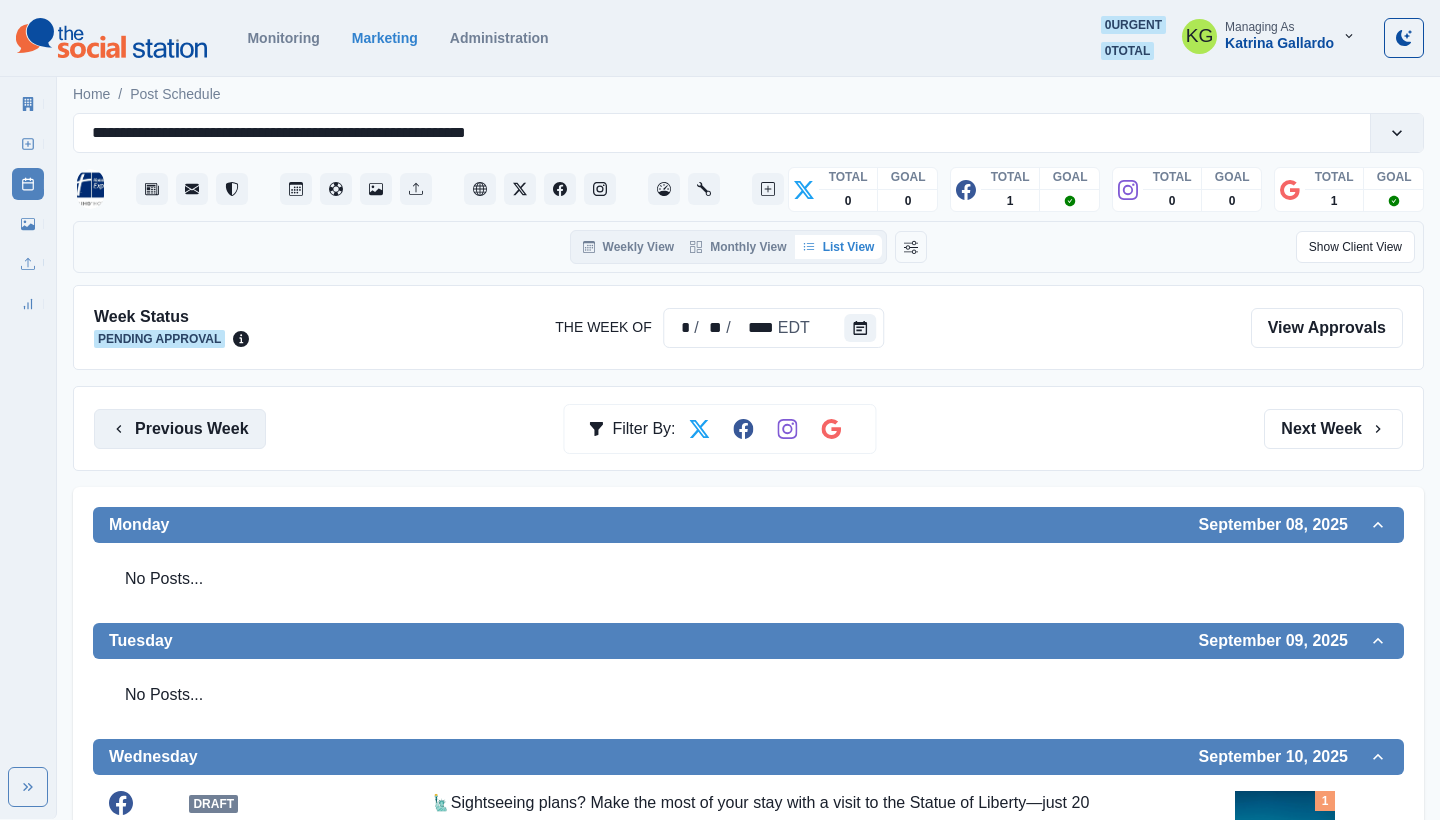 click on "Previous Week" at bounding box center (180, 429) 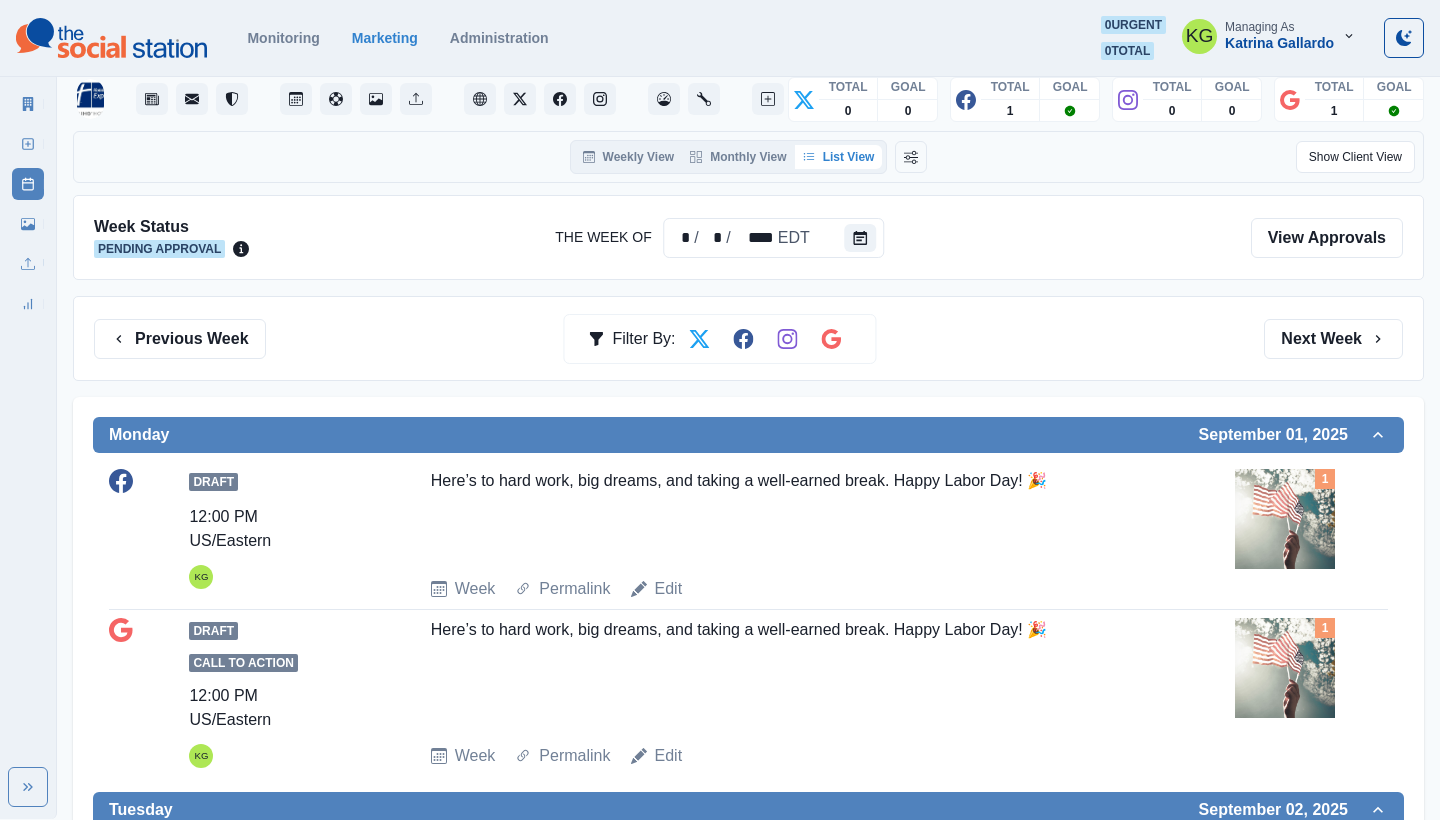 scroll, scrollTop: 49, scrollLeft: 0, axis: vertical 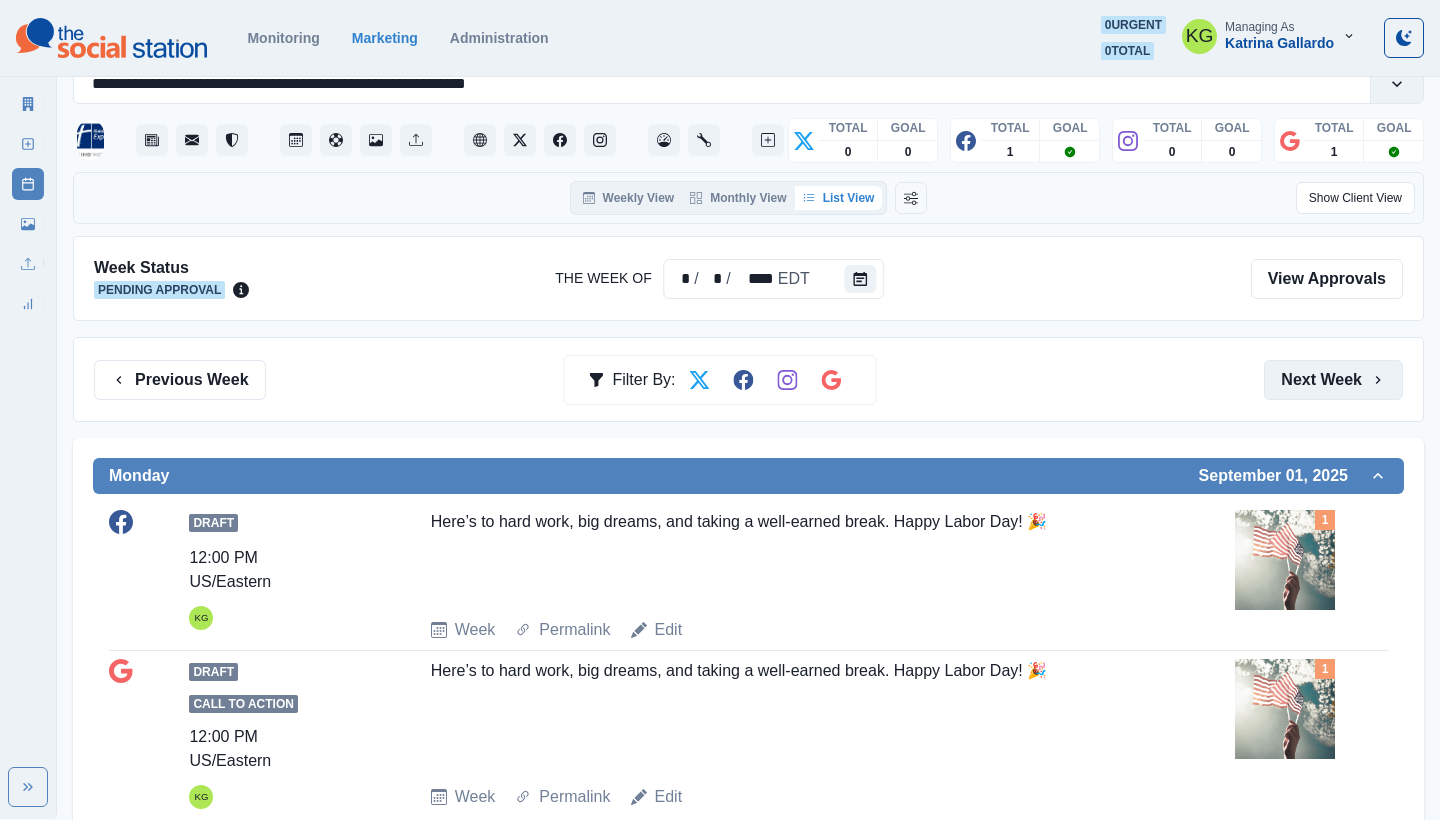 click on "Next Week" at bounding box center [1333, 380] 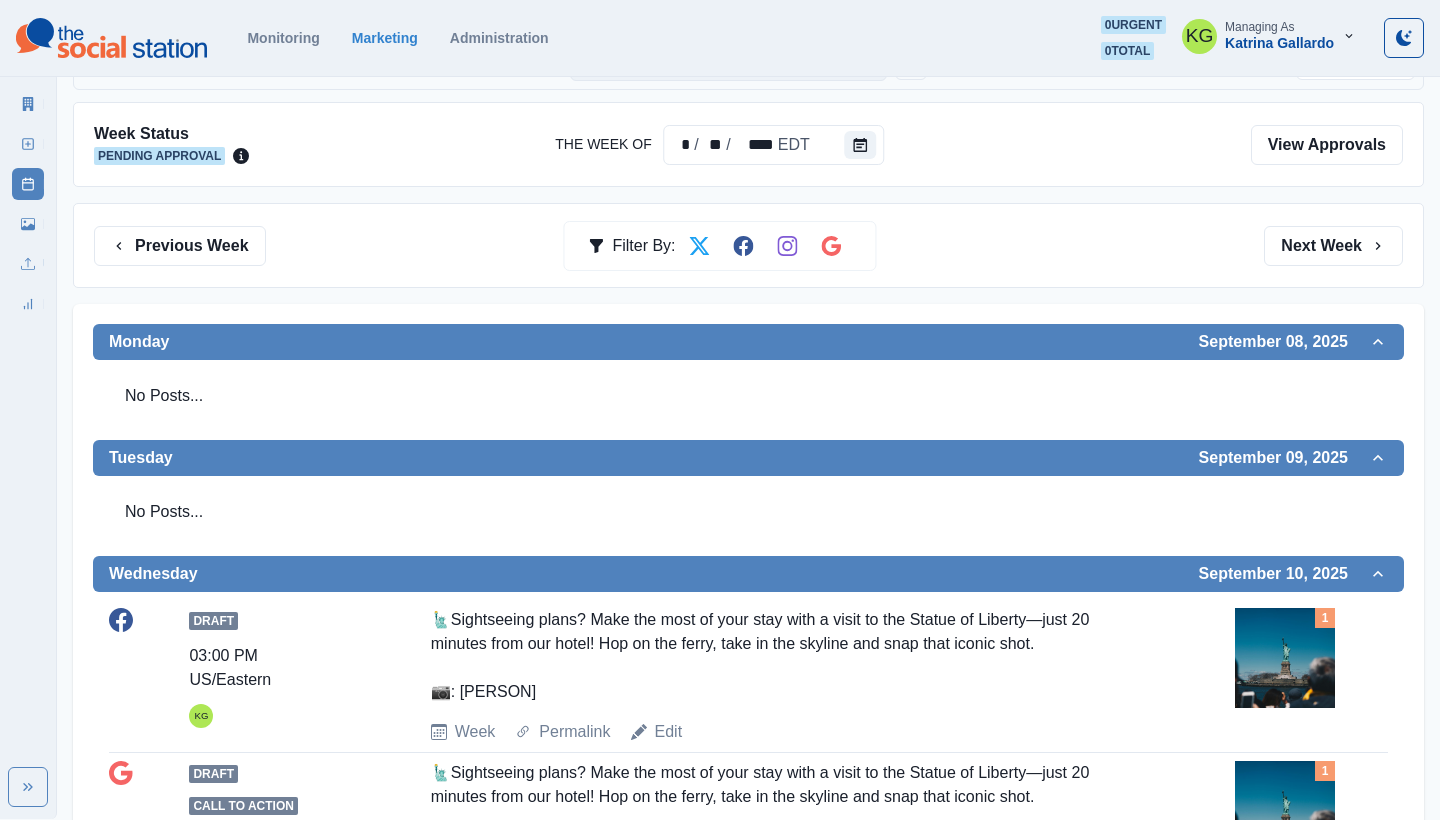 scroll, scrollTop: 124, scrollLeft: 0, axis: vertical 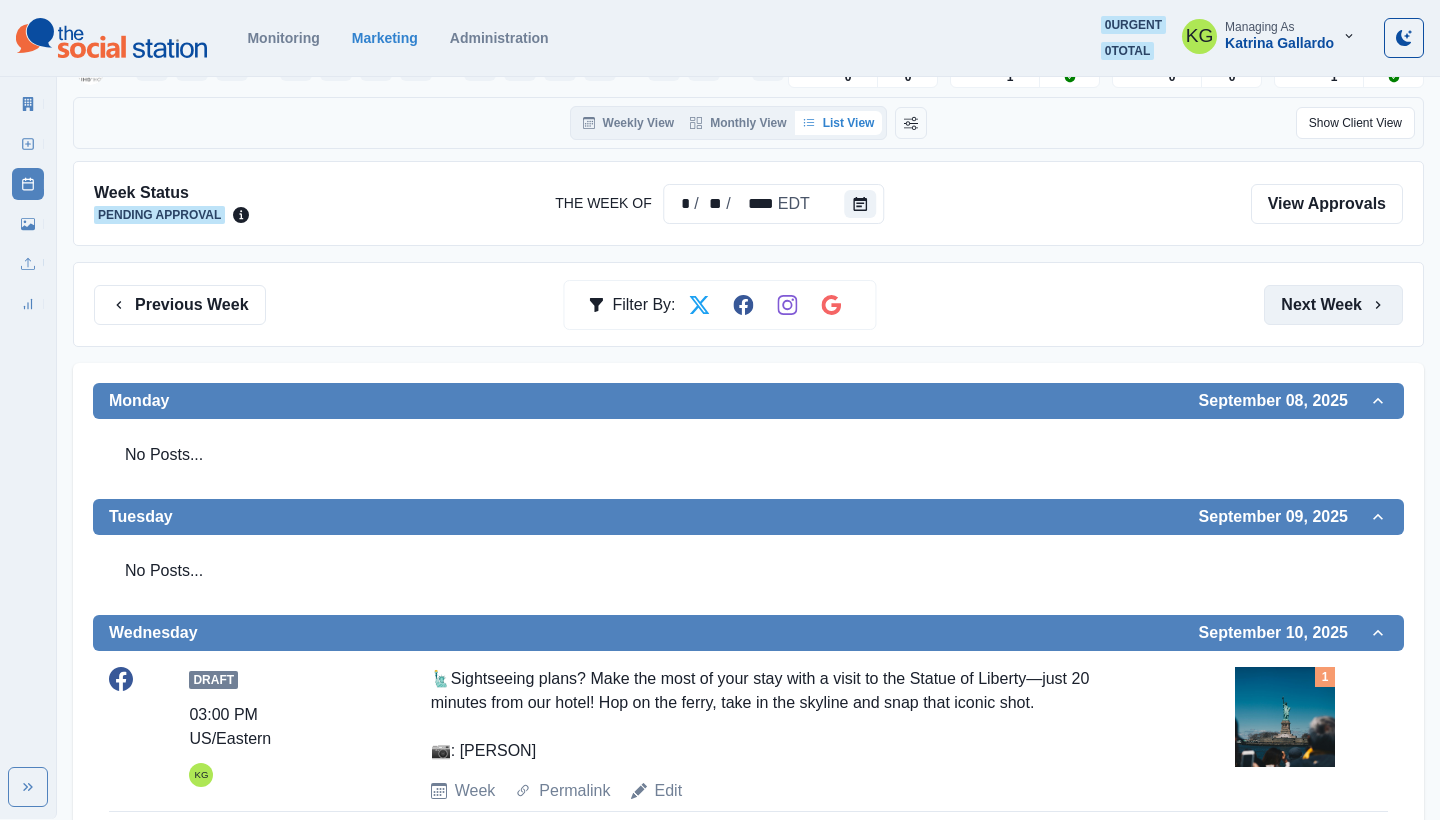 click on "Next Week" at bounding box center (1333, 305) 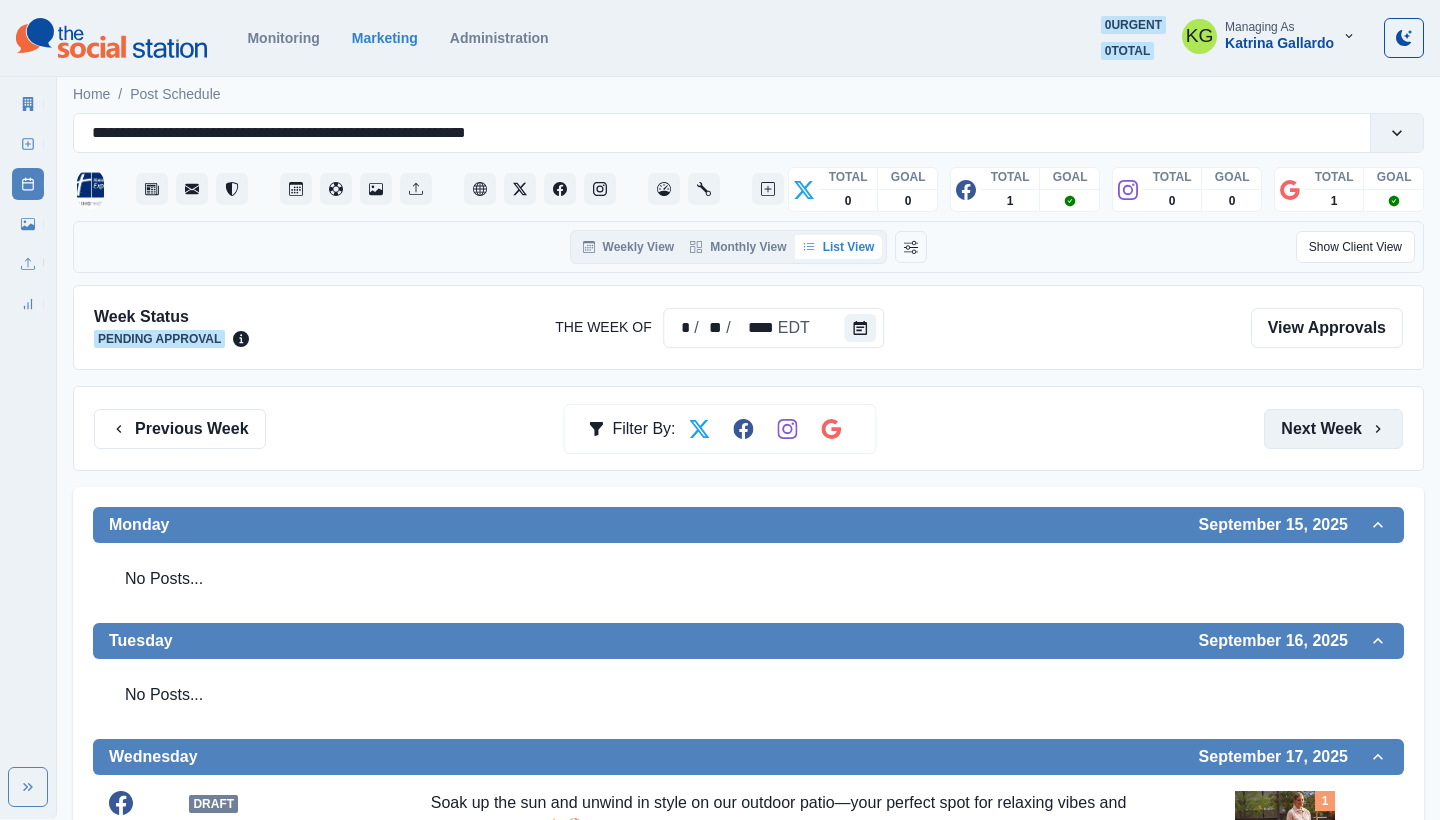 scroll, scrollTop: 0, scrollLeft: 0, axis: both 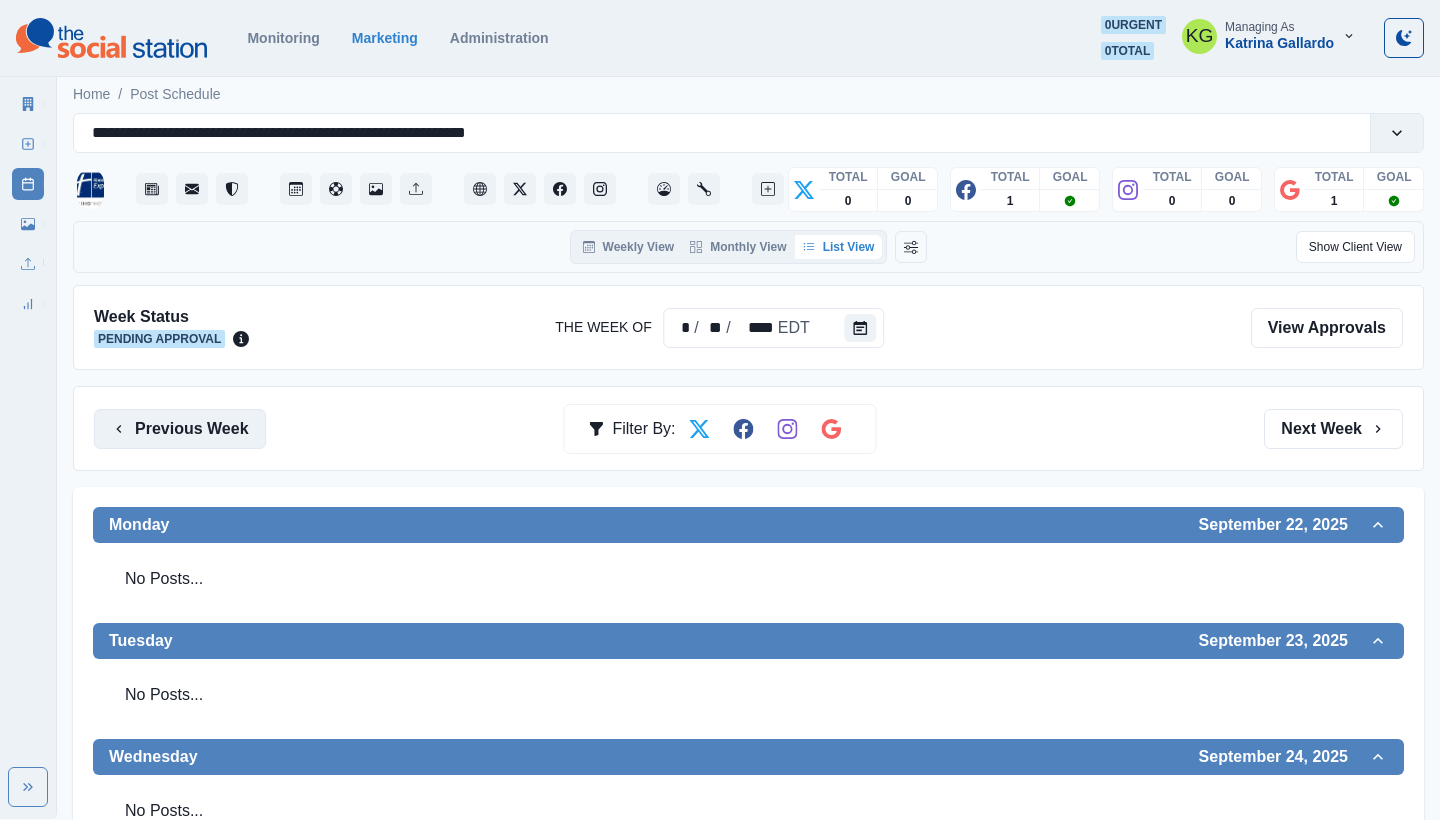 click on "Previous Week" at bounding box center [180, 429] 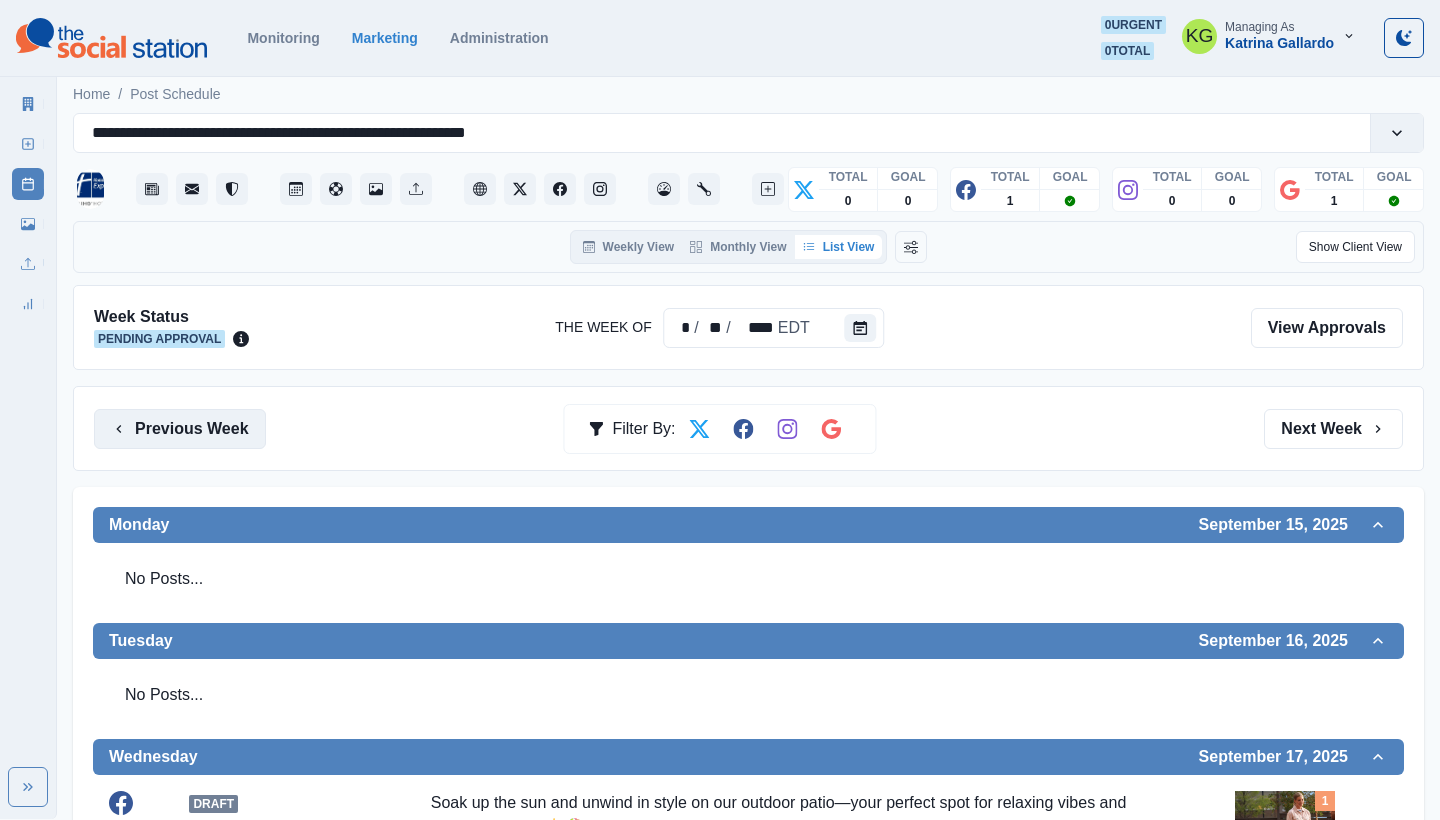 click on "Previous Week" at bounding box center (180, 429) 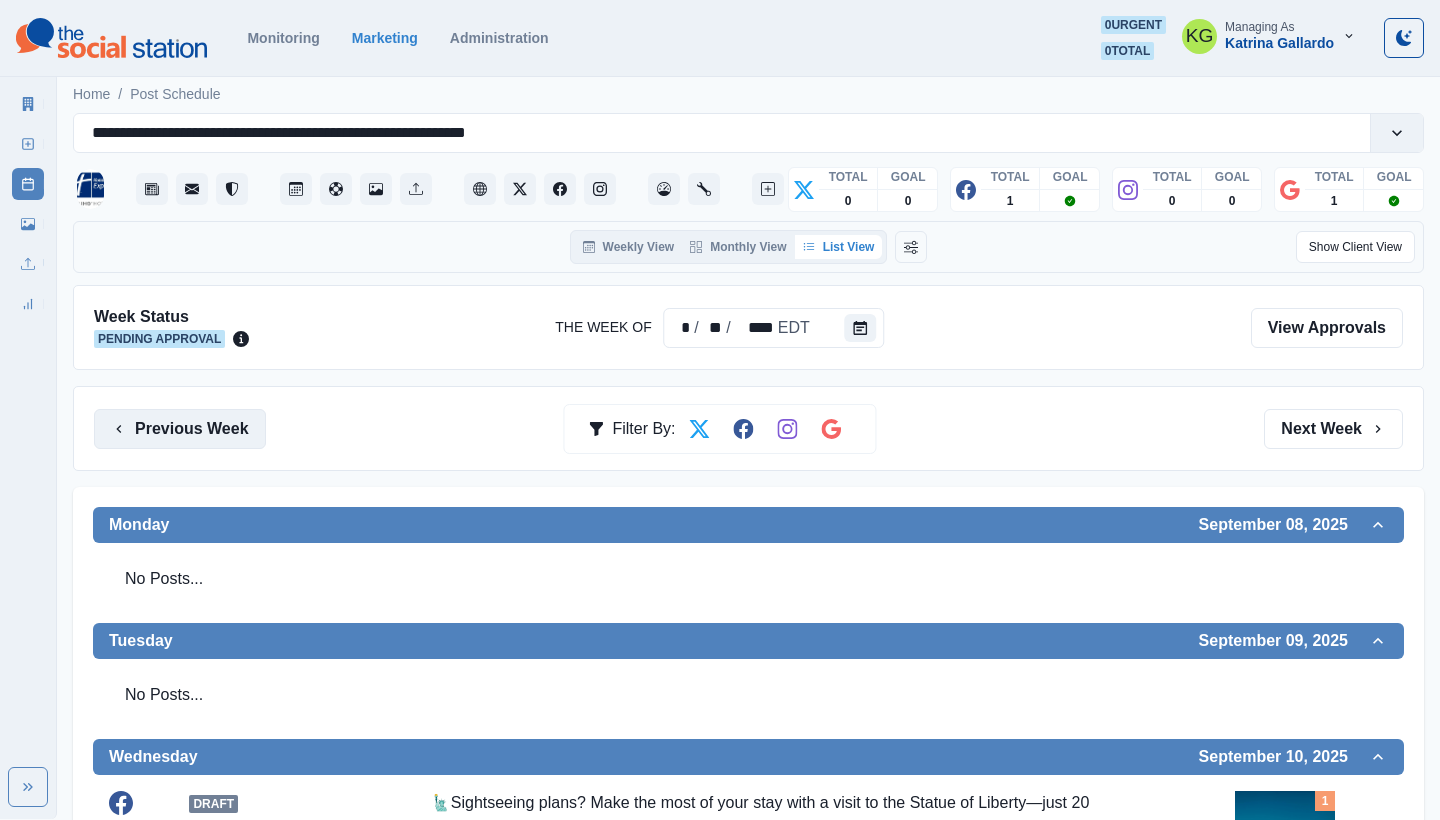 click on "Previous Week" at bounding box center (180, 429) 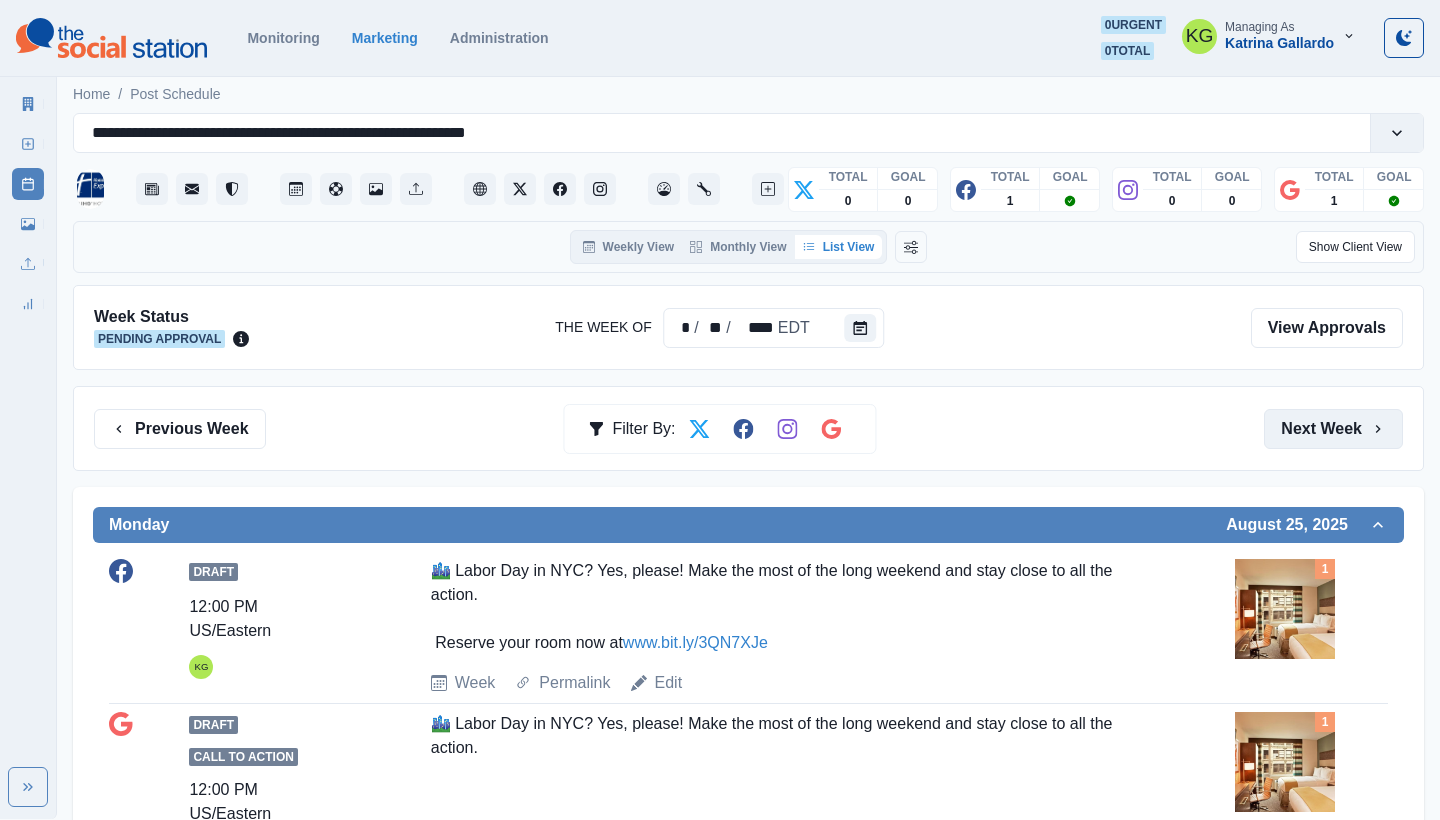 click on "Next Week" at bounding box center (1333, 429) 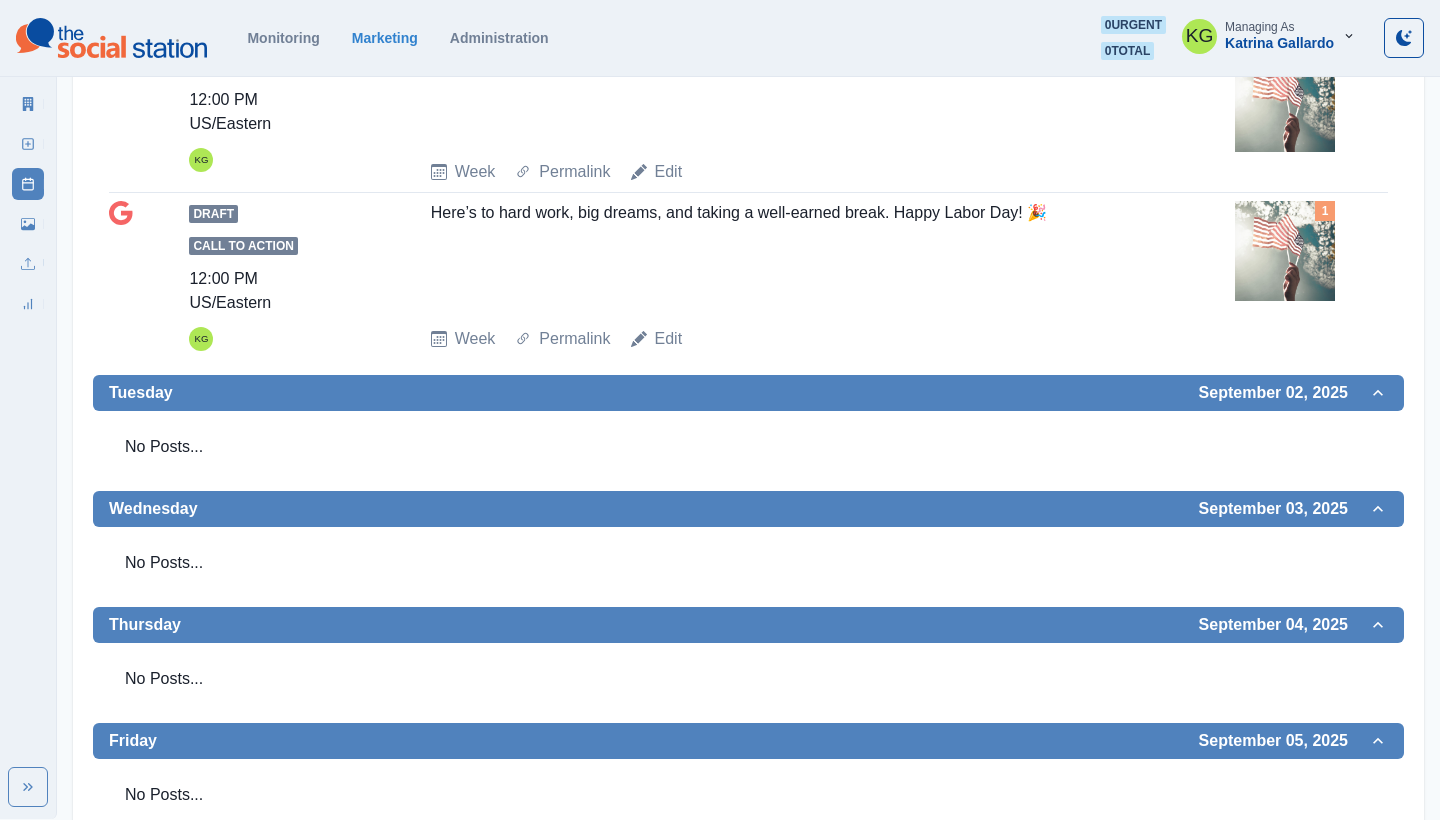 scroll, scrollTop: 235, scrollLeft: 0, axis: vertical 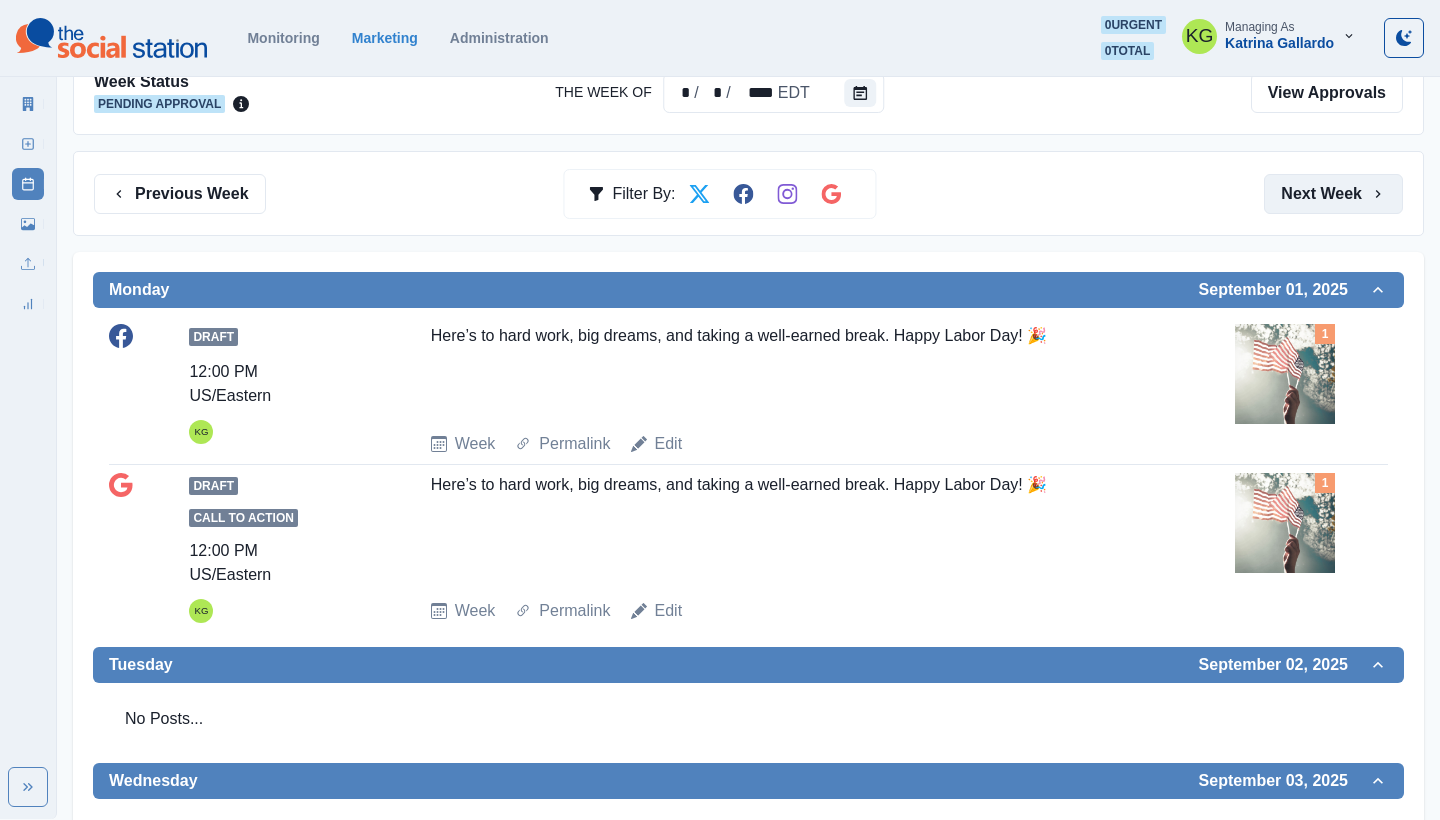 click on "Next Week" at bounding box center (1333, 194) 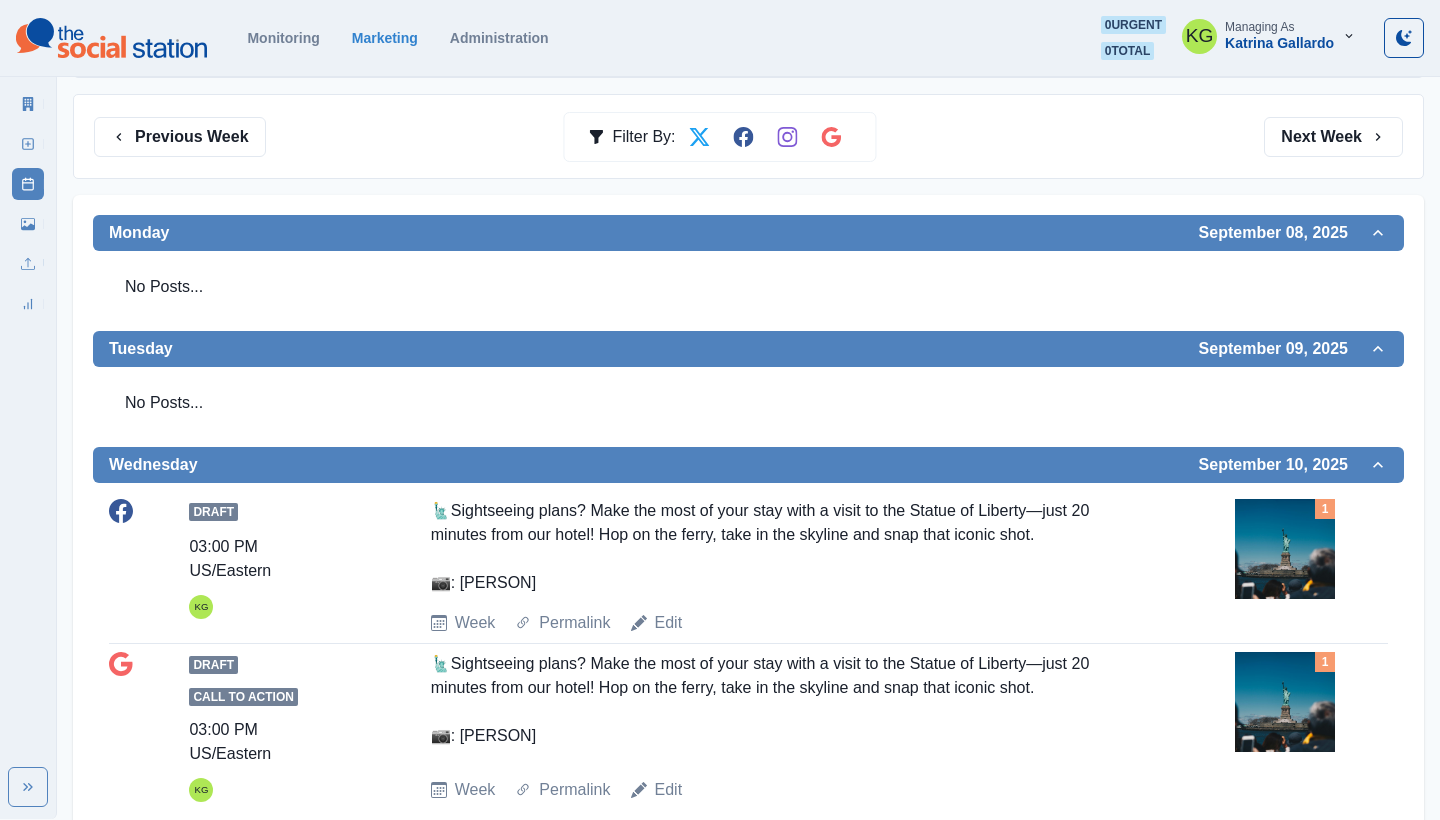 scroll, scrollTop: 208, scrollLeft: 0, axis: vertical 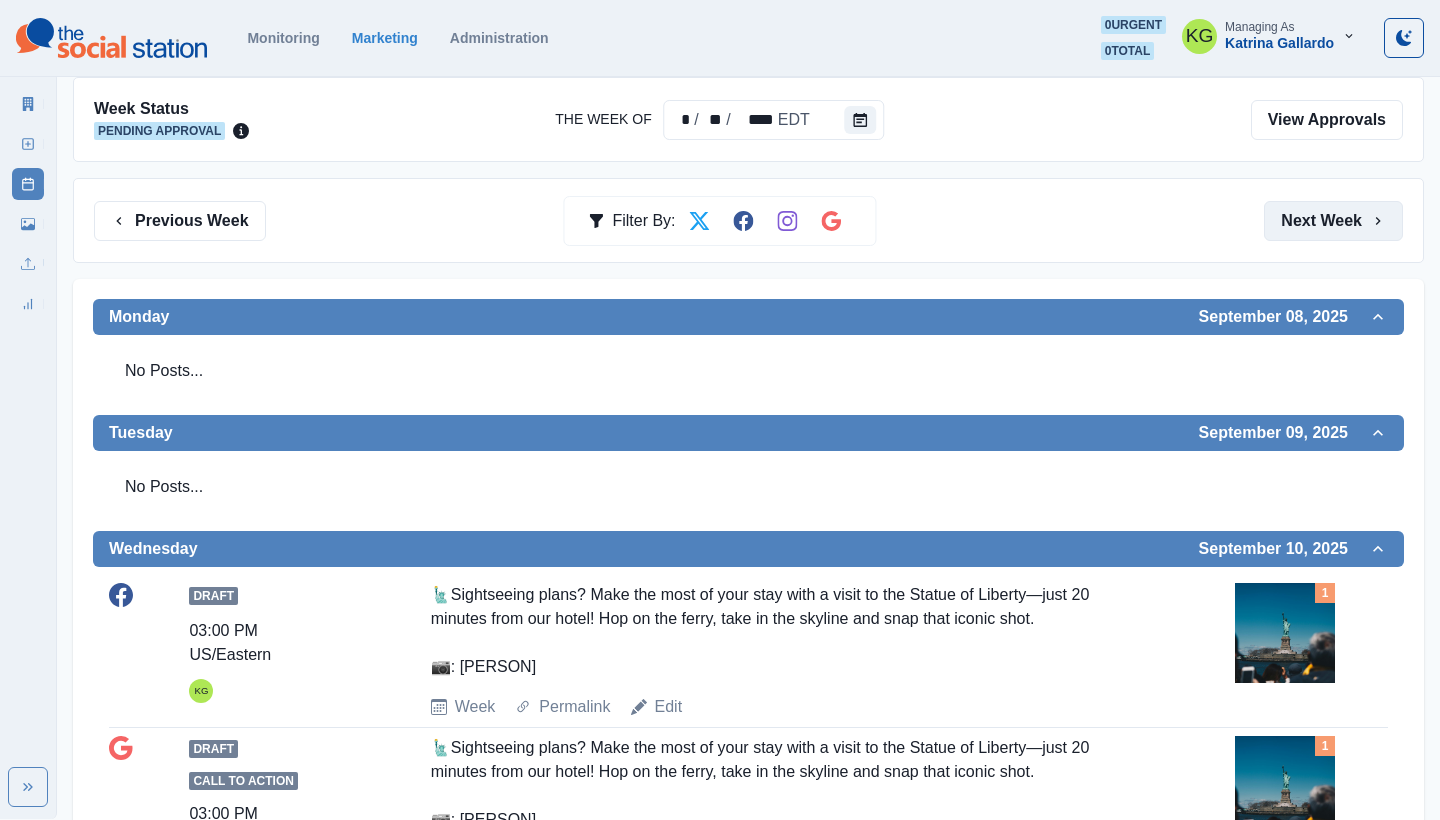 click on "Next Week" at bounding box center [1333, 221] 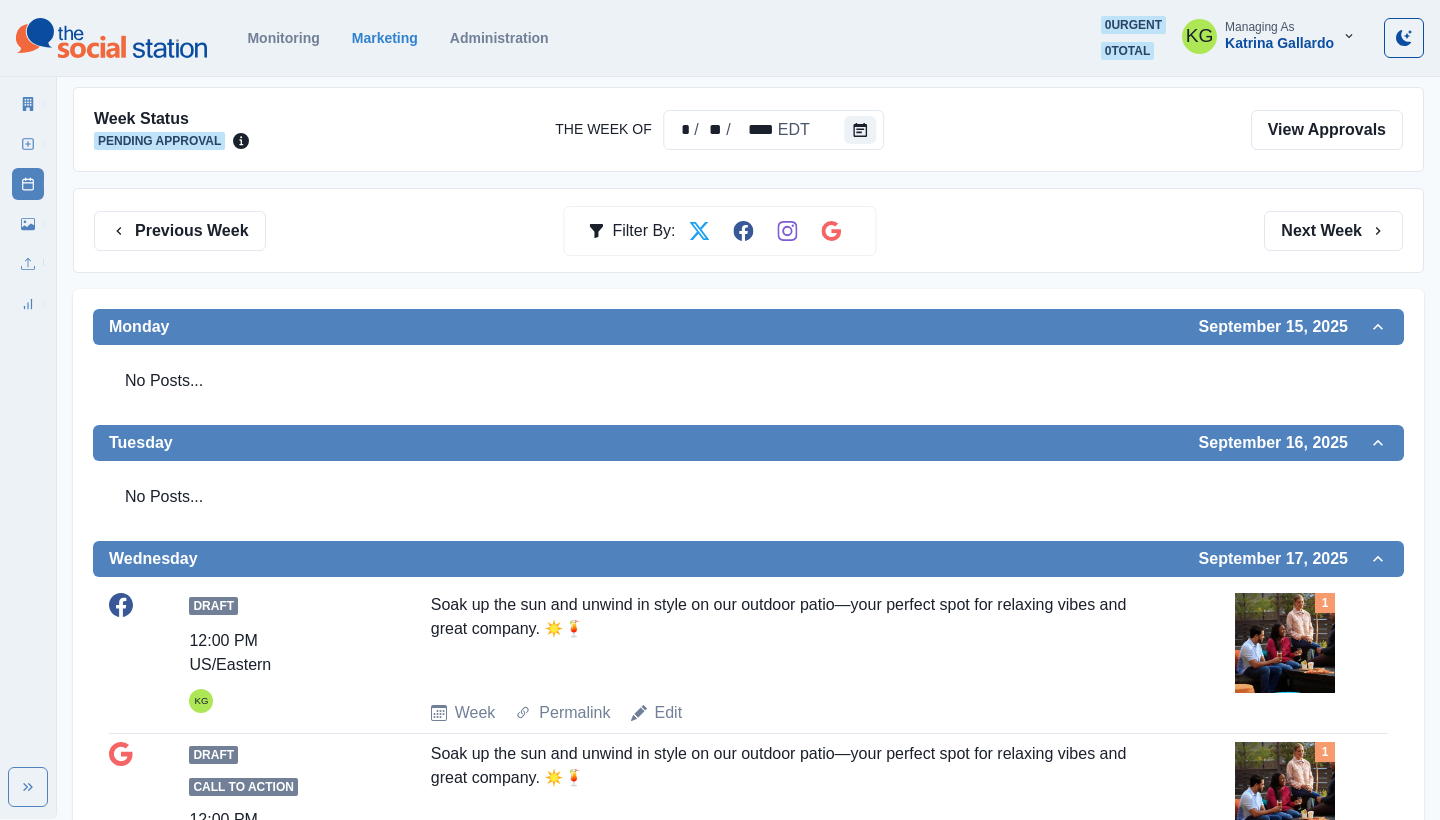 scroll, scrollTop: 119, scrollLeft: 0, axis: vertical 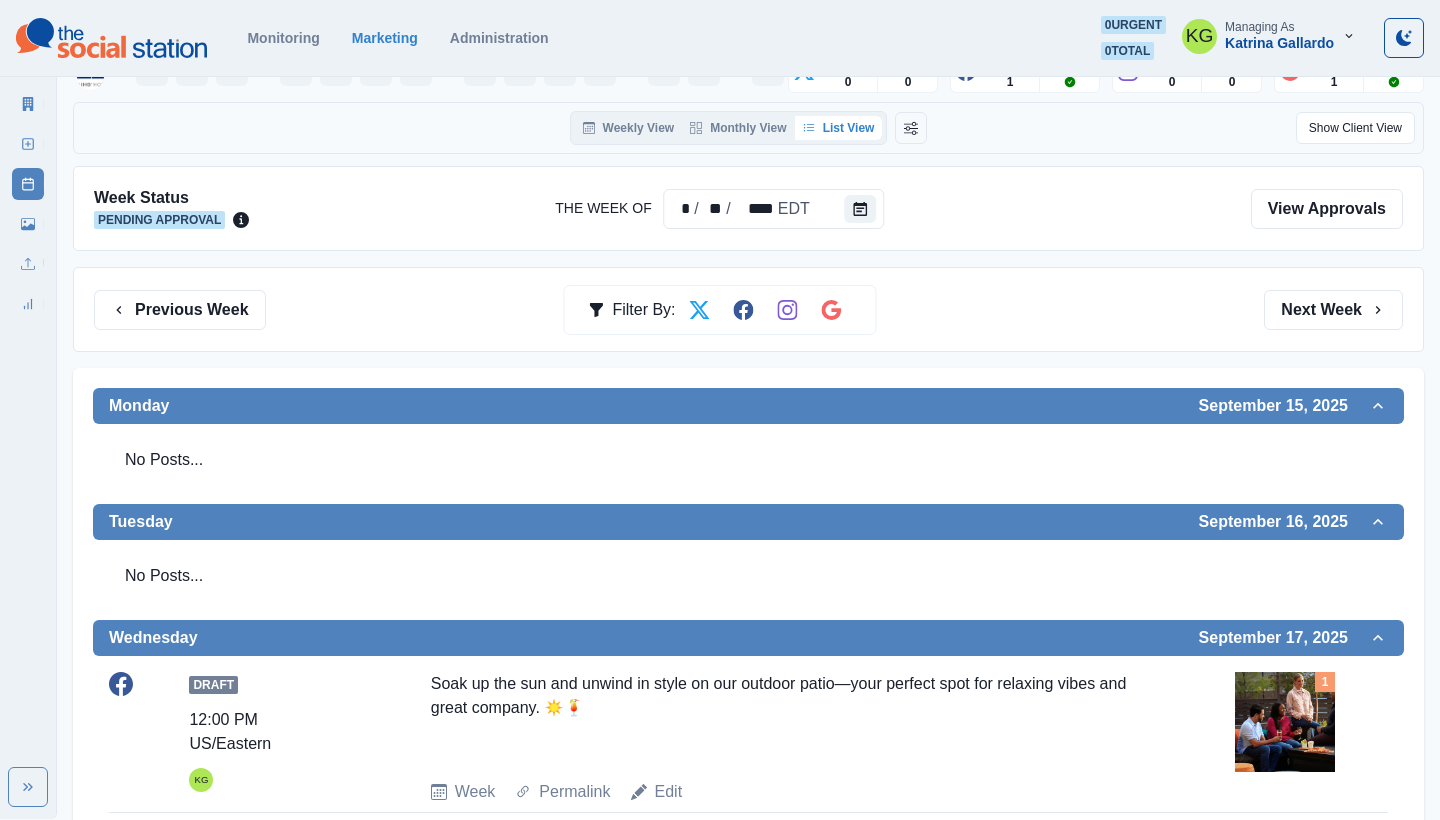 click on "Previous Week Filter By: Next Week" at bounding box center (748, 309) 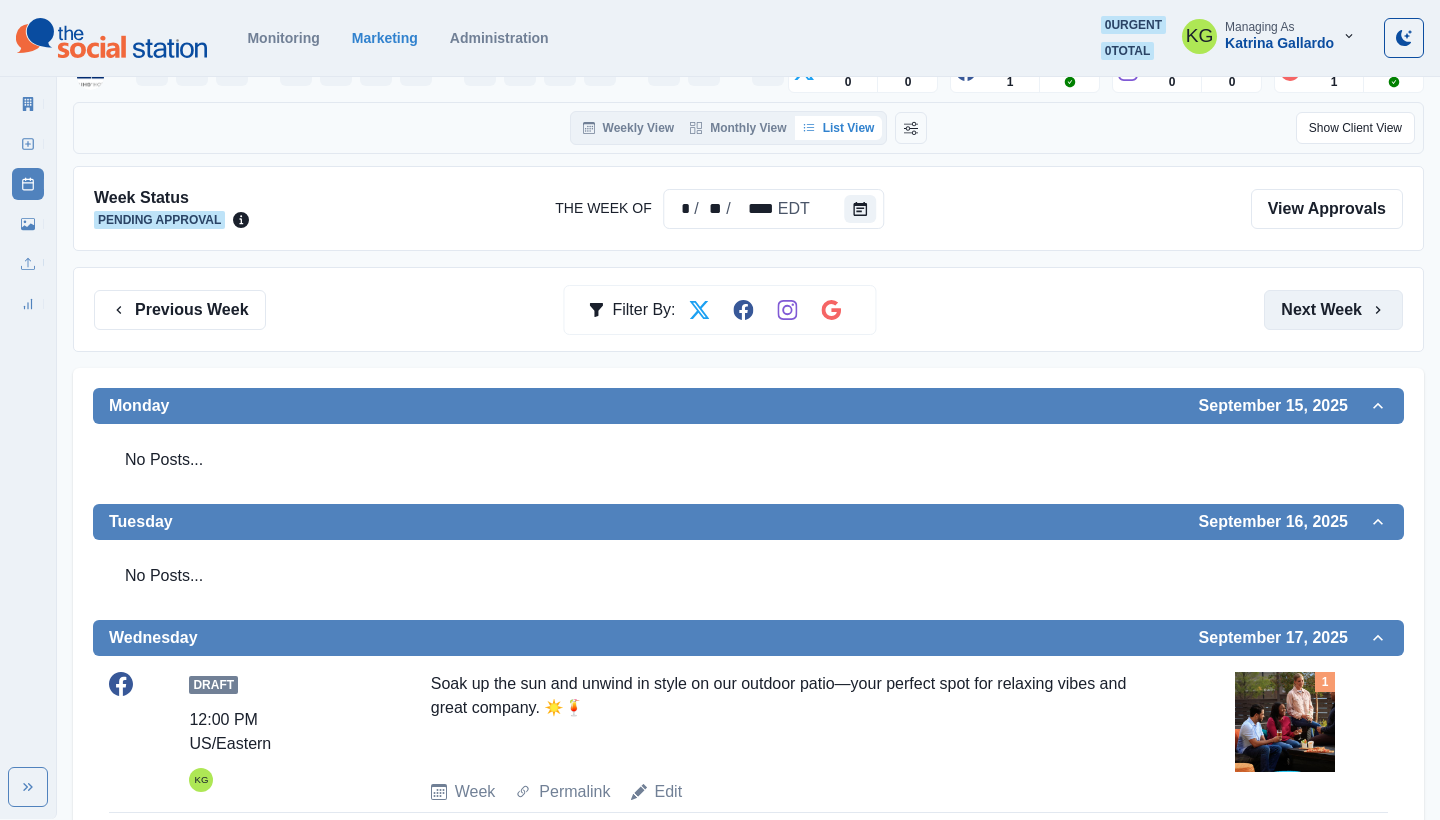 click on "Next Week" at bounding box center [1333, 310] 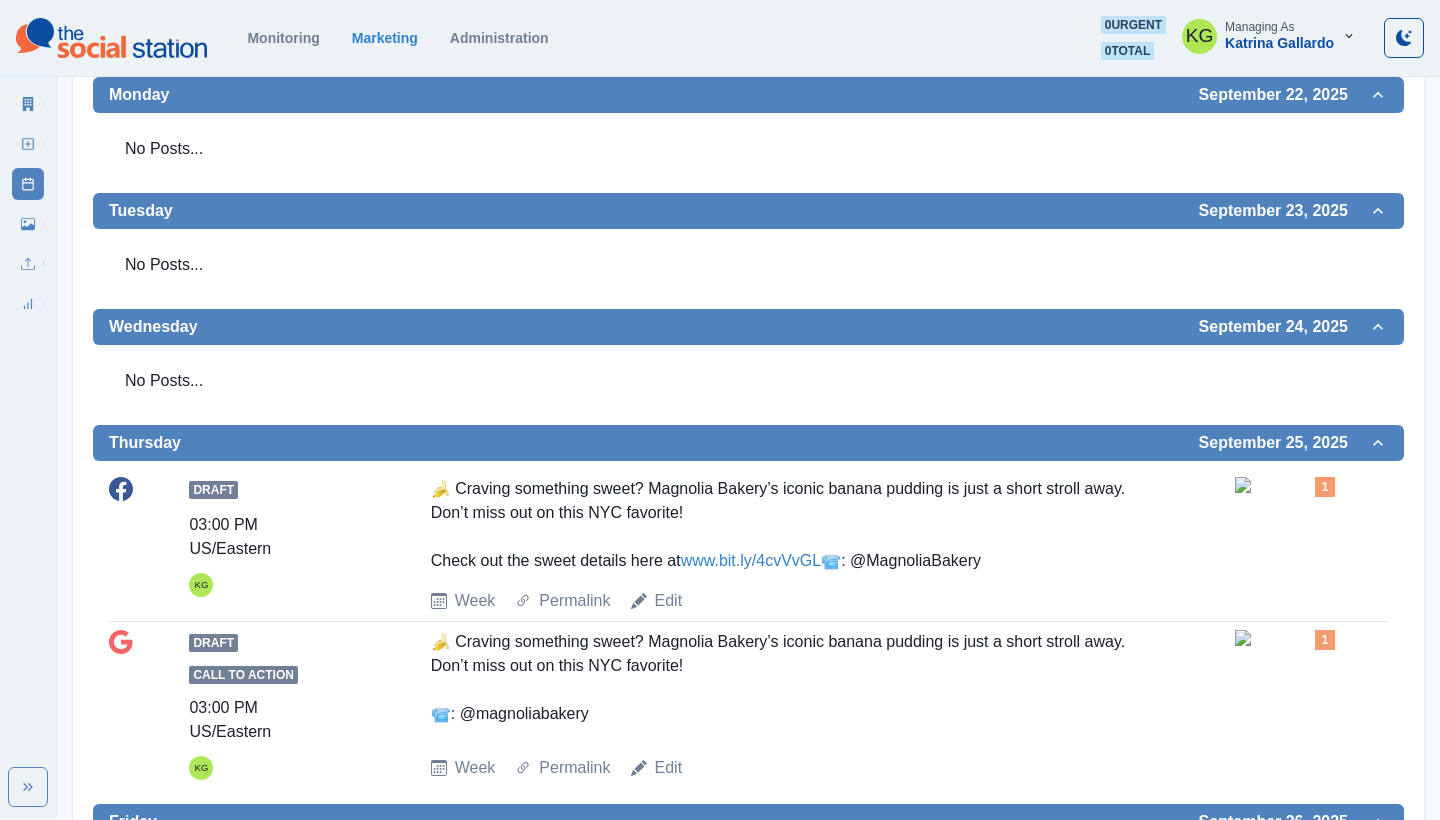 scroll, scrollTop: 217, scrollLeft: 0, axis: vertical 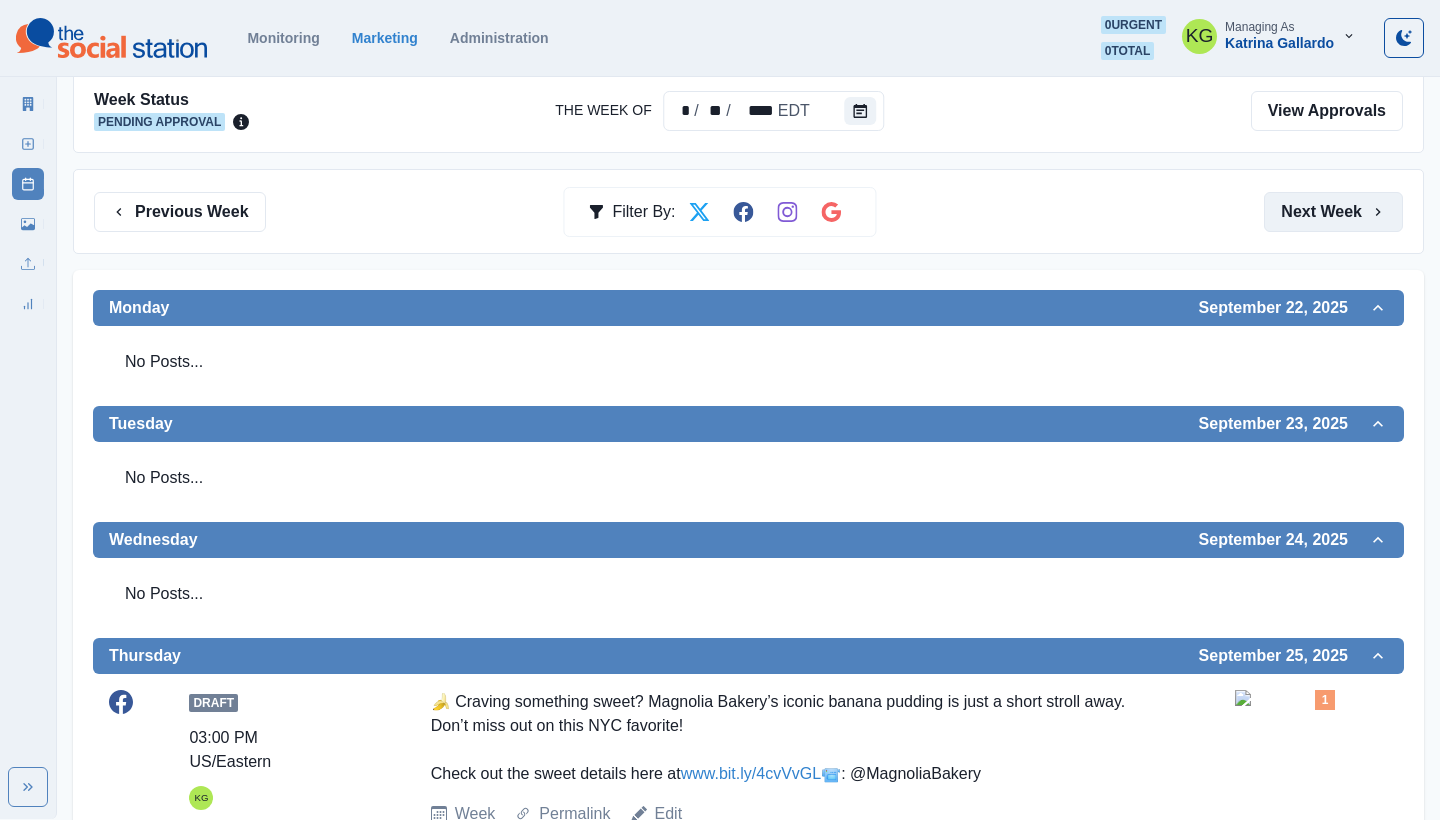 click on "Next Week" at bounding box center (1333, 212) 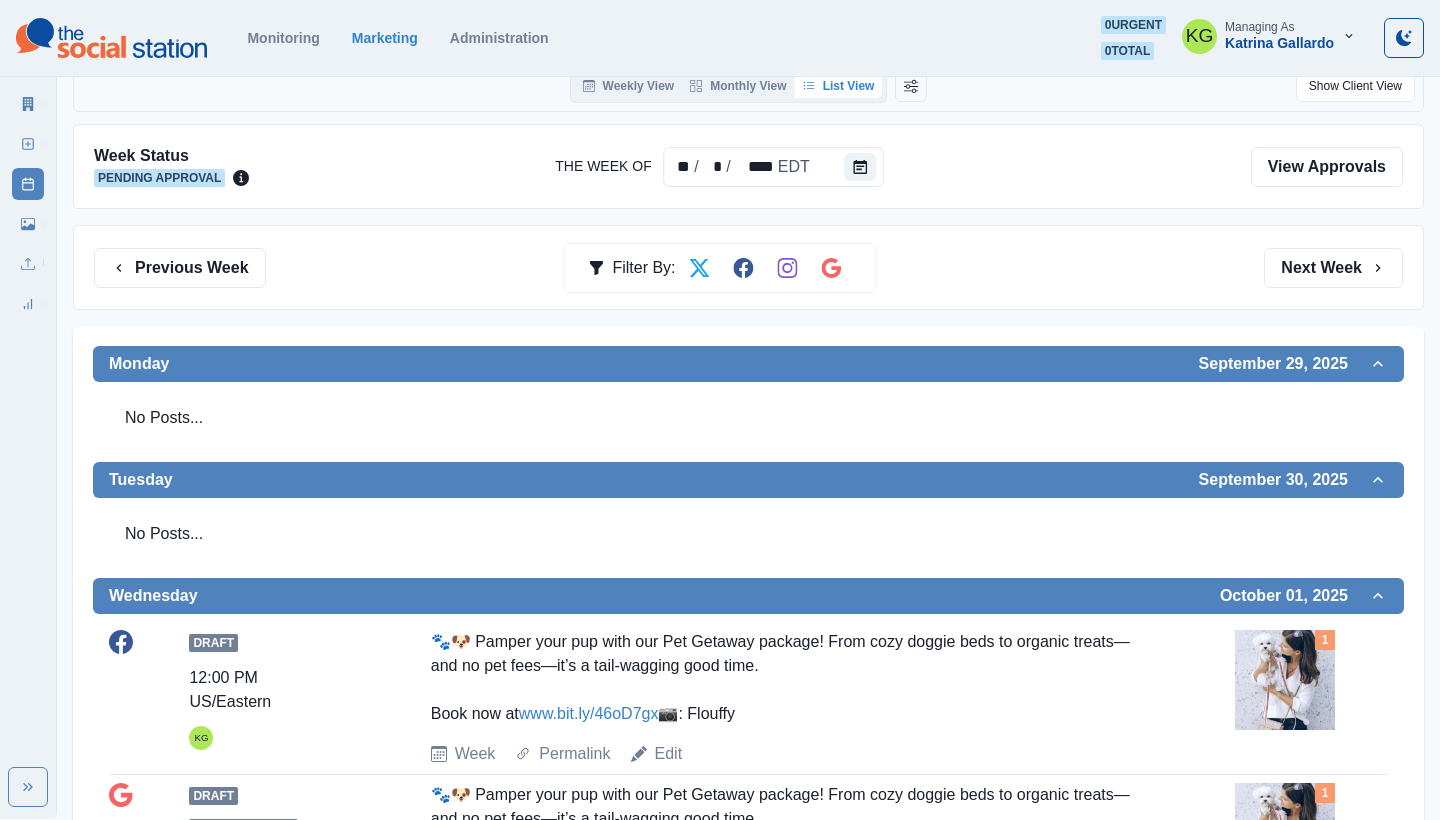 scroll, scrollTop: 16, scrollLeft: 0, axis: vertical 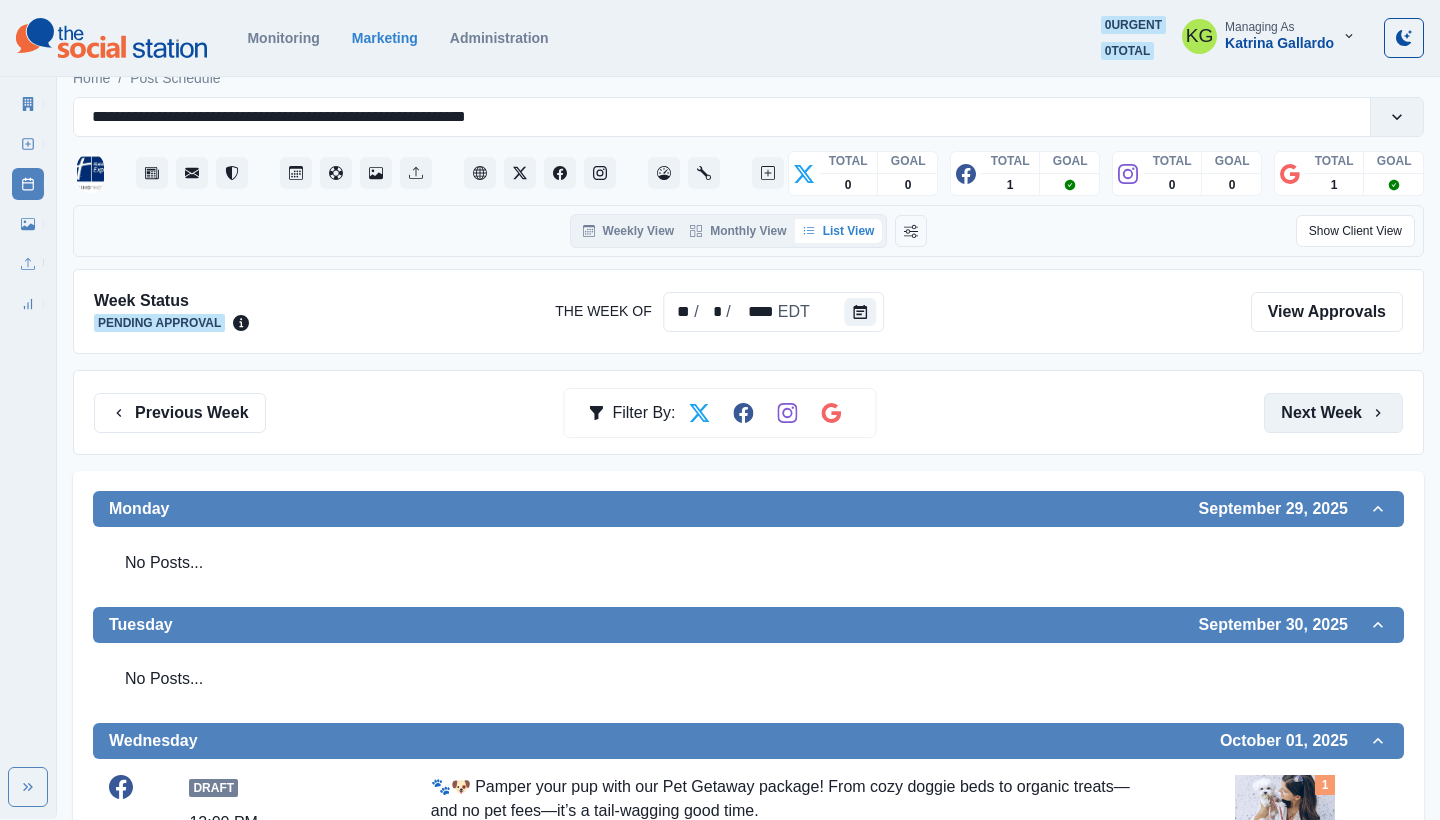 click on "Next Week" at bounding box center (1333, 413) 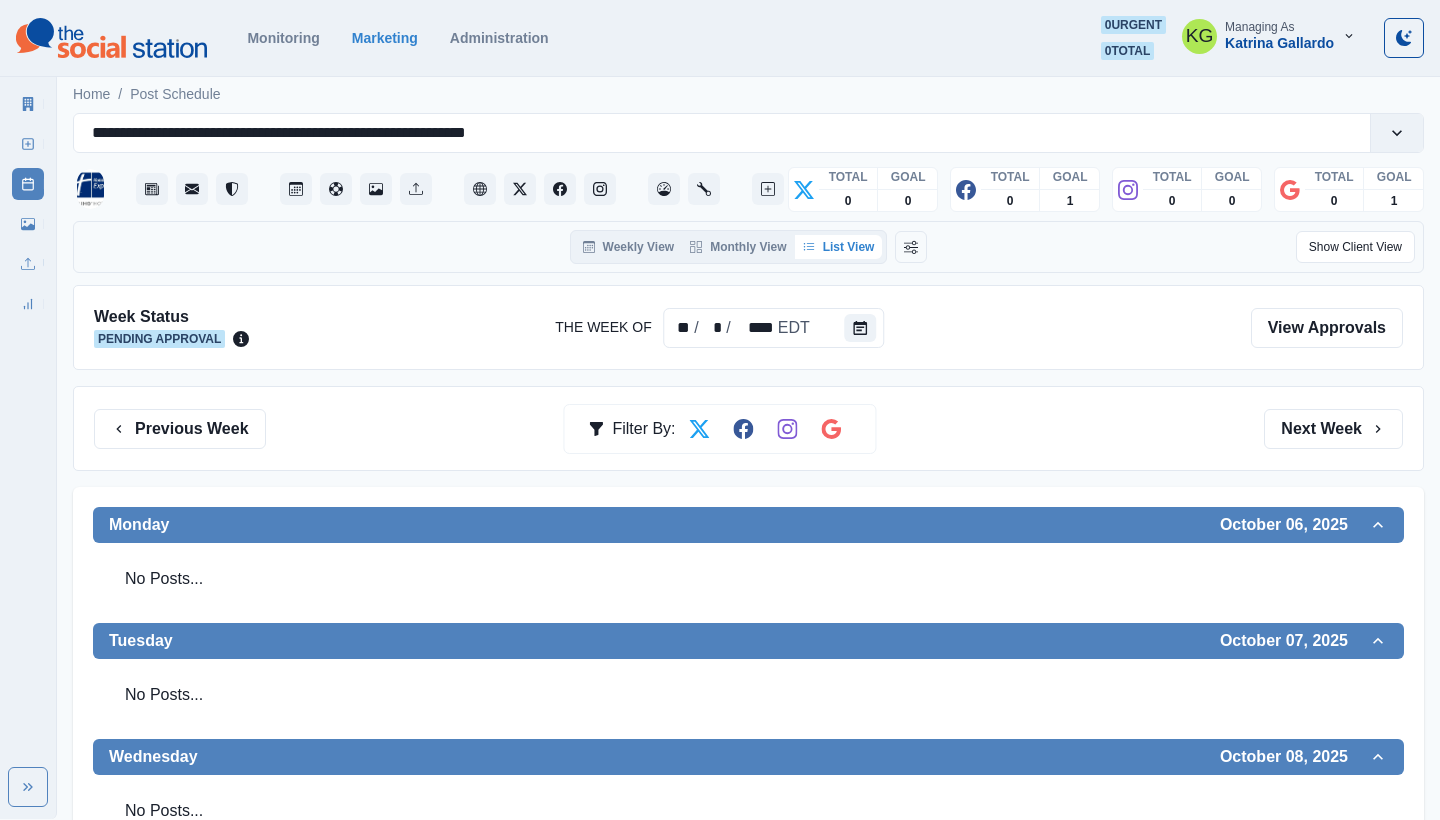scroll, scrollTop: 261, scrollLeft: 0, axis: vertical 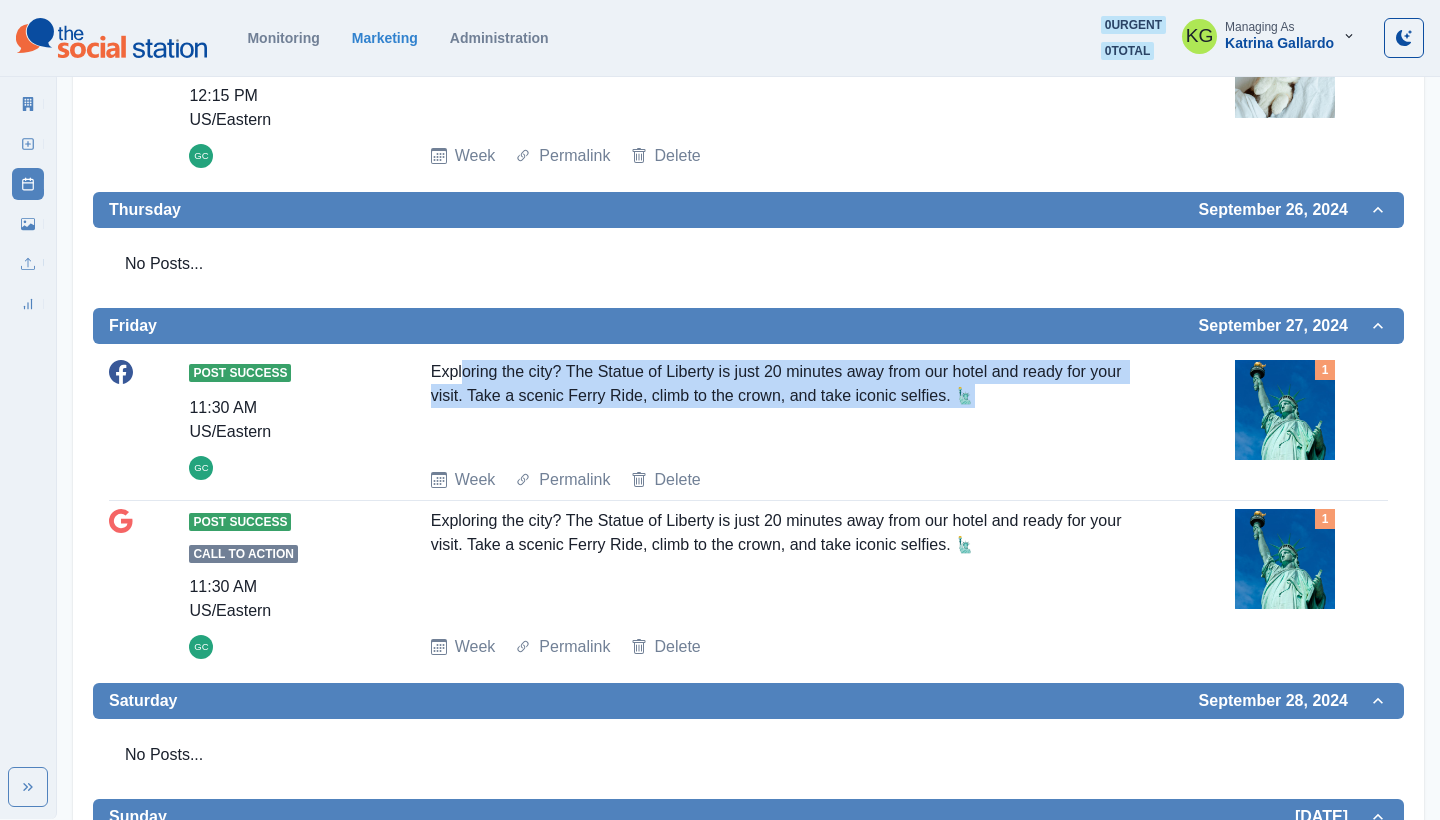 drag, startPoint x: 999, startPoint y: 377, endPoint x: 462, endPoint y: 349, distance: 537.7295 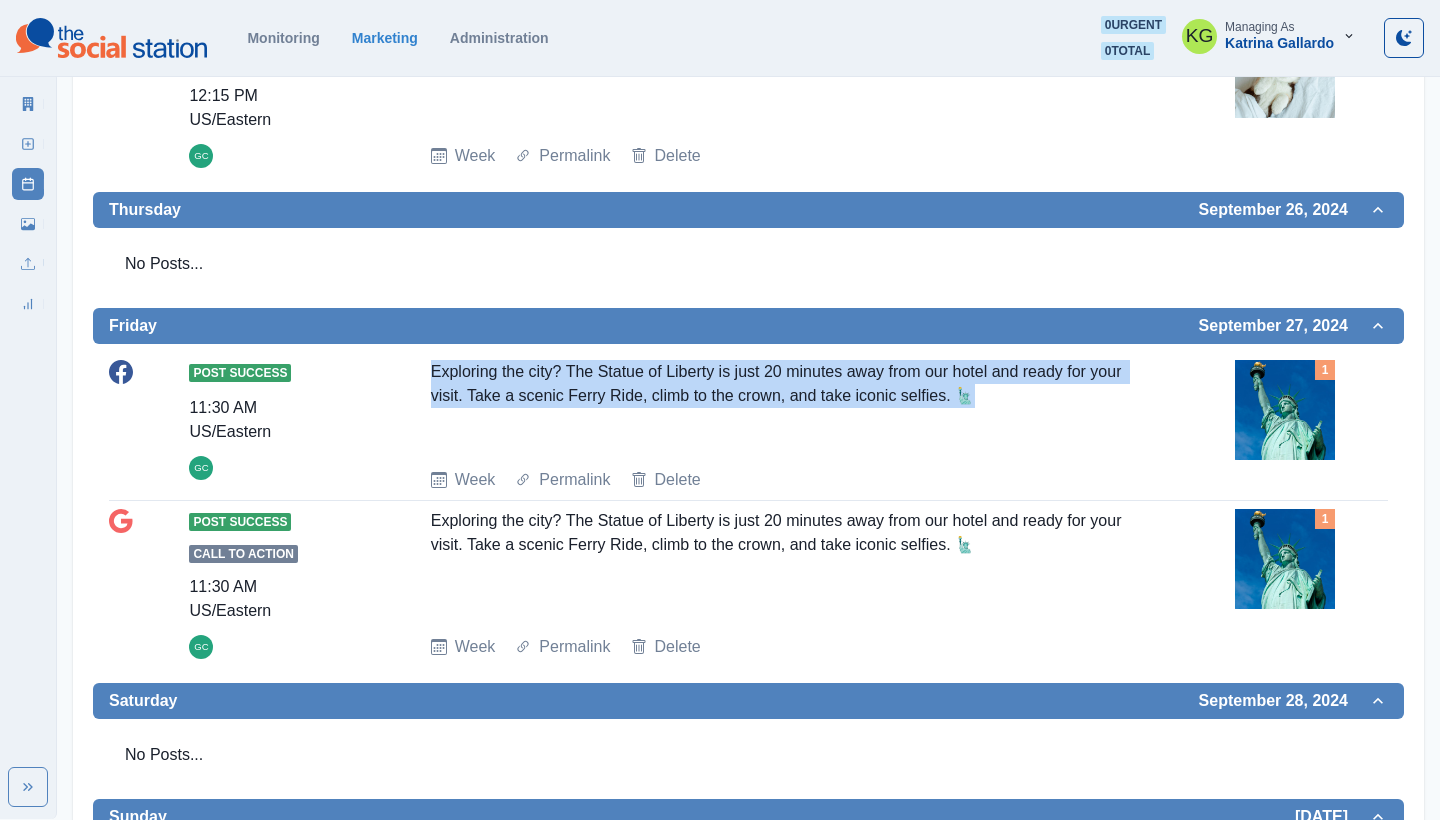 drag, startPoint x: 435, startPoint y: 346, endPoint x: 1145, endPoint y: 404, distance: 712.36505 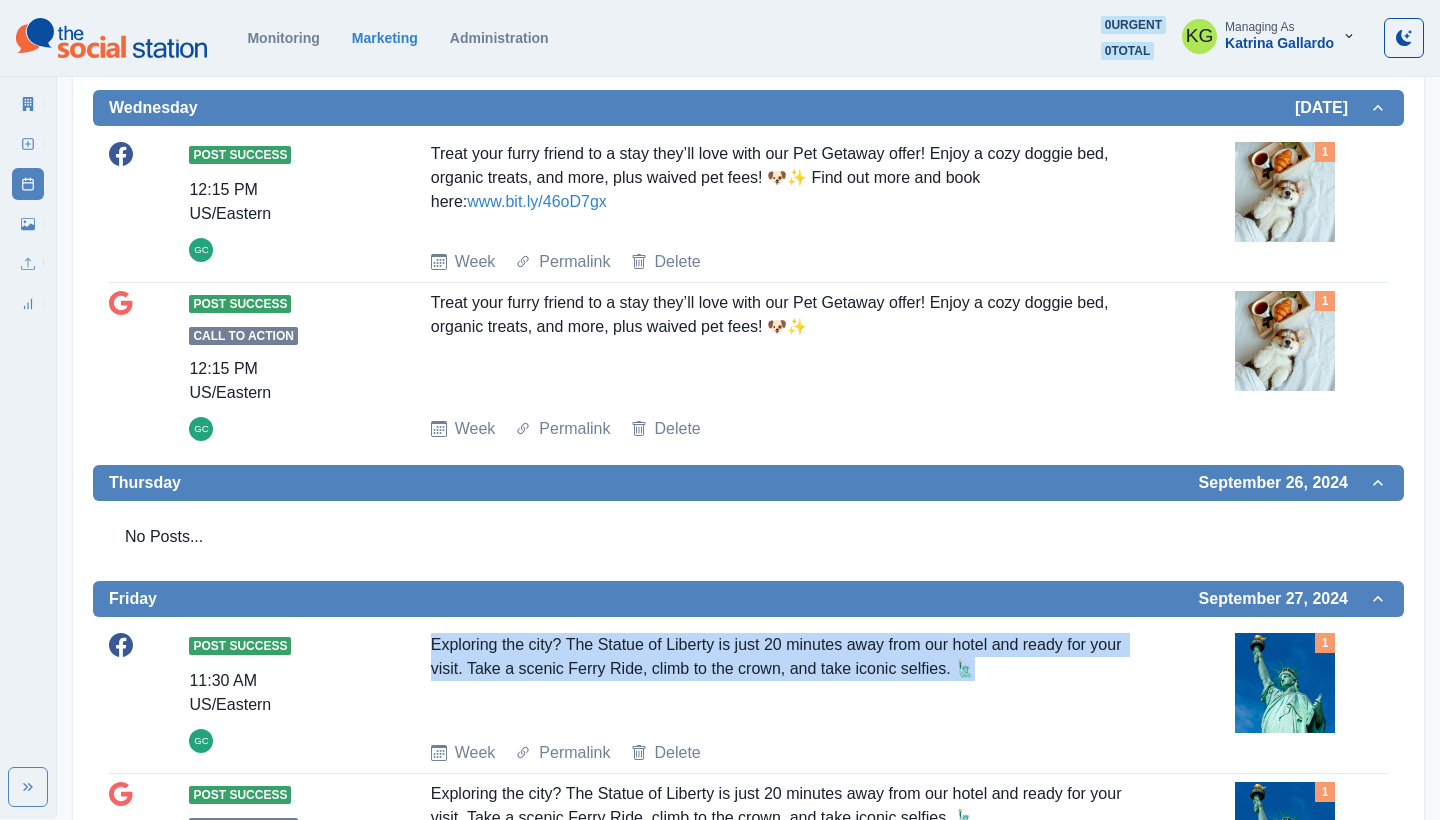 scroll, scrollTop: 493, scrollLeft: 0, axis: vertical 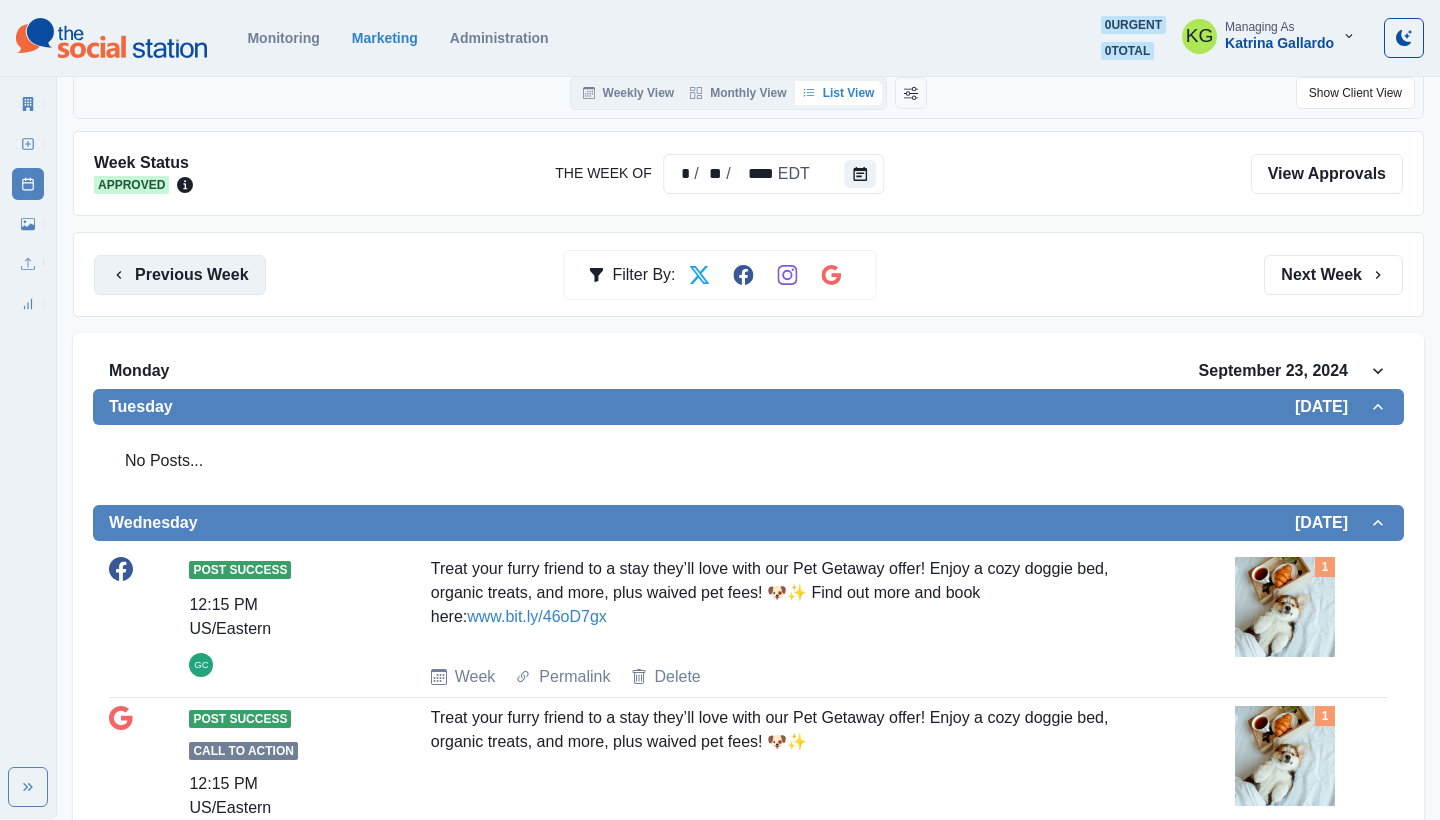 click on "Previous Week" at bounding box center (180, 275) 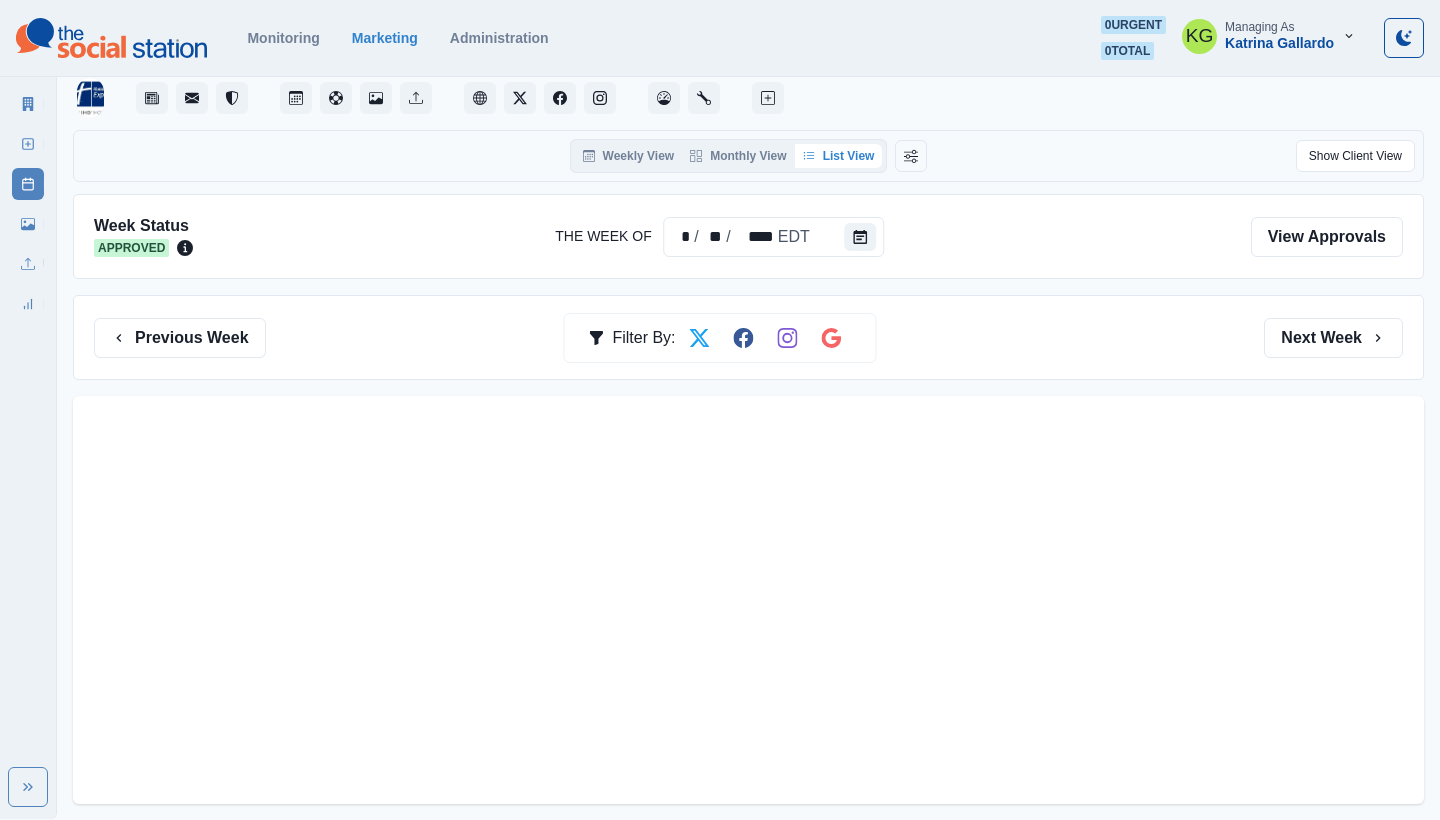 scroll, scrollTop: 0, scrollLeft: 0, axis: both 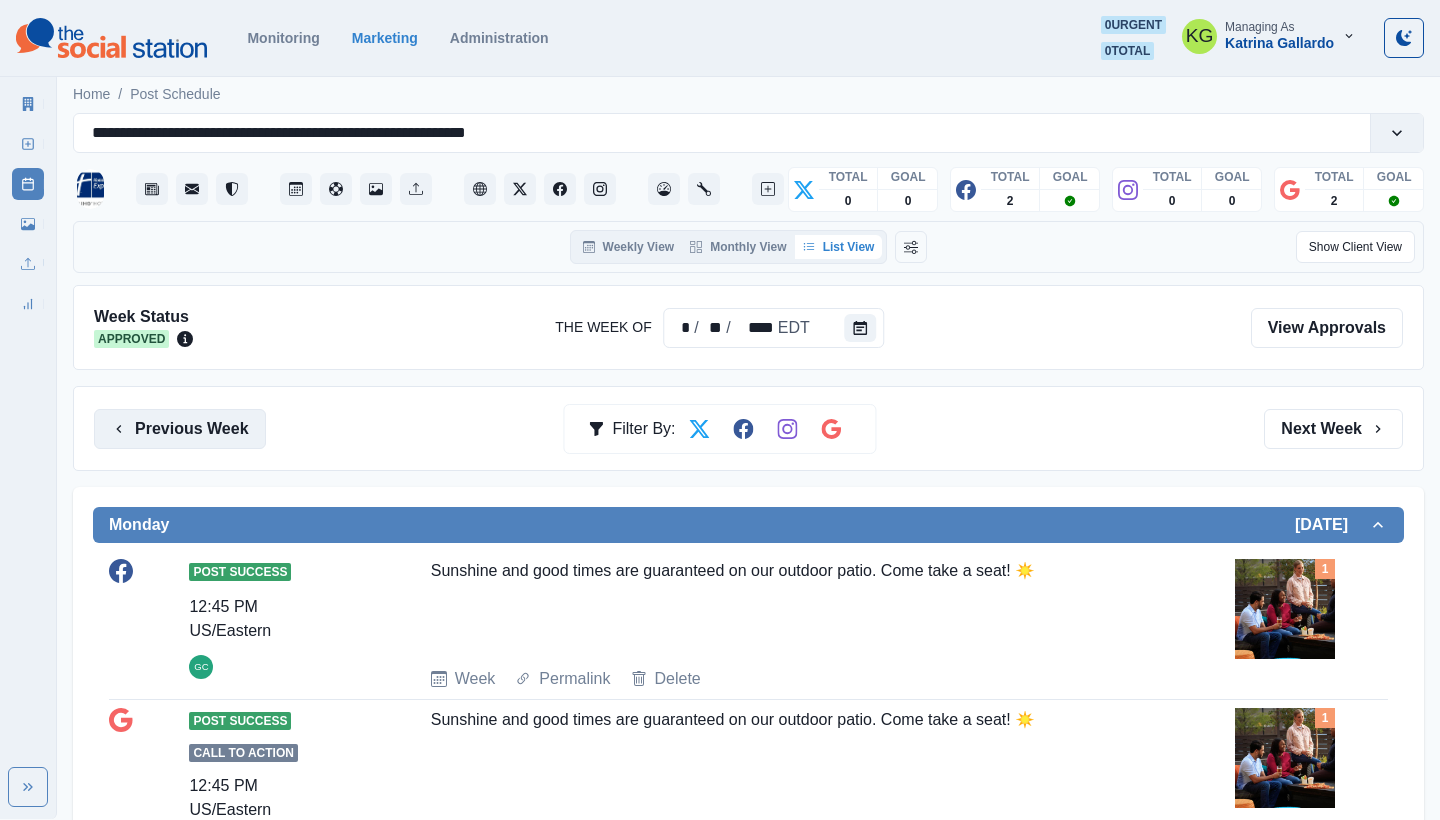 click on "Previous Week" at bounding box center (180, 429) 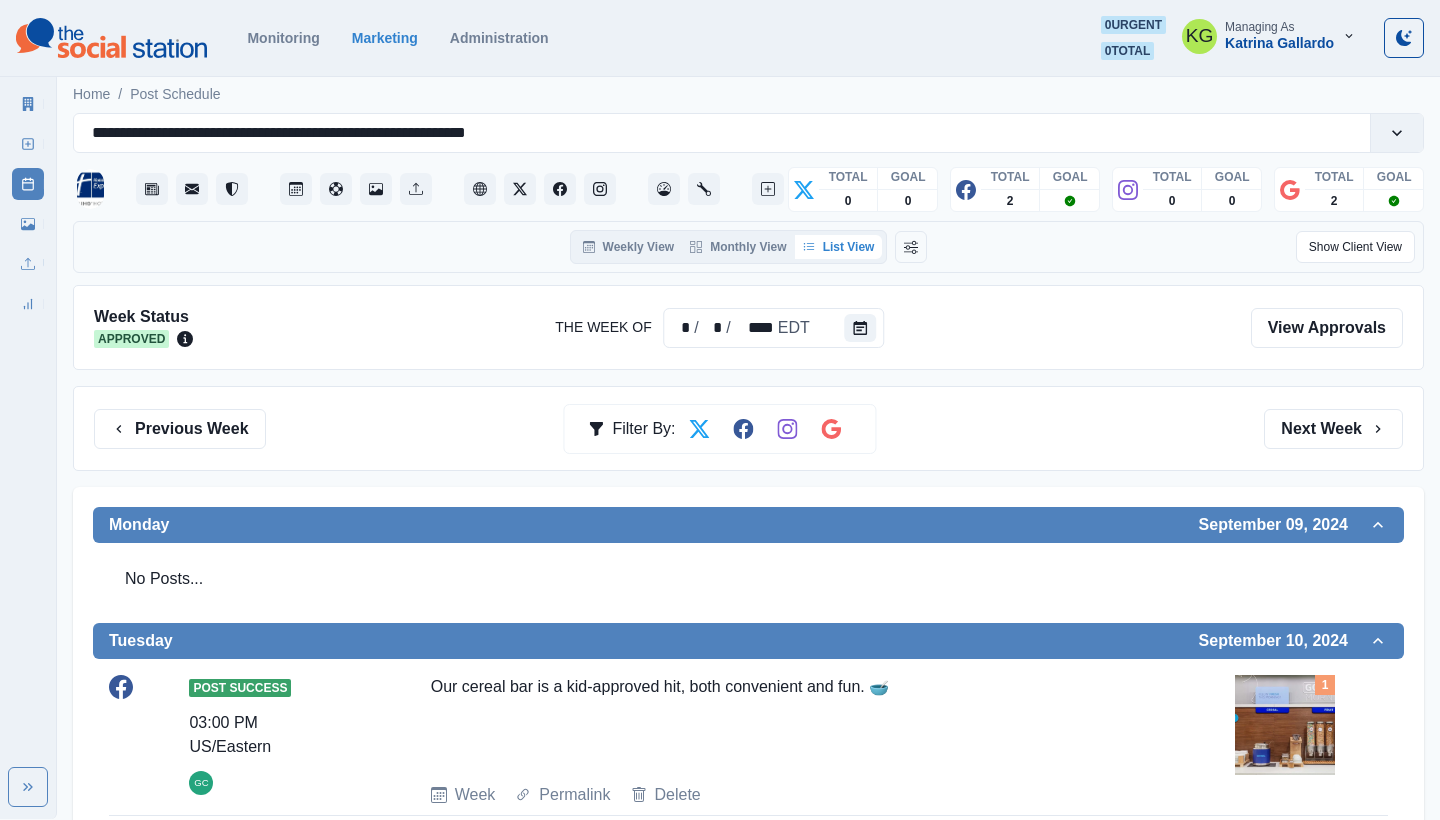 scroll, scrollTop: 0, scrollLeft: 0, axis: both 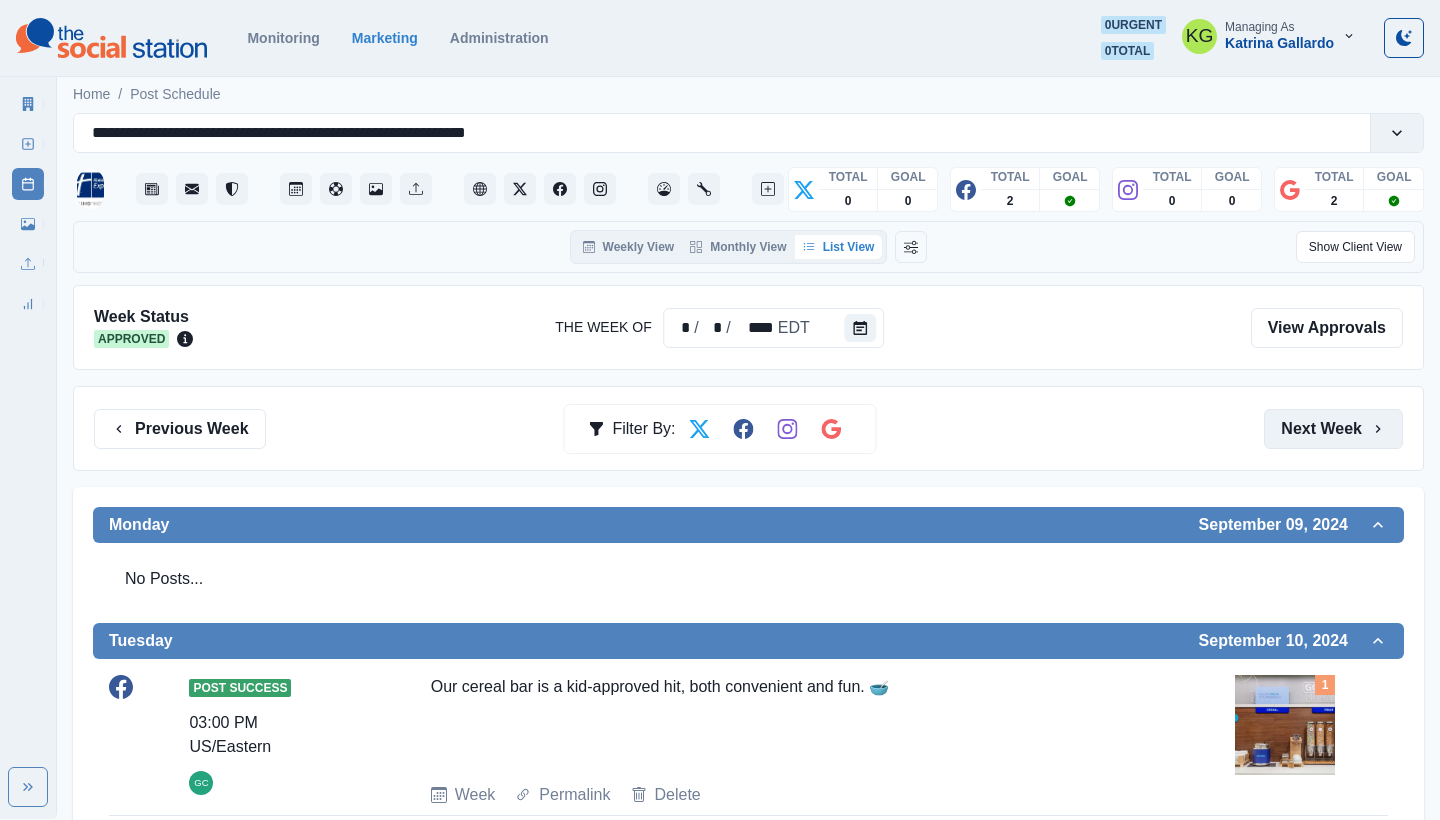 click on "Next Week" at bounding box center (1333, 429) 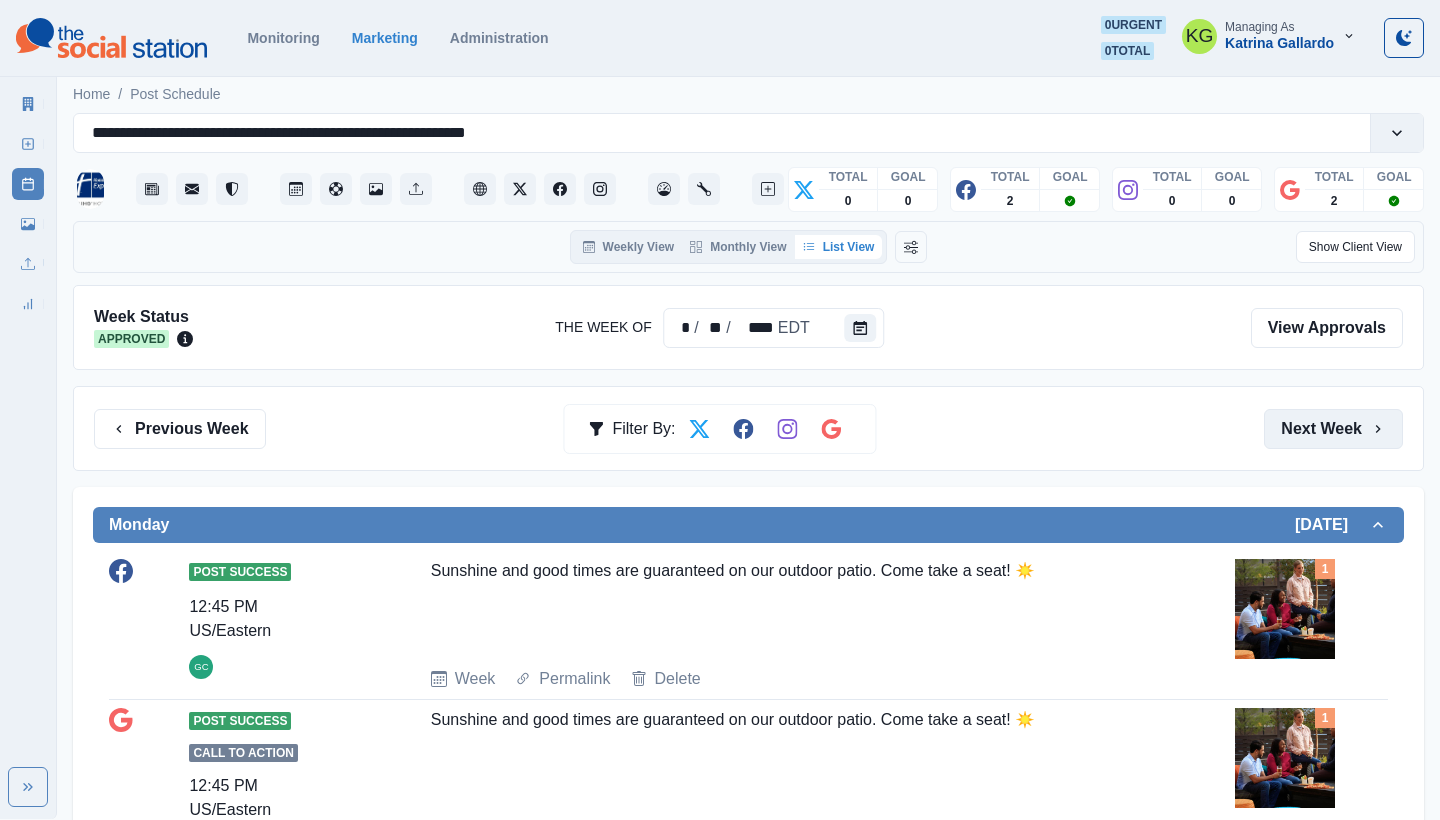 click on "Next Week" at bounding box center (1333, 429) 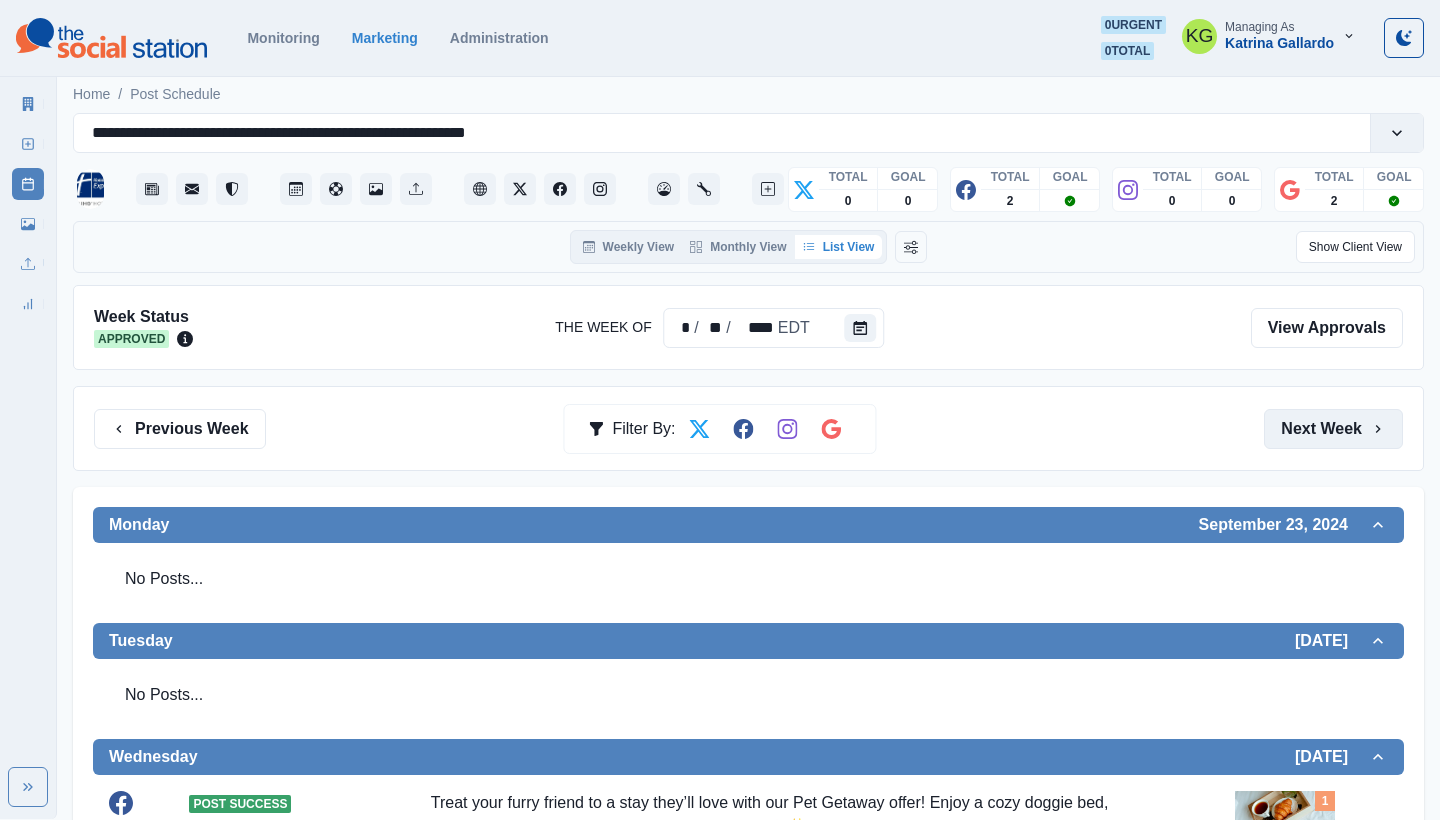 scroll, scrollTop: 0, scrollLeft: 0, axis: both 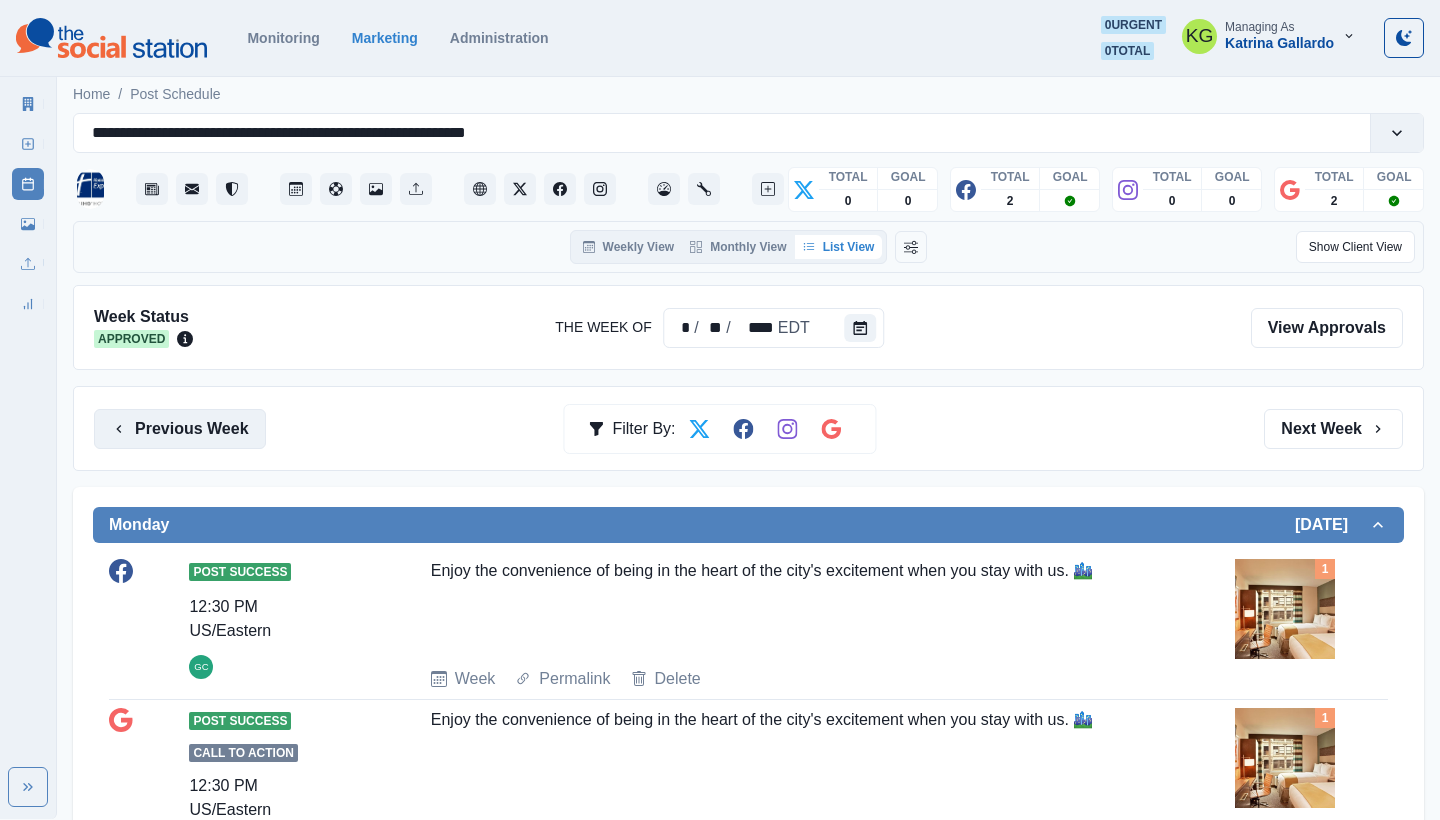 click on "Previous Week" at bounding box center [180, 429] 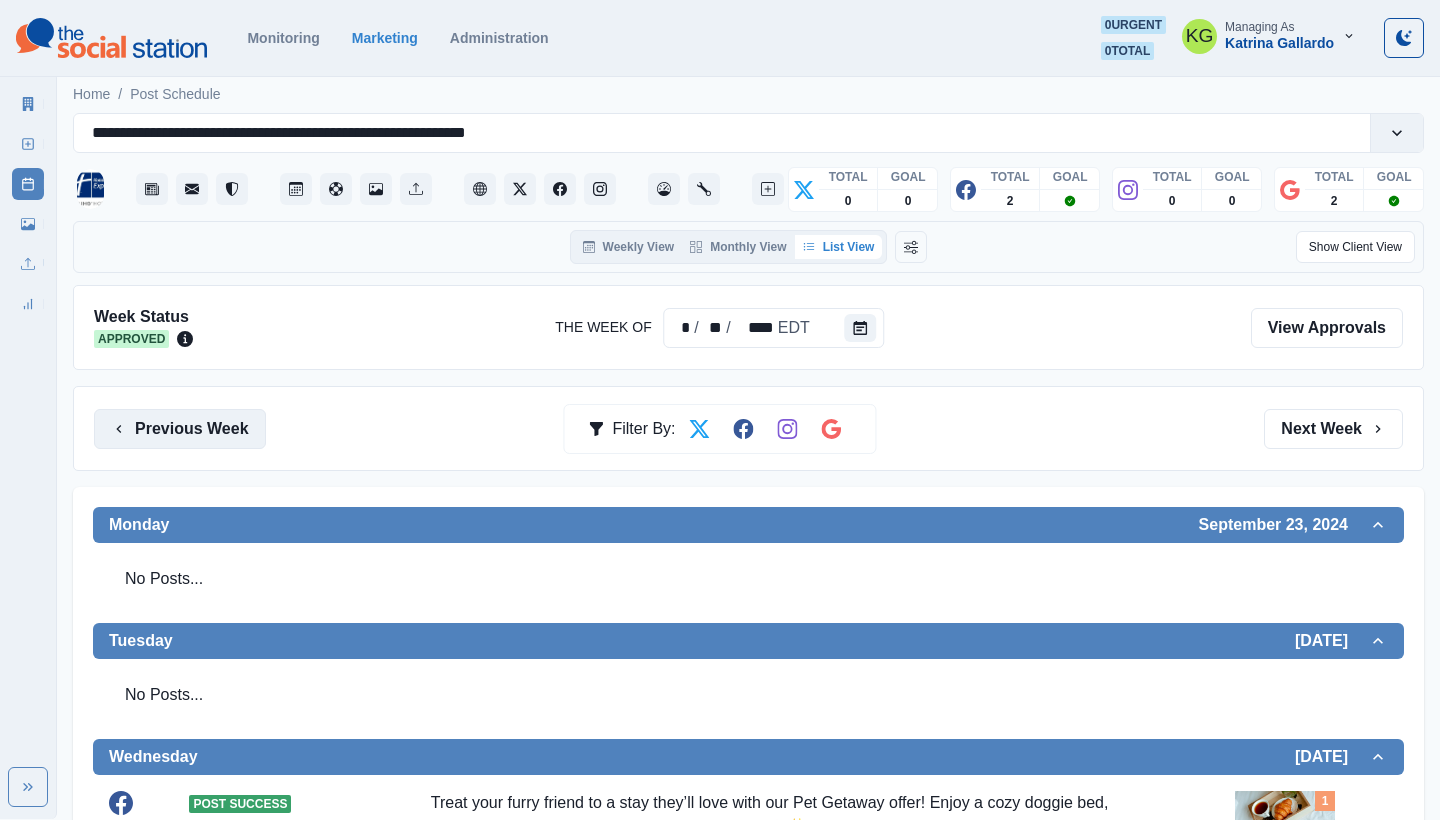 click on "Previous Week" at bounding box center (180, 429) 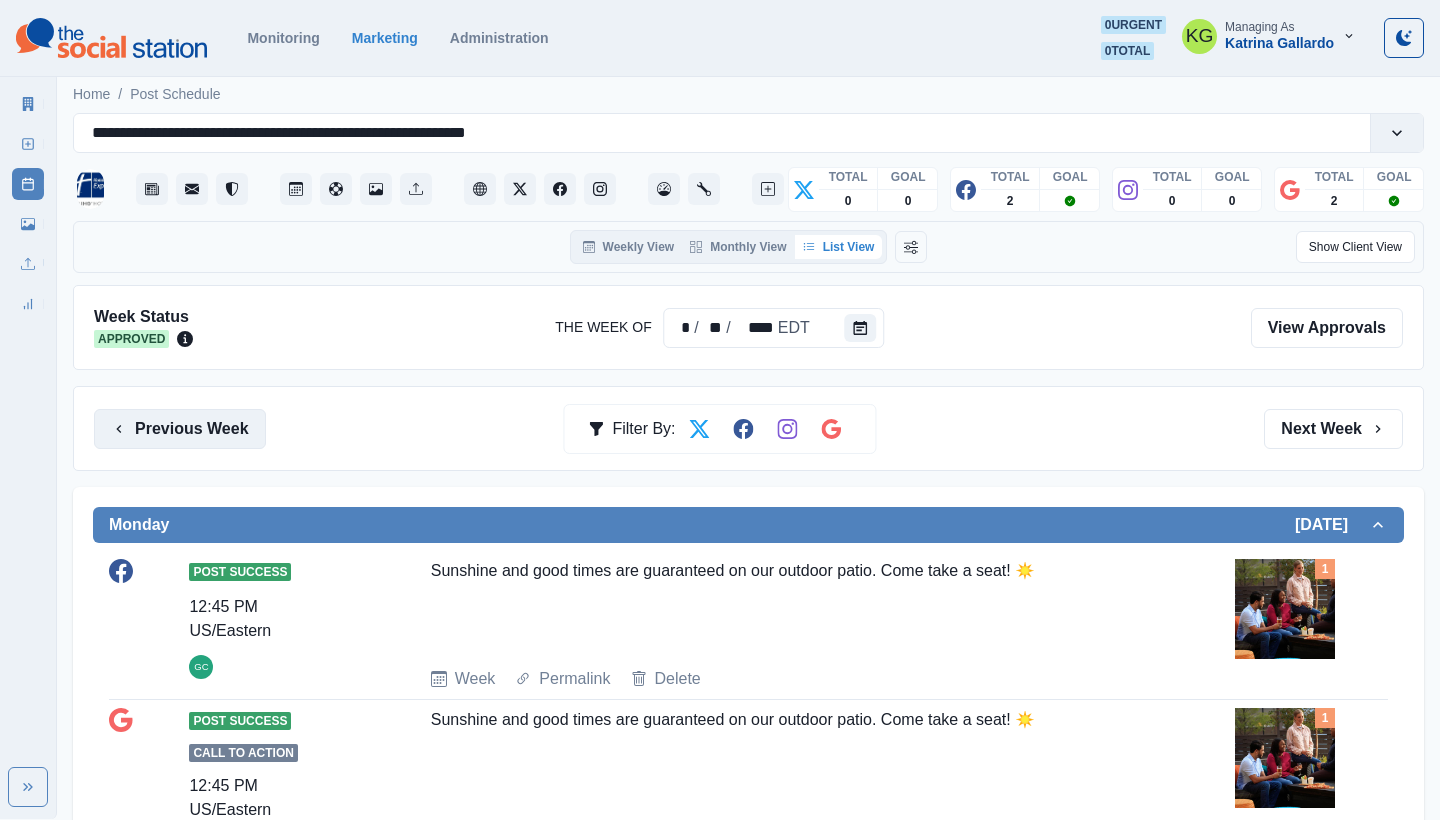 click on "Previous Week" at bounding box center [180, 429] 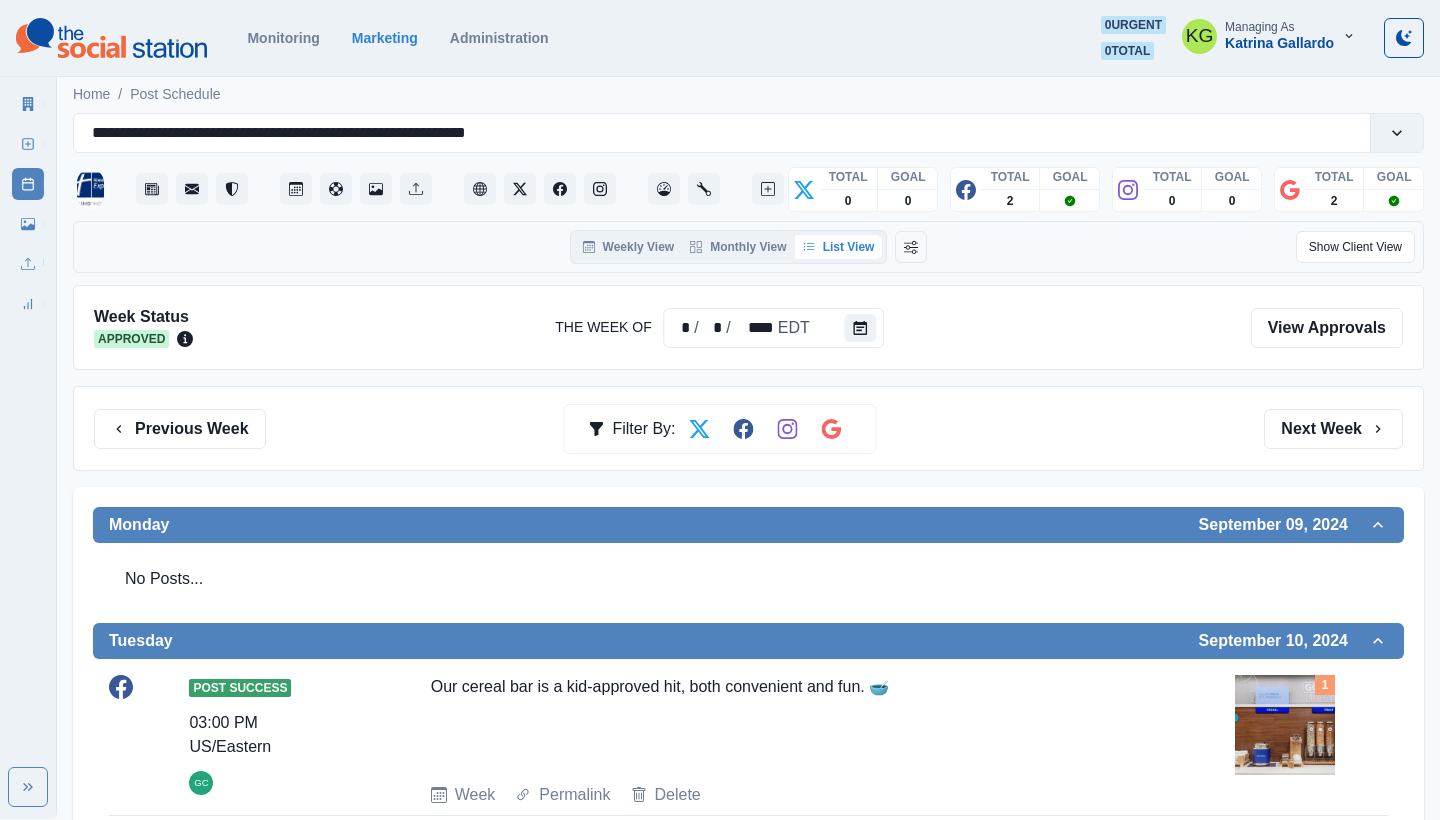 scroll, scrollTop: 0, scrollLeft: 0, axis: both 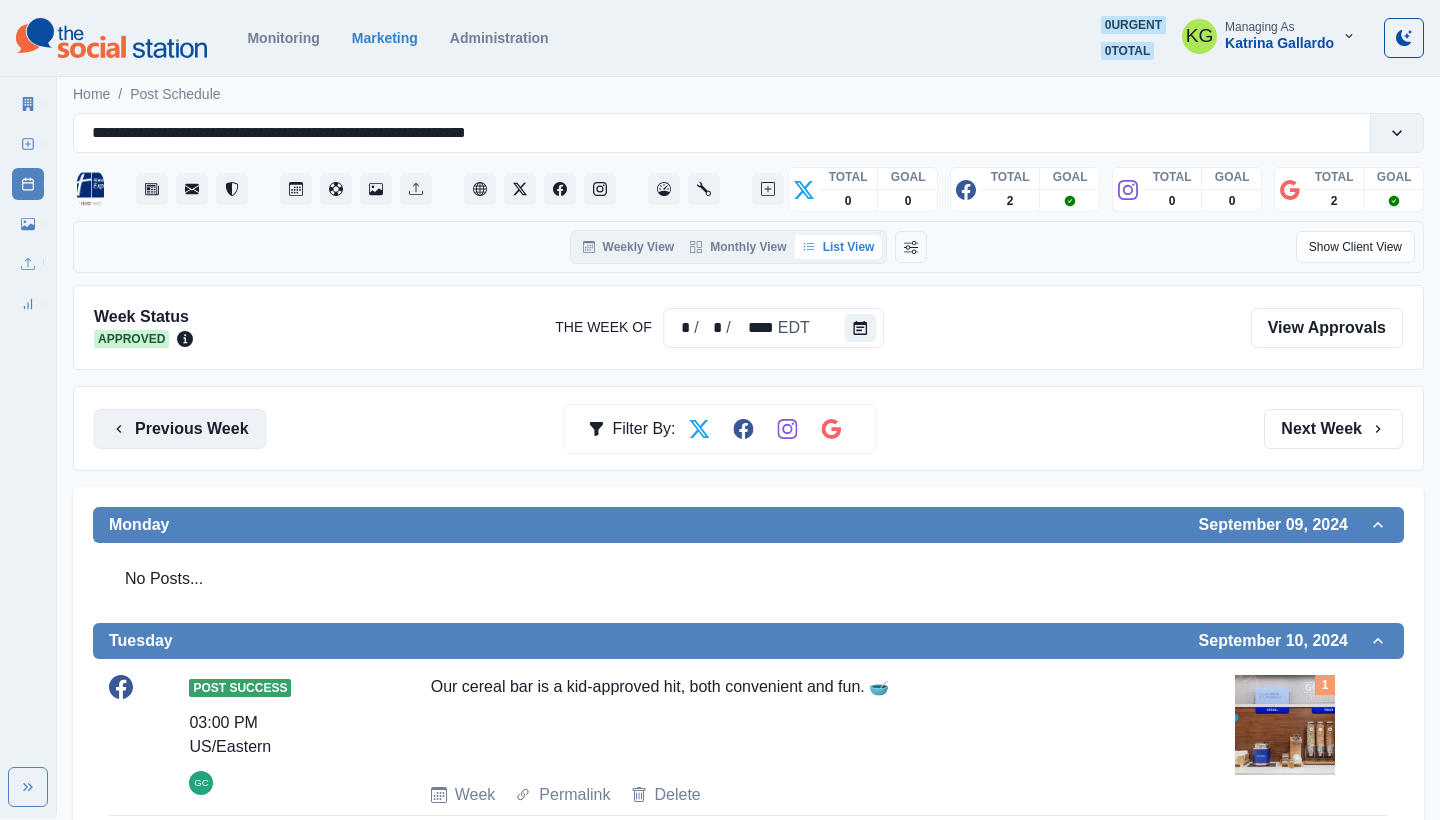 click on "Previous Week" at bounding box center (180, 429) 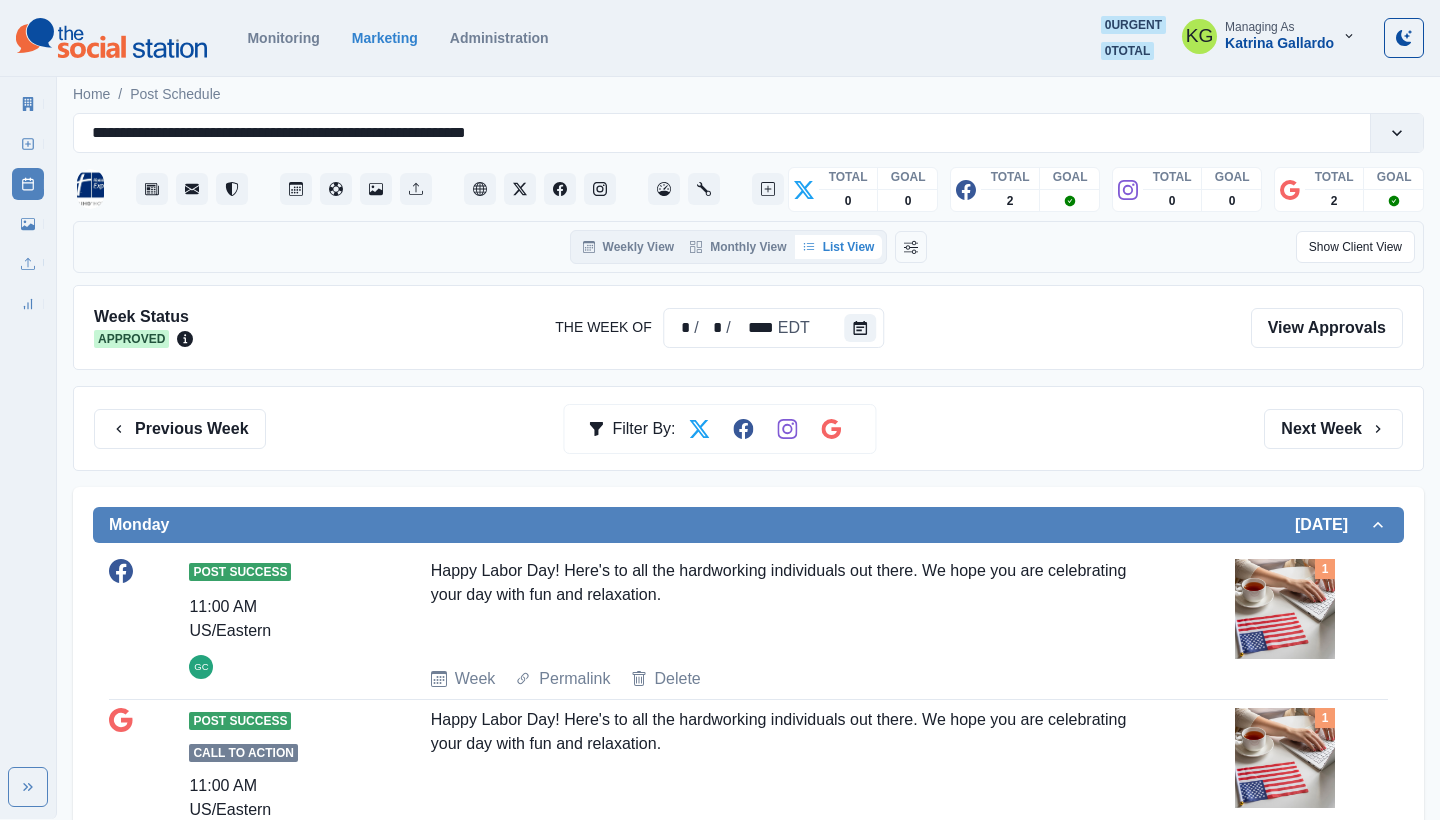 scroll, scrollTop: 0, scrollLeft: 0, axis: both 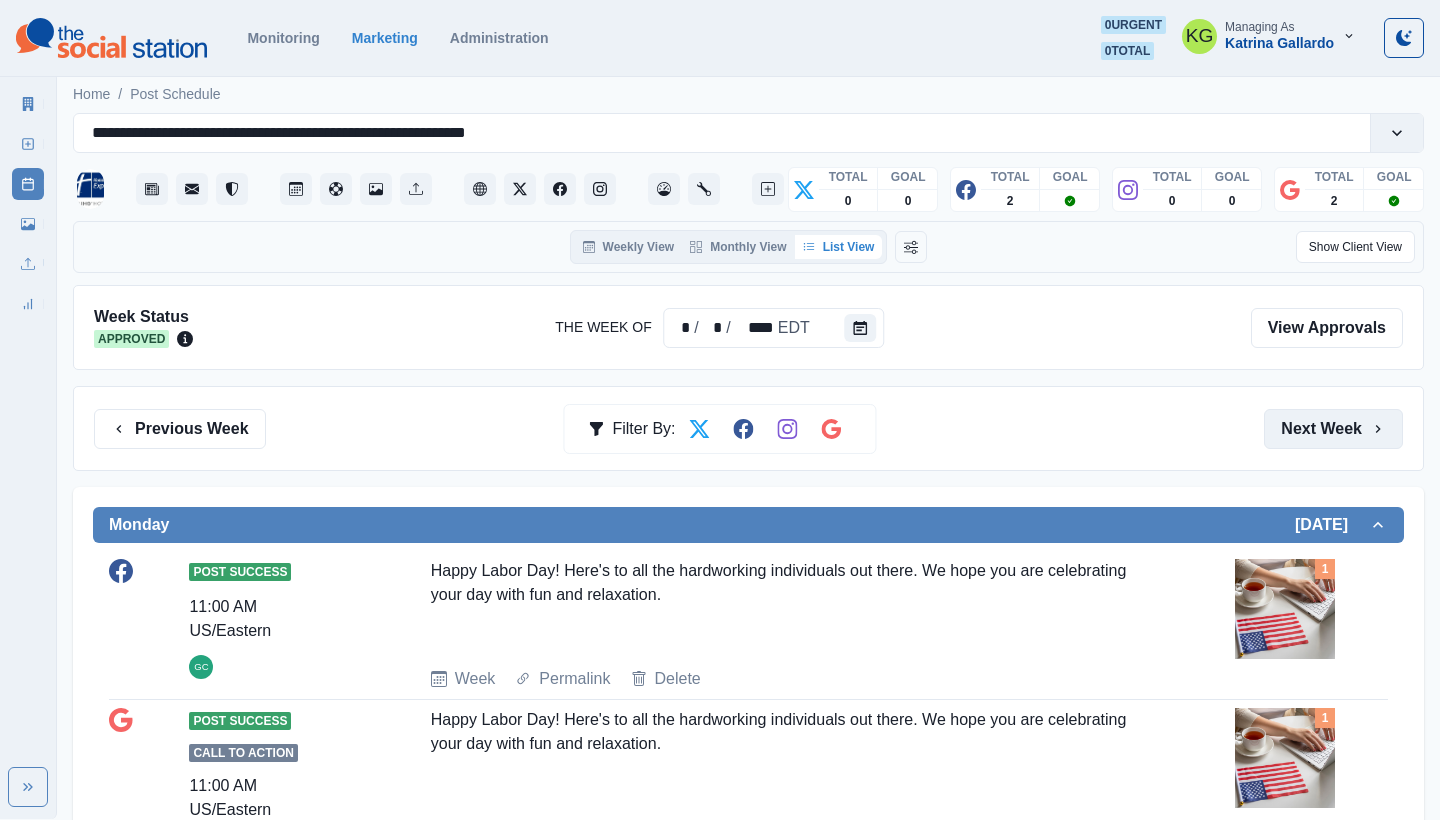 click on "Next Week" at bounding box center (1333, 429) 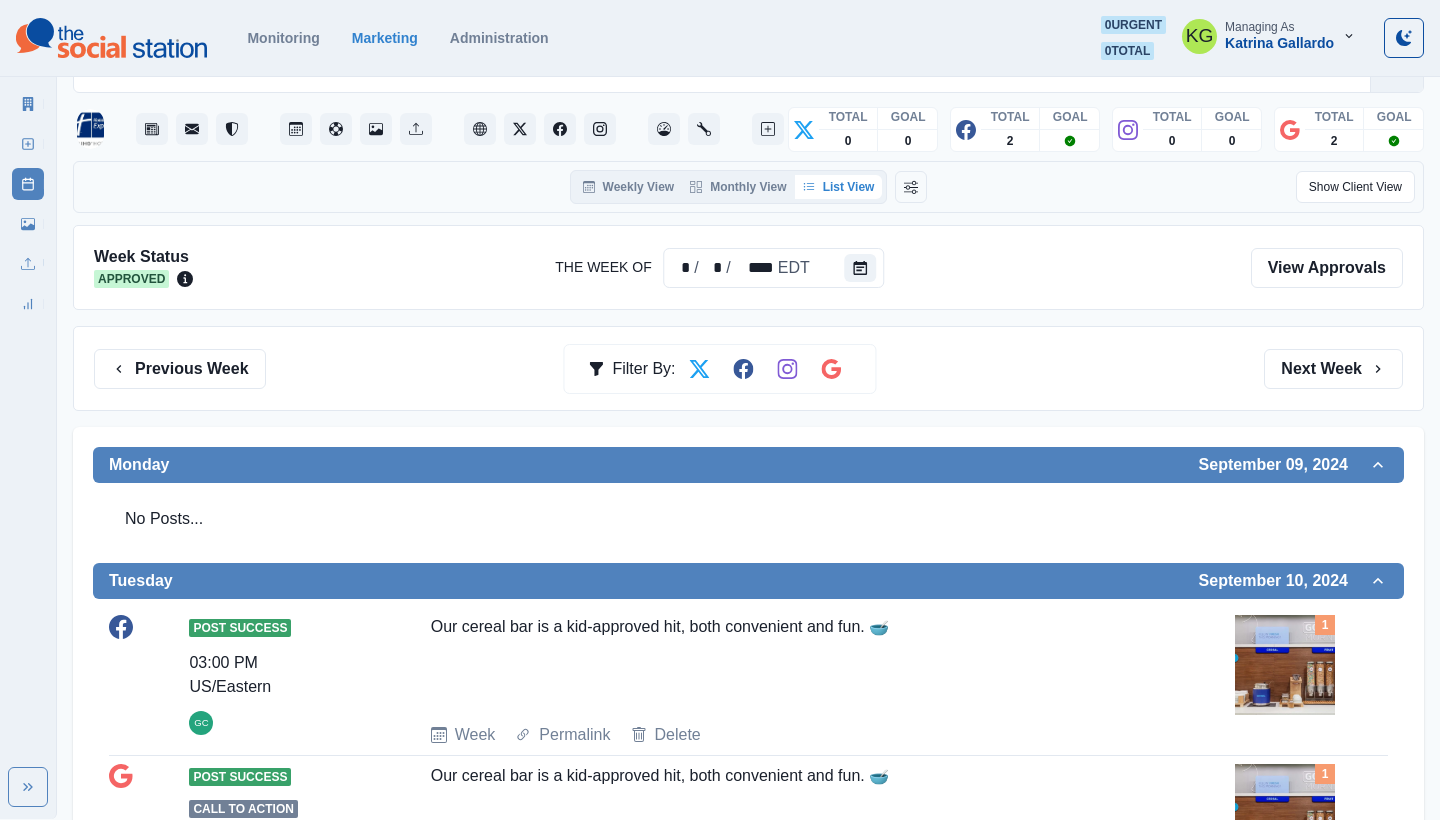 scroll, scrollTop: 0, scrollLeft: 0, axis: both 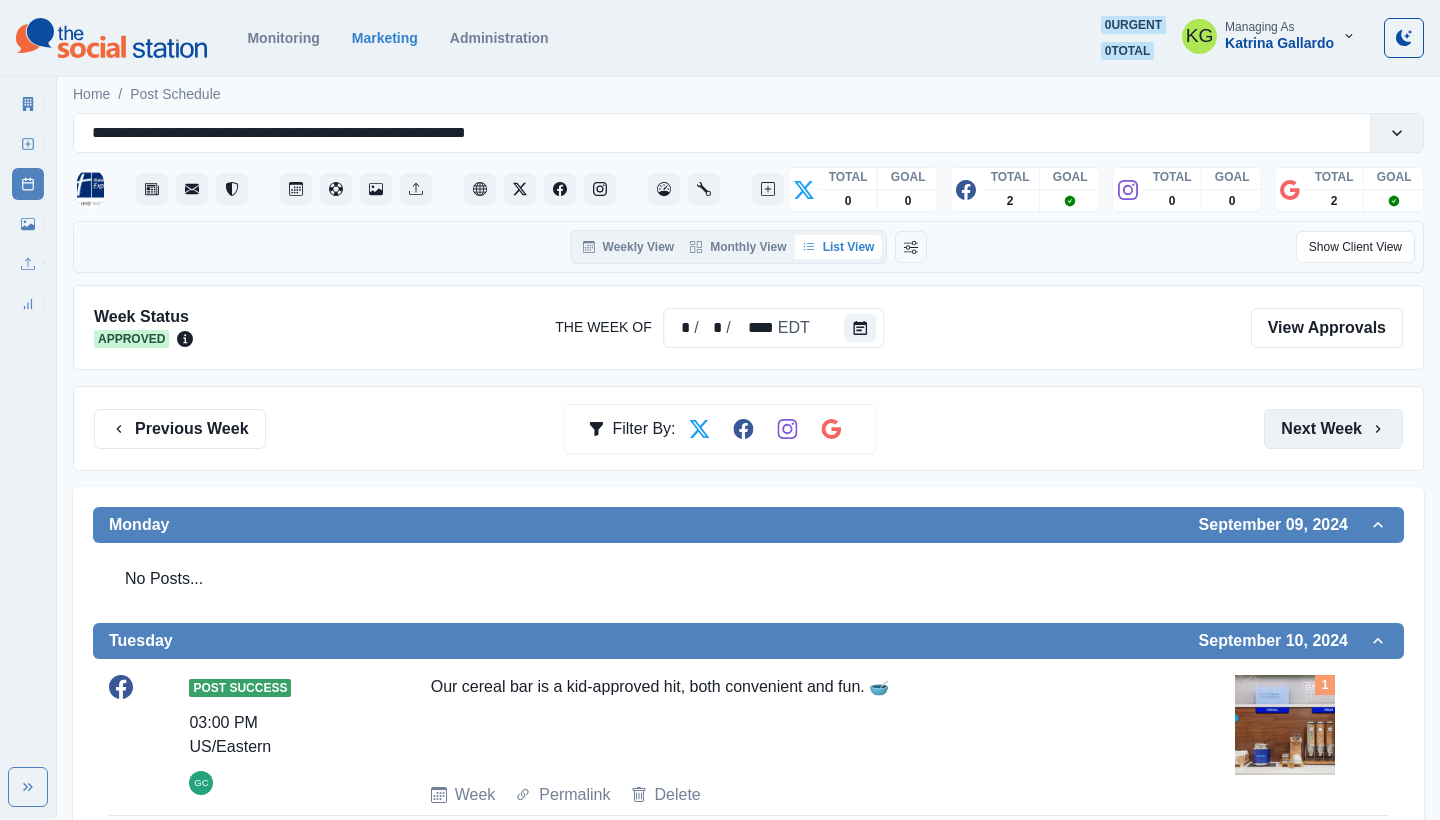 click on "Next Week" at bounding box center (1333, 429) 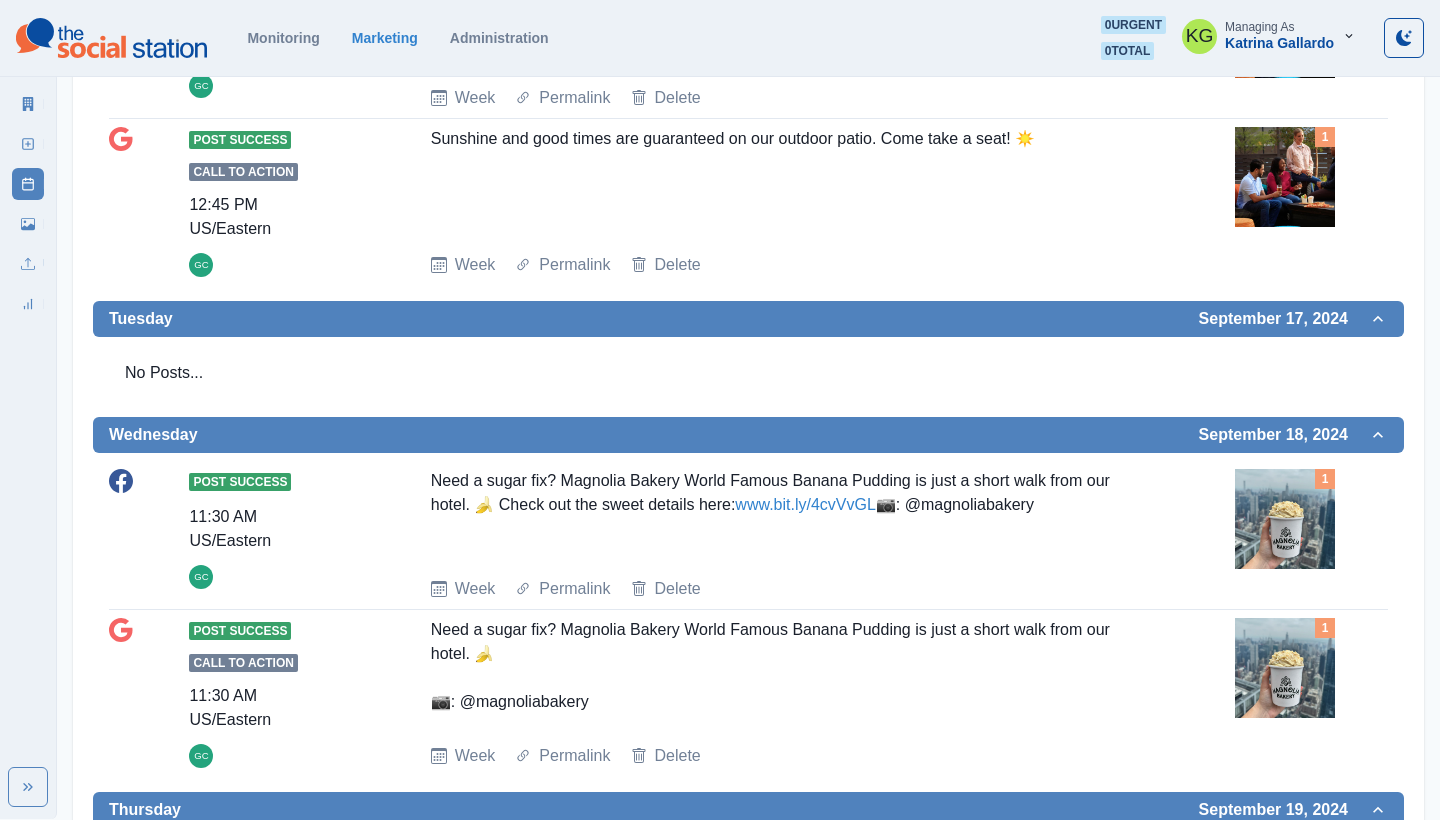 scroll, scrollTop: 581, scrollLeft: 0, axis: vertical 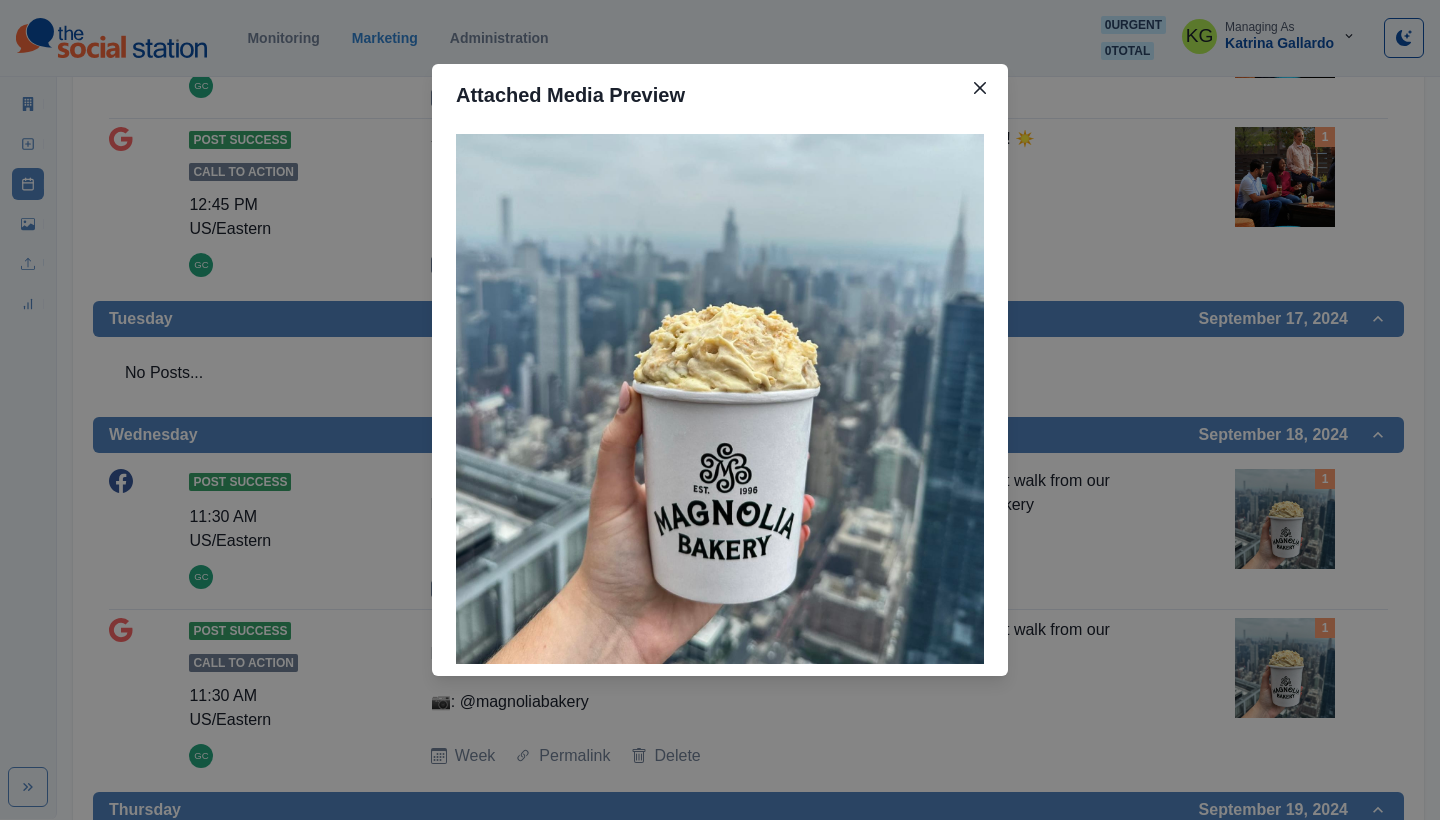 click on "Attached Media Preview" at bounding box center (720, 410) 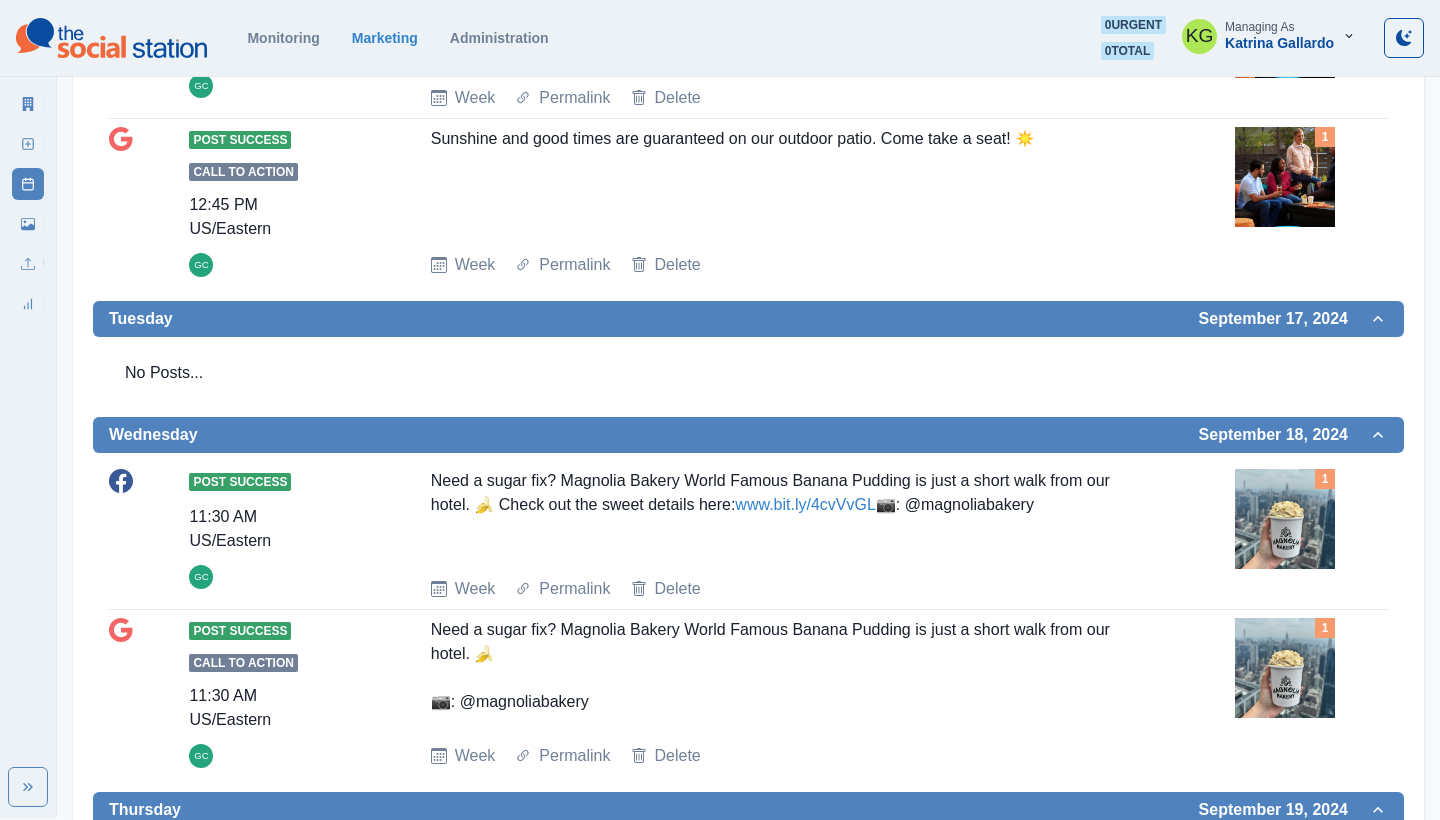 click on "www.bit.ly/4cvVvGL" at bounding box center [805, 504] 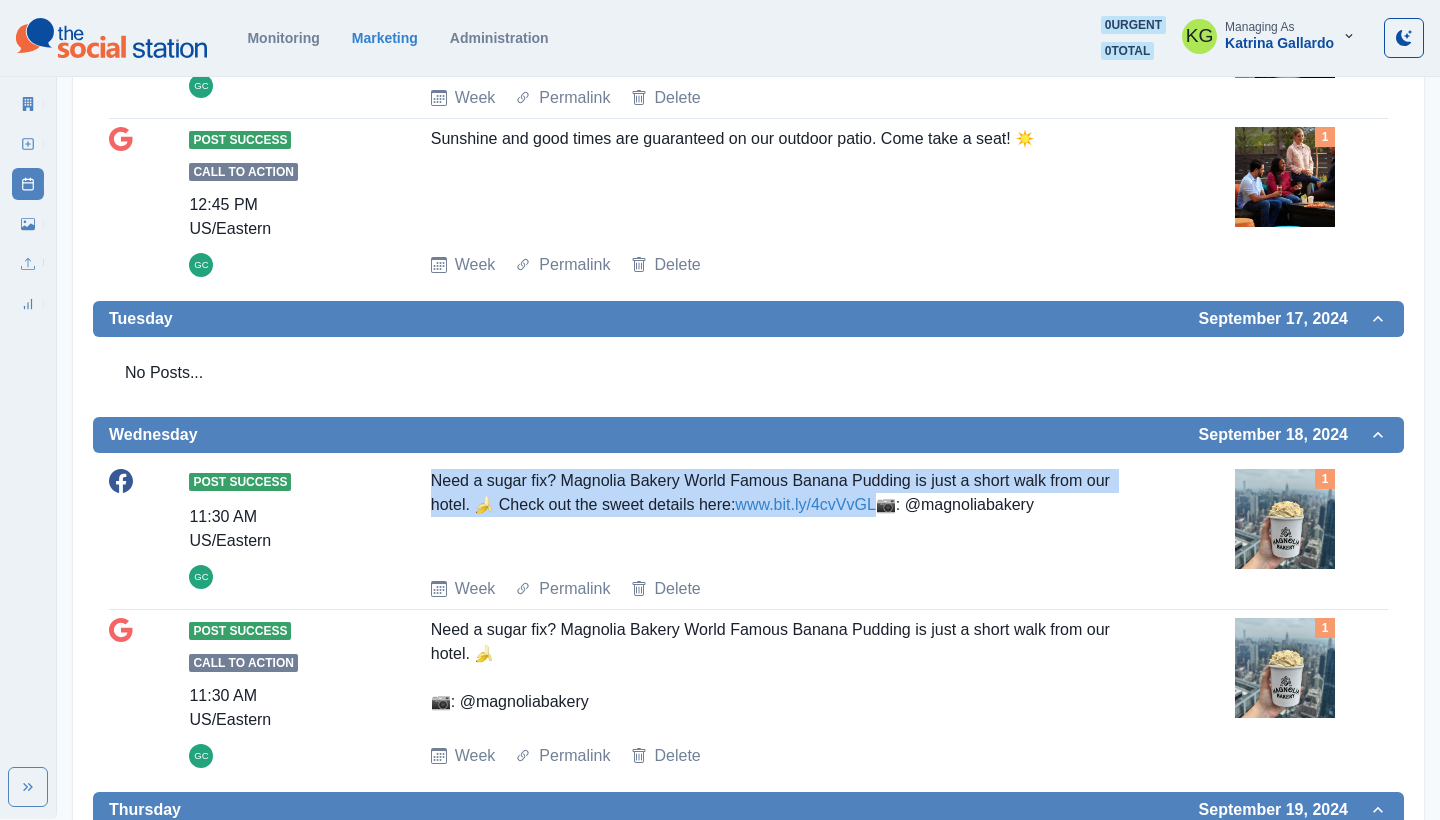 drag, startPoint x: 899, startPoint y: 503, endPoint x: 444, endPoint y: 463, distance: 456.75485 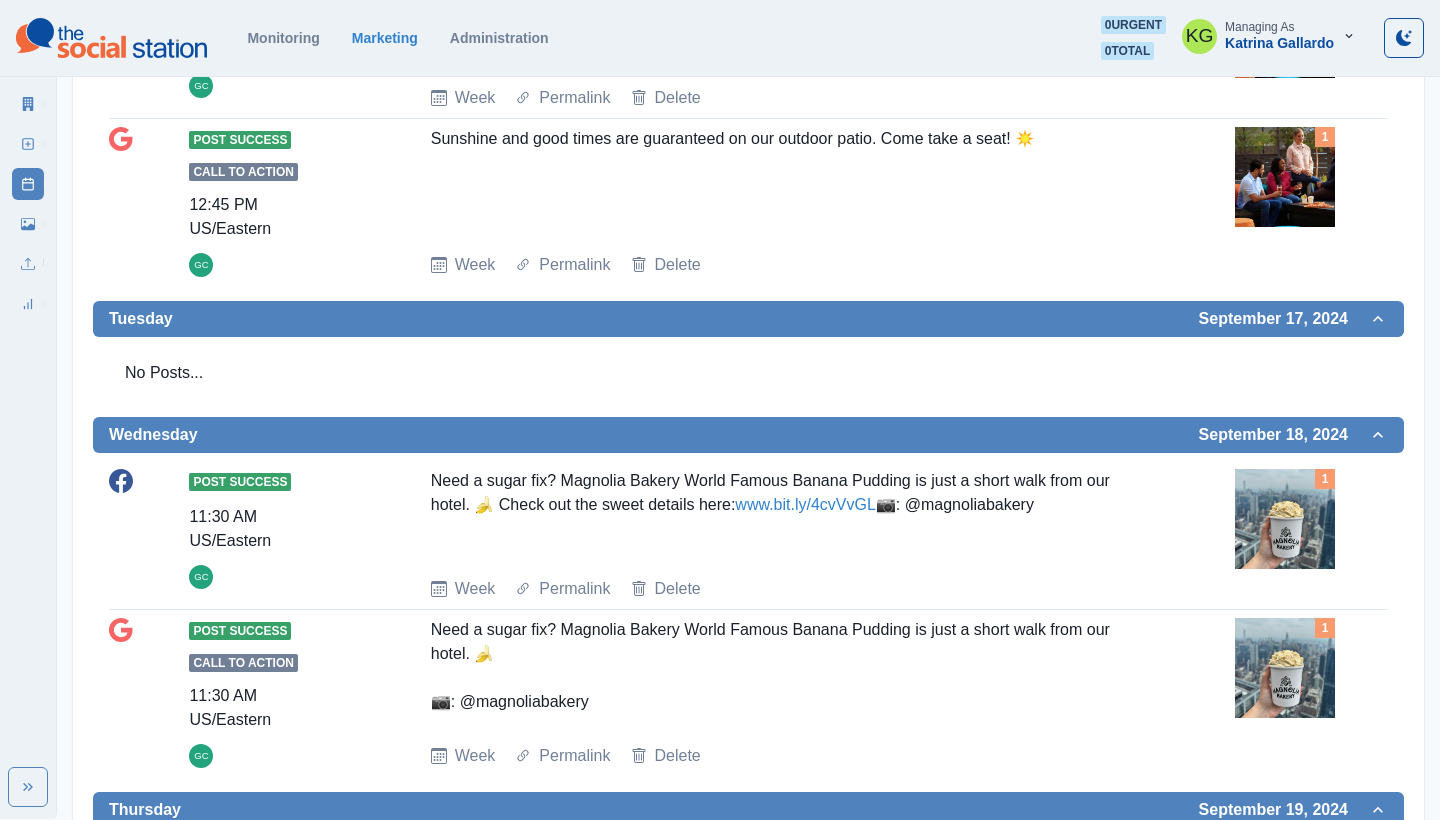 click on "Monitoring Marketing Administration 0  urgent 0  total KG Managing As Katrina Gallardo" at bounding box center [720, 38] 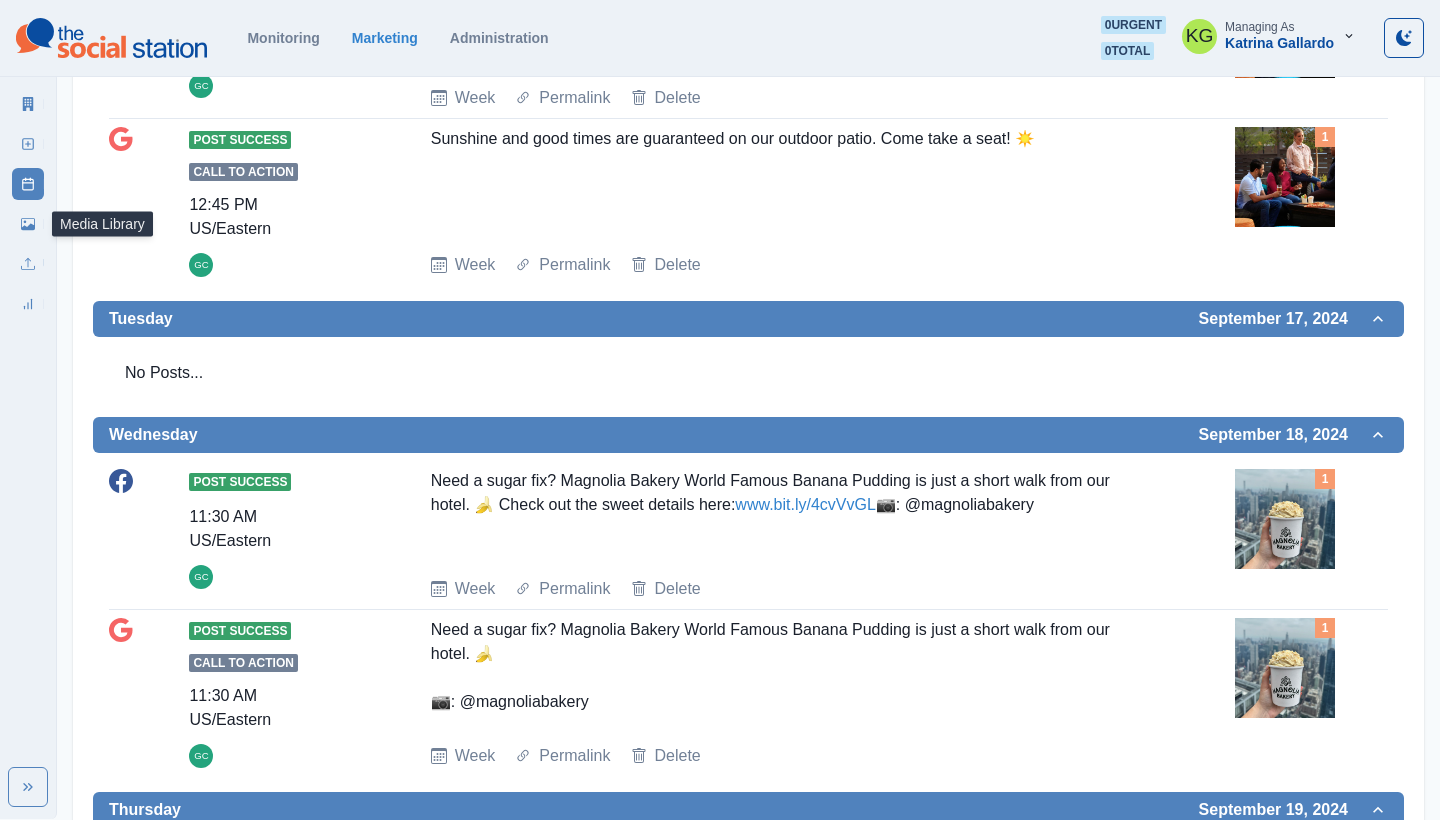 click 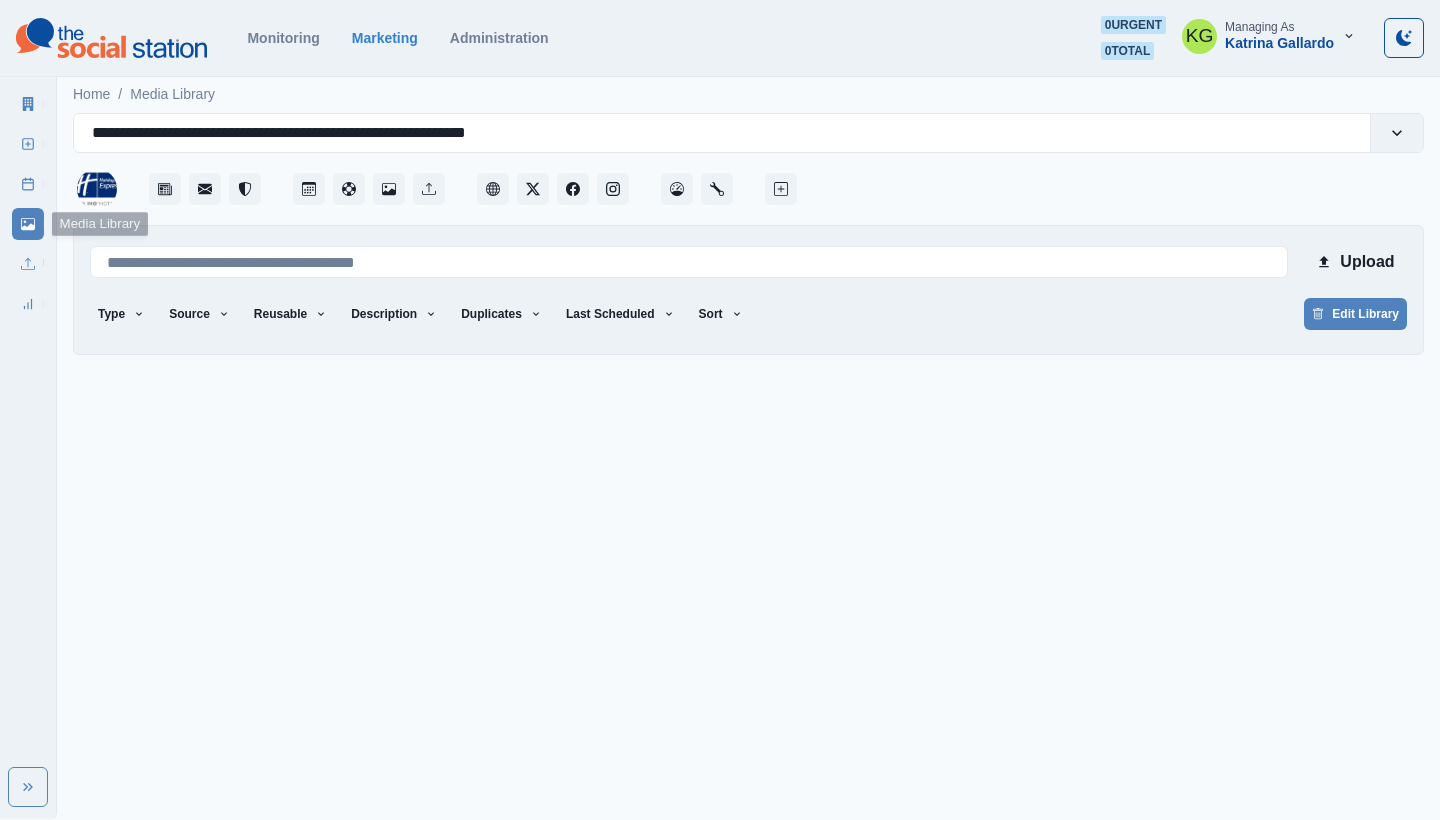 scroll, scrollTop: 0, scrollLeft: 0, axis: both 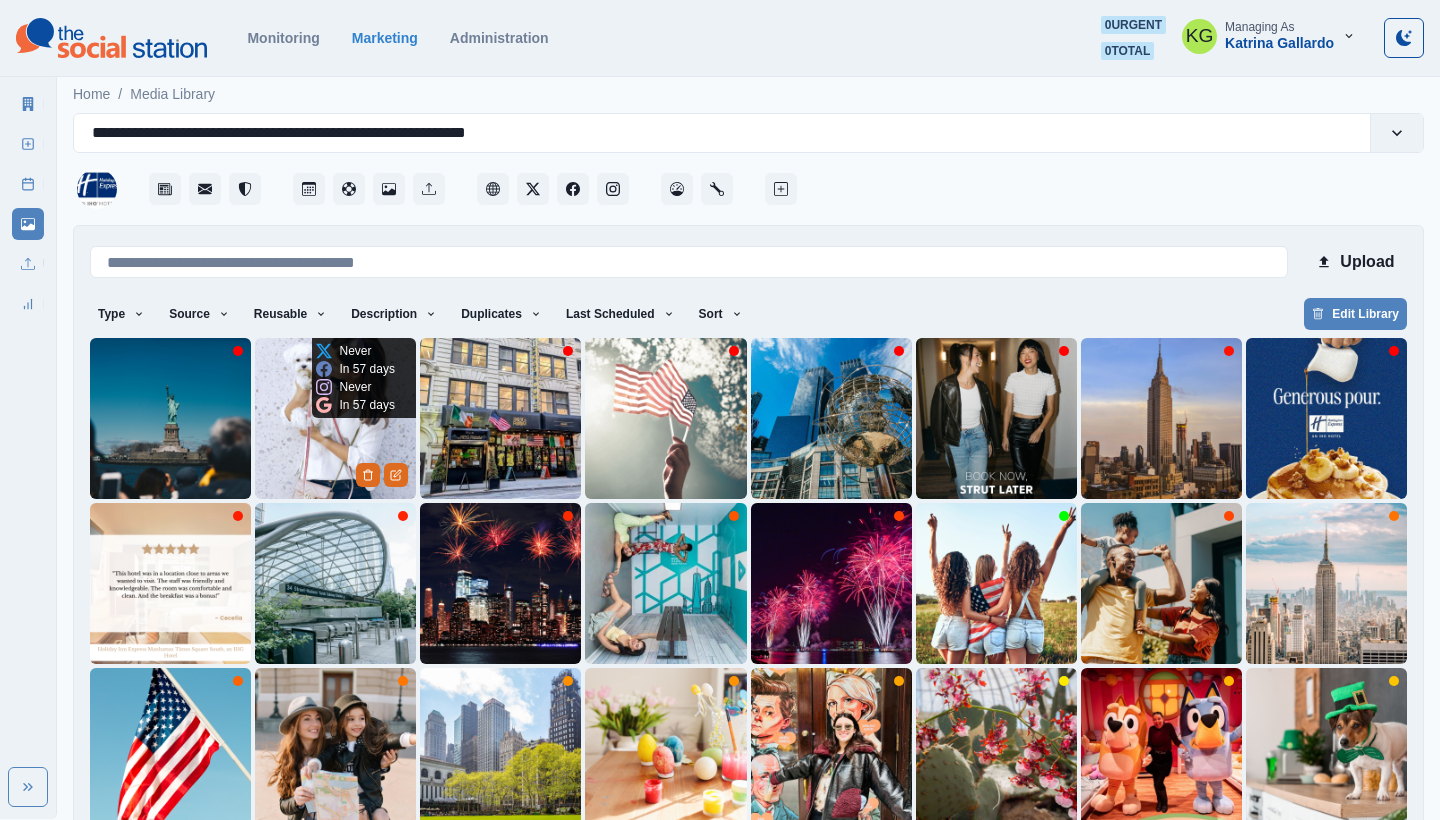 click at bounding box center (335, 418) 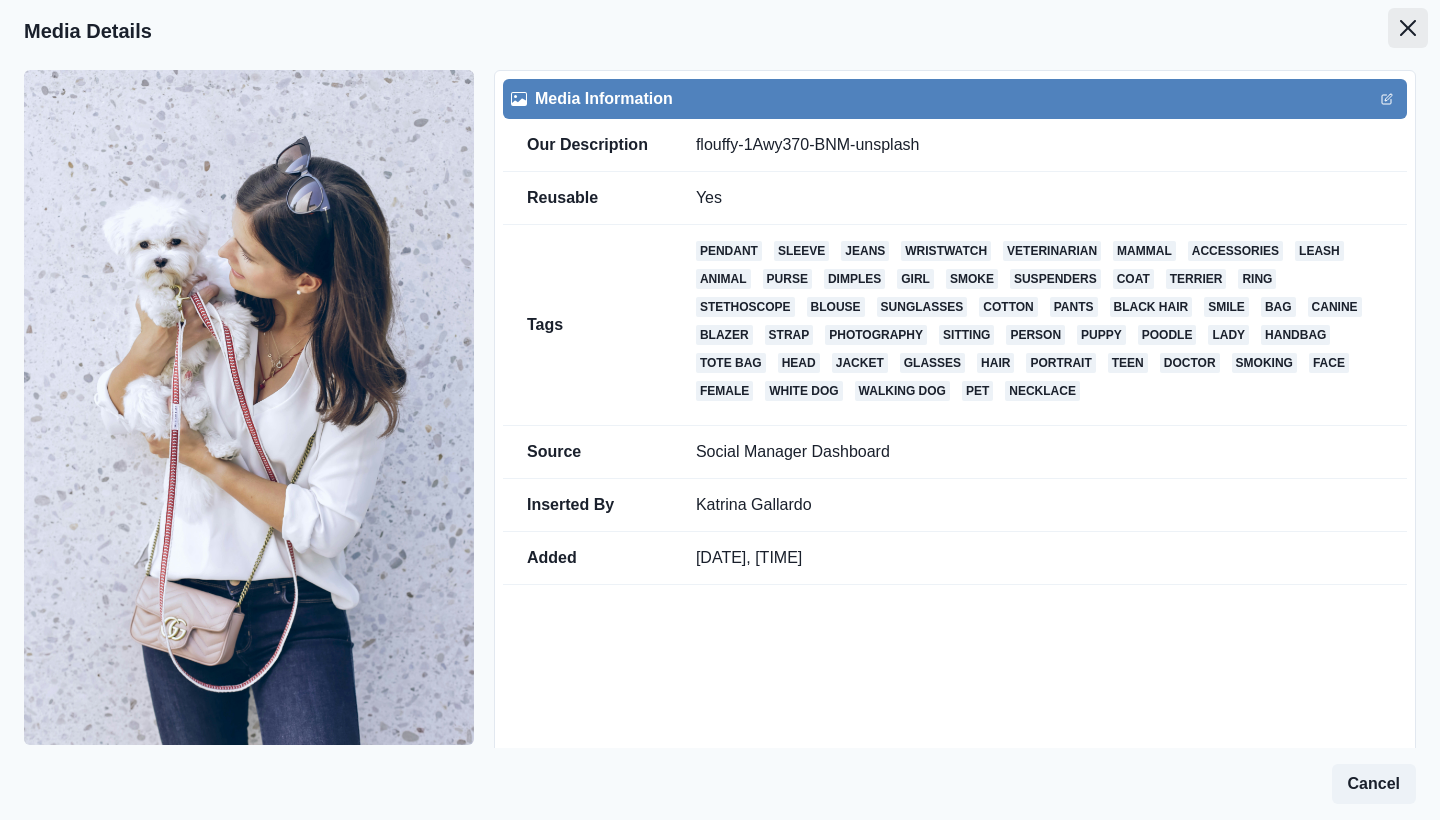 click at bounding box center (1408, 28) 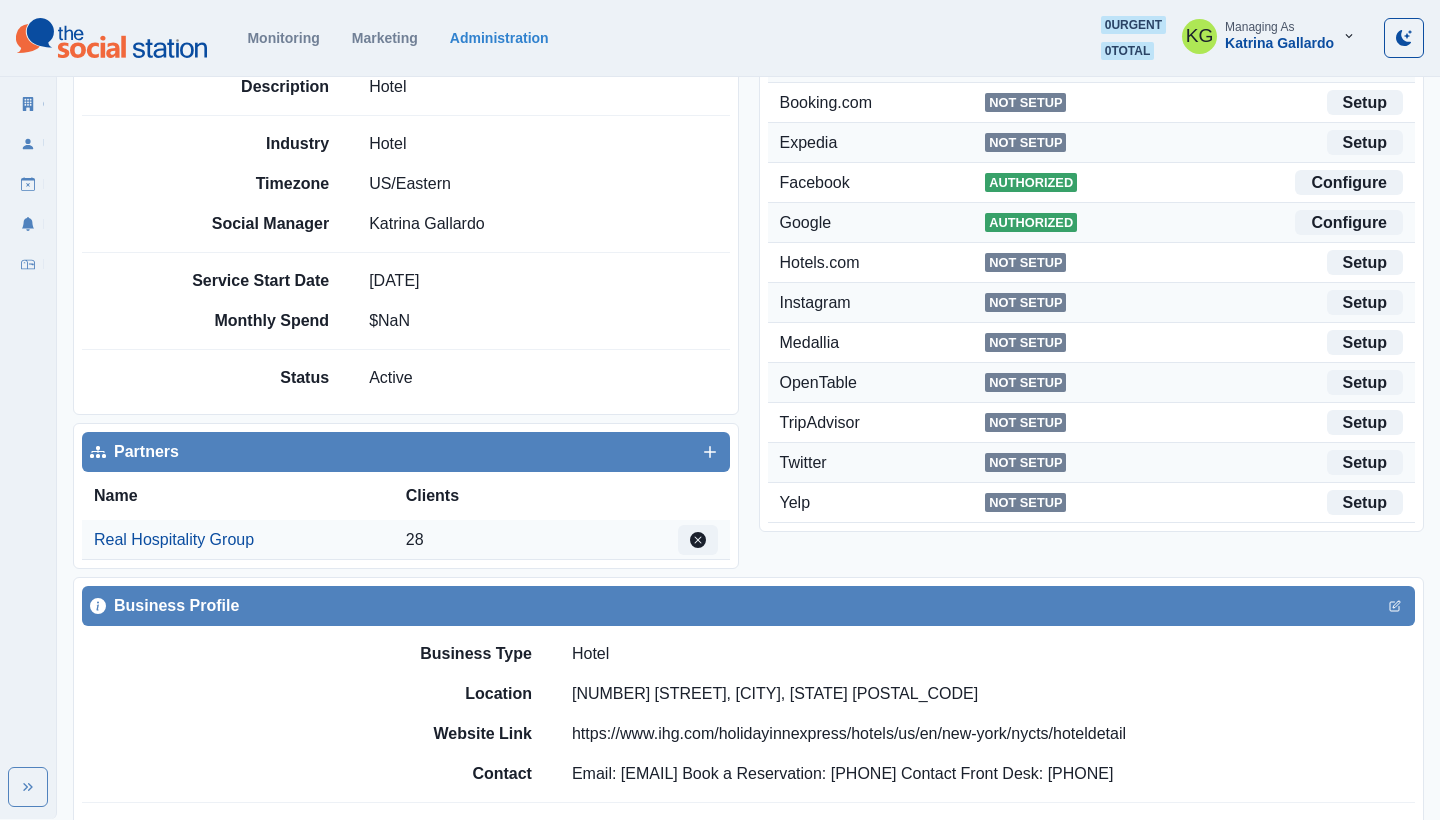 scroll, scrollTop: 346, scrollLeft: 0, axis: vertical 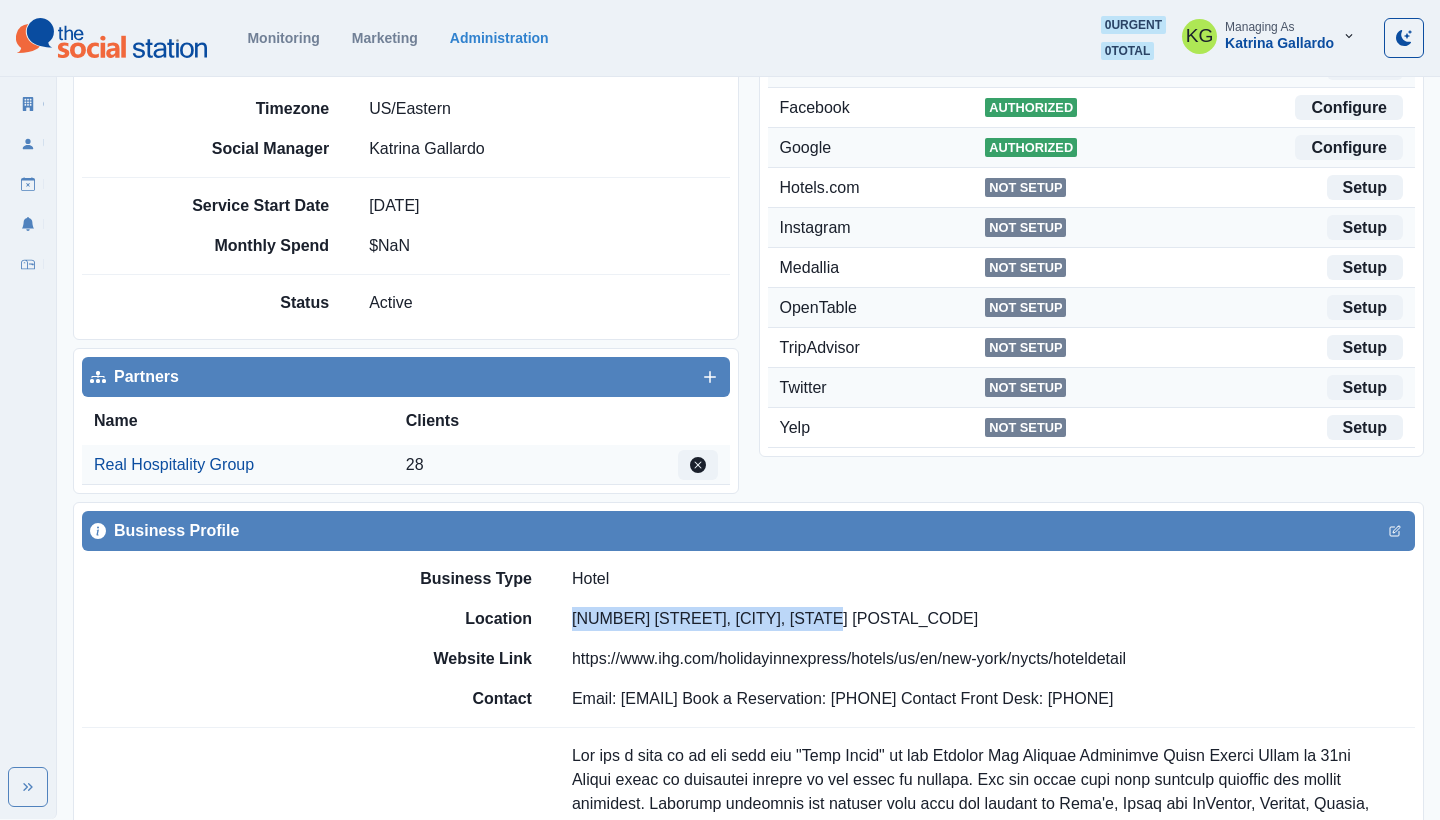 drag, startPoint x: 862, startPoint y: 623, endPoint x: 576, endPoint y: 615, distance: 286.11188 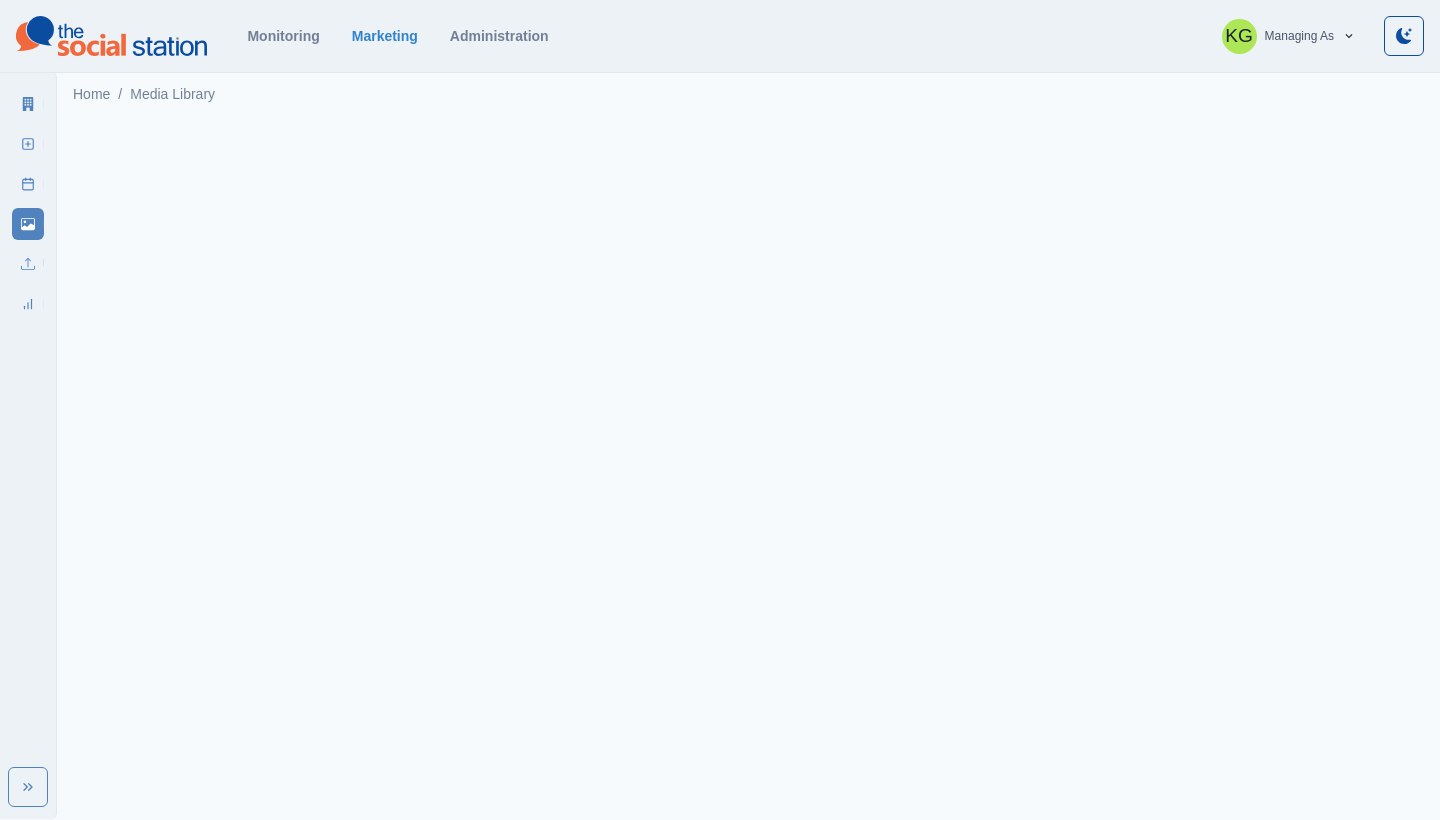 scroll, scrollTop: 0, scrollLeft: 0, axis: both 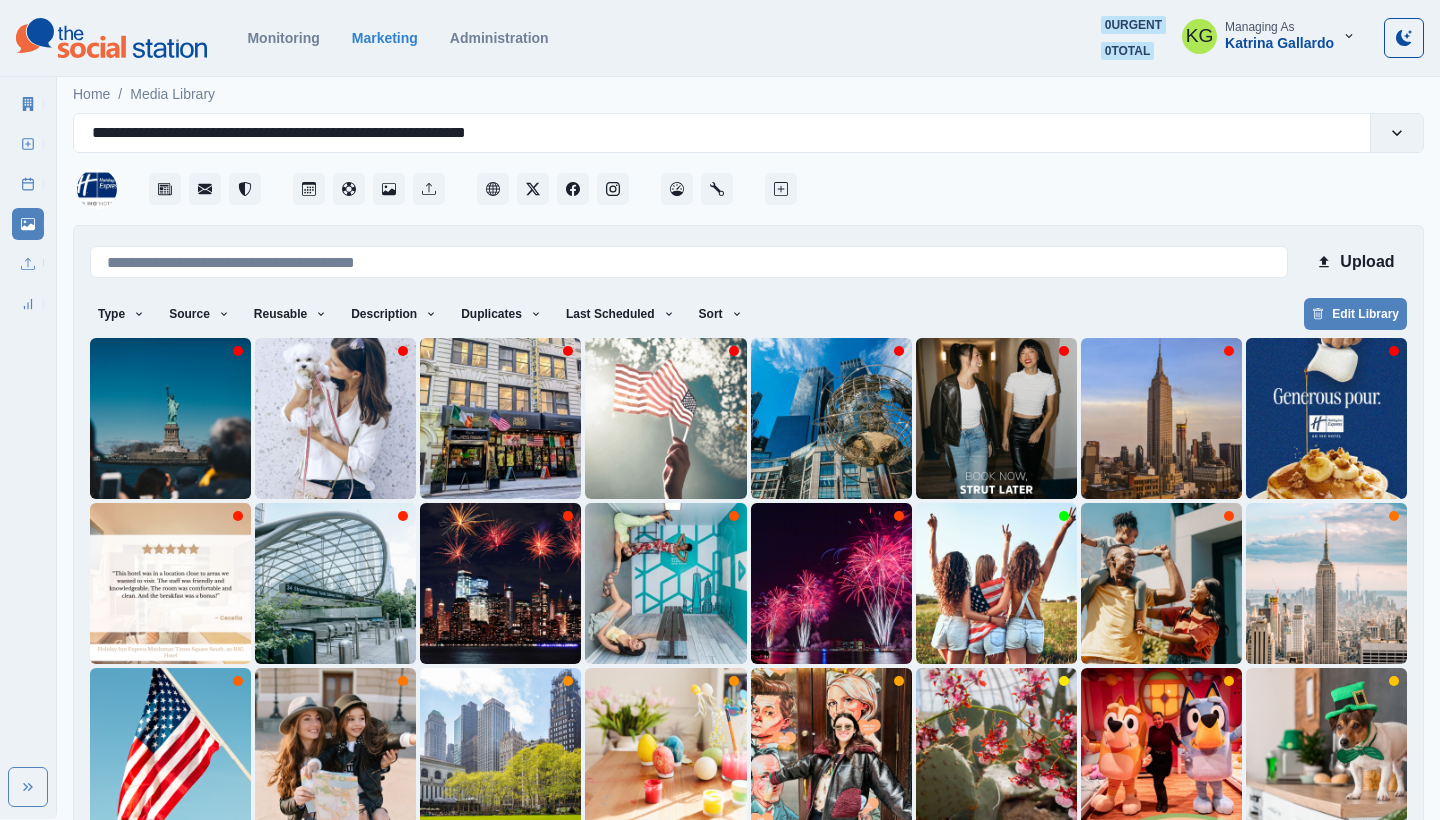 click 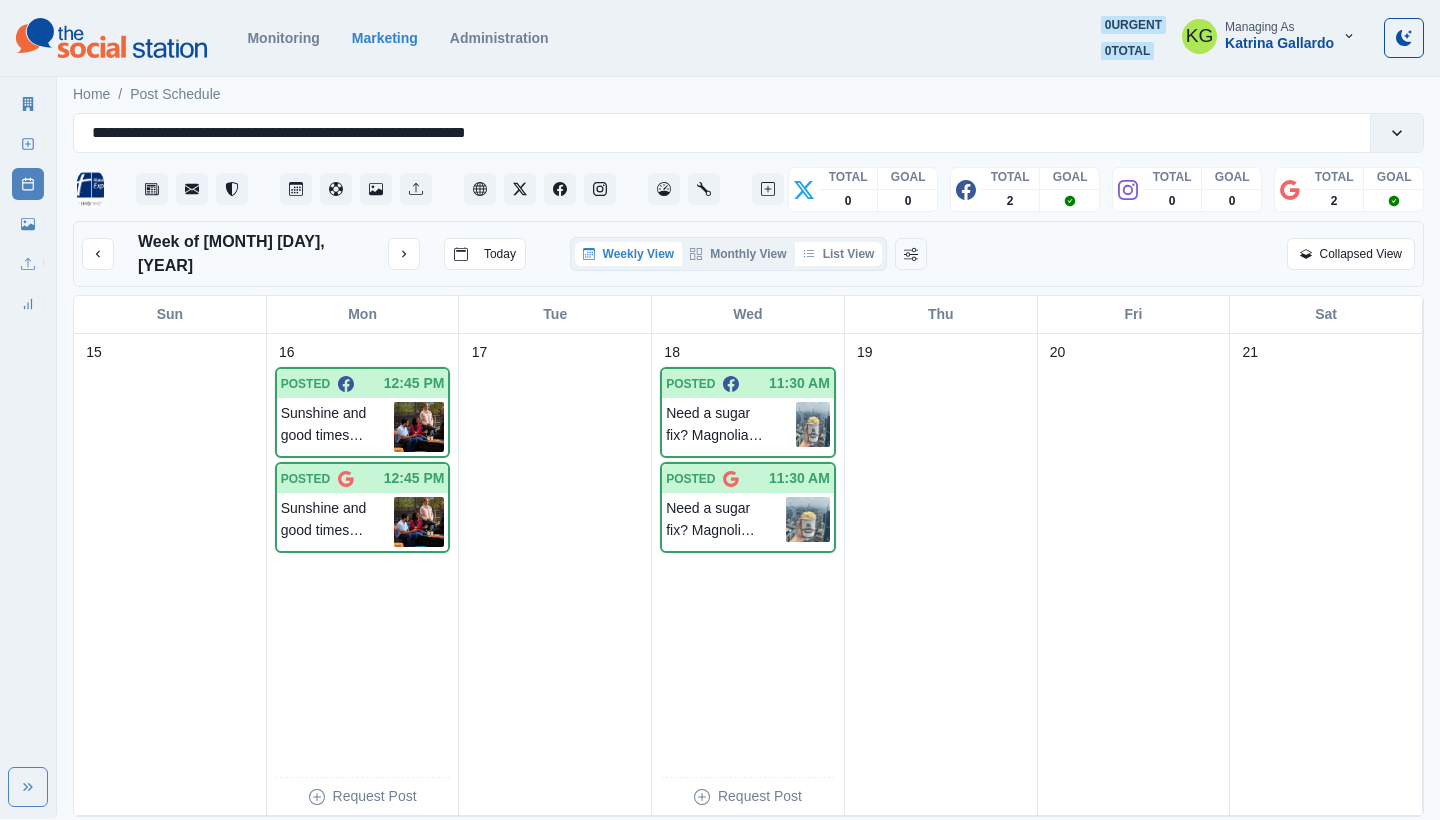 click on "List View" at bounding box center (839, 254) 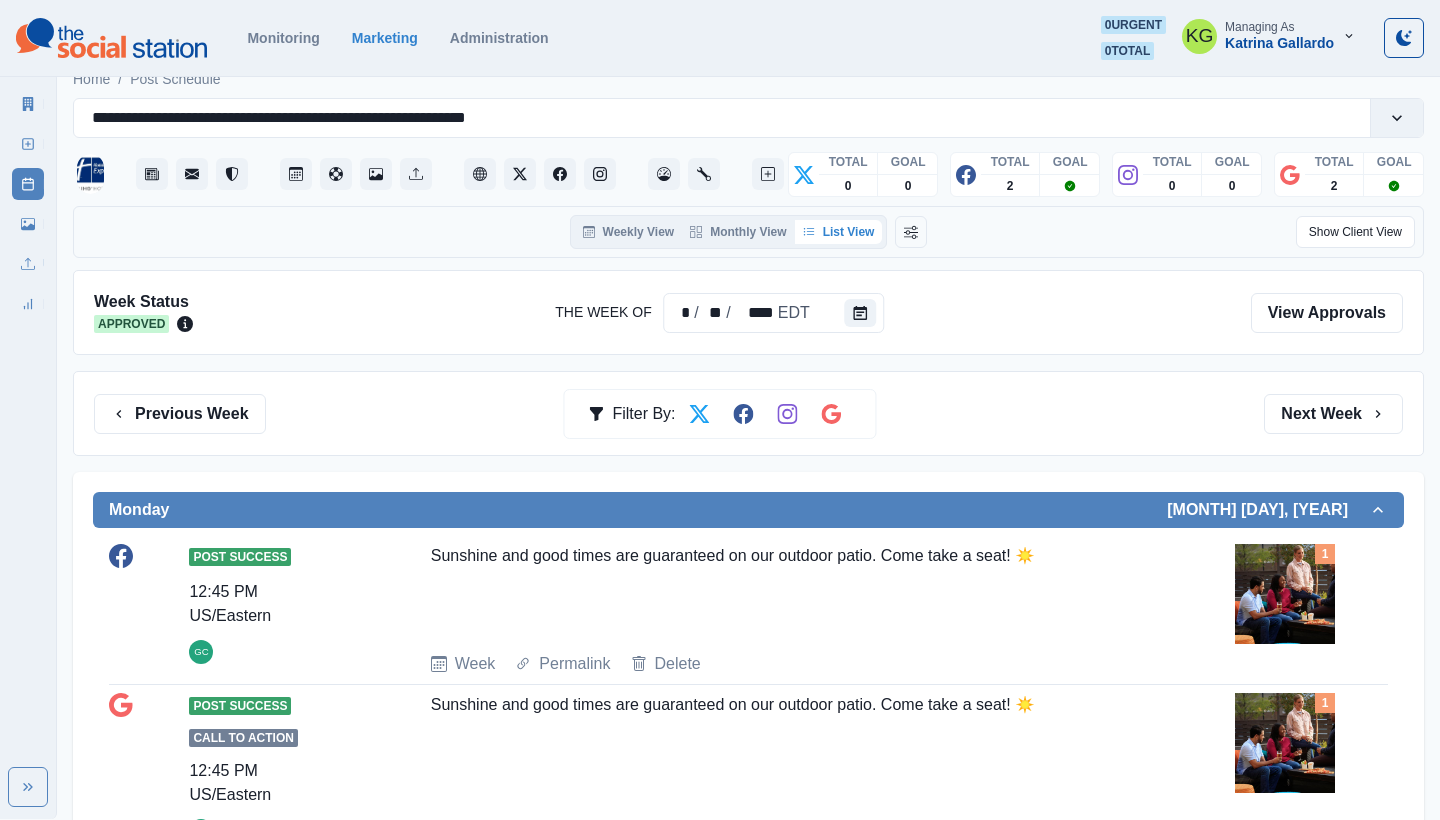 scroll, scrollTop: 15, scrollLeft: 0, axis: vertical 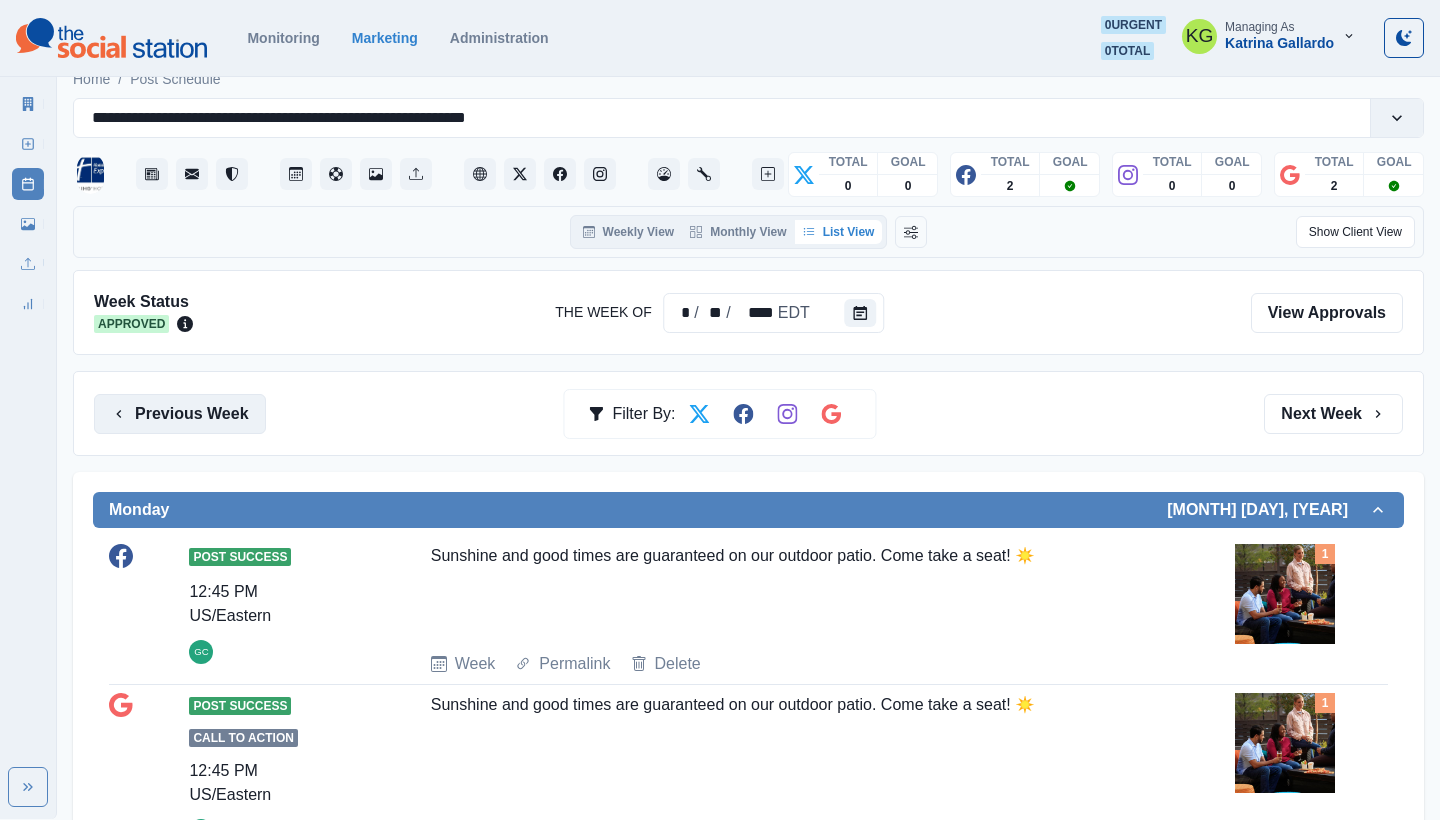 click on "Previous Week" at bounding box center (180, 414) 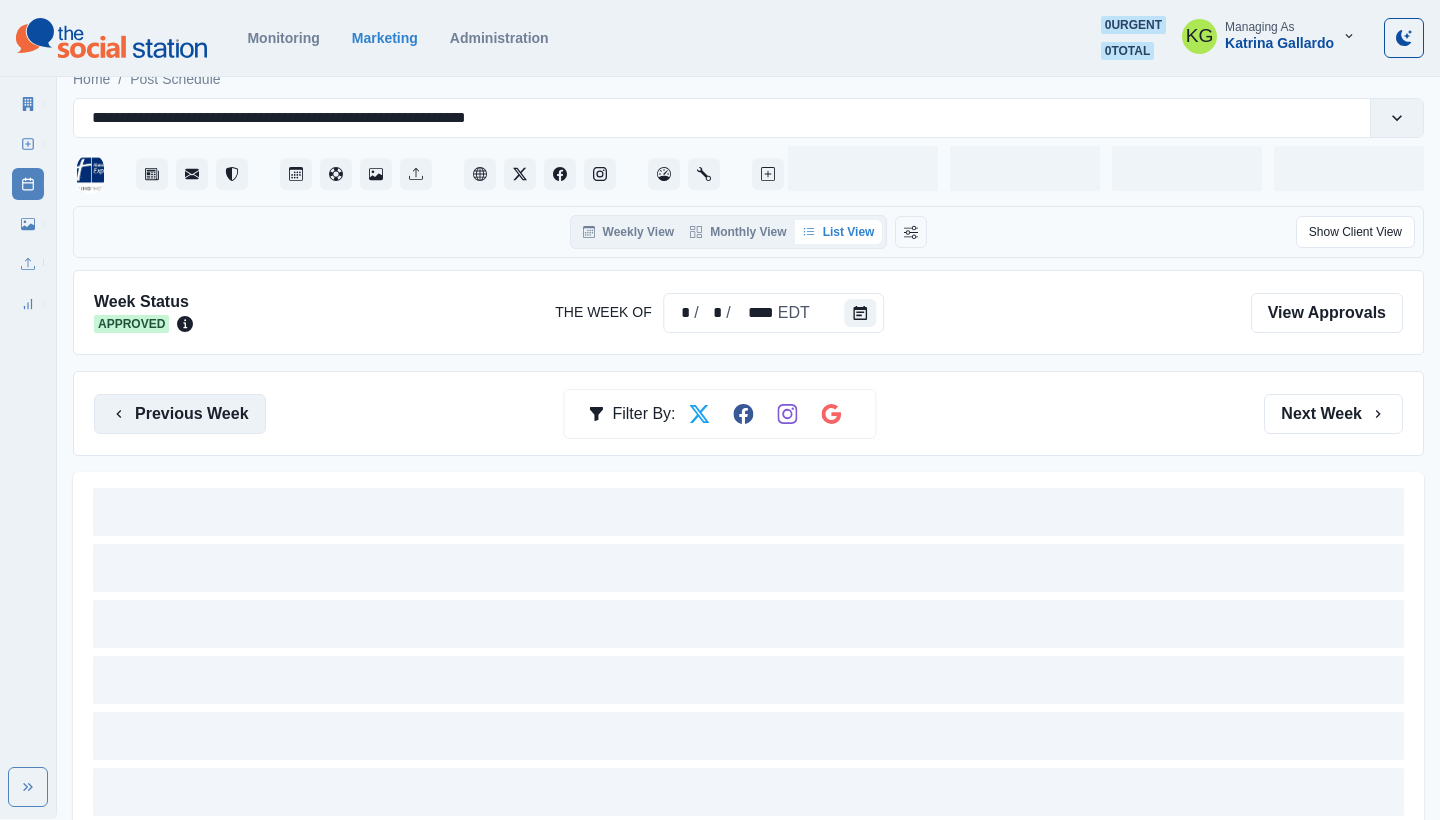 scroll, scrollTop: 0, scrollLeft: 0, axis: both 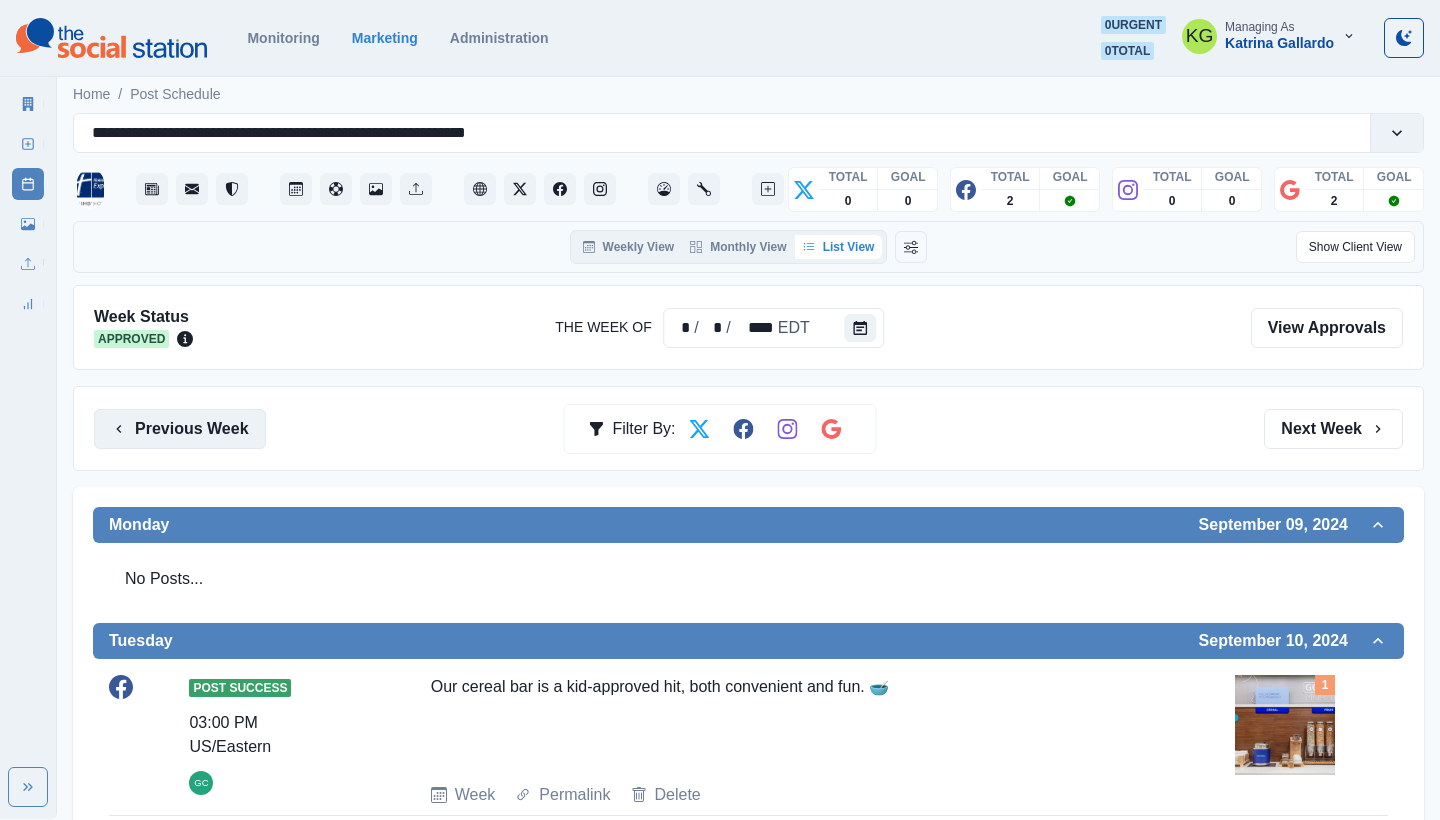 click on "Previous Week" at bounding box center (180, 429) 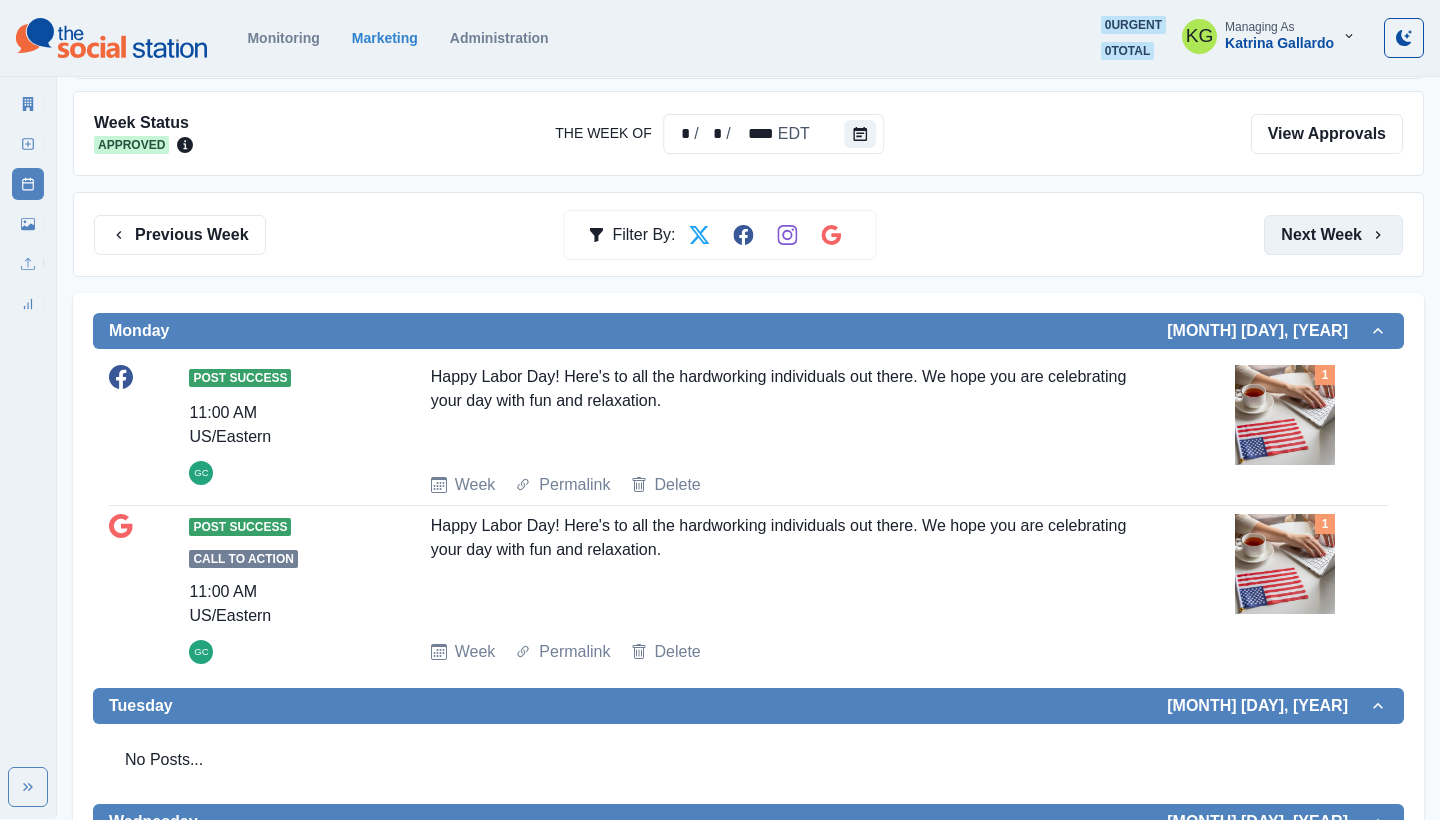 scroll, scrollTop: 91, scrollLeft: 0, axis: vertical 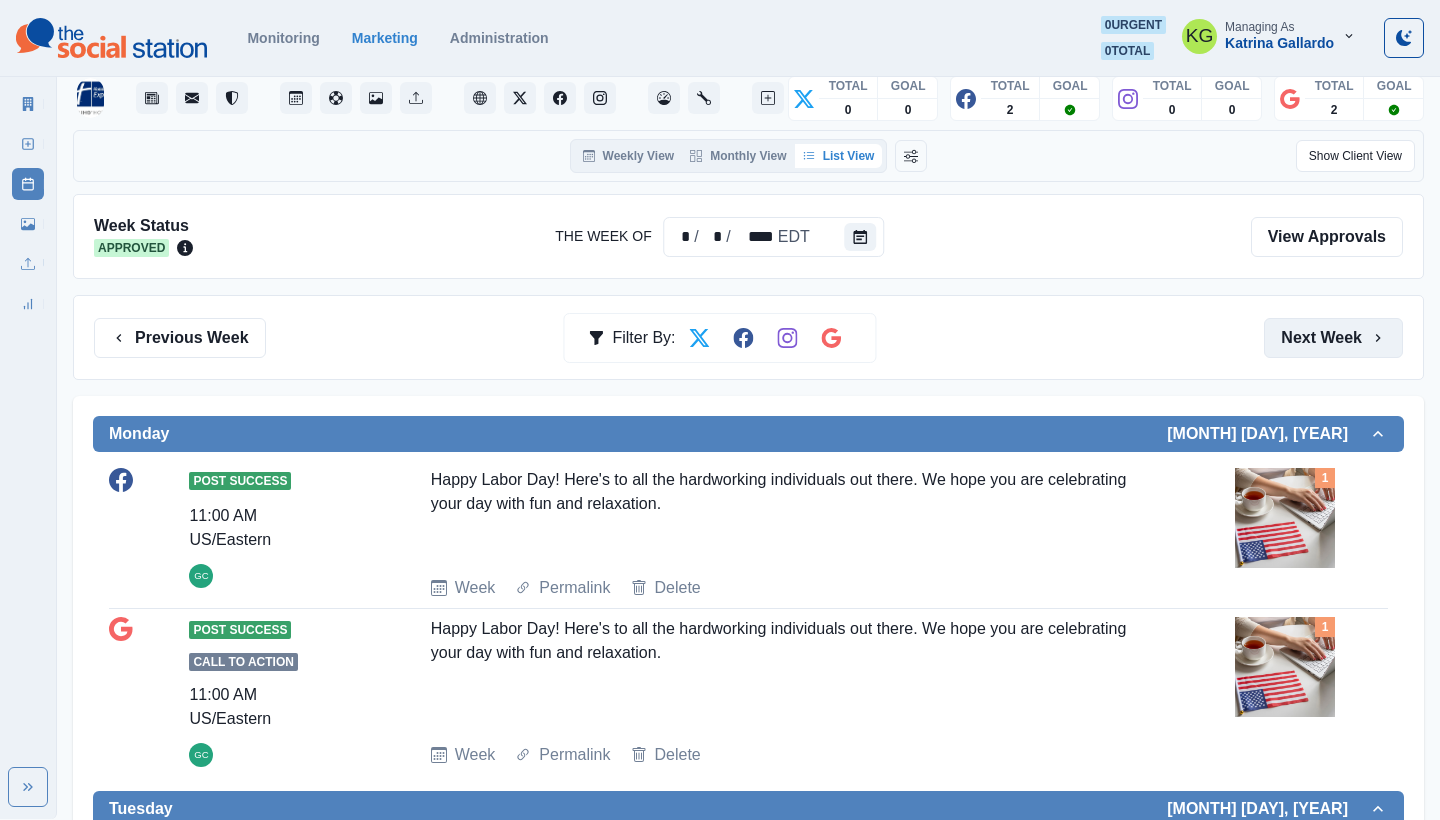 click on "Next Week" at bounding box center [1333, 338] 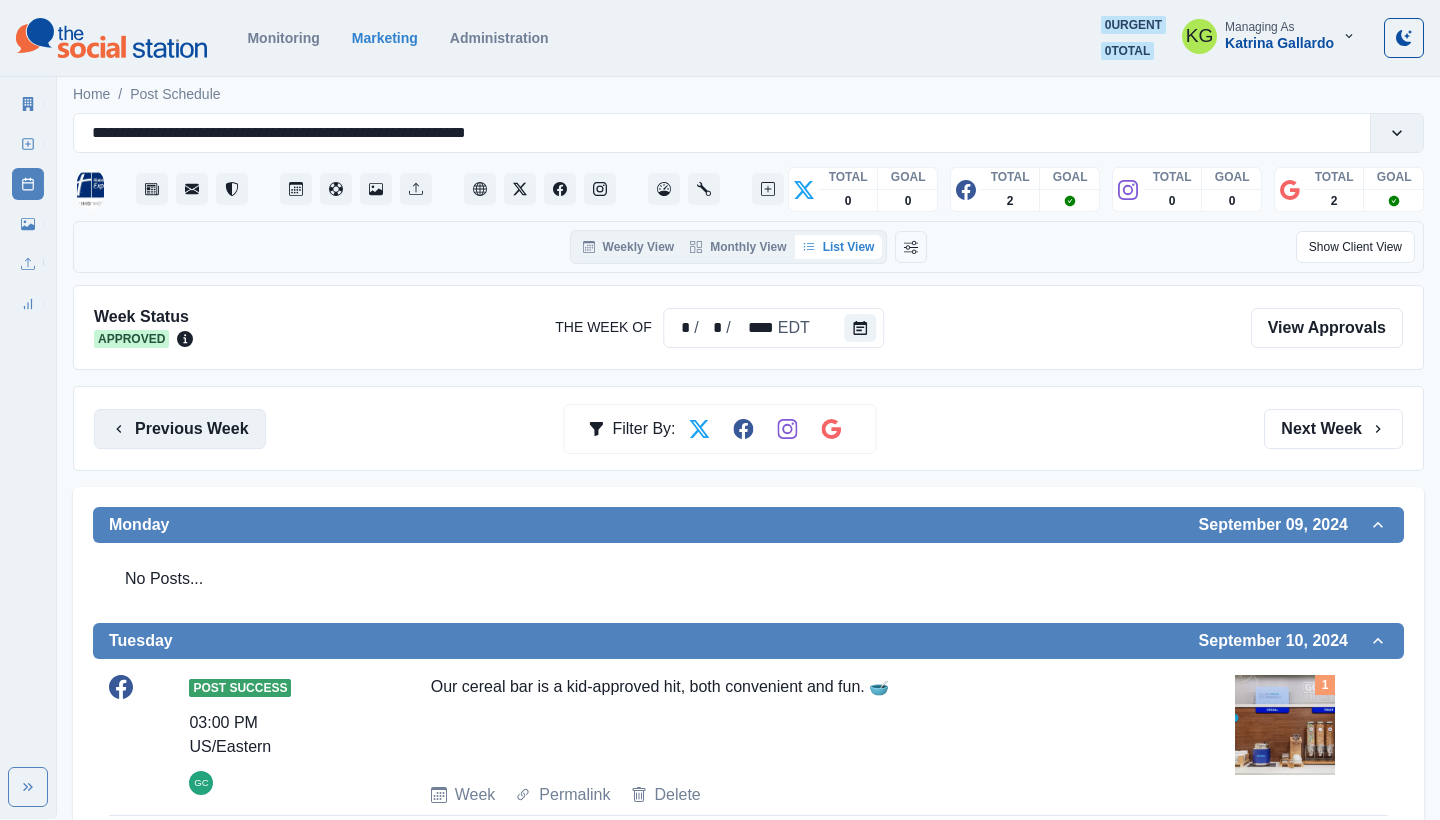 scroll, scrollTop: 0, scrollLeft: 0, axis: both 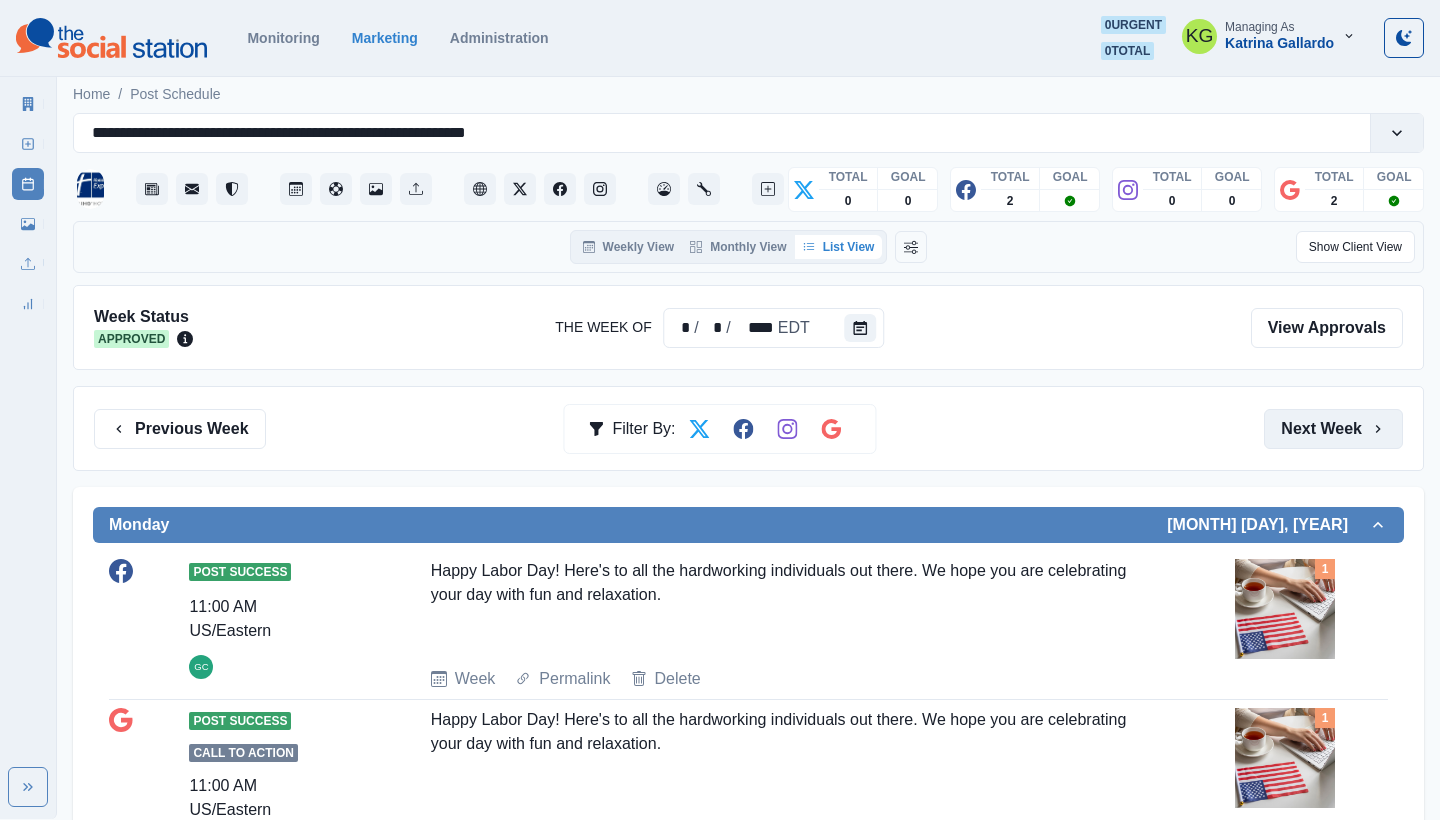 click on "Next Week" at bounding box center (1333, 429) 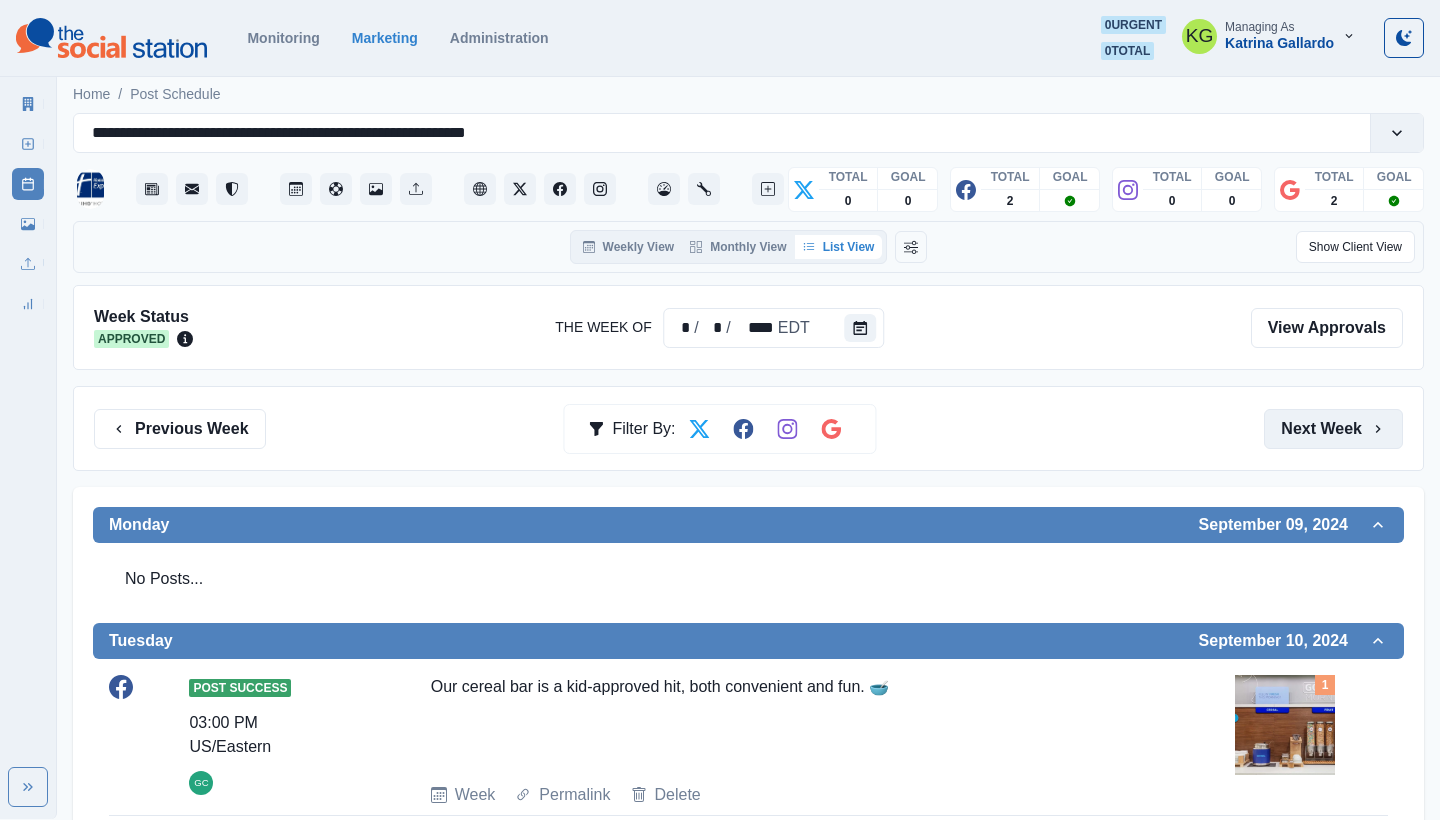 scroll, scrollTop: 0, scrollLeft: 0, axis: both 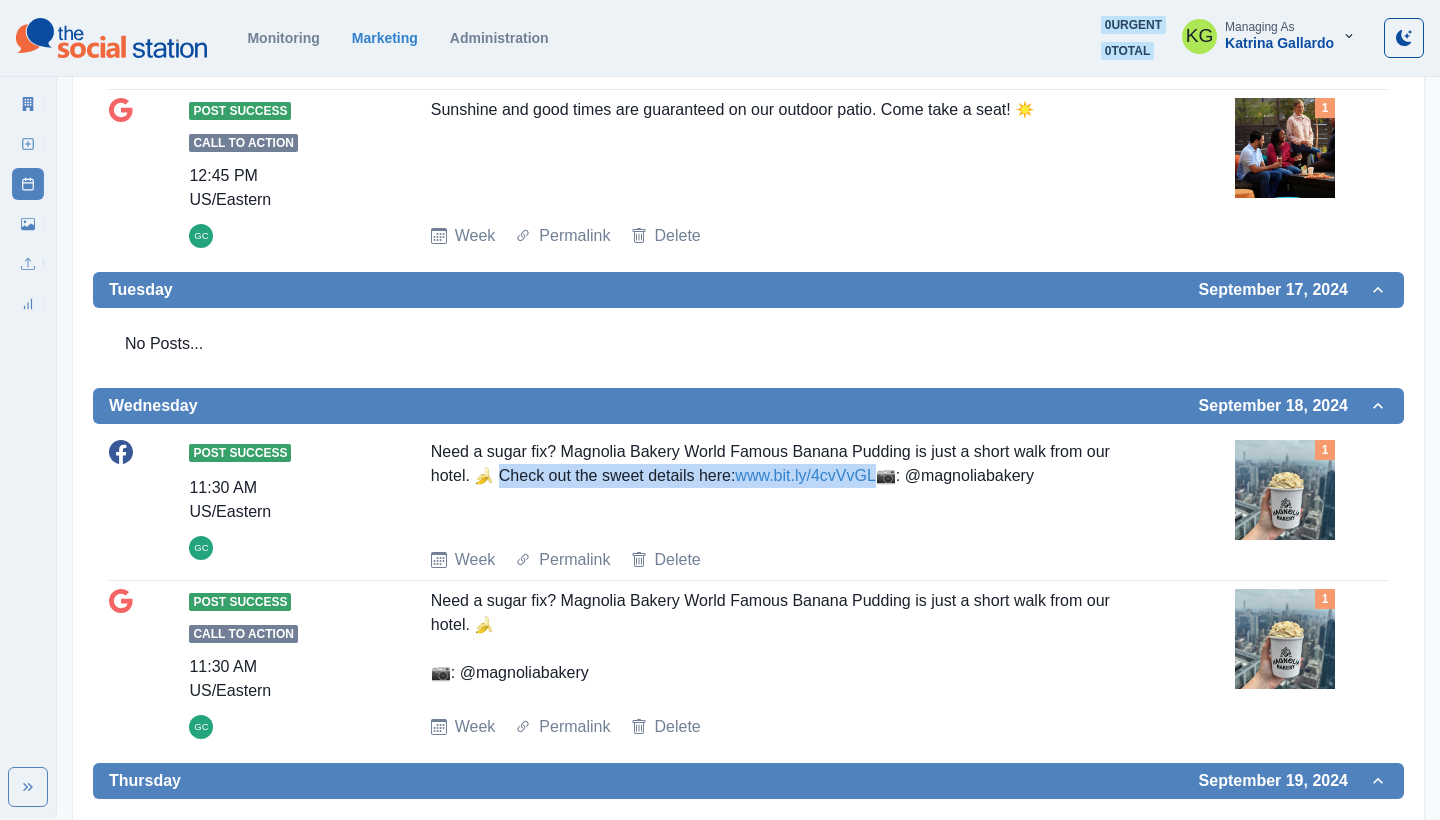 drag, startPoint x: 912, startPoint y: 474, endPoint x: 506, endPoint y: 472, distance: 406.0049 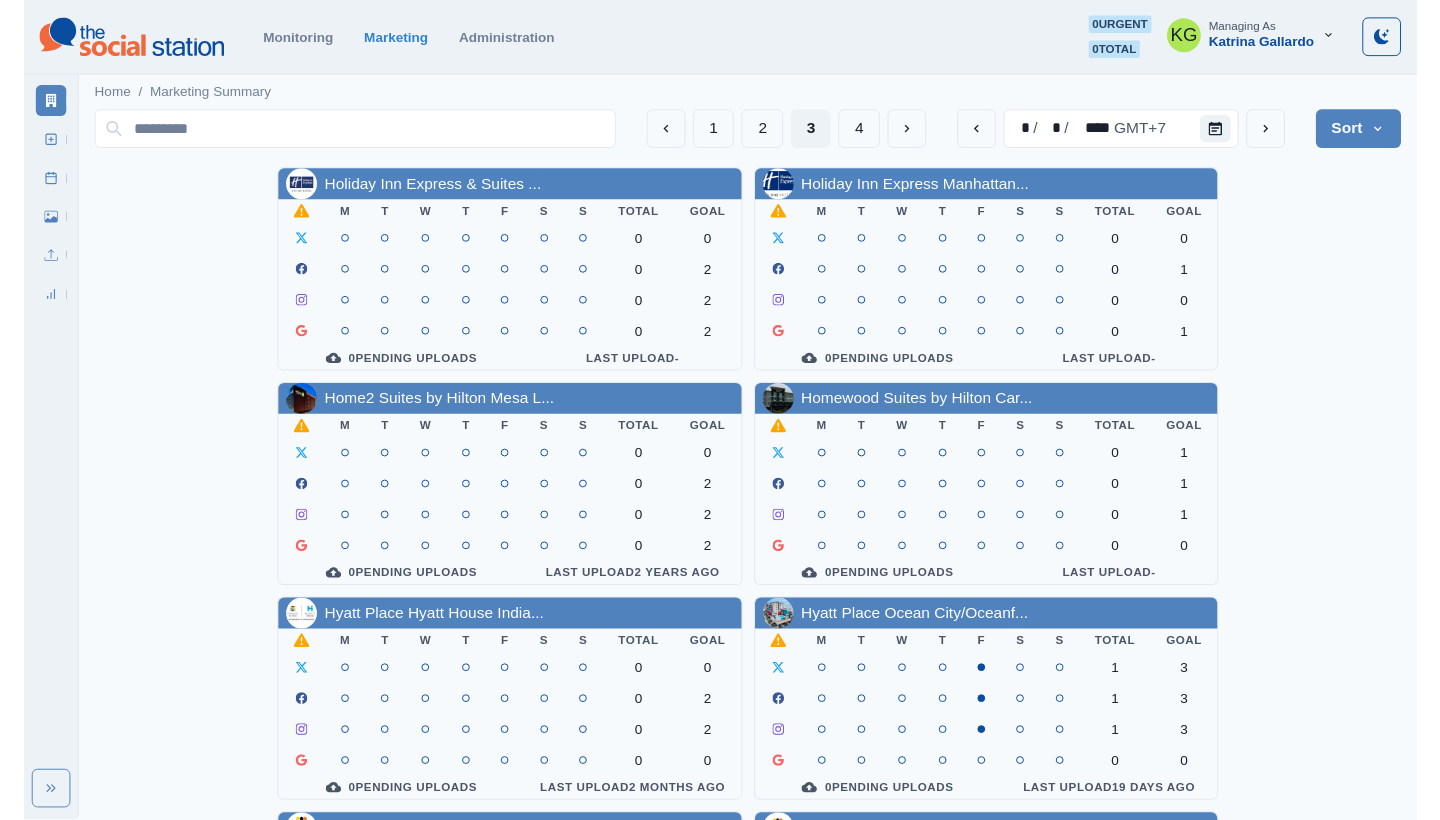 scroll, scrollTop: 0, scrollLeft: 0, axis: both 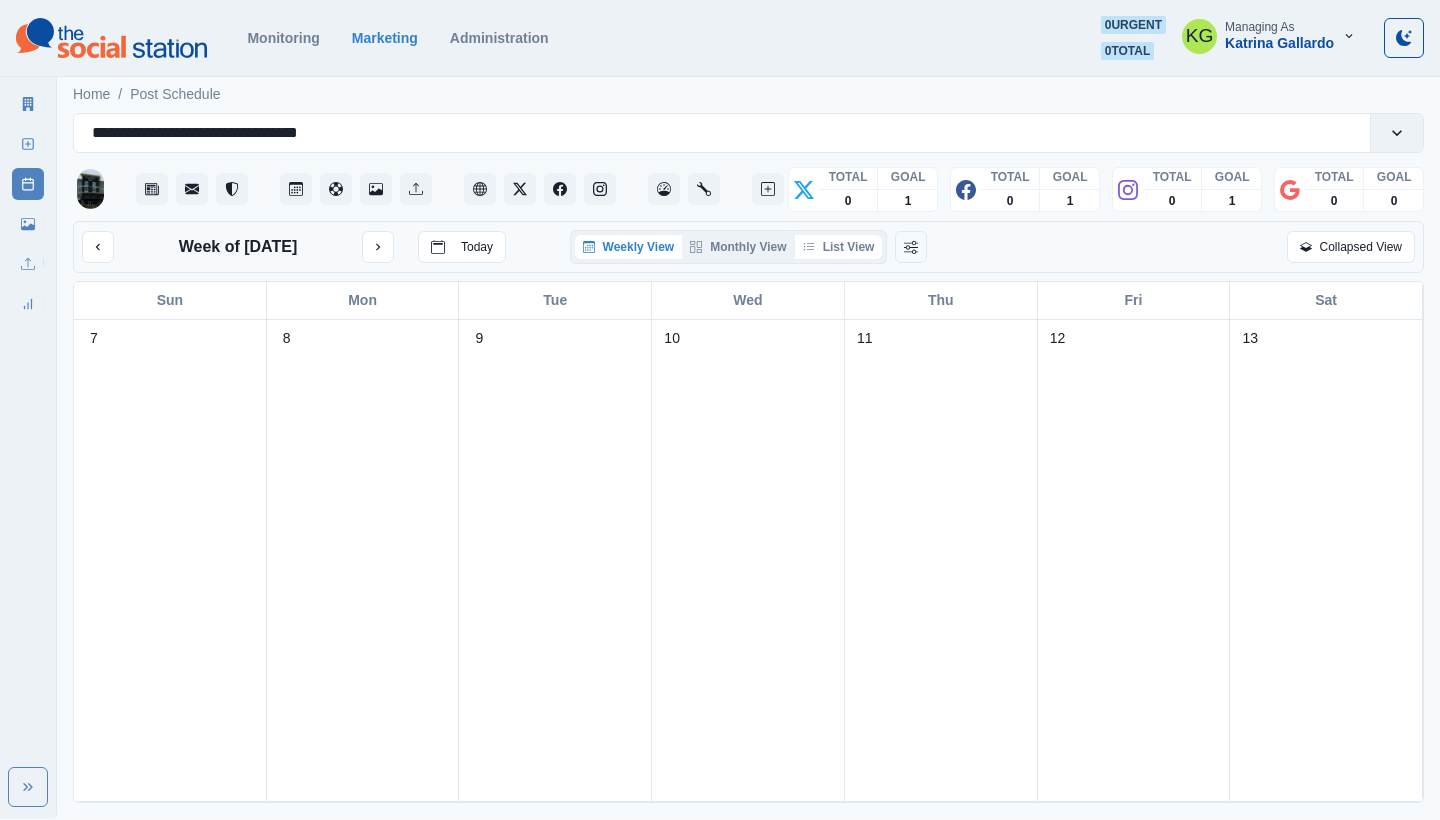 click on "List View" at bounding box center (839, 247) 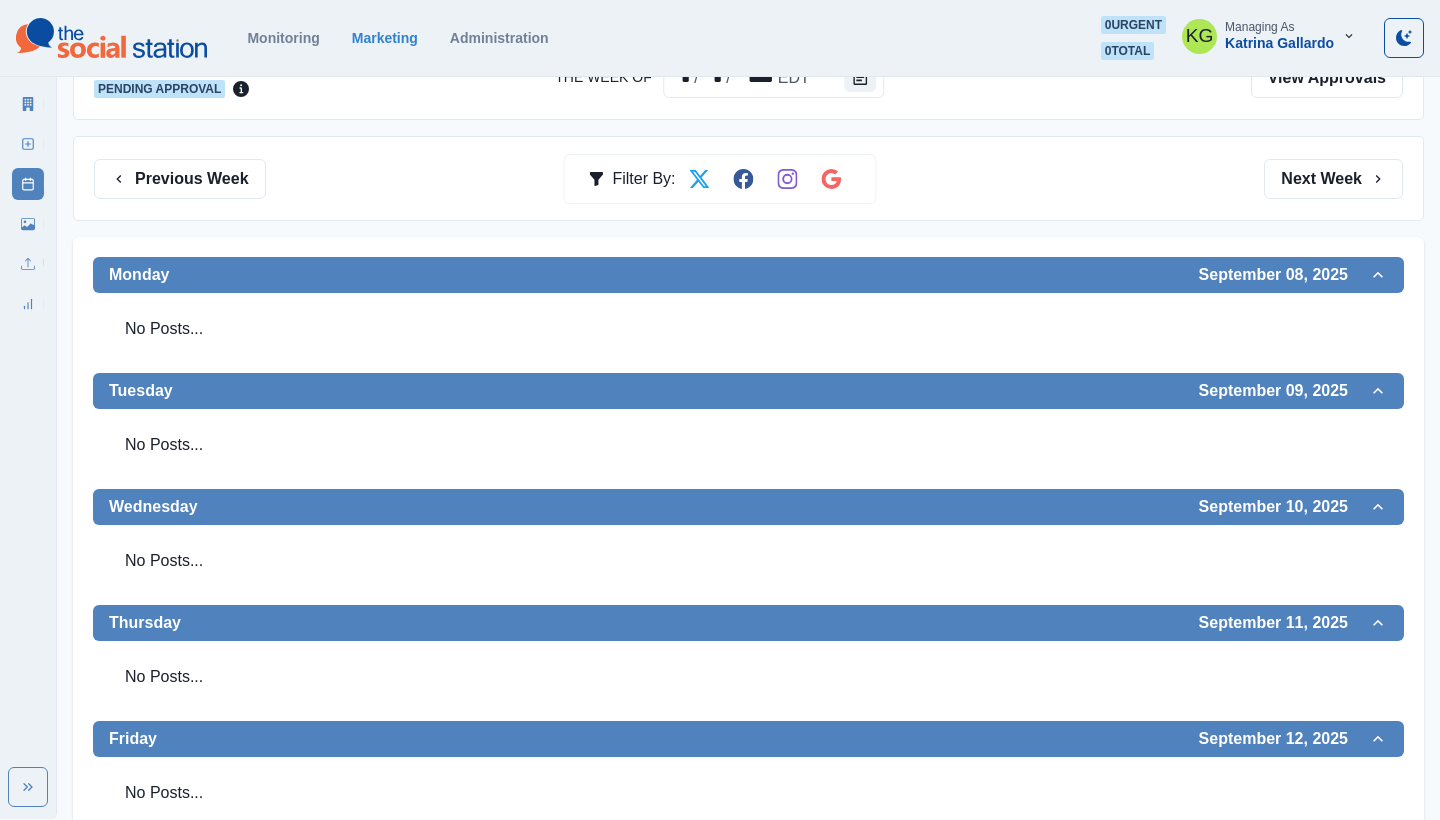 scroll, scrollTop: 23, scrollLeft: 0, axis: vertical 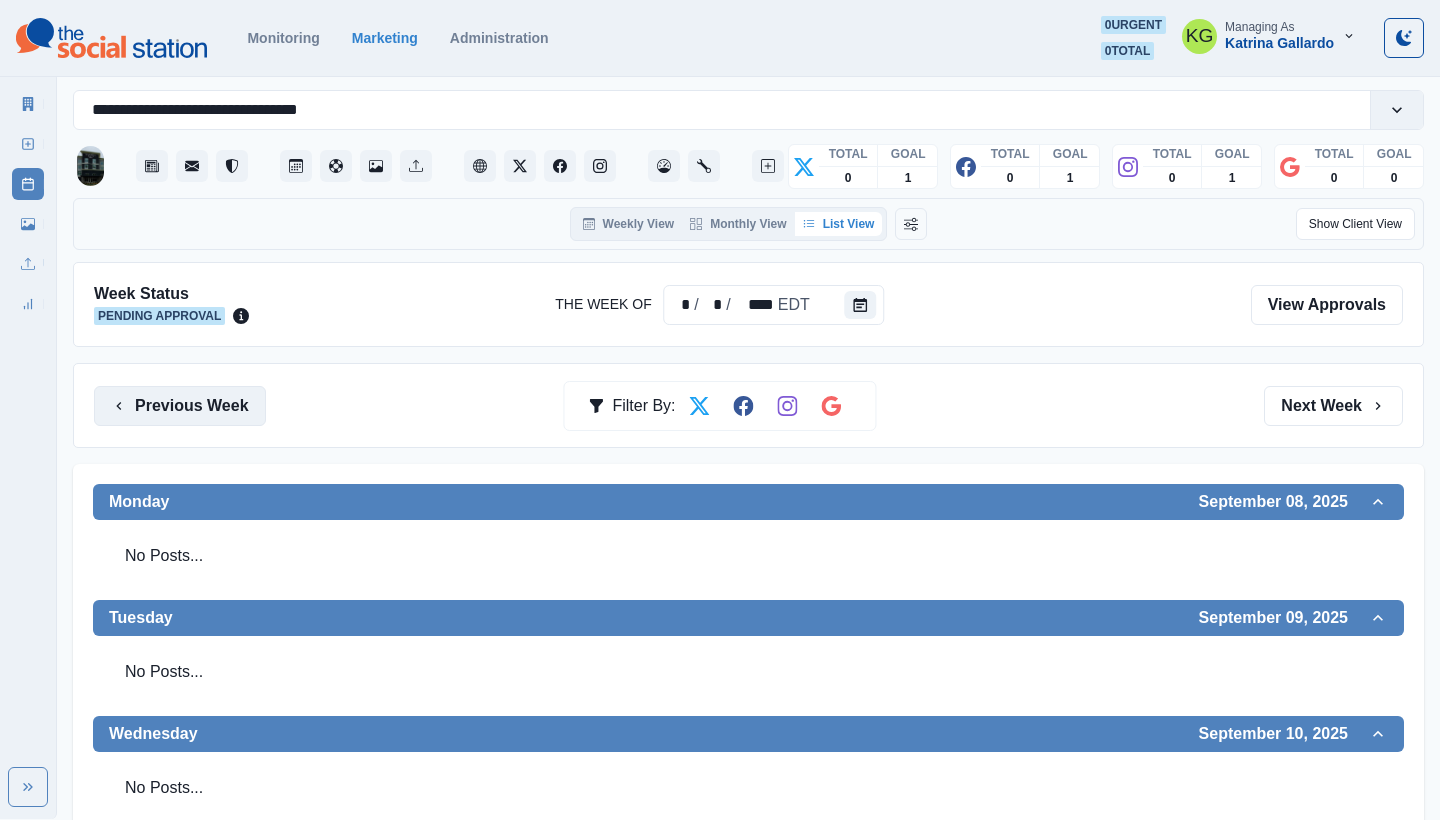 click on "Previous Week" at bounding box center (180, 406) 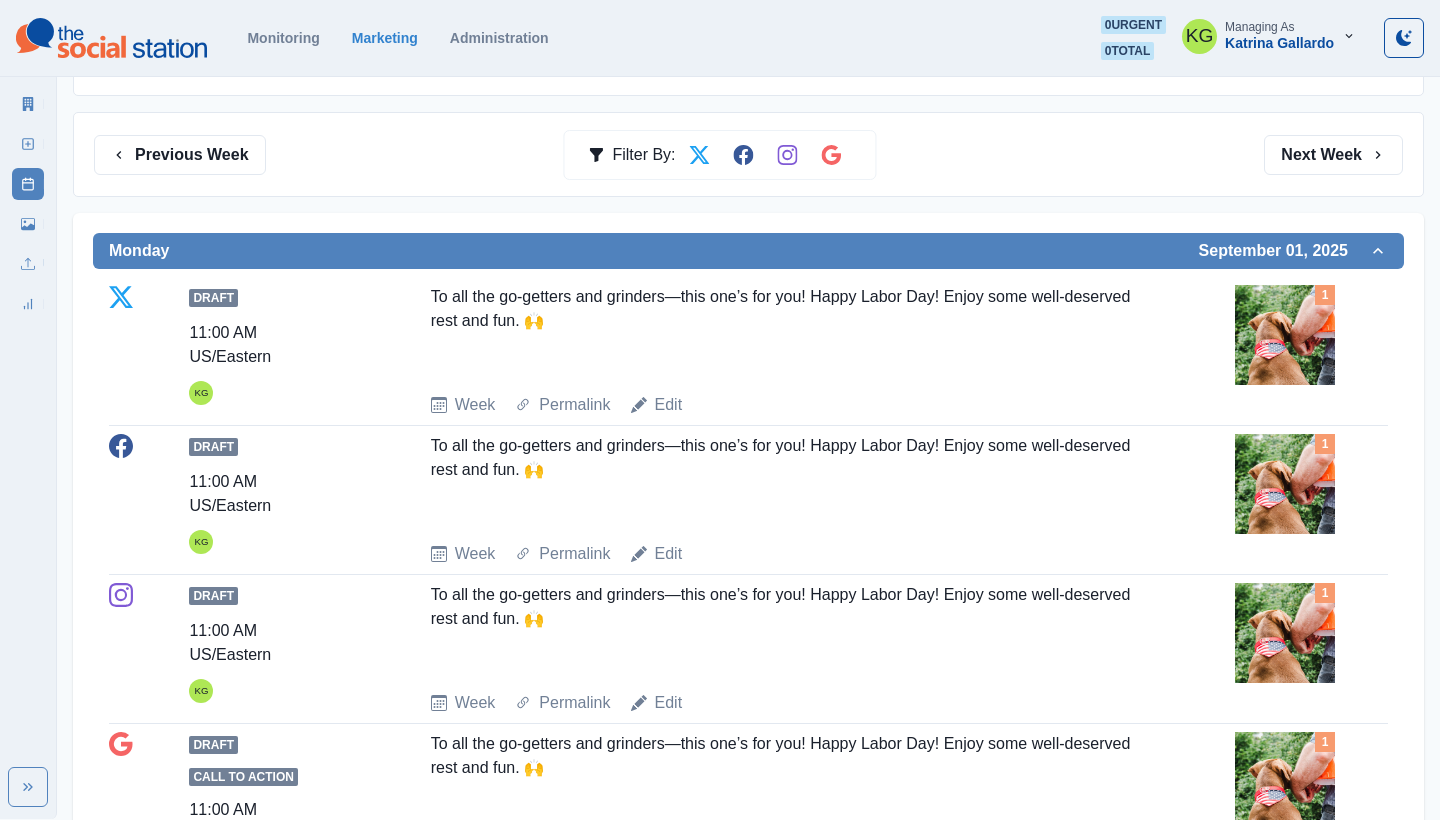 scroll, scrollTop: 170, scrollLeft: 0, axis: vertical 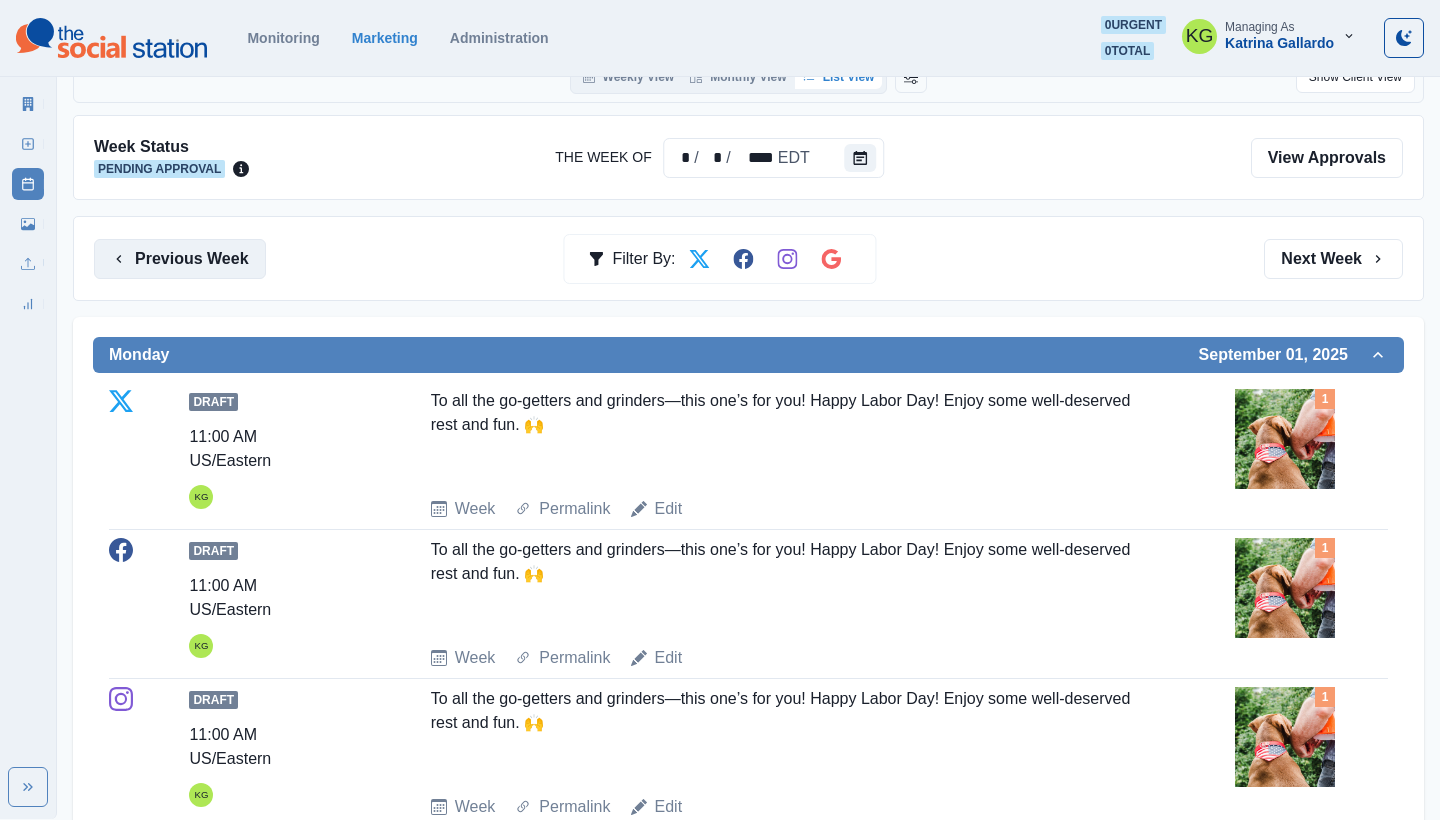 click on "Previous Week" at bounding box center [180, 259] 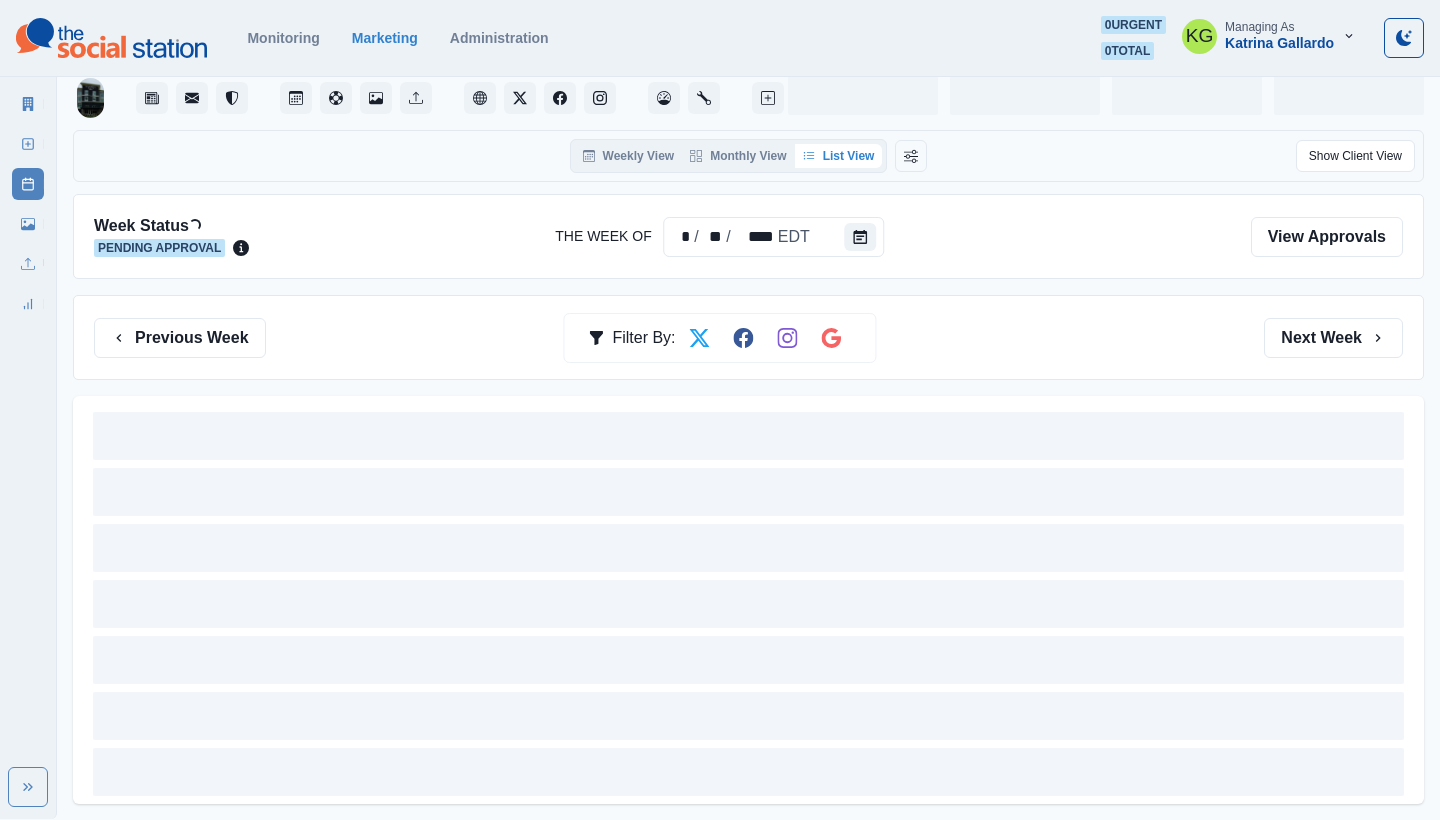 scroll, scrollTop: 0, scrollLeft: 0, axis: both 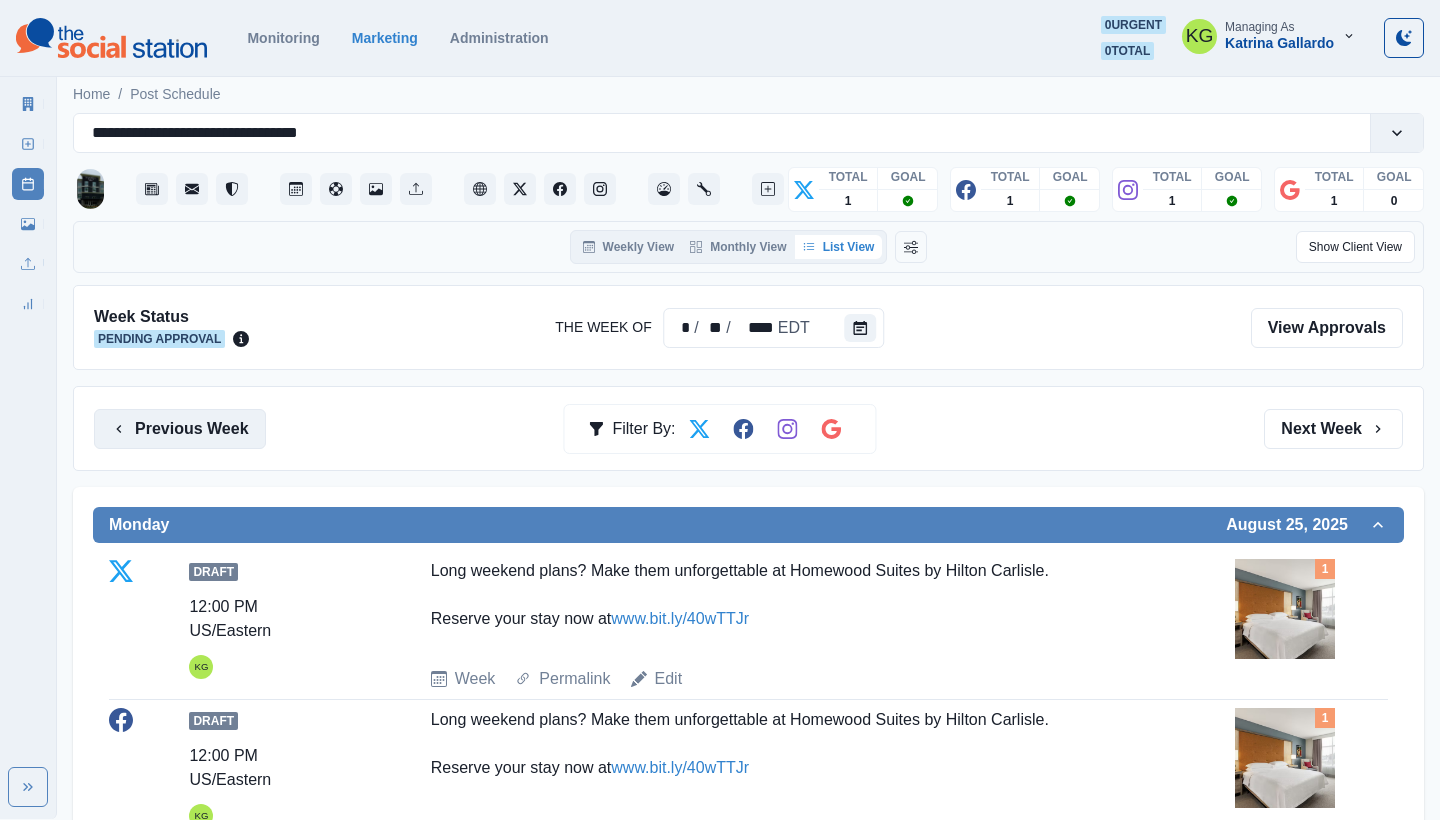 click on "Previous Week" at bounding box center (180, 429) 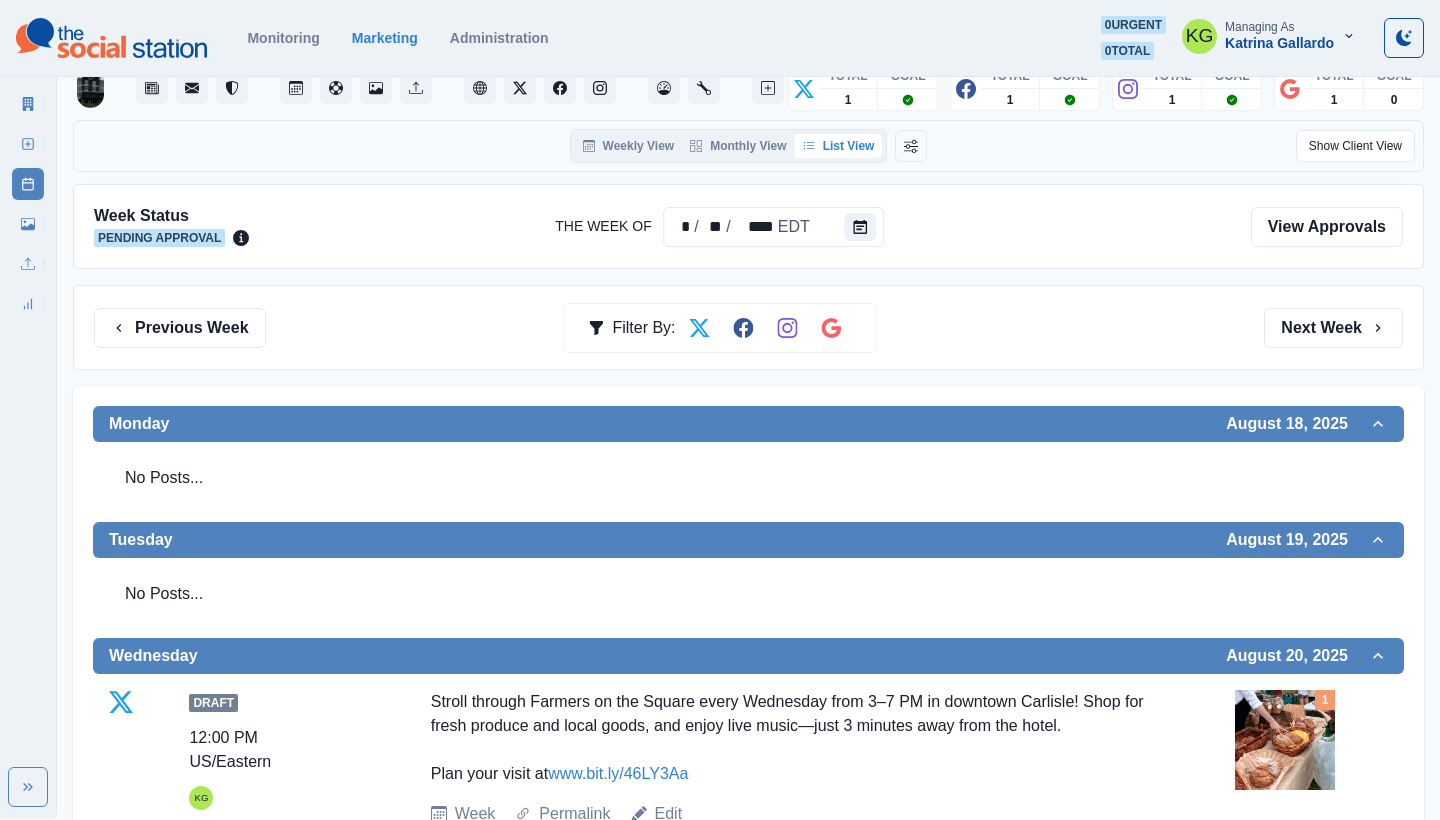 scroll, scrollTop: 85, scrollLeft: 0, axis: vertical 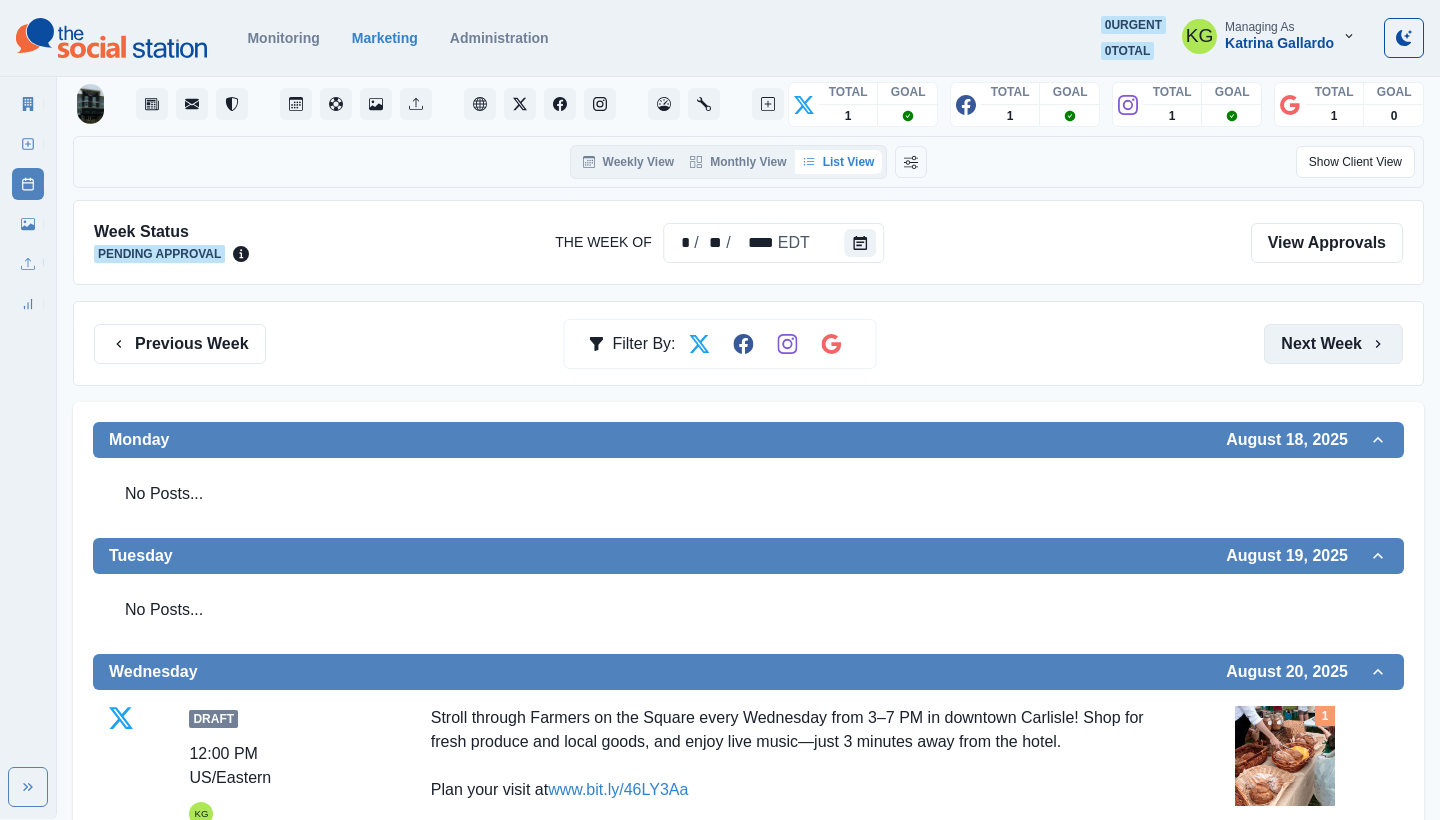 click on "Next Week" at bounding box center (1333, 344) 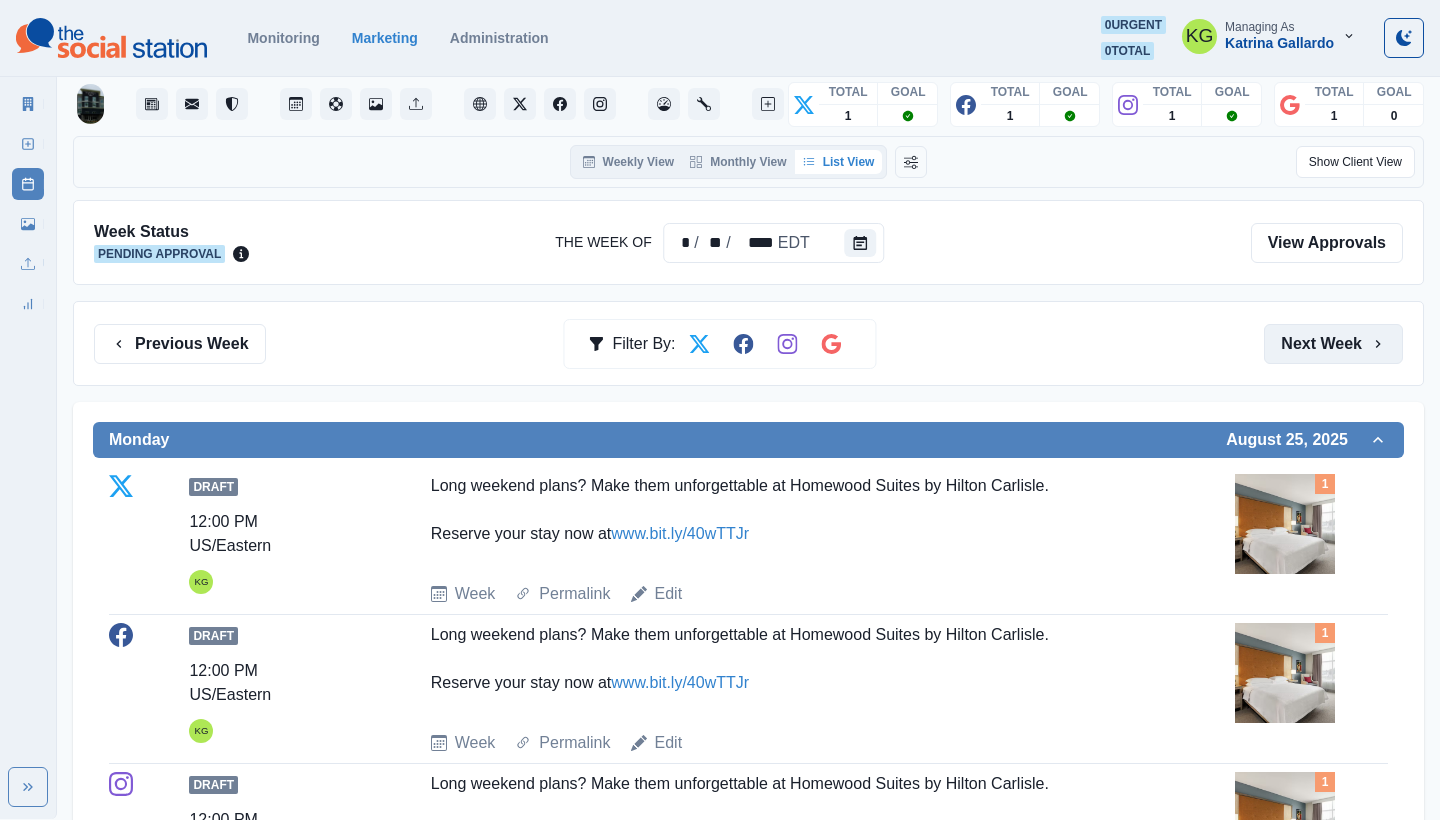 click on "Next Week" at bounding box center (1333, 344) 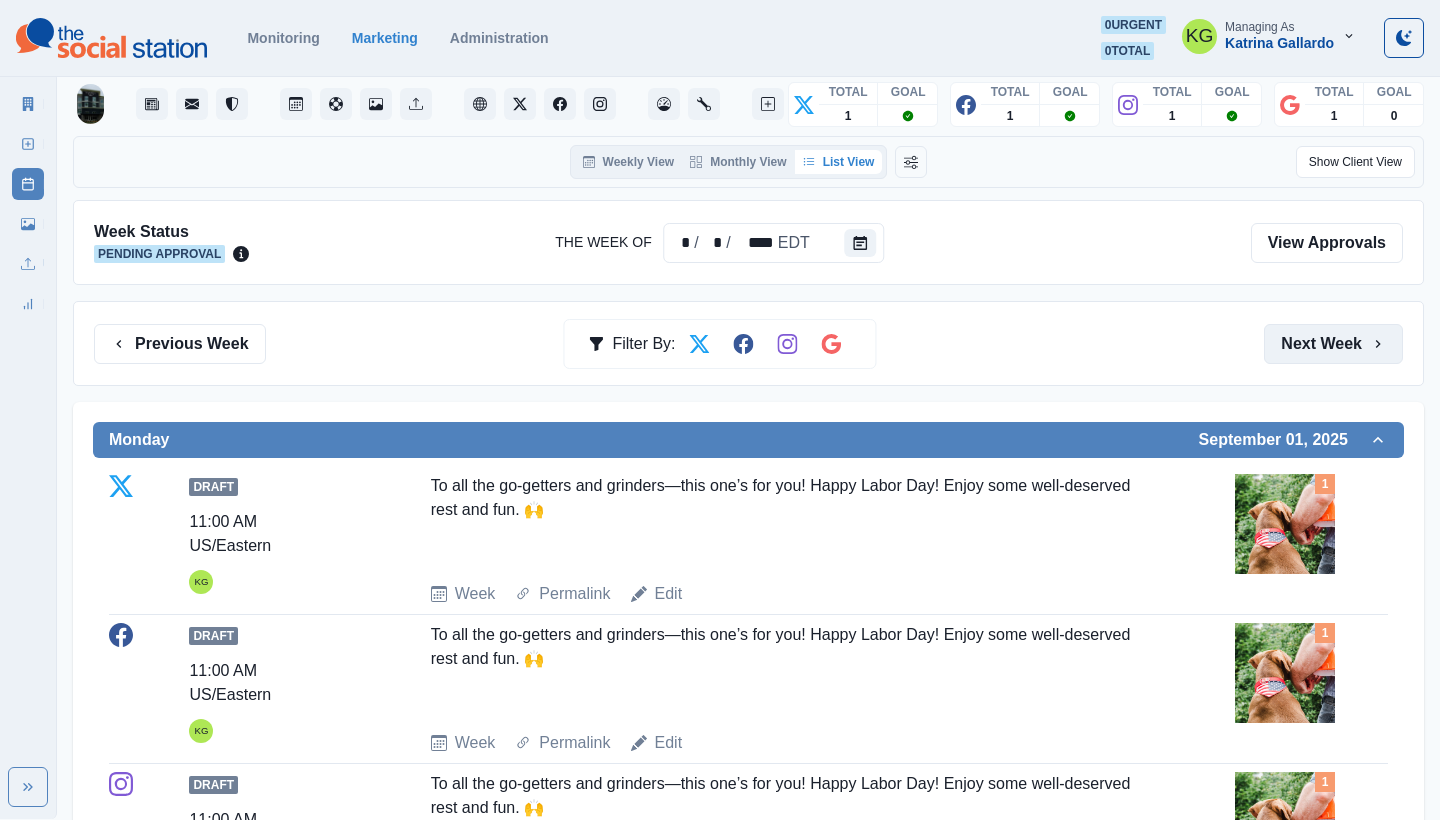 click on "Next Week" at bounding box center (1333, 344) 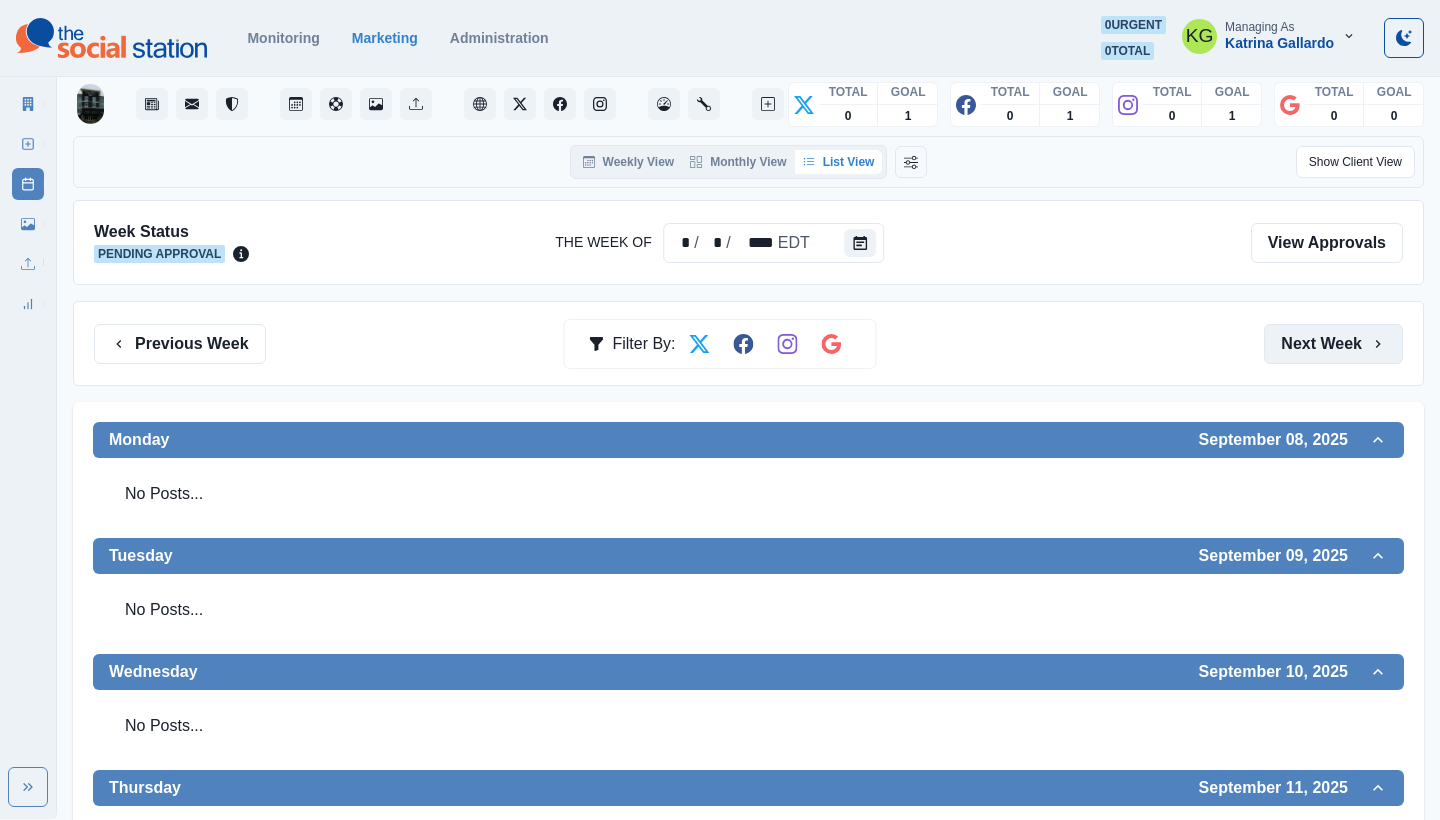 click on "Next Week" at bounding box center (1333, 344) 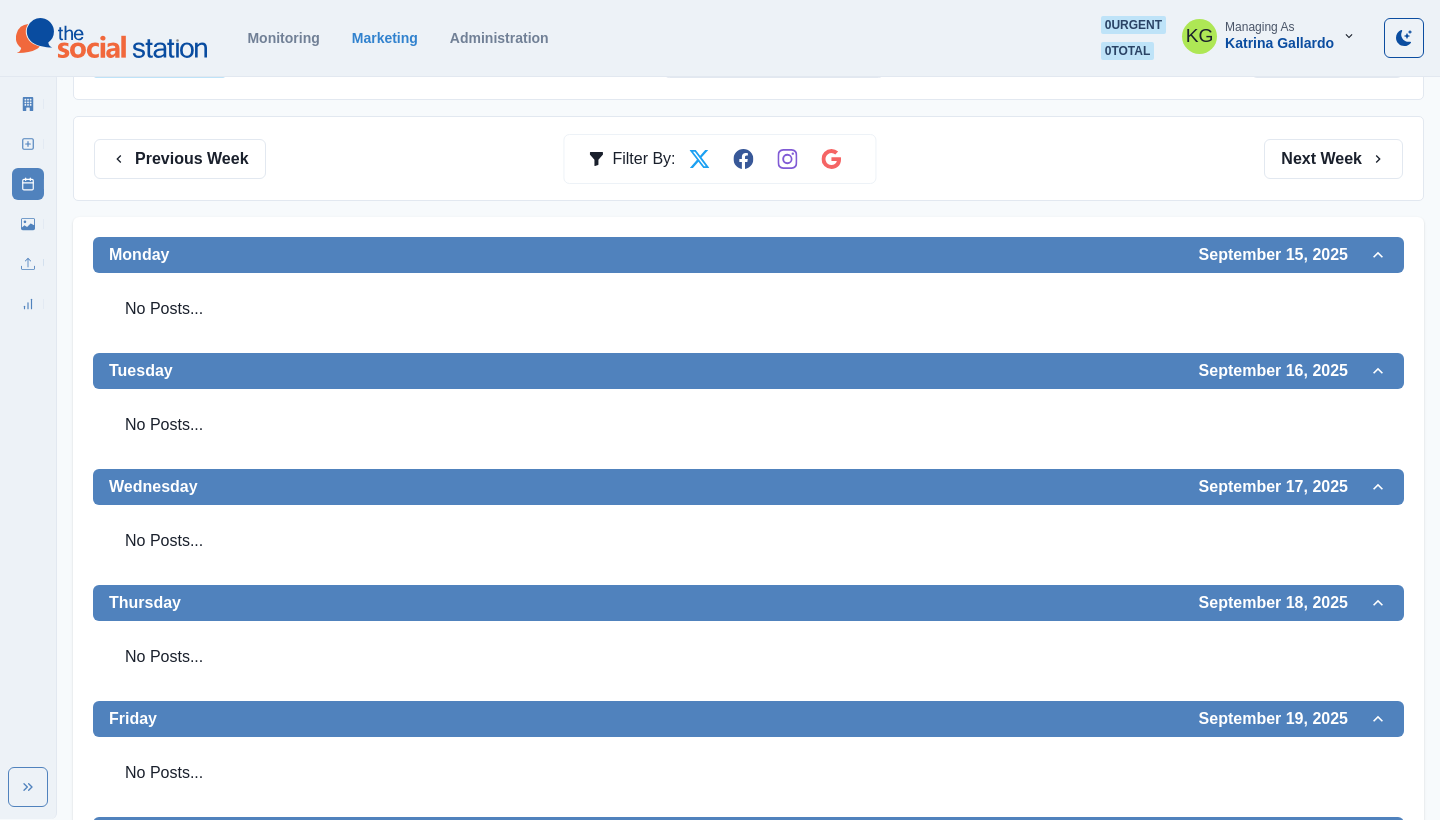 scroll, scrollTop: 121, scrollLeft: 0, axis: vertical 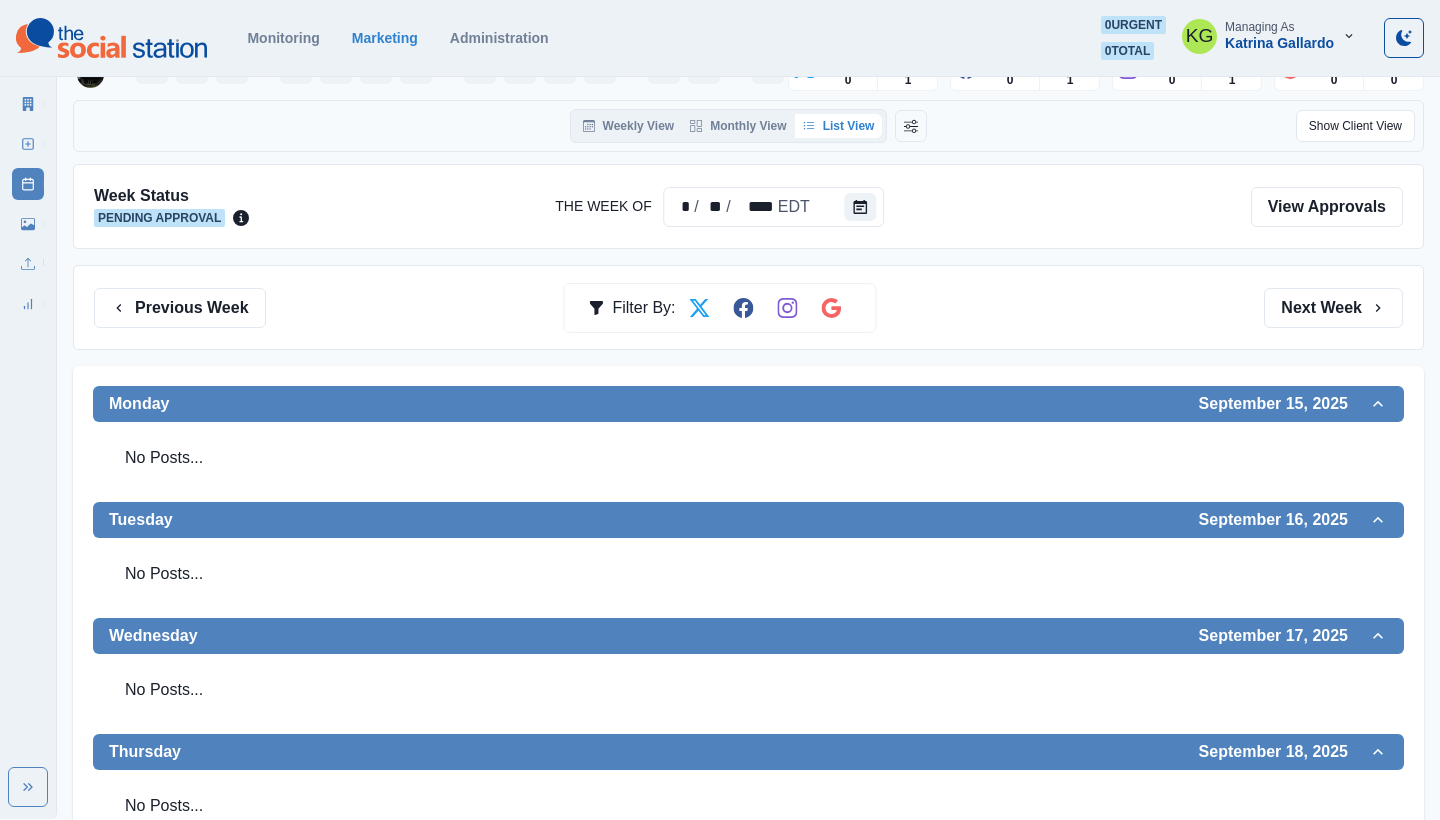 click on "Previous Week Filter By: Next Week" at bounding box center [748, 307] 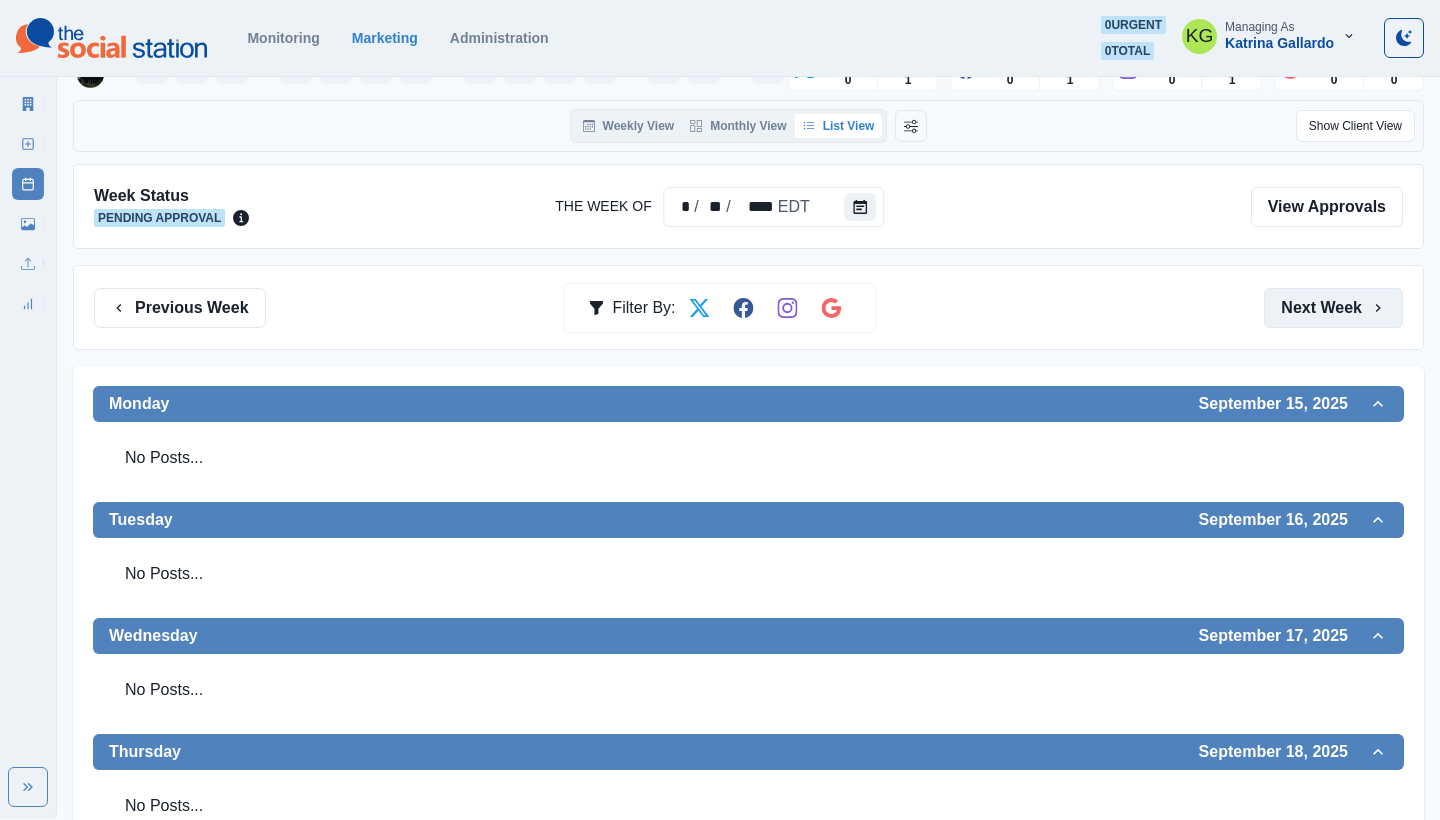 click on "Next Week" at bounding box center (1333, 308) 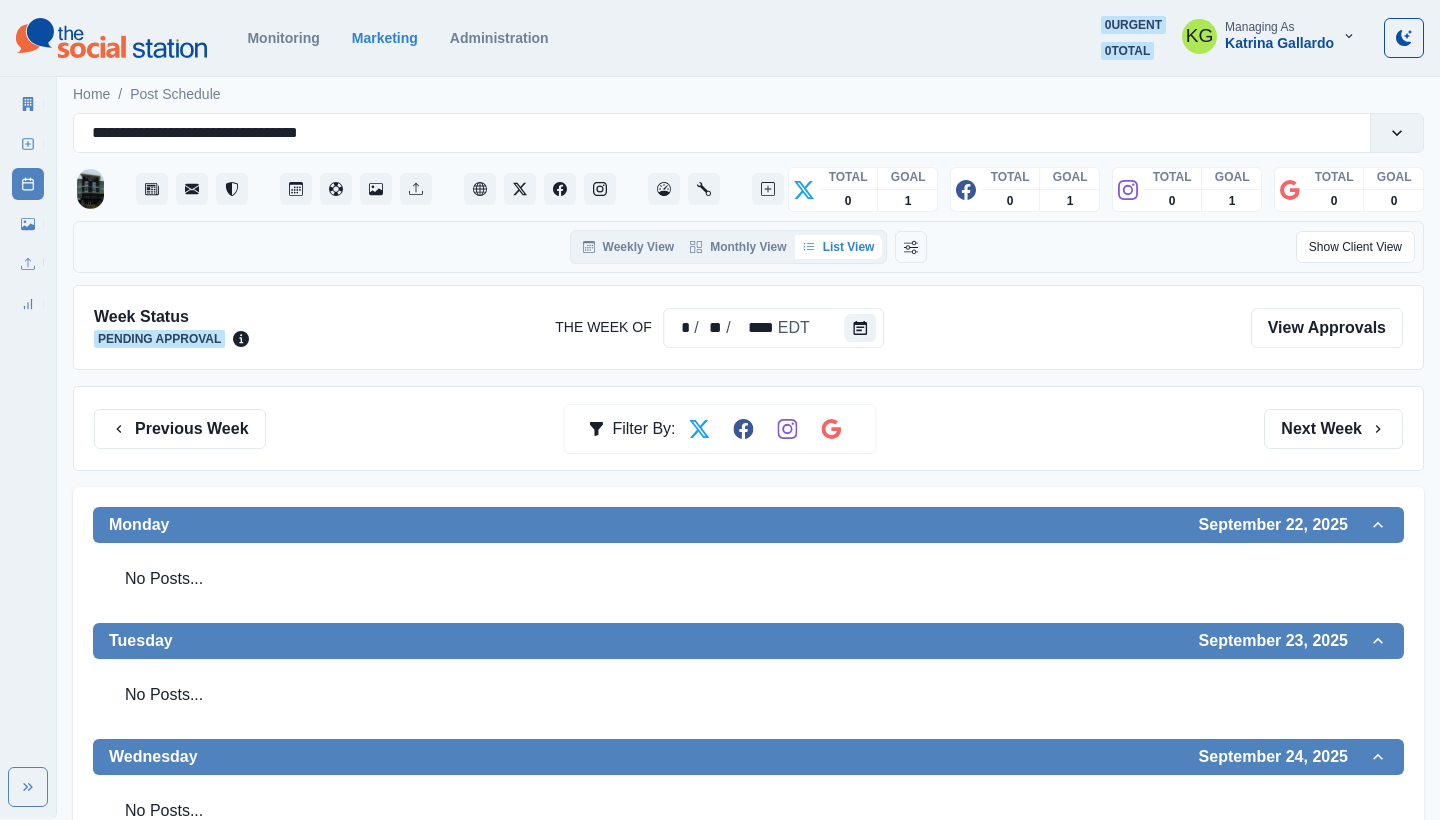 scroll, scrollTop: 0, scrollLeft: 0, axis: both 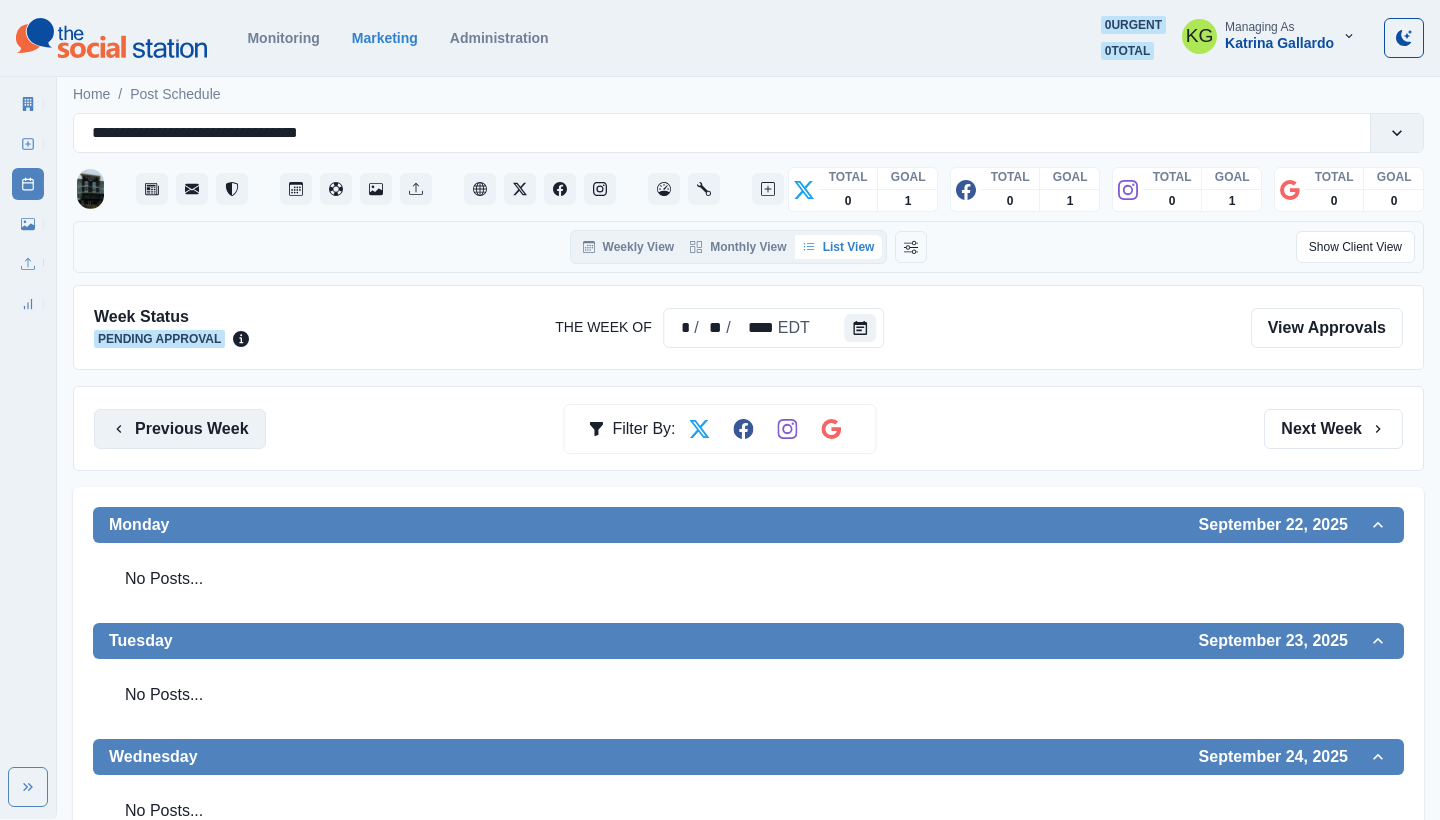 click on "Previous Week" at bounding box center (180, 429) 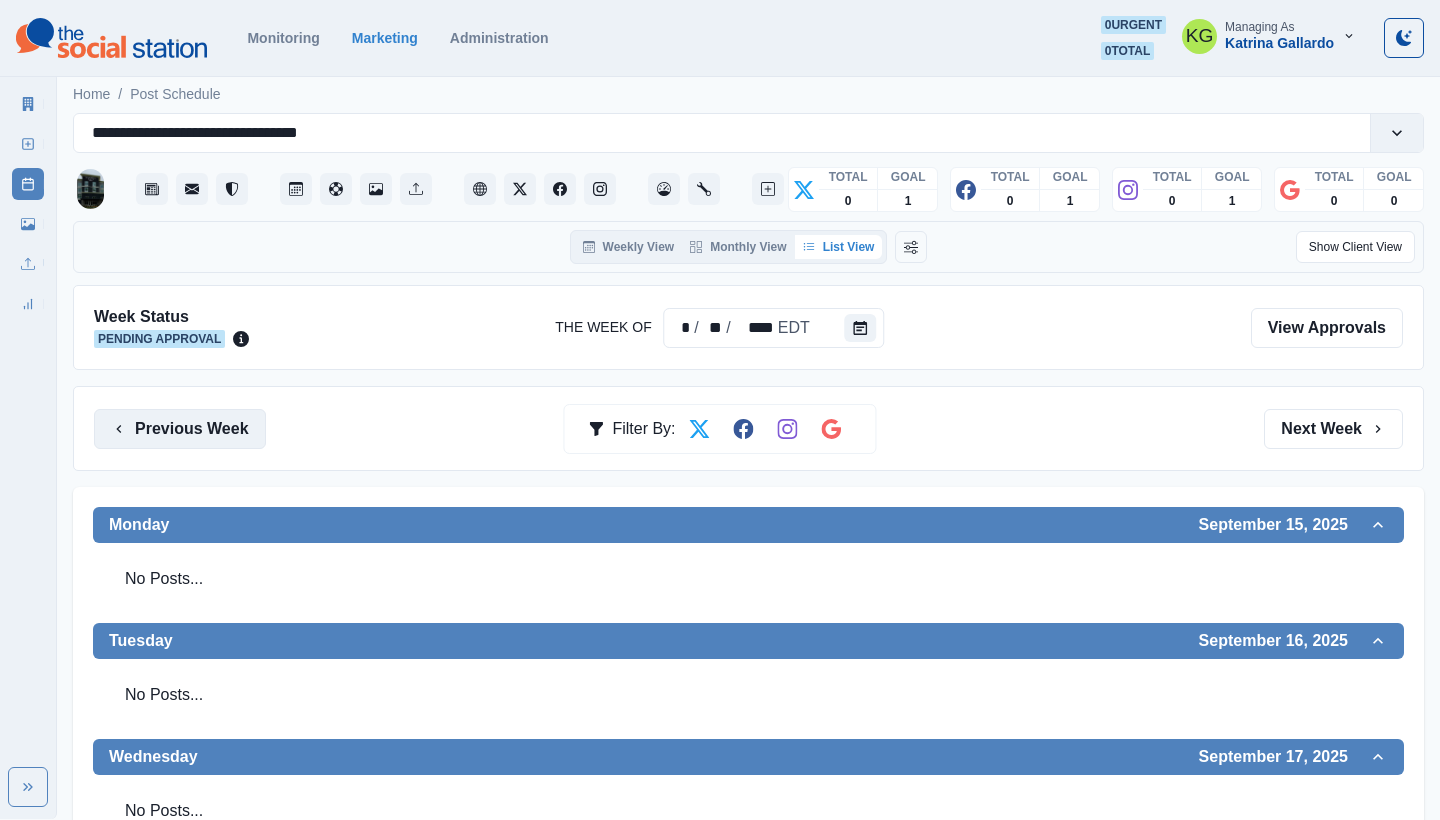 click on "Previous Week" at bounding box center [180, 429] 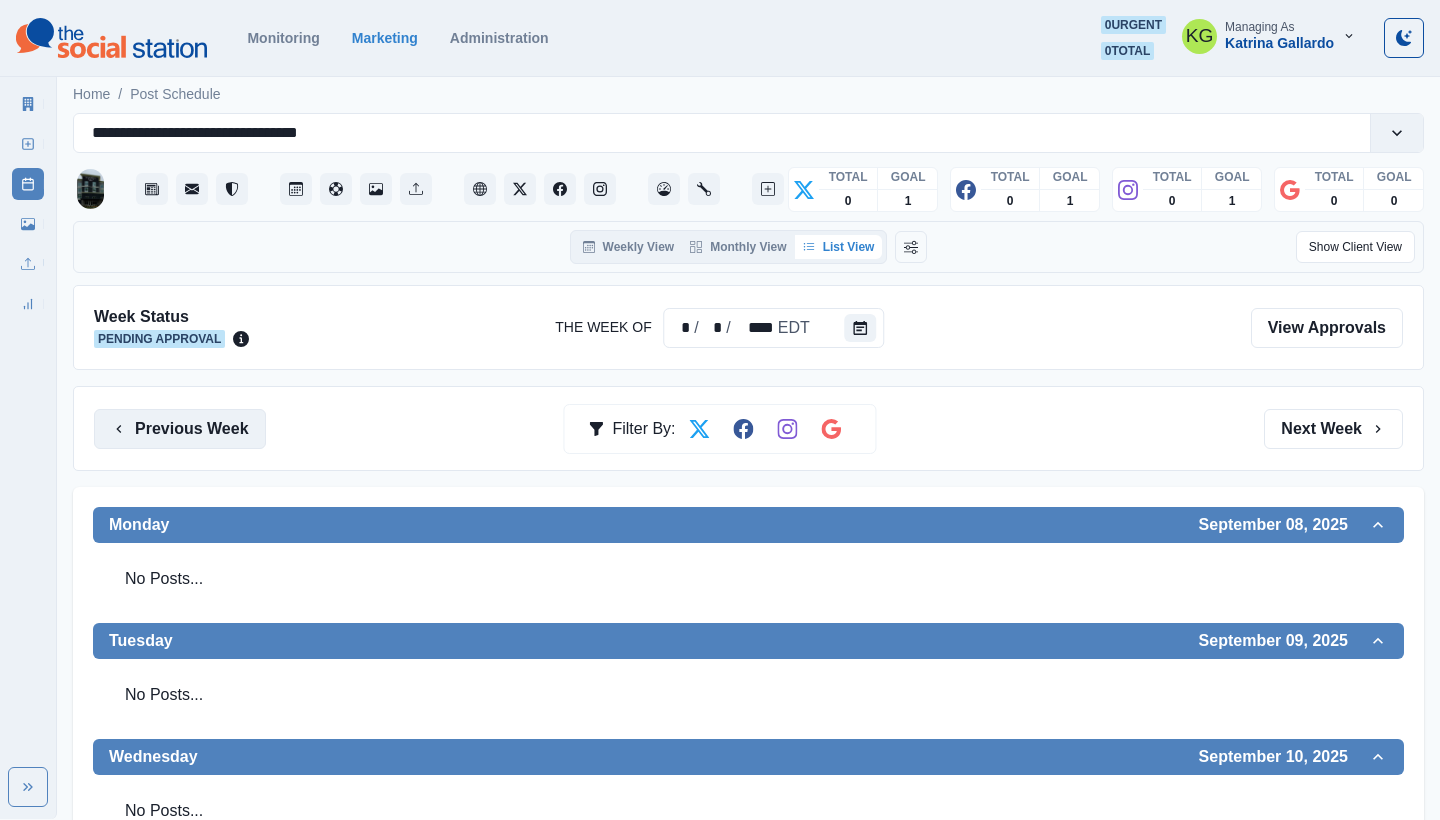 click on "Previous Week" at bounding box center [180, 429] 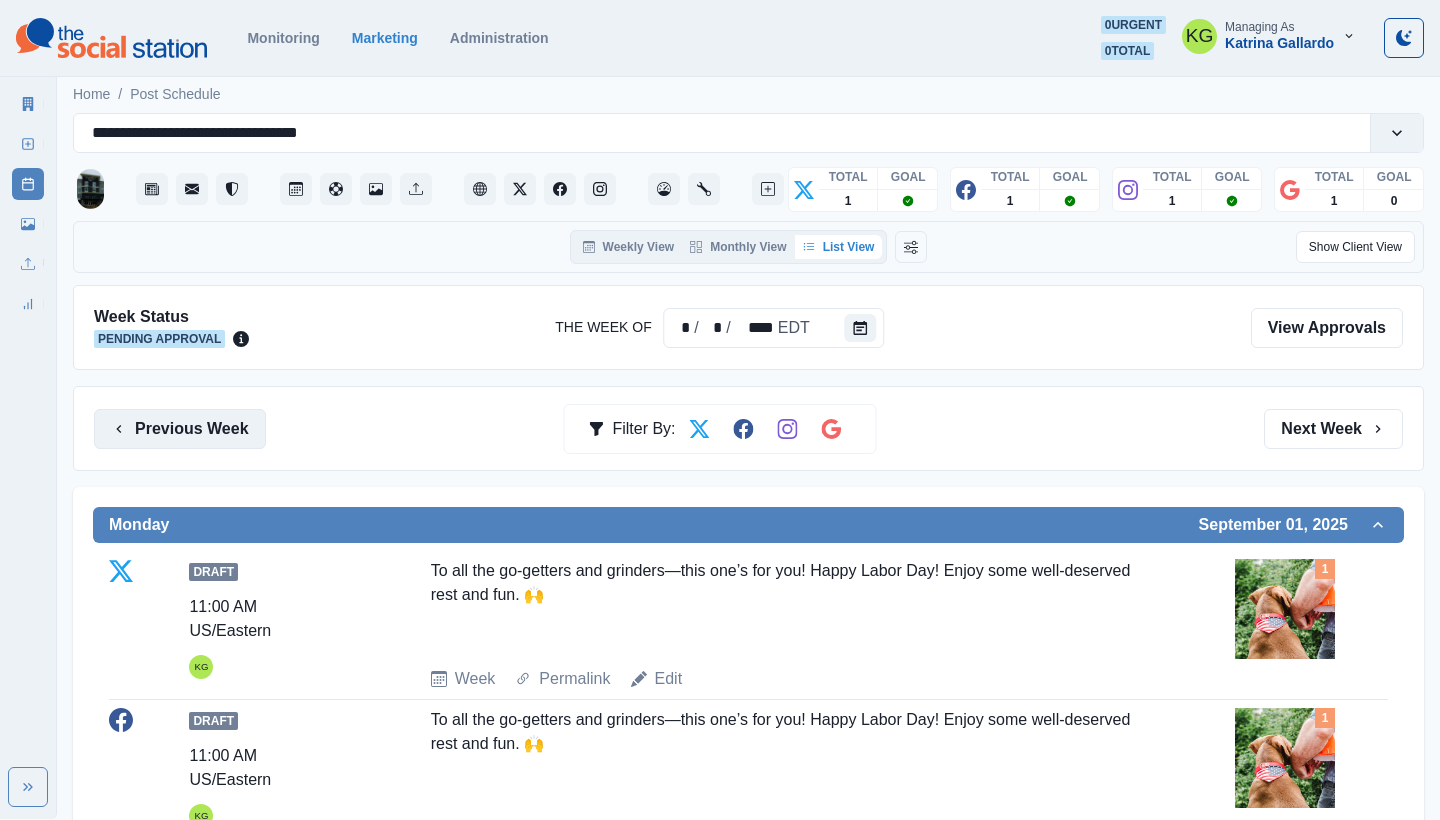 click on "Previous Week" at bounding box center [180, 429] 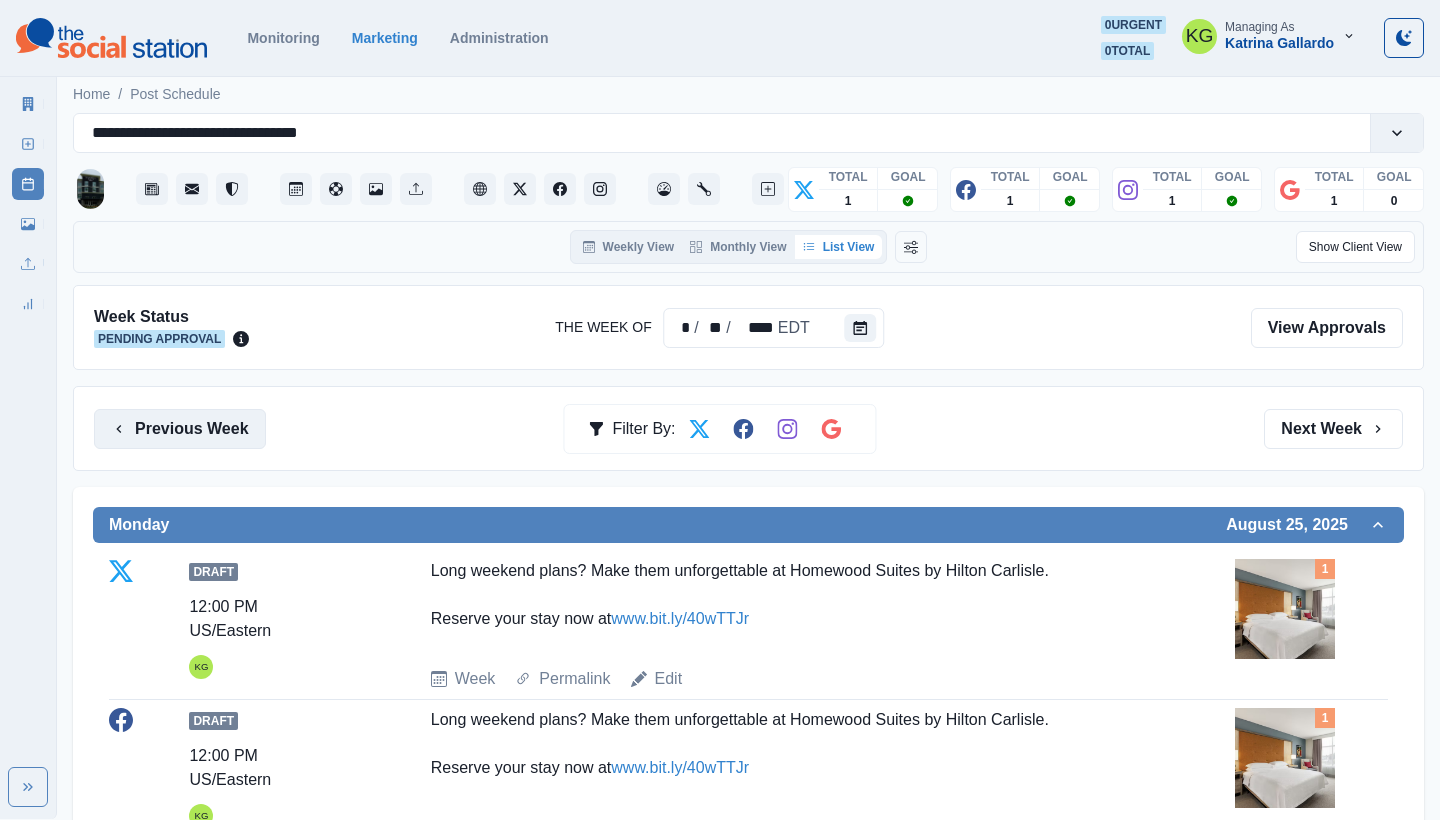 click on "Previous Week" at bounding box center (180, 429) 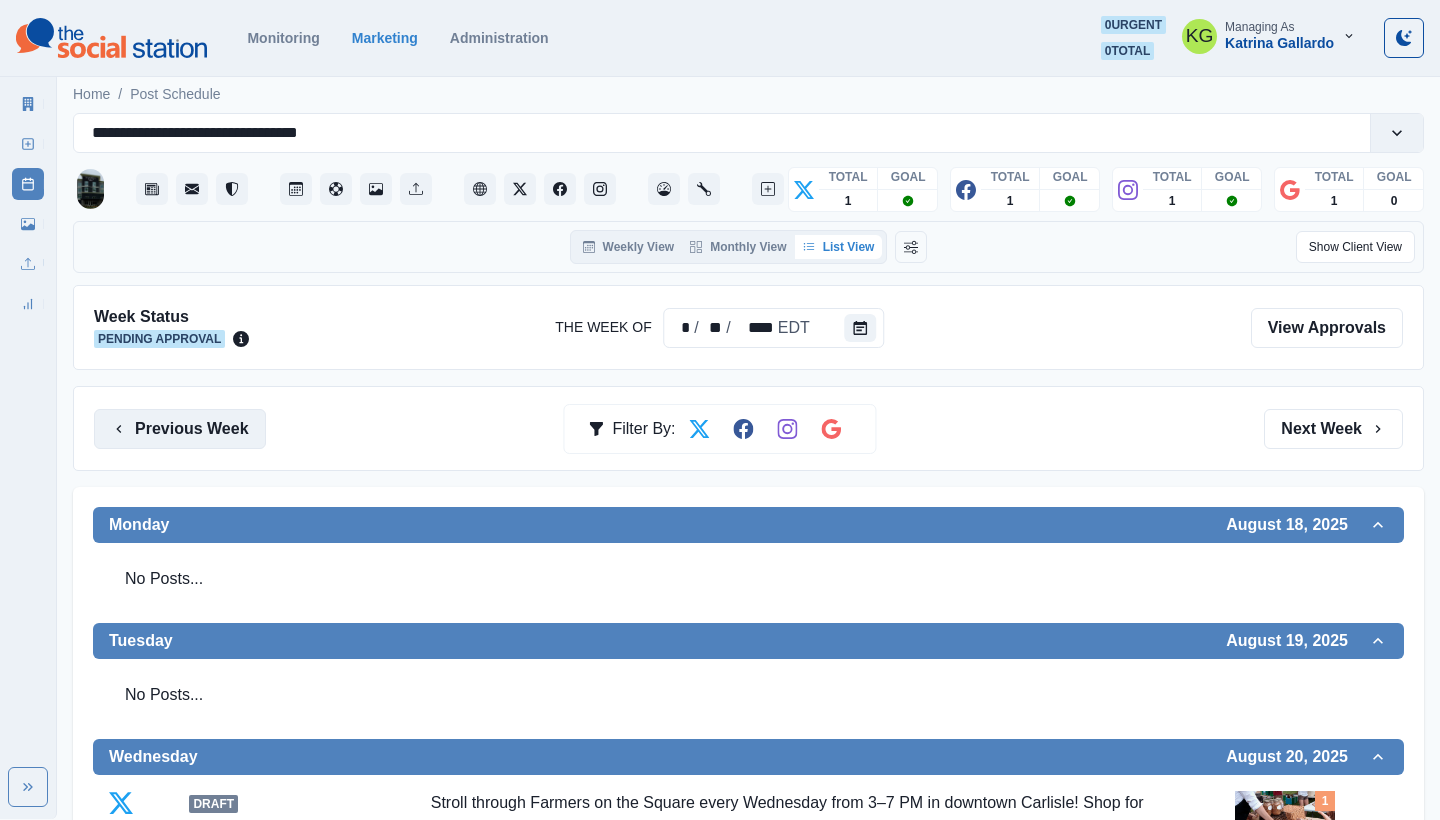 click on "Previous Week" at bounding box center [180, 429] 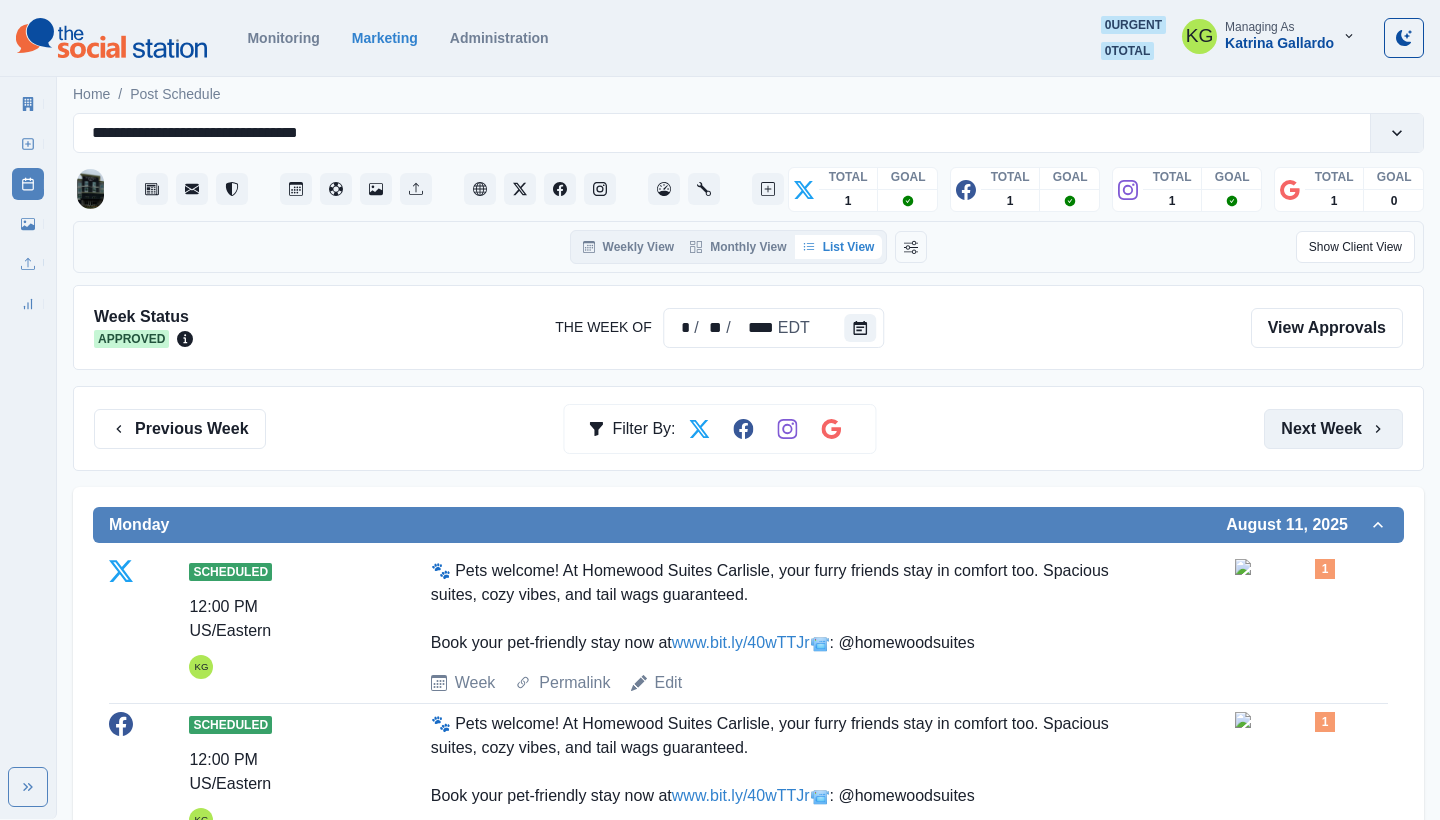 click on "Next Week" at bounding box center [1333, 429] 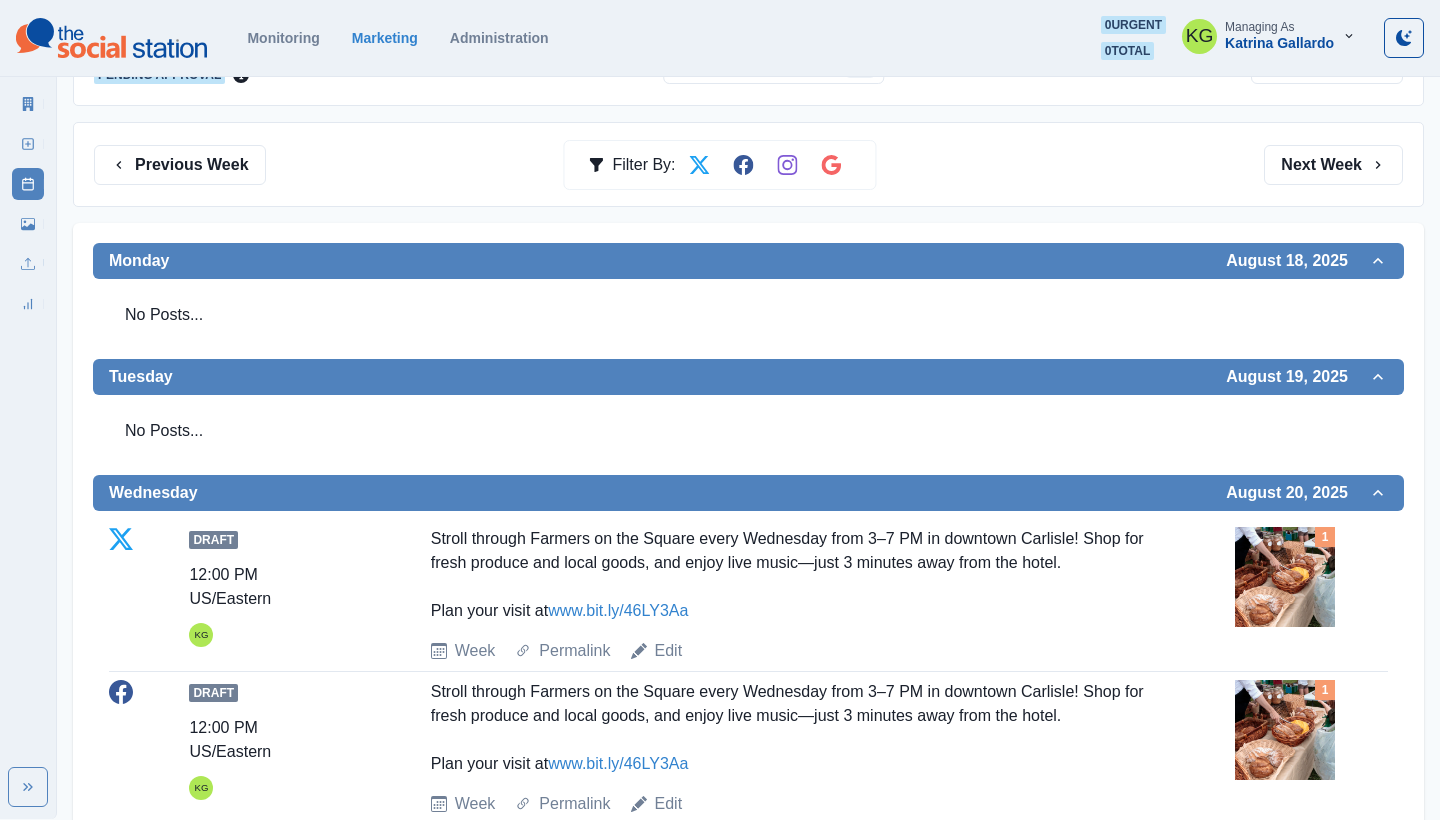 scroll, scrollTop: 122, scrollLeft: 0, axis: vertical 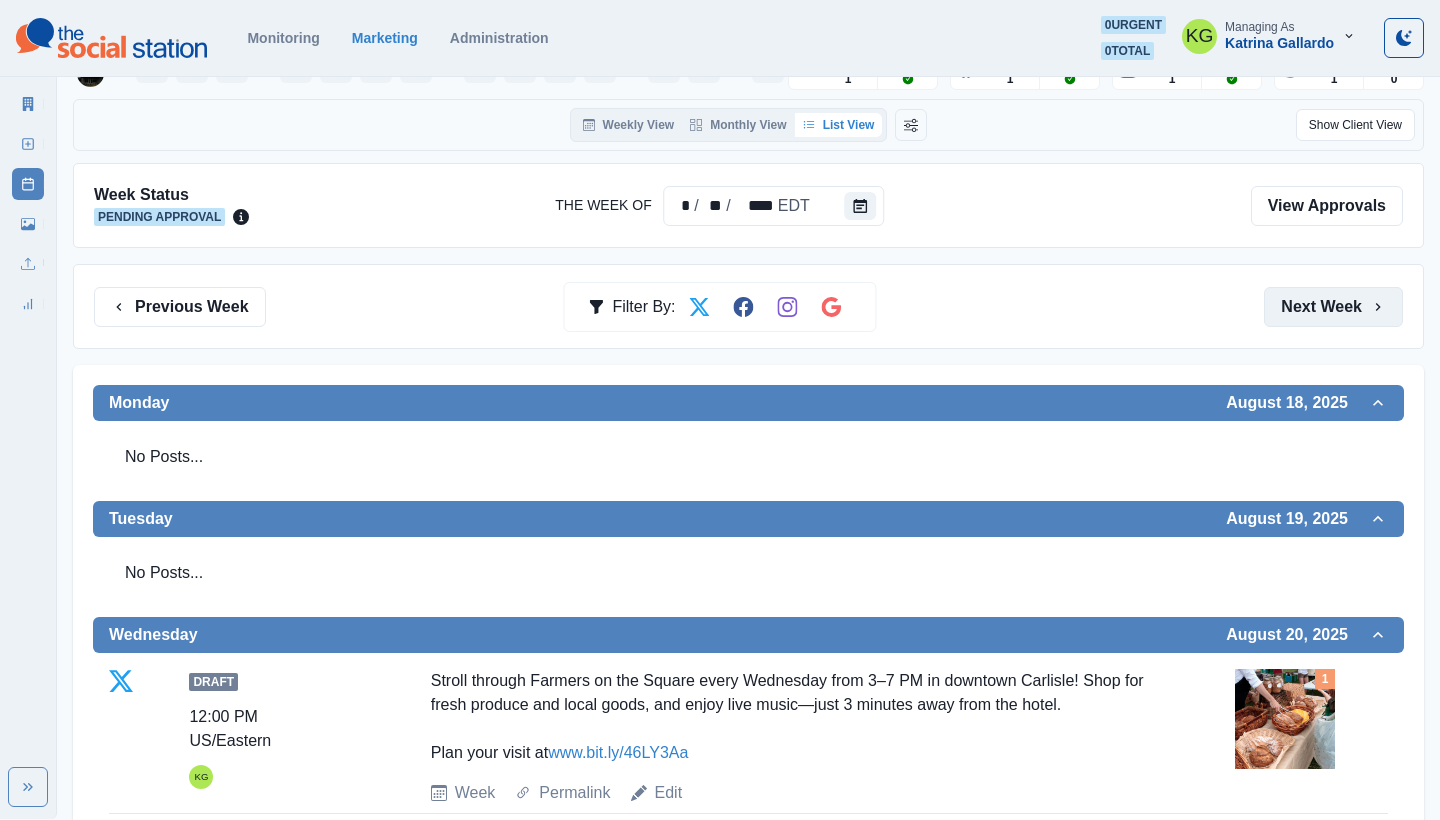 click on "Next Week" at bounding box center [1333, 307] 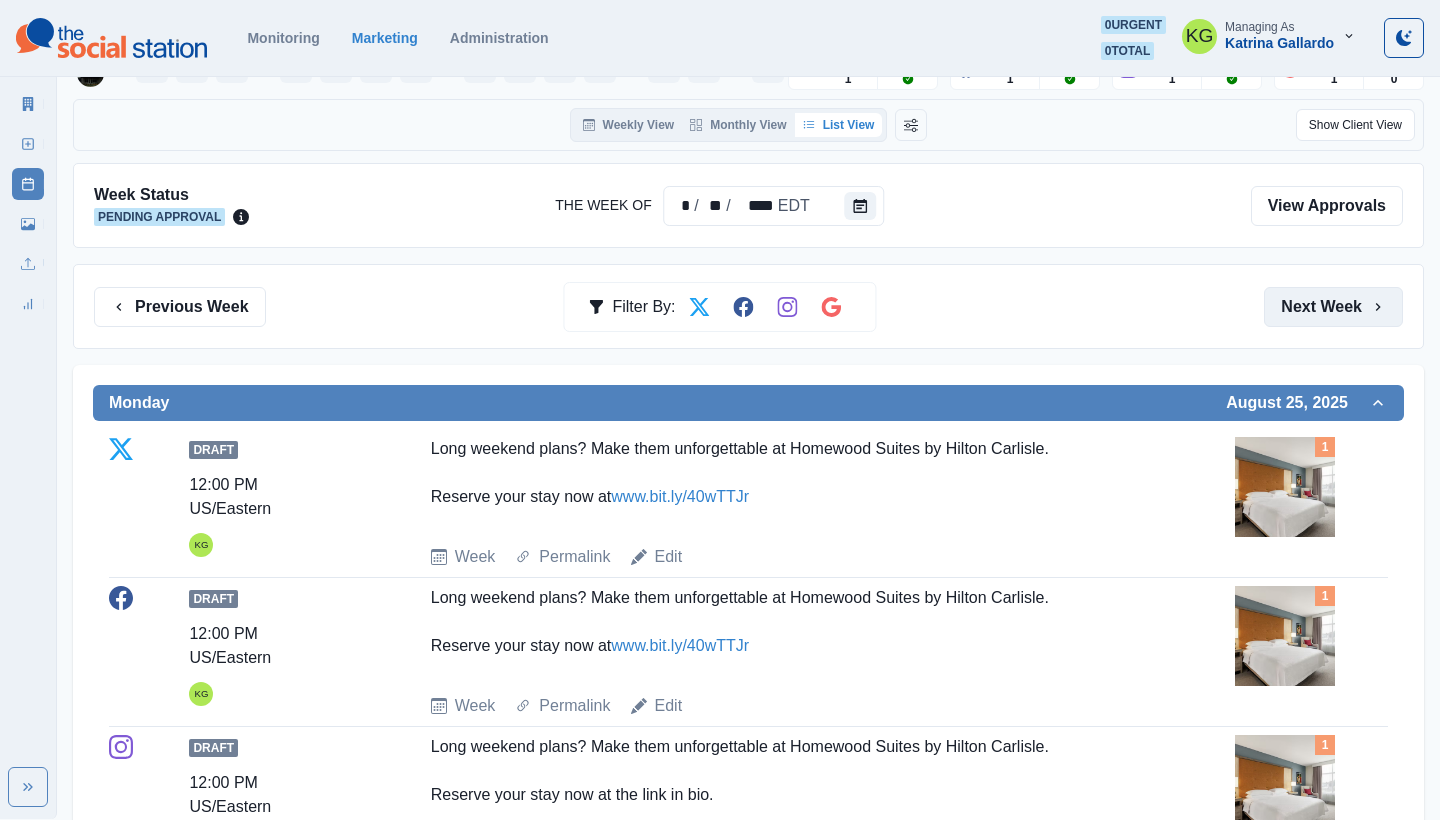 click on "Next Week" at bounding box center (1333, 307) 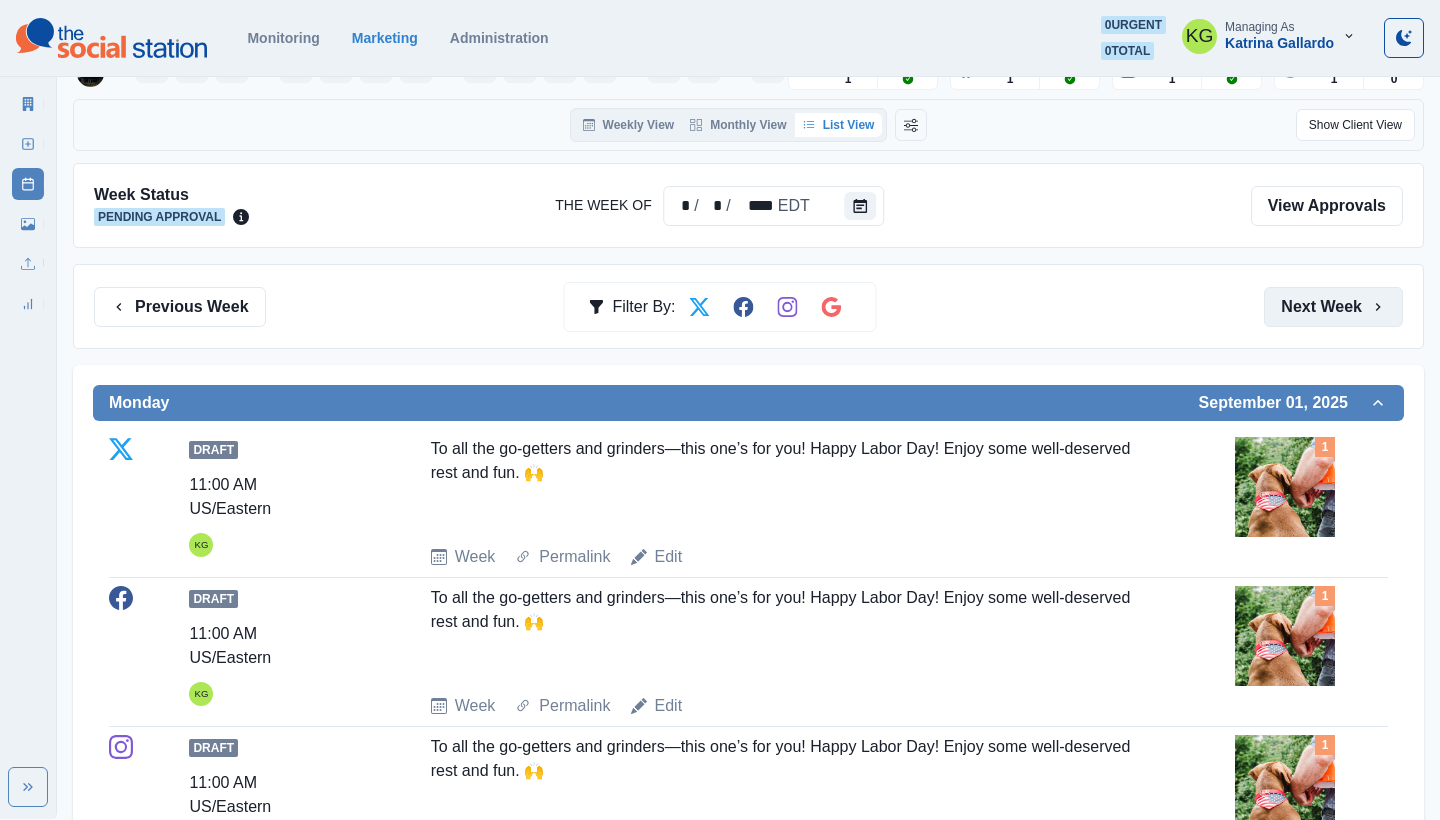 click on "Next Week" at bounding box center [1333, 307] 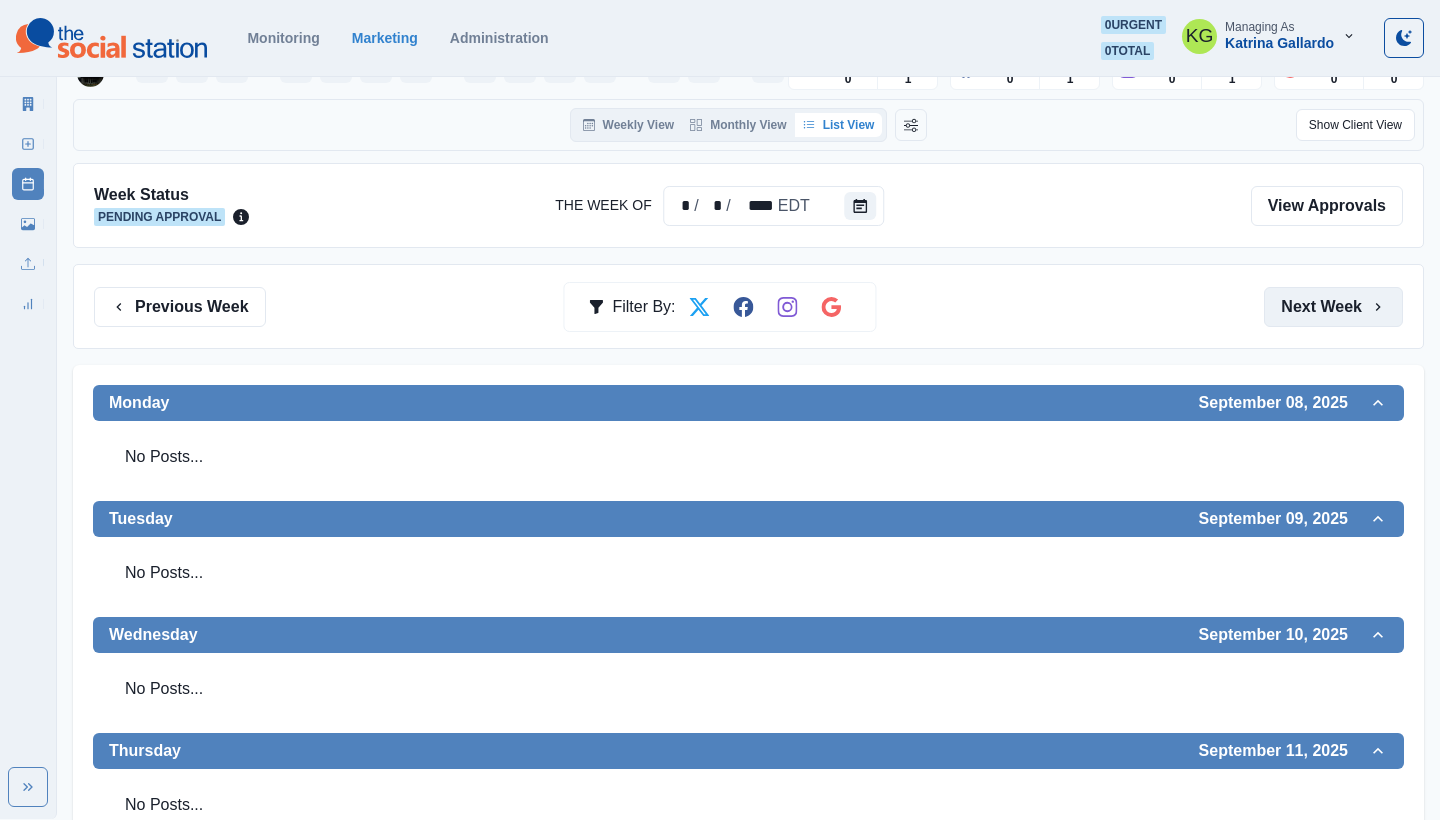 click on "Next Week" at bounding box center (1333, 307) 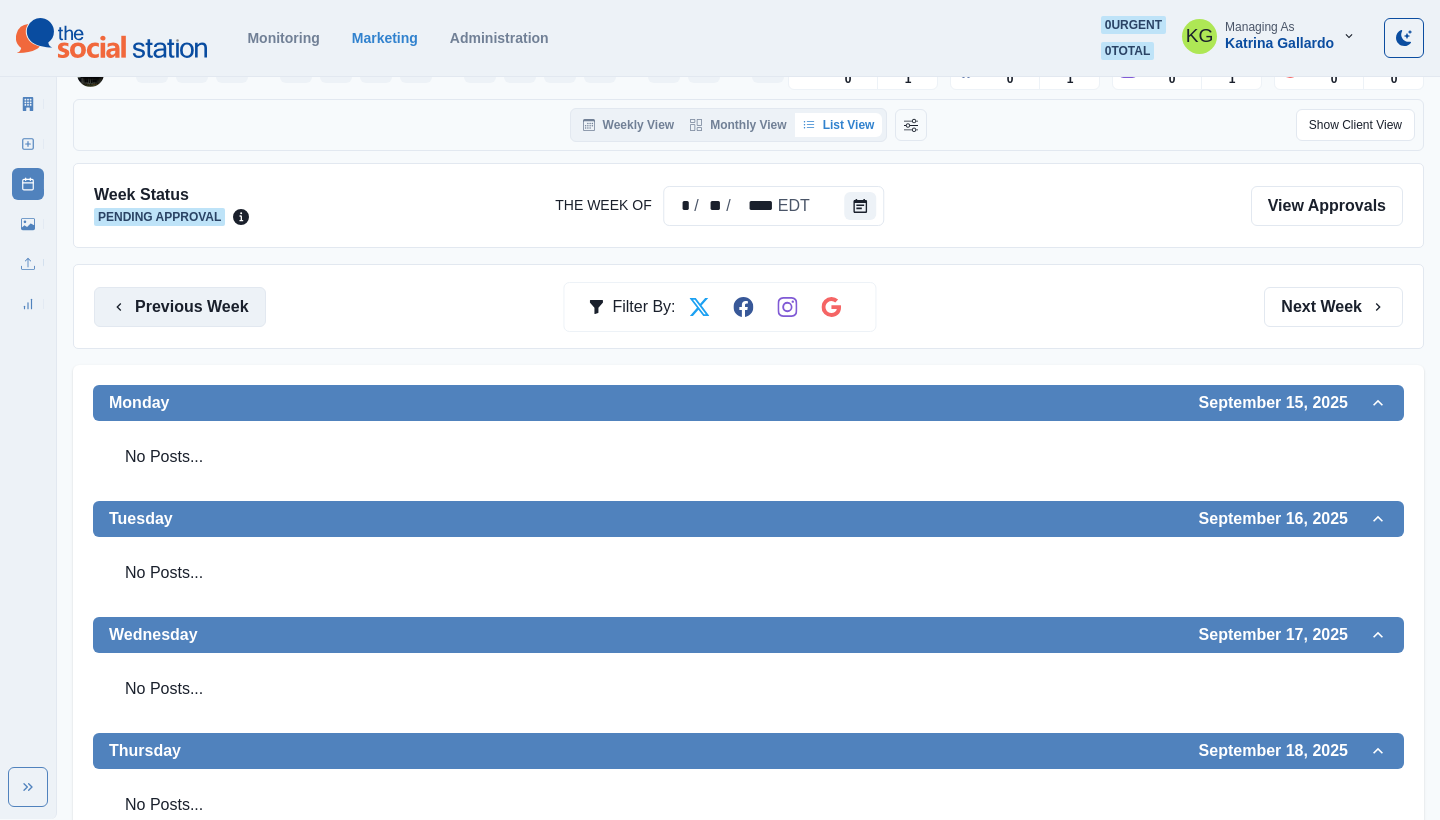 click on "Previous Week" at bounding box center [180, 307] 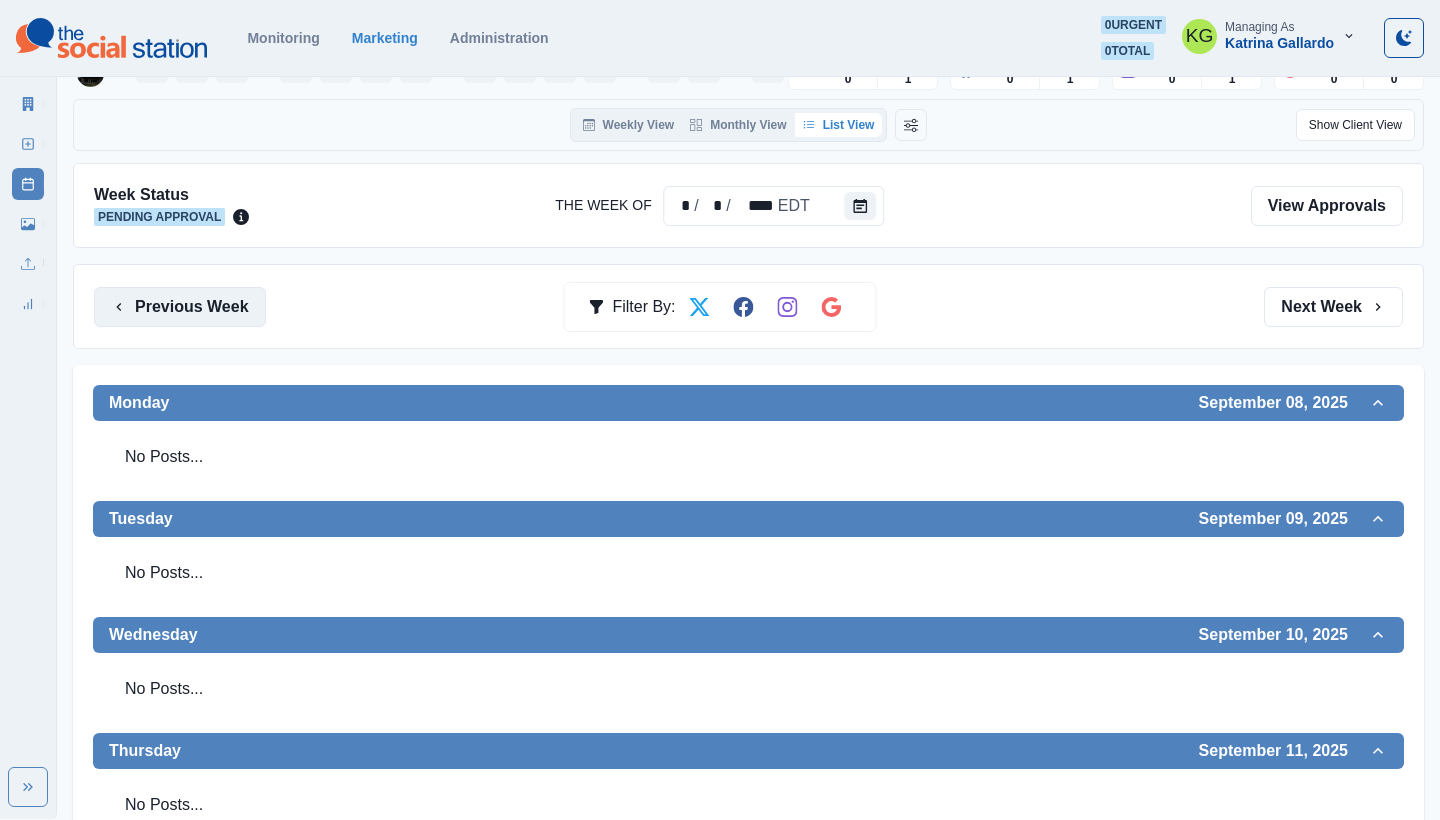 click on "Previous Week" at bounding box center (180, 307) 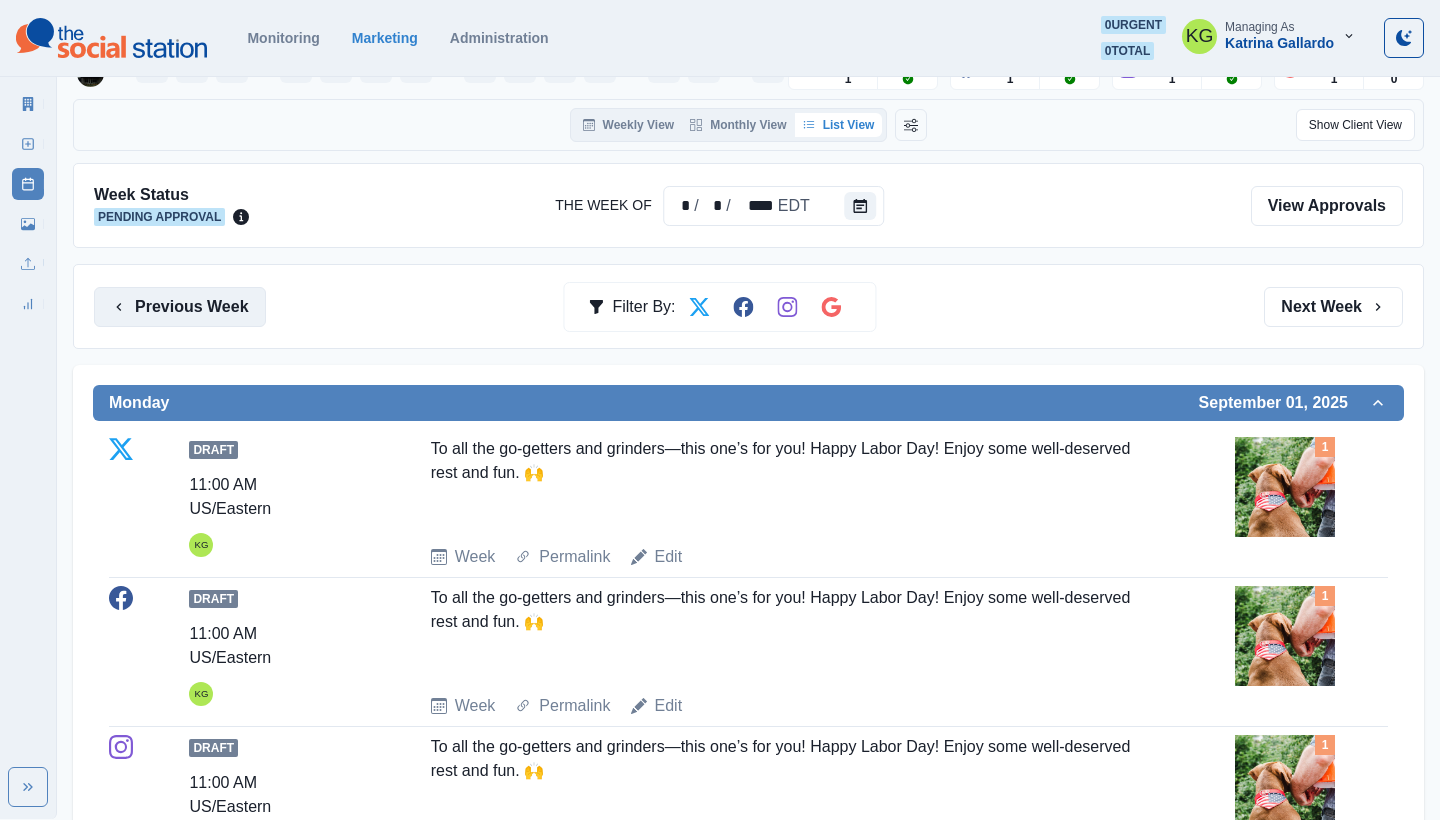 click on "Previous Week" at bounding box center (180, 307) 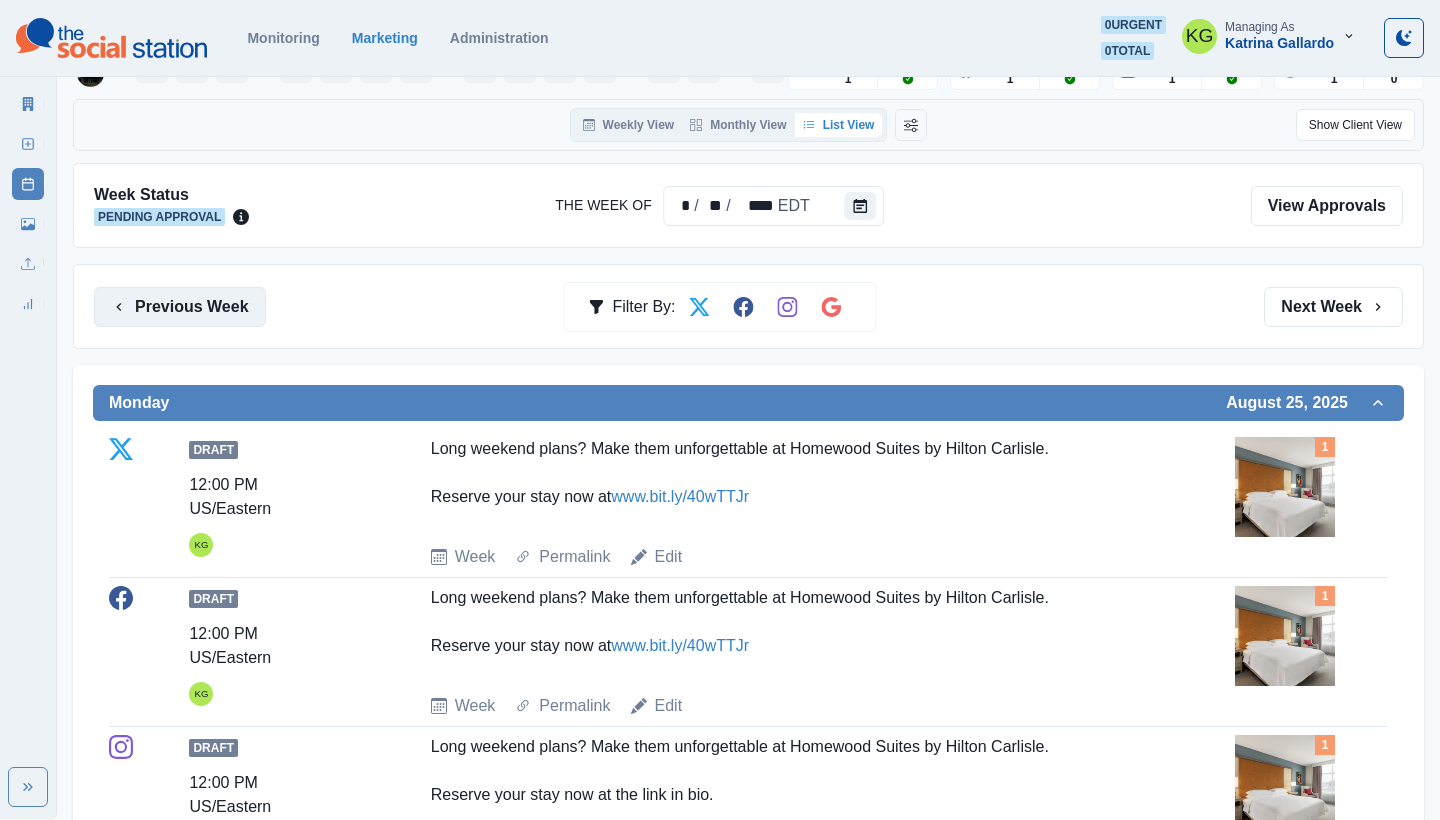 click on "Previous Week" at bounding box center [180, 307] 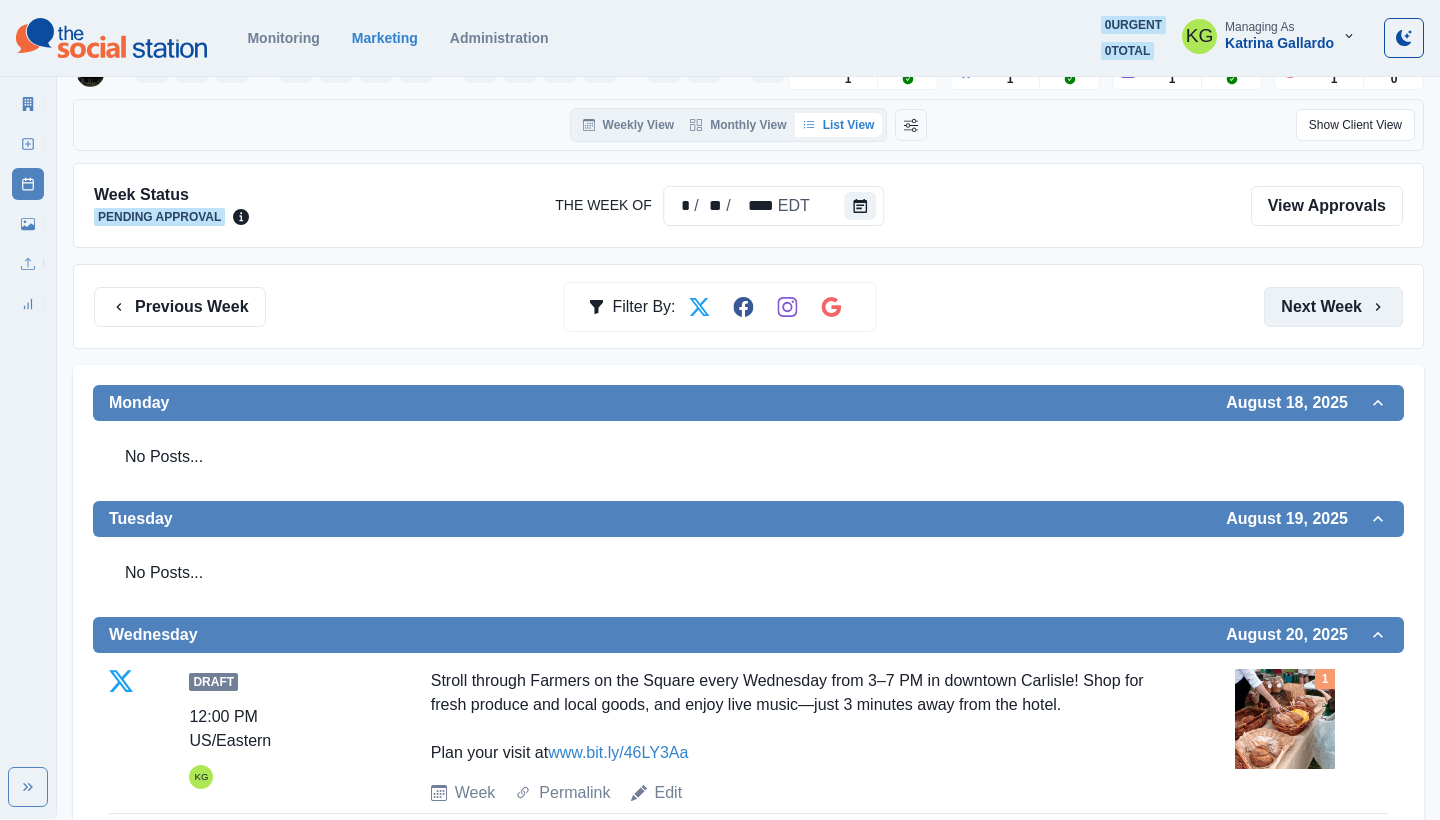 click on "Next Week" at bounding box center [1333, 307] 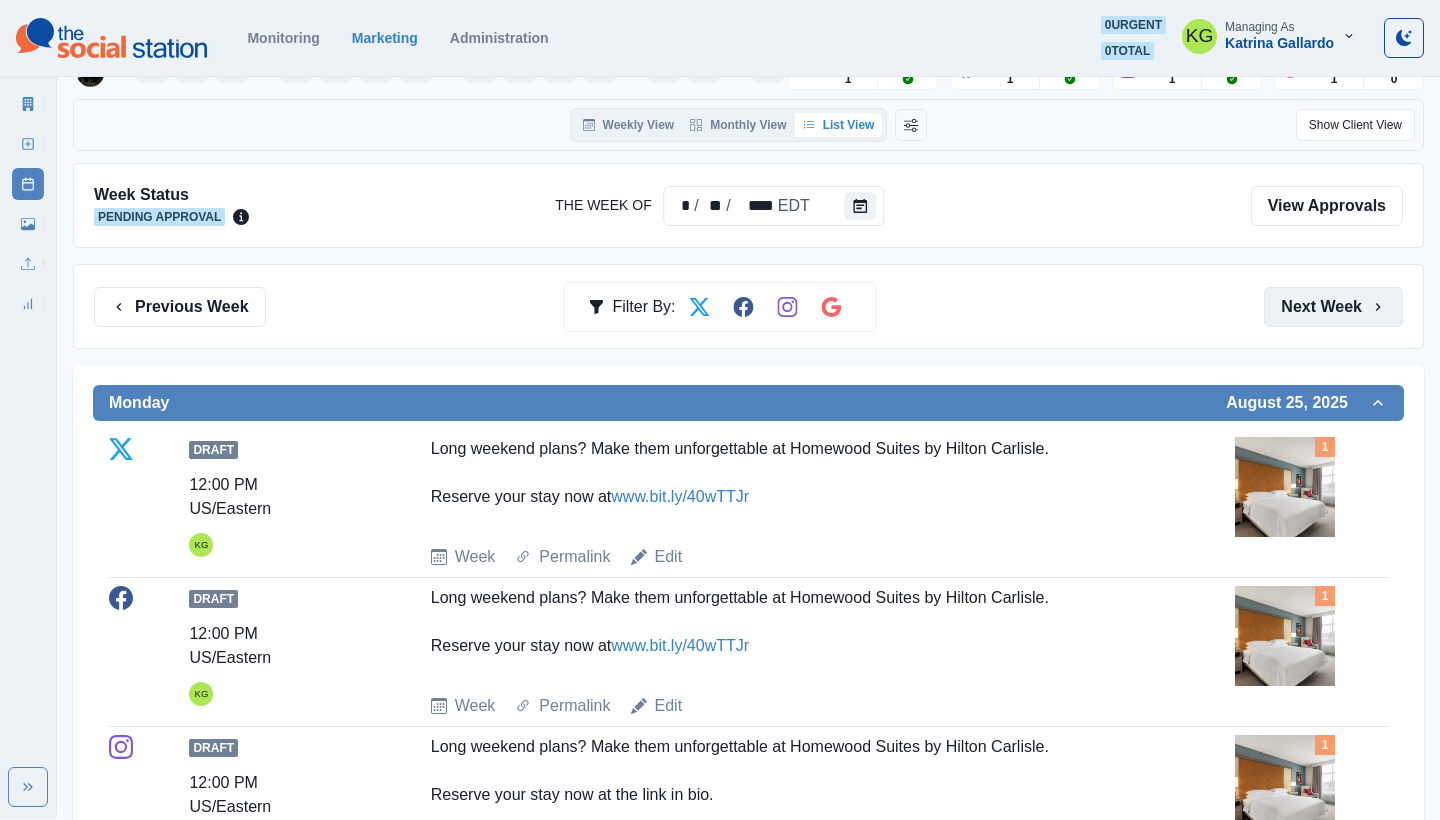 click on "Next Week" at bounding box center [1333, 307] 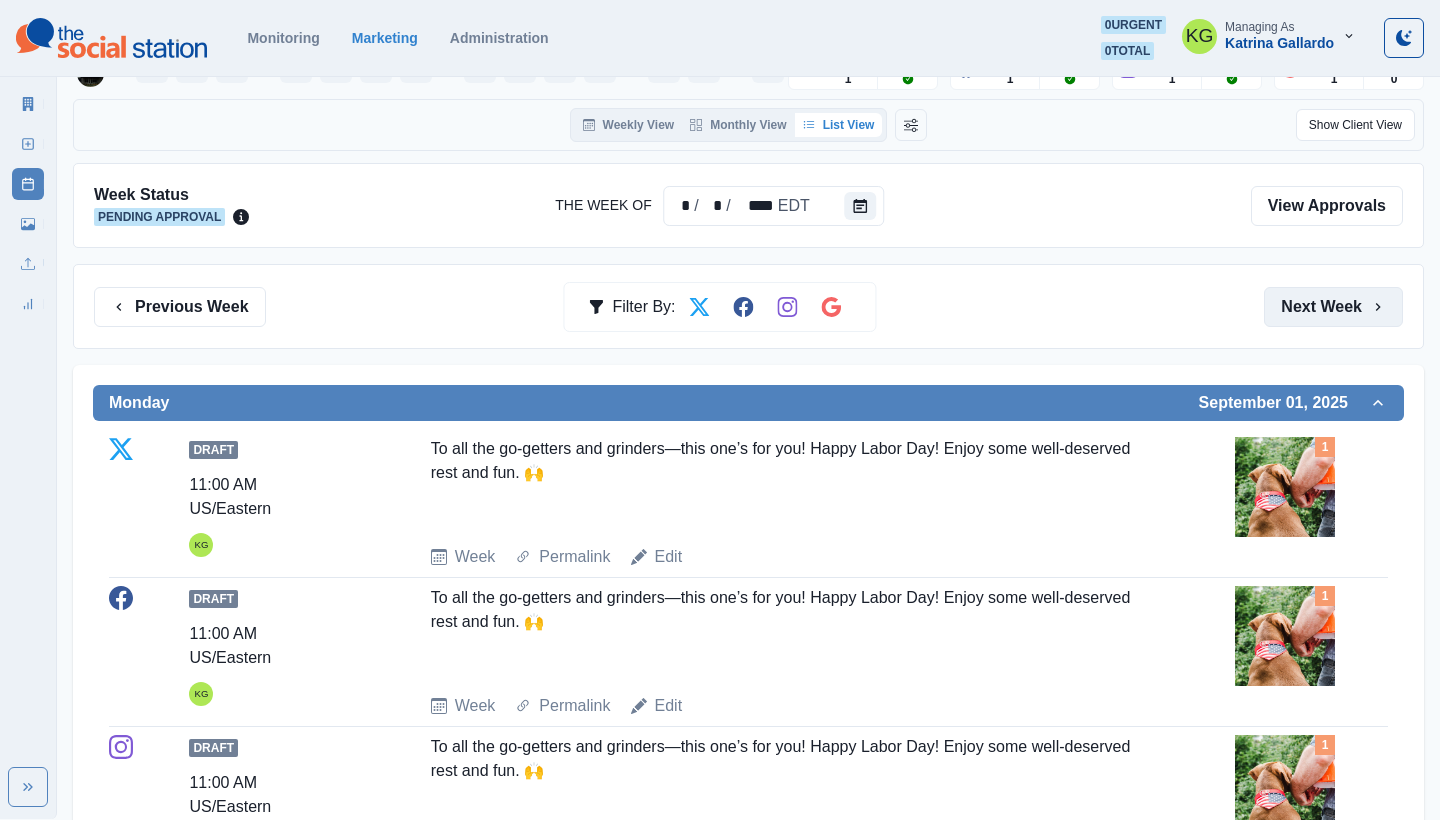 click on "Next Week" at bounding box center (1333, 307) 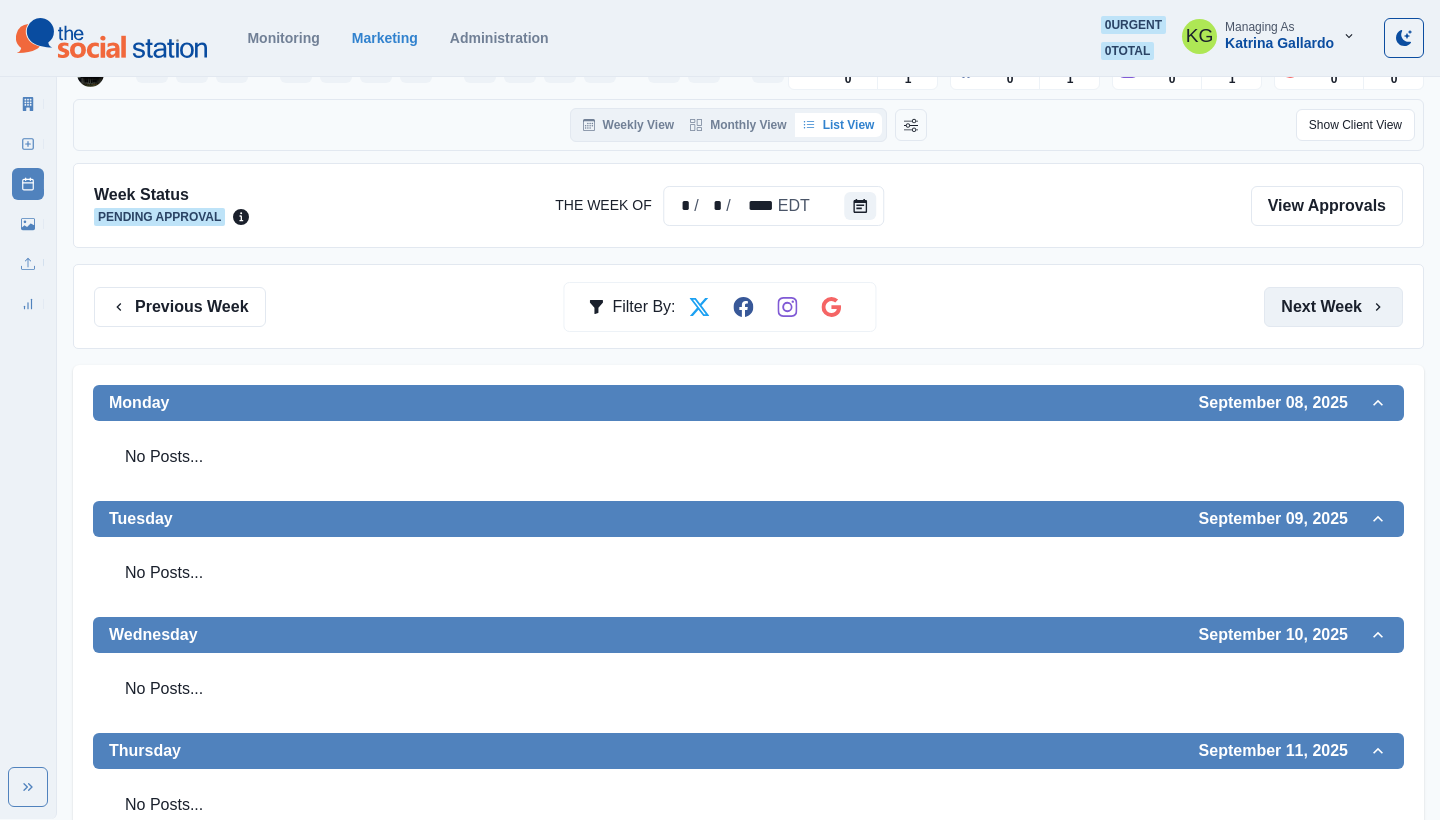 click on "Next Week" at bounding box center (1333, 307) 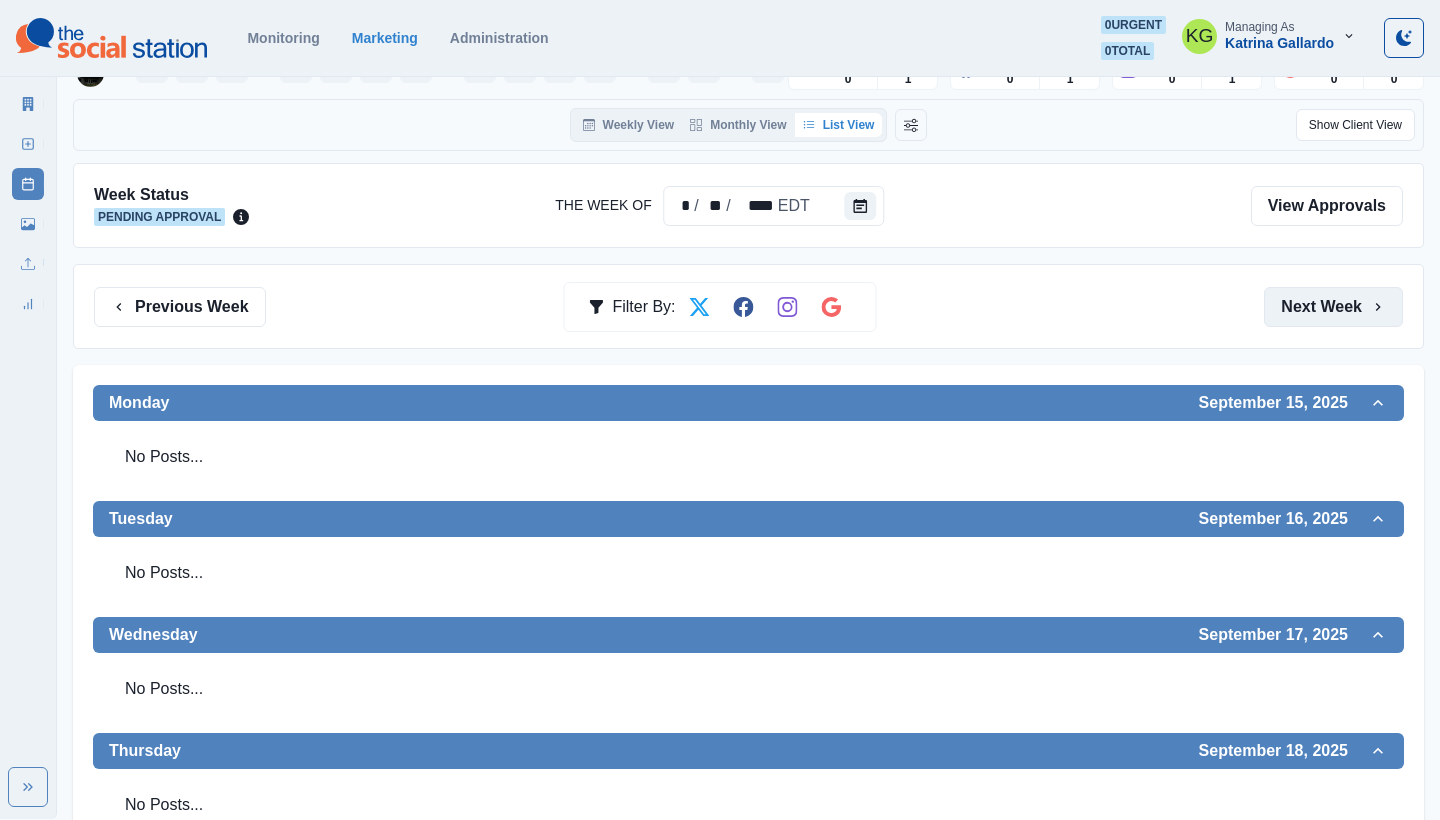 click on "Next Week" at bounding box center (1333, 307) 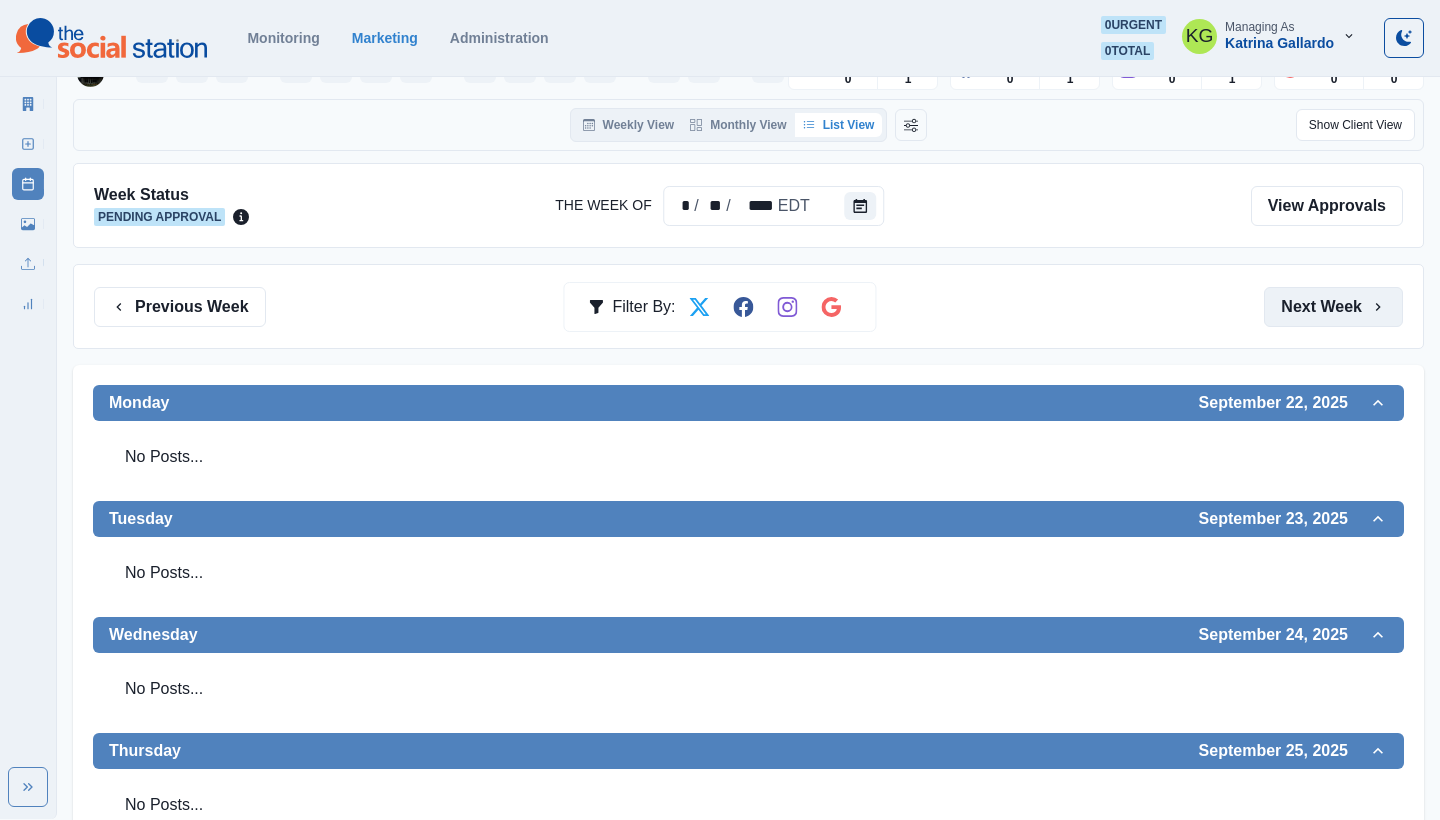 click on "Next Week" at bounding box center (1333, 307) 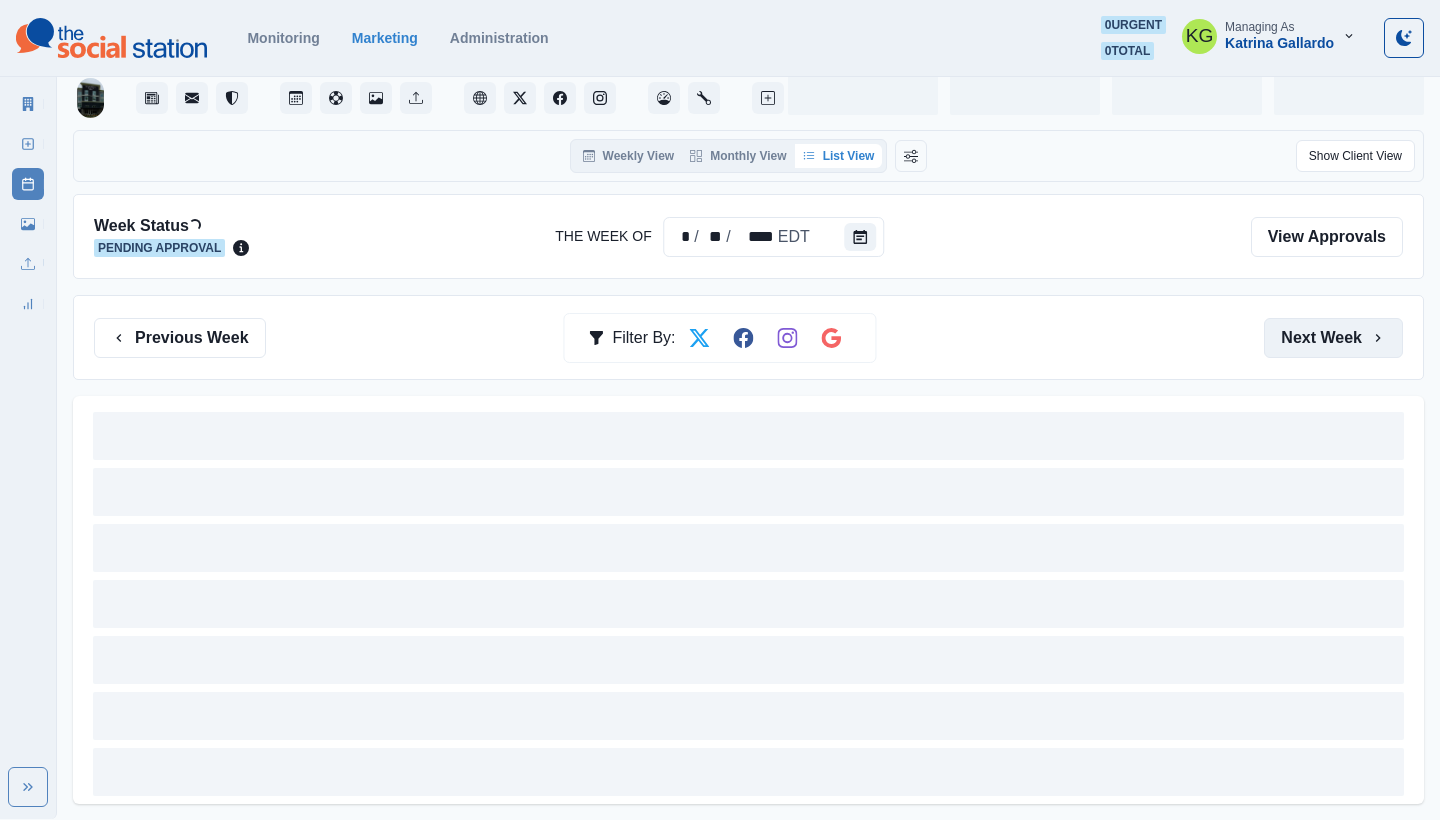 scroll, scrollTop: 0, scrollLeft: 0, axis: both 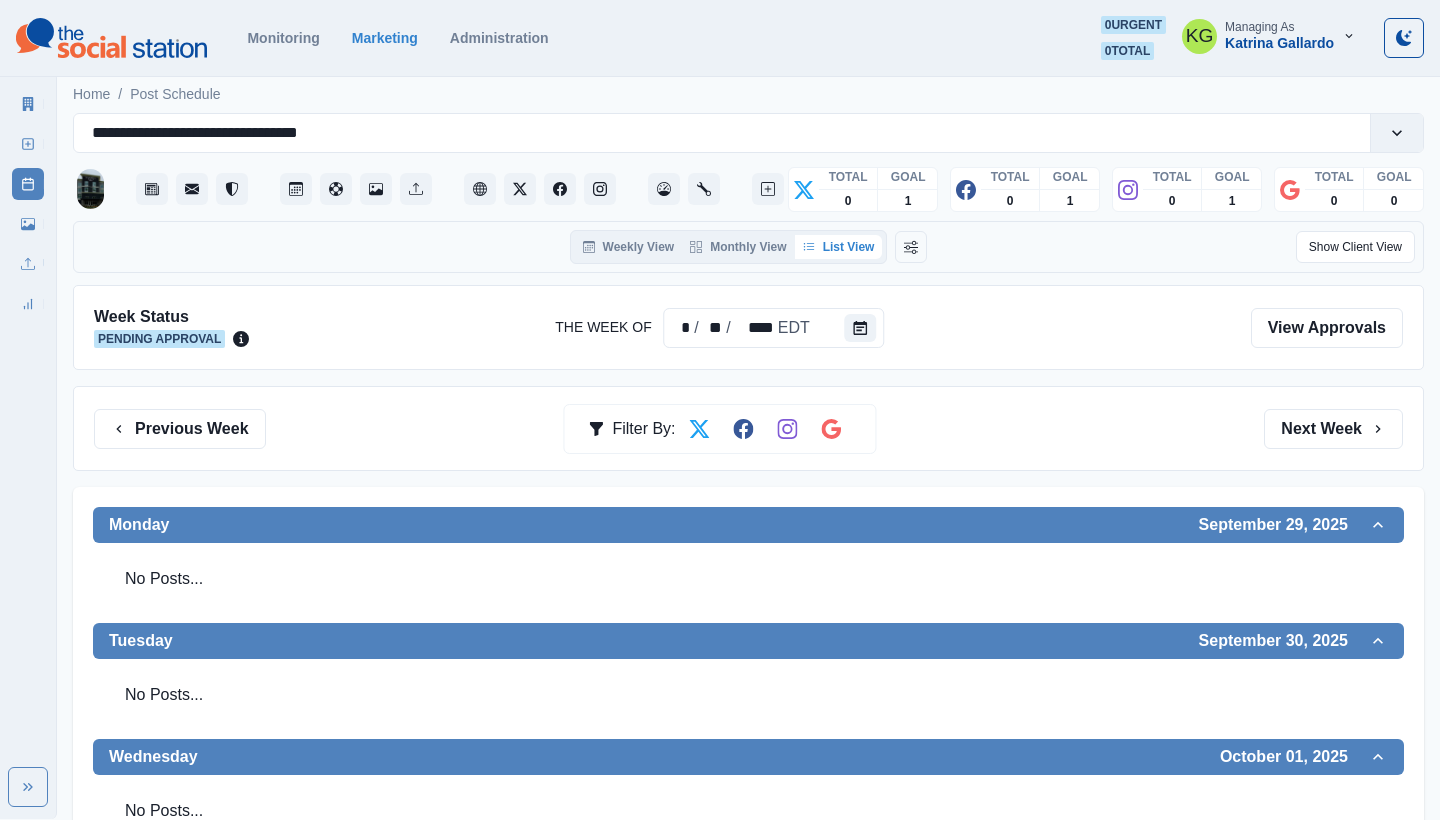 click on "Previous Week Filter By: Next Week" at bounding box center (748, 429) 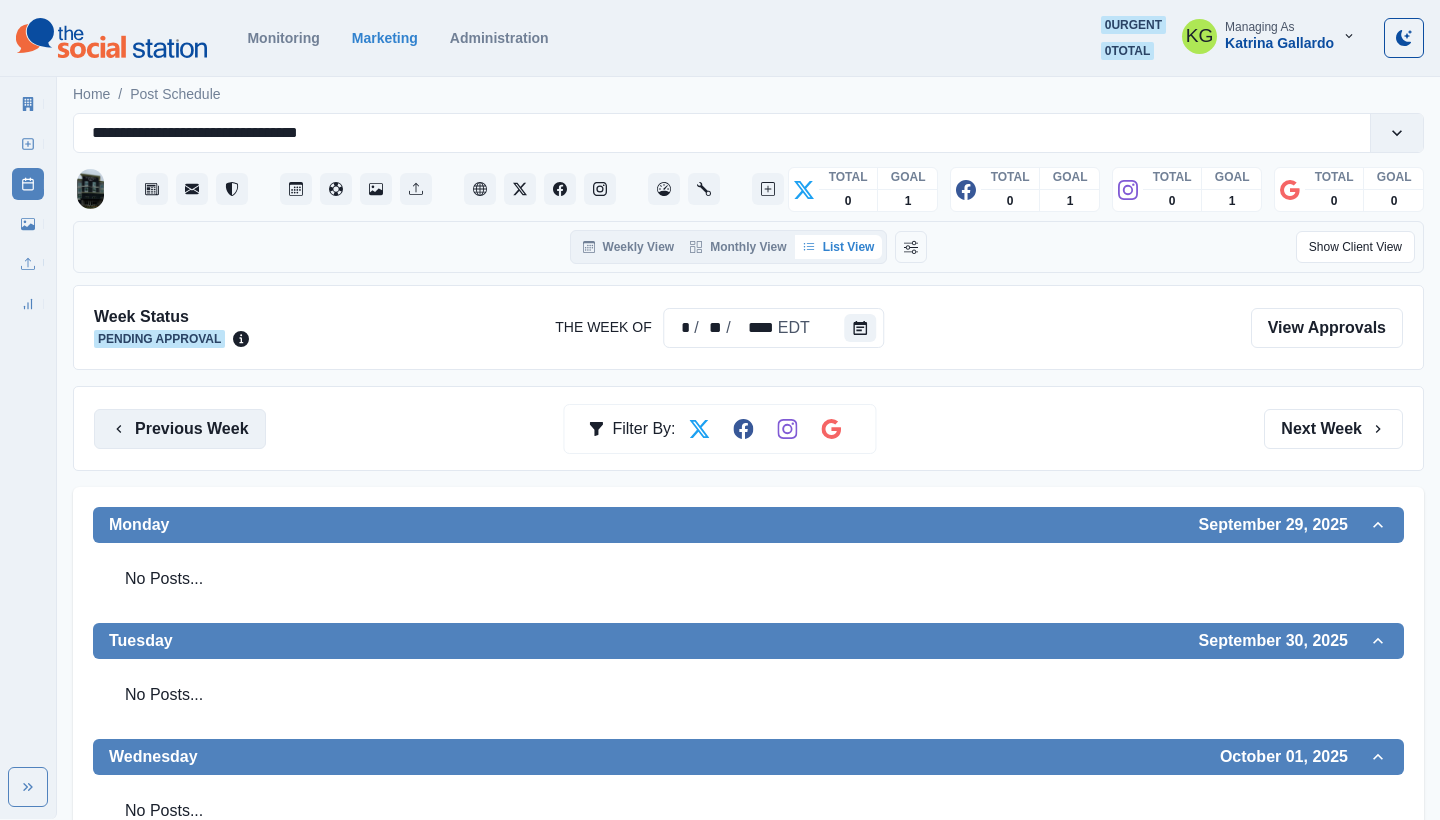click on "Previous Week" at bounding box center [180, 429] 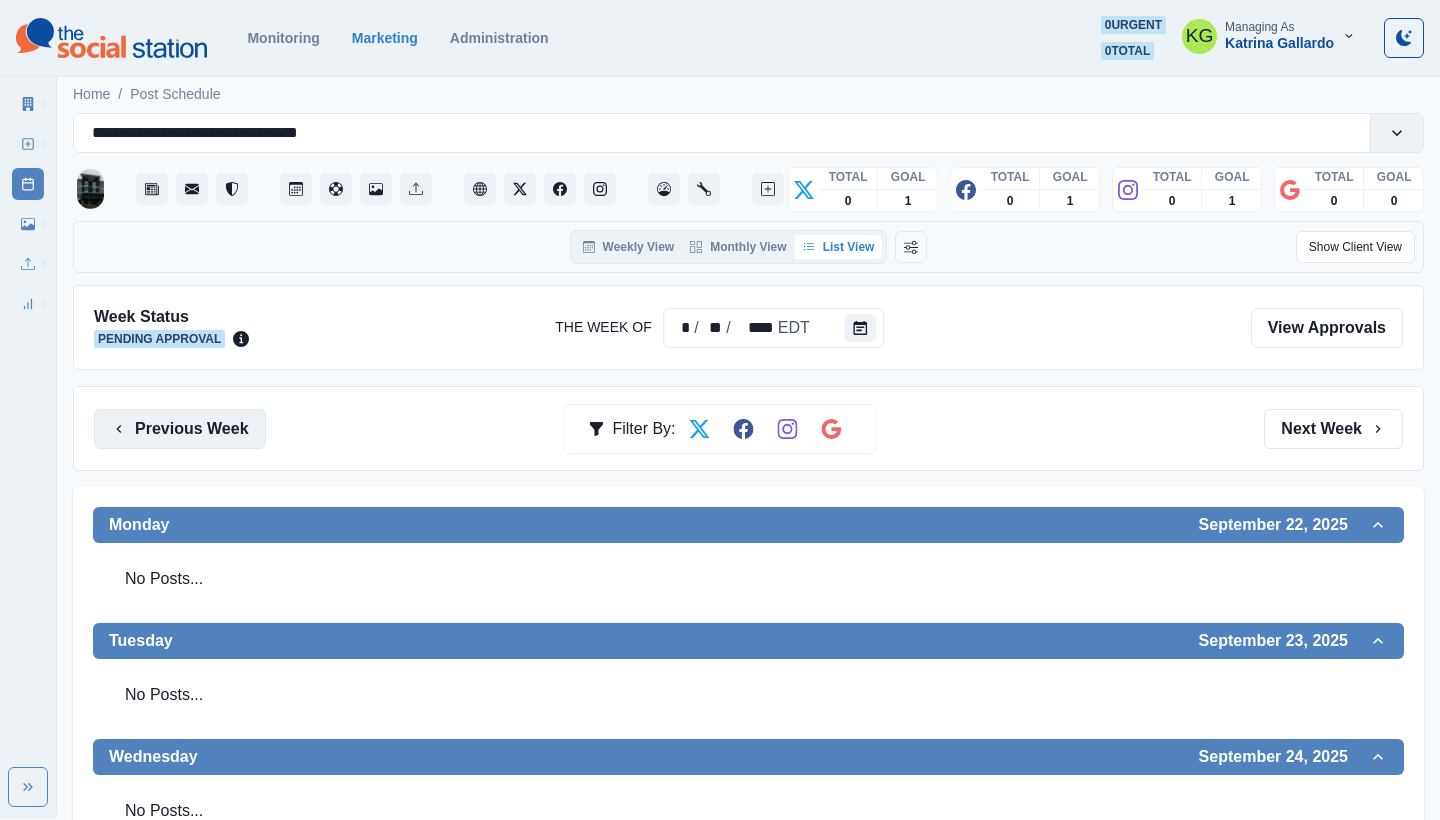 click on "Previous Week" at bounding box center (180, 429) 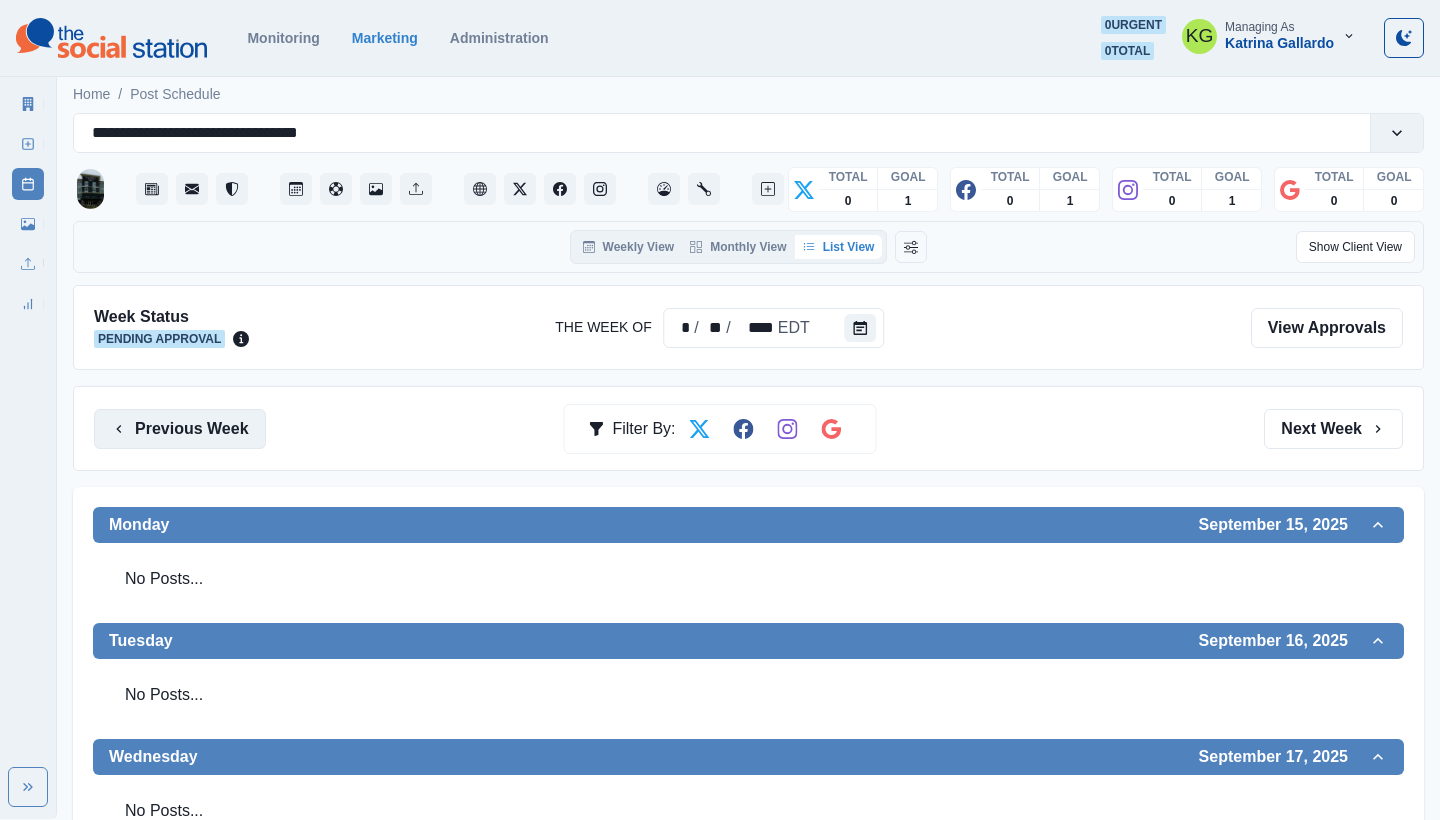 click on "Previous Week" at bounding box center [180, 429] 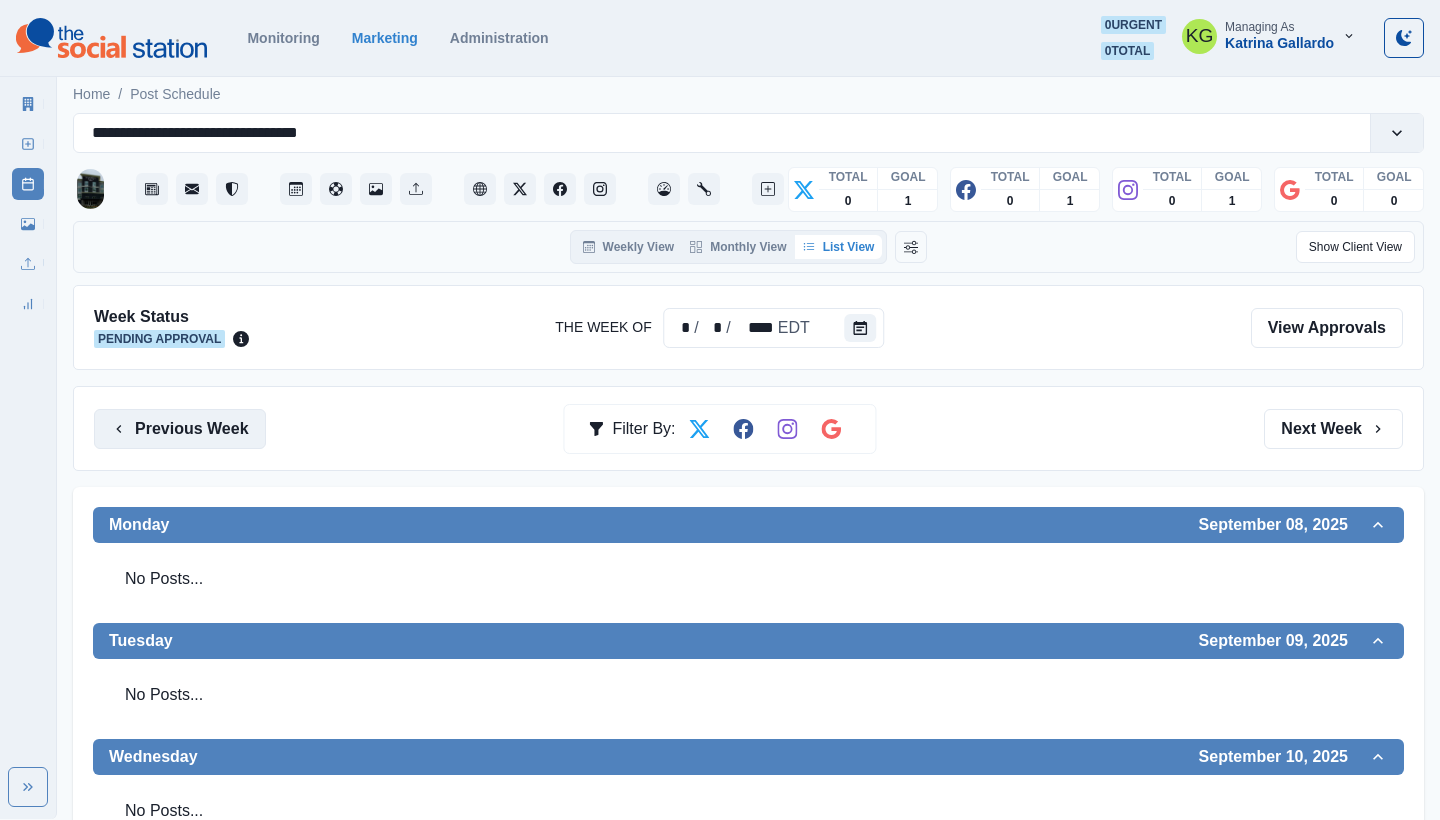 click on "Previous Week" at bounding box center [180, 429] 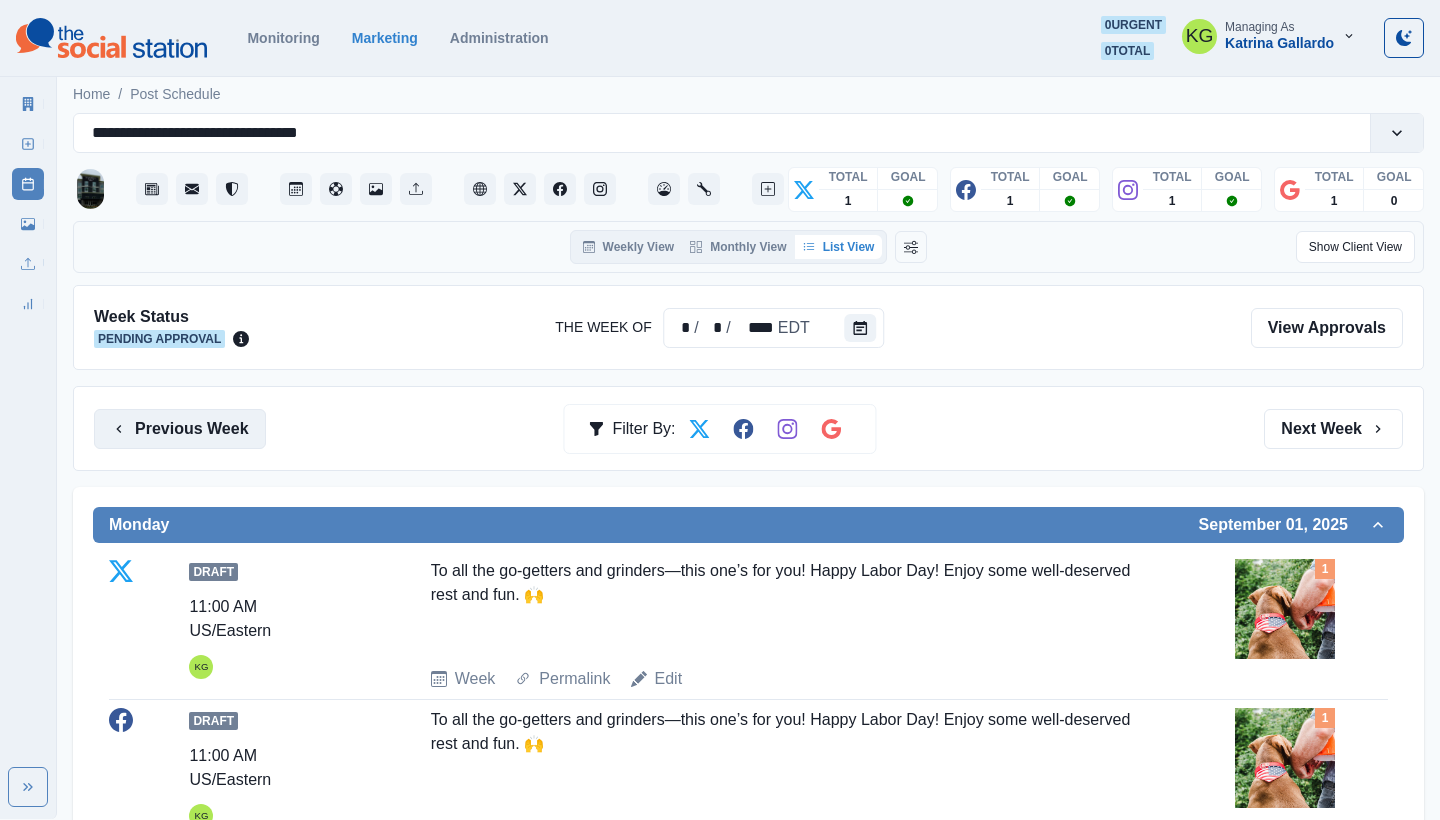 click on "Previous Week" at bounding box center (180, 429) 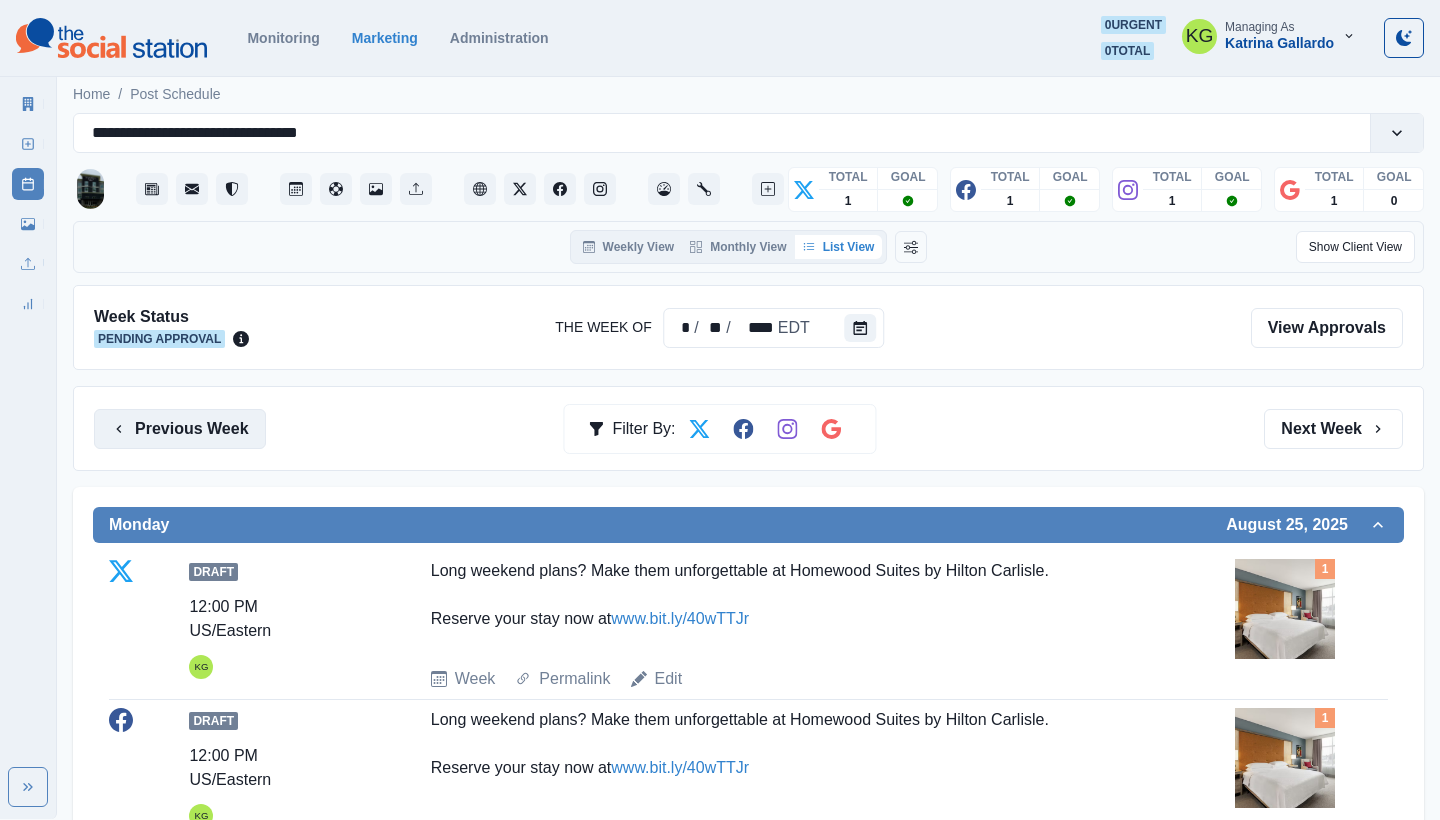 click on "Previous Week" at bounding box center (180, 429) 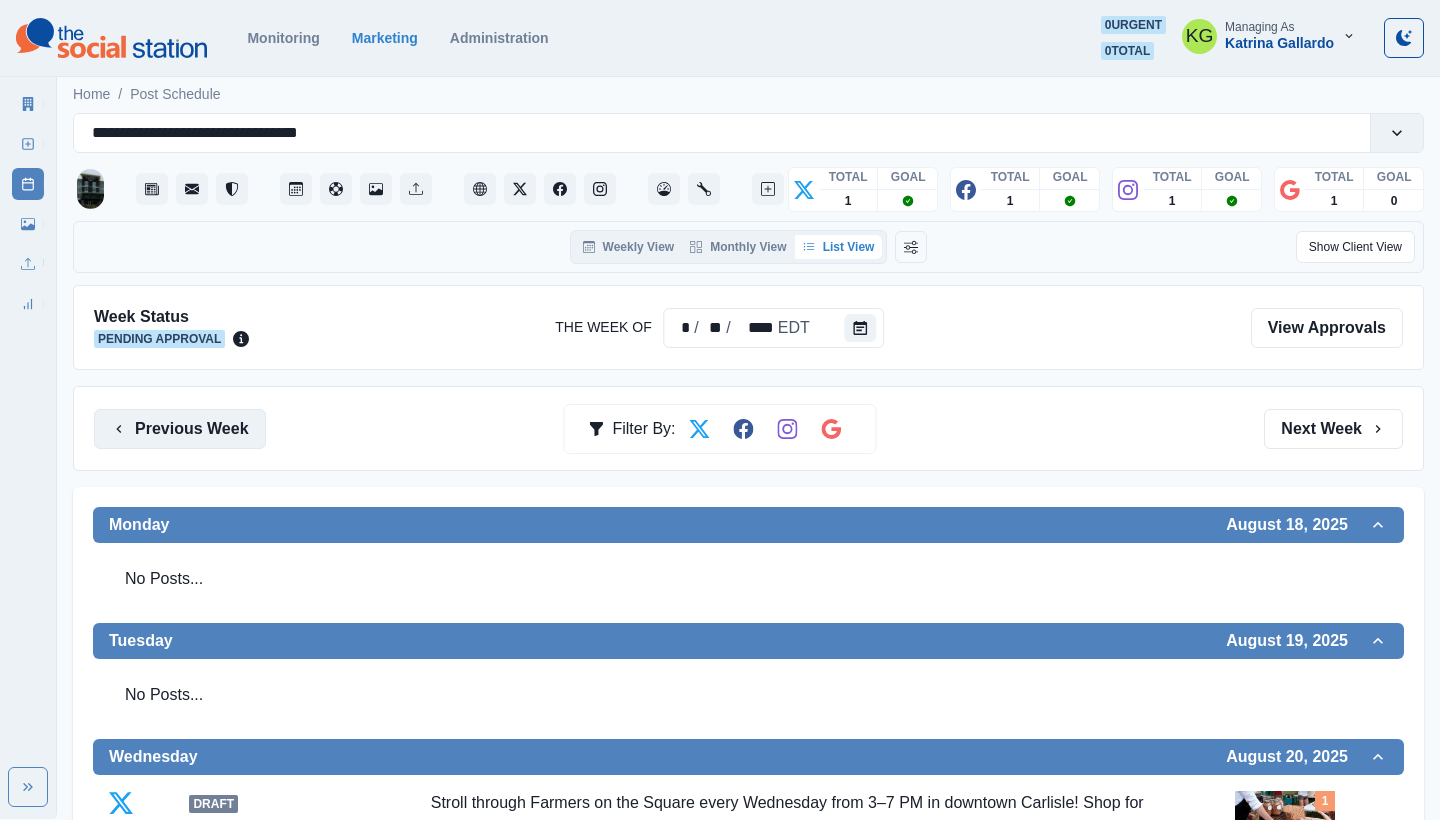 click on "Previous Week" at bounding box center [180, 429] 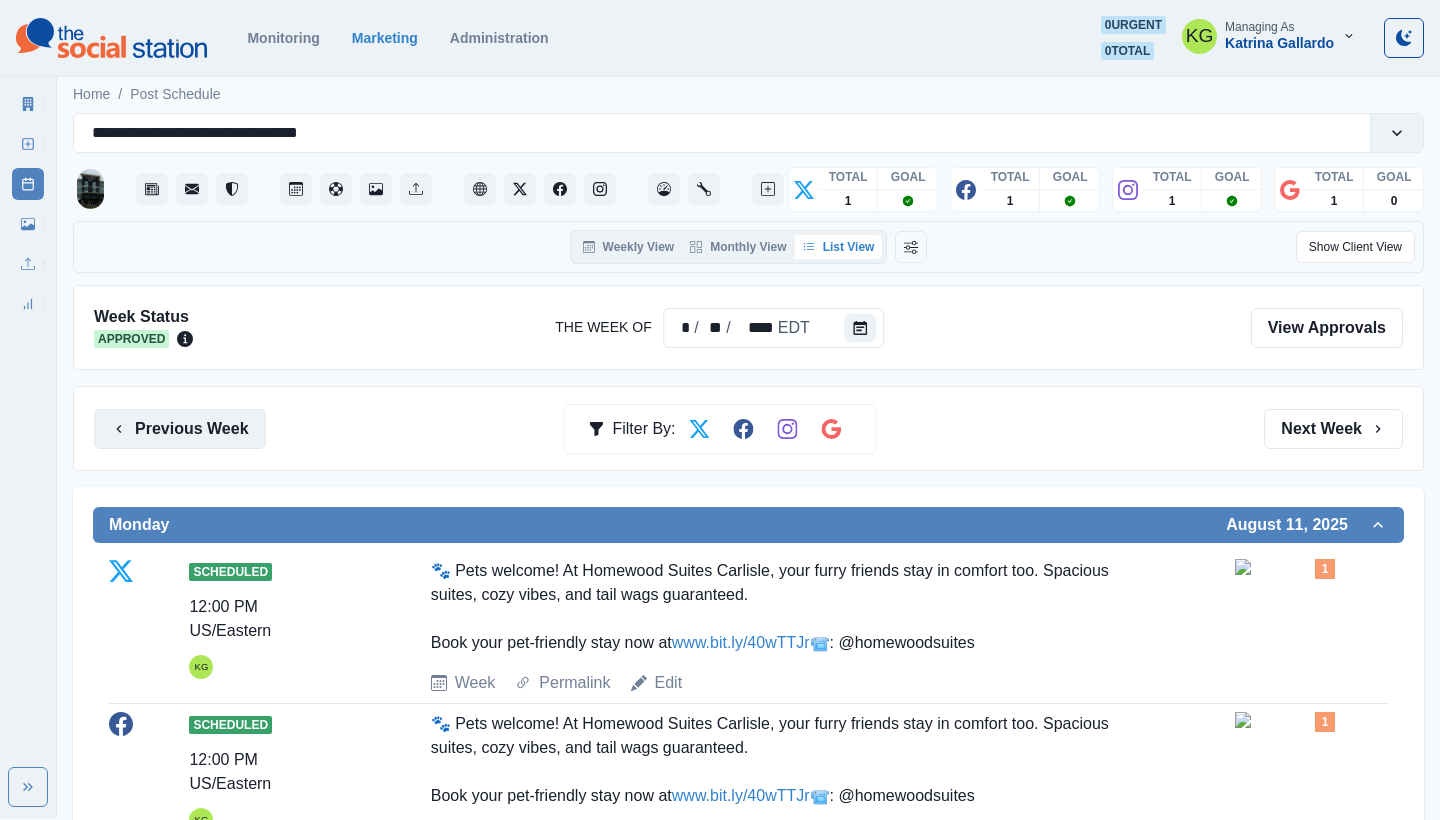 click on "Previous Week" at bounding box center (180, 429) 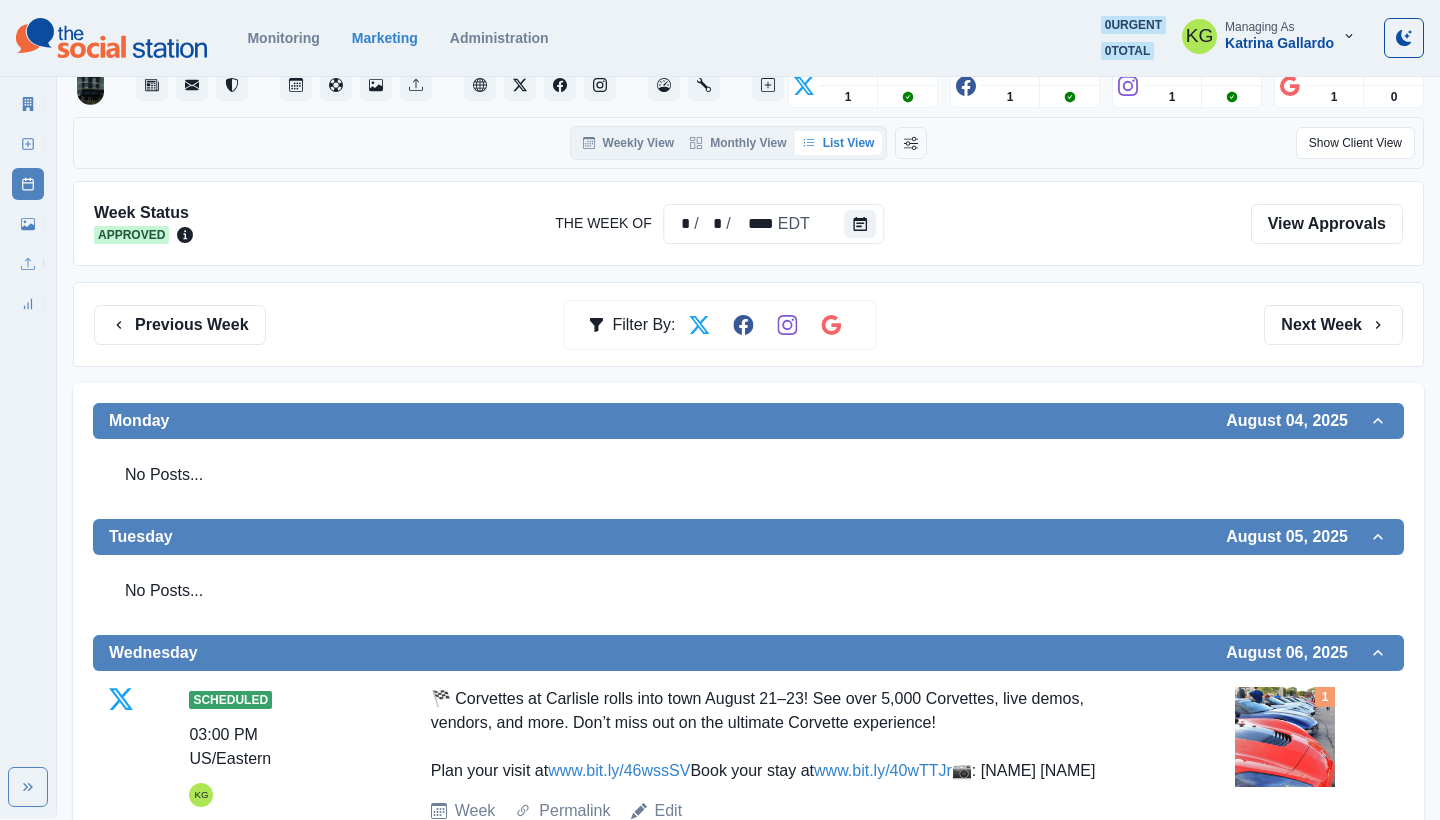scroll, scrollTop: 68, scrollLeft: 0, axis: vertical 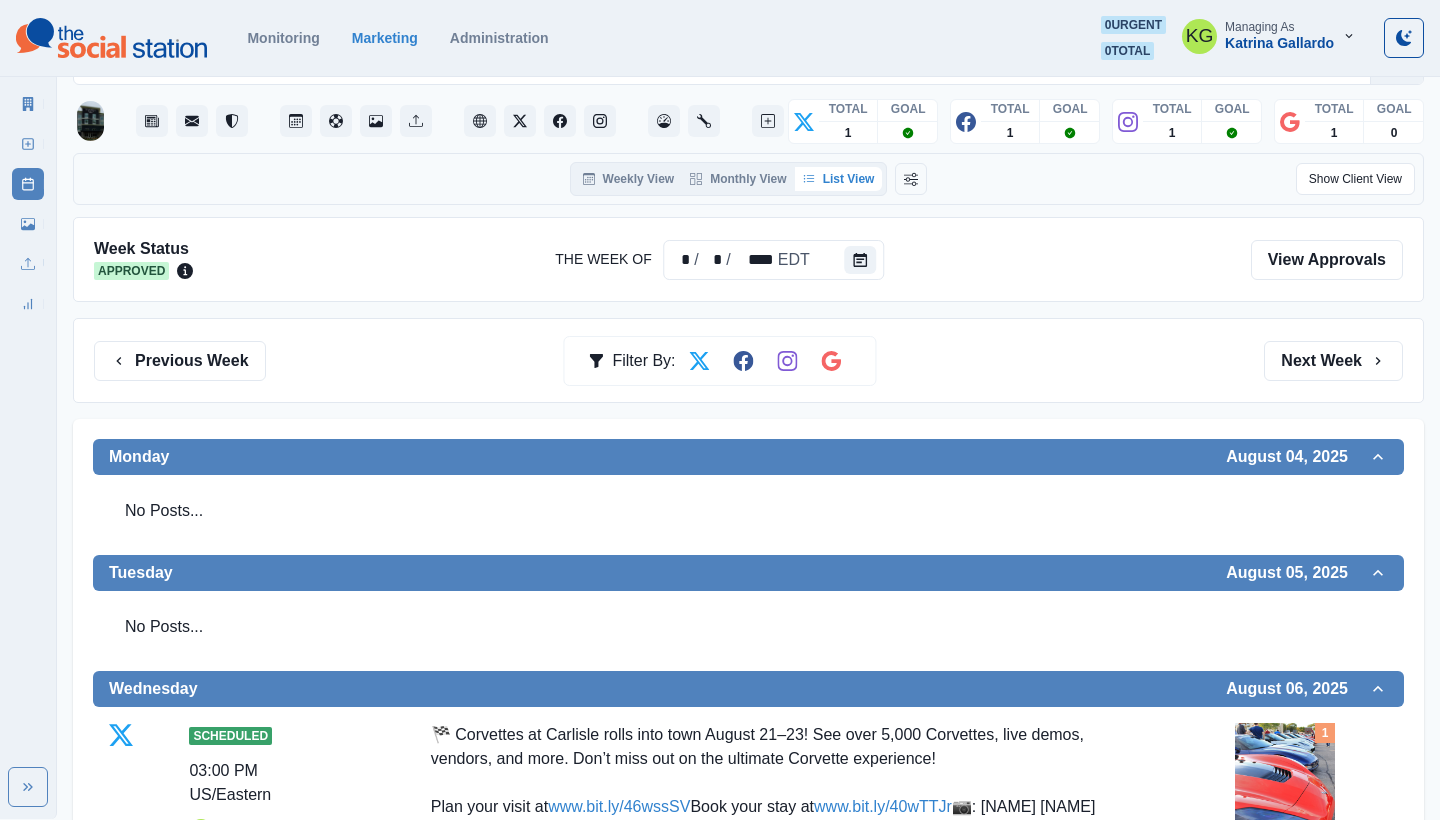 click on "Previous Week Filter By: Next Week" at bounding box center (748, 360) 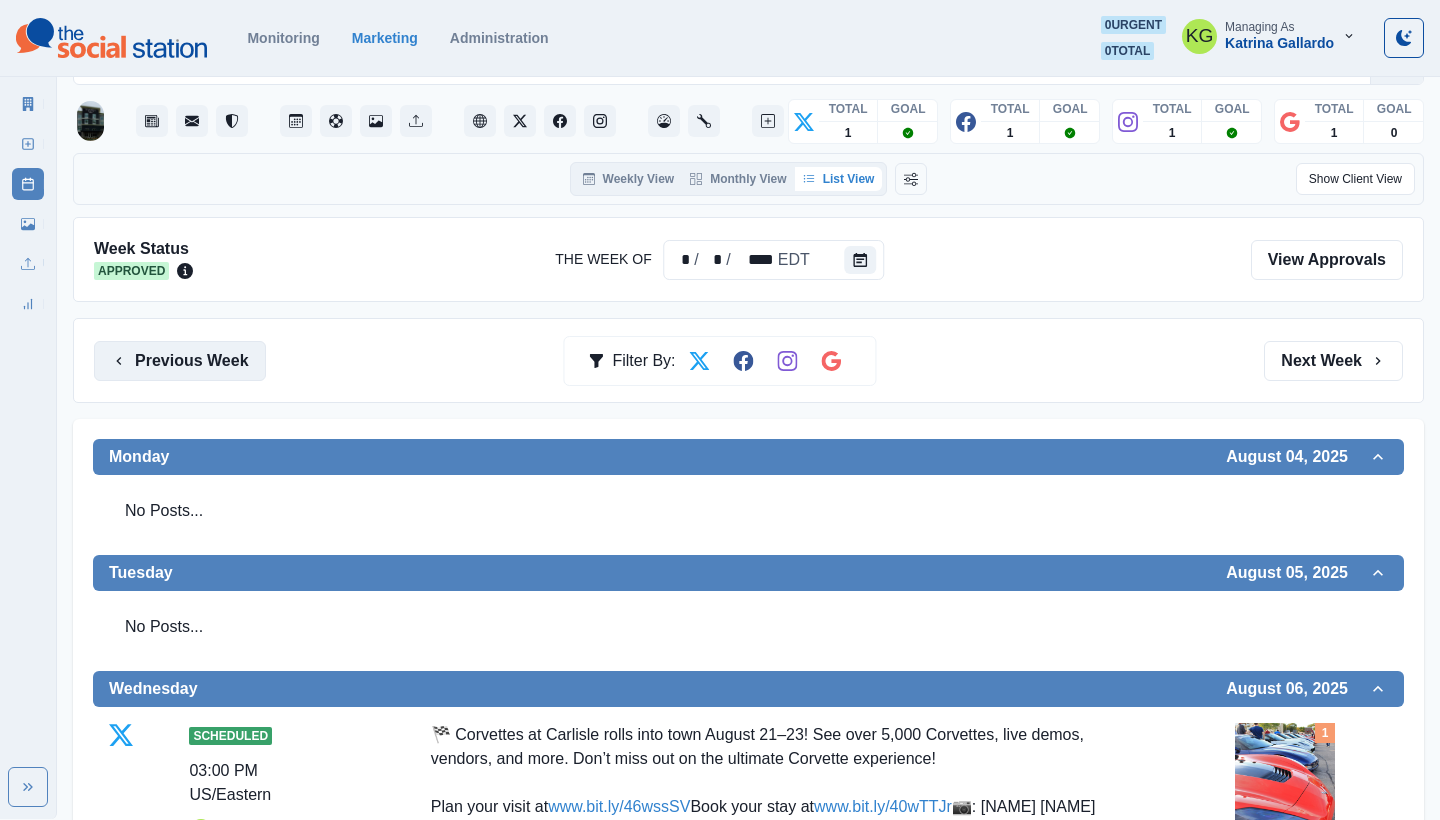 click on "Previous Week" at bounding box center (180, 361) 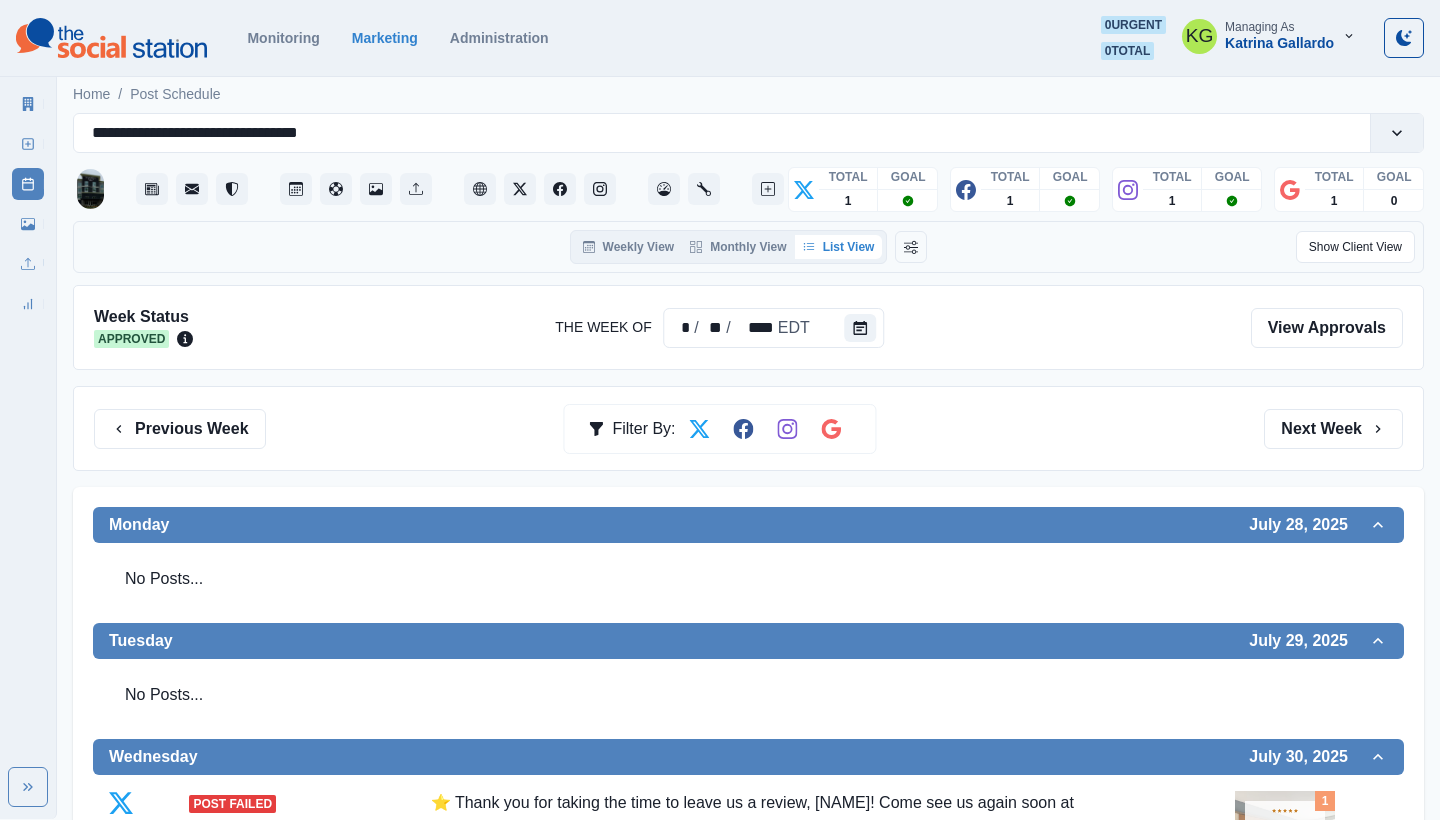 scroll, scrollTop: 0, scrollLeft: 0, axis: both 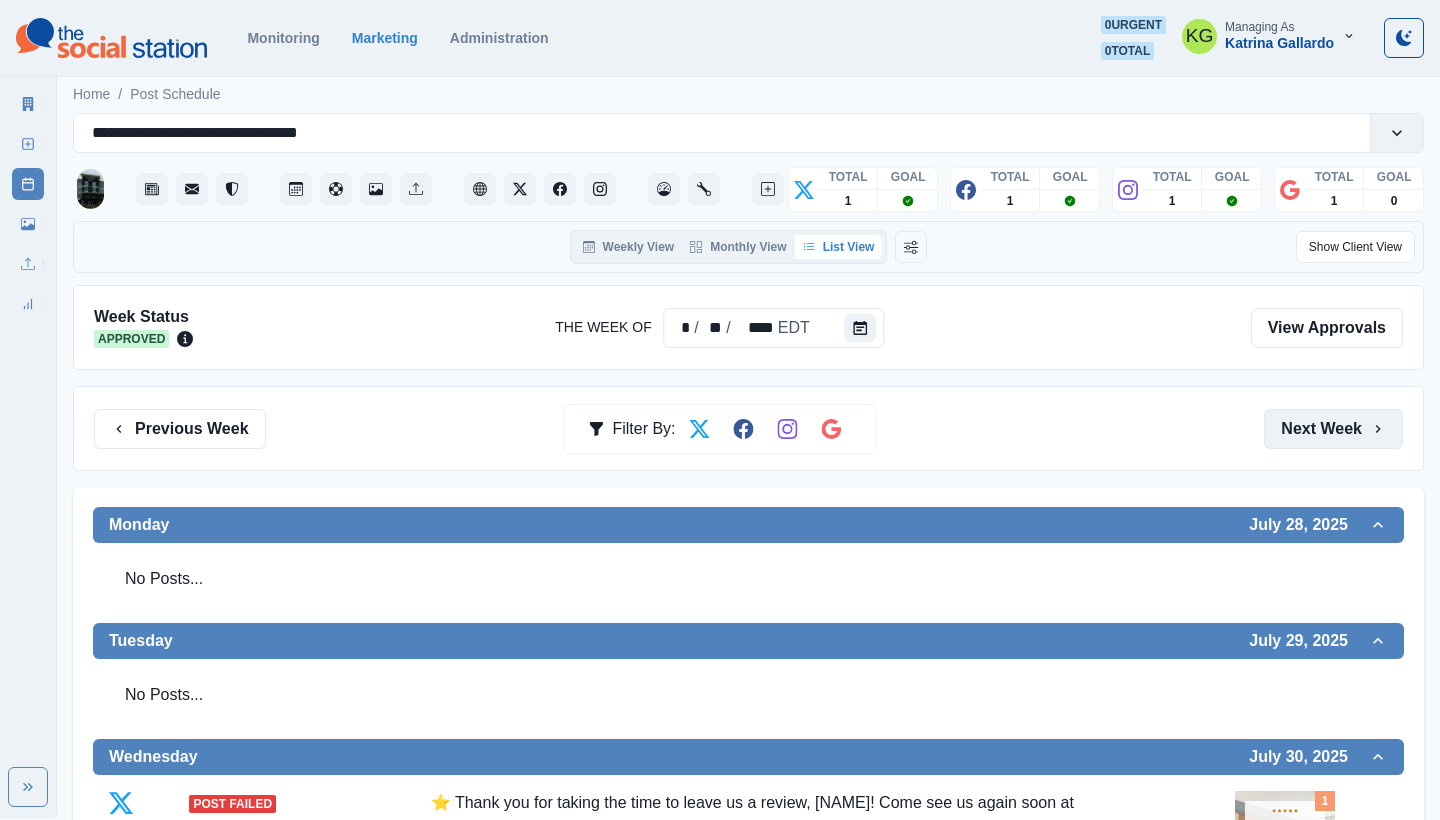 click on "Next Week" at bounding box center (1333, 429) 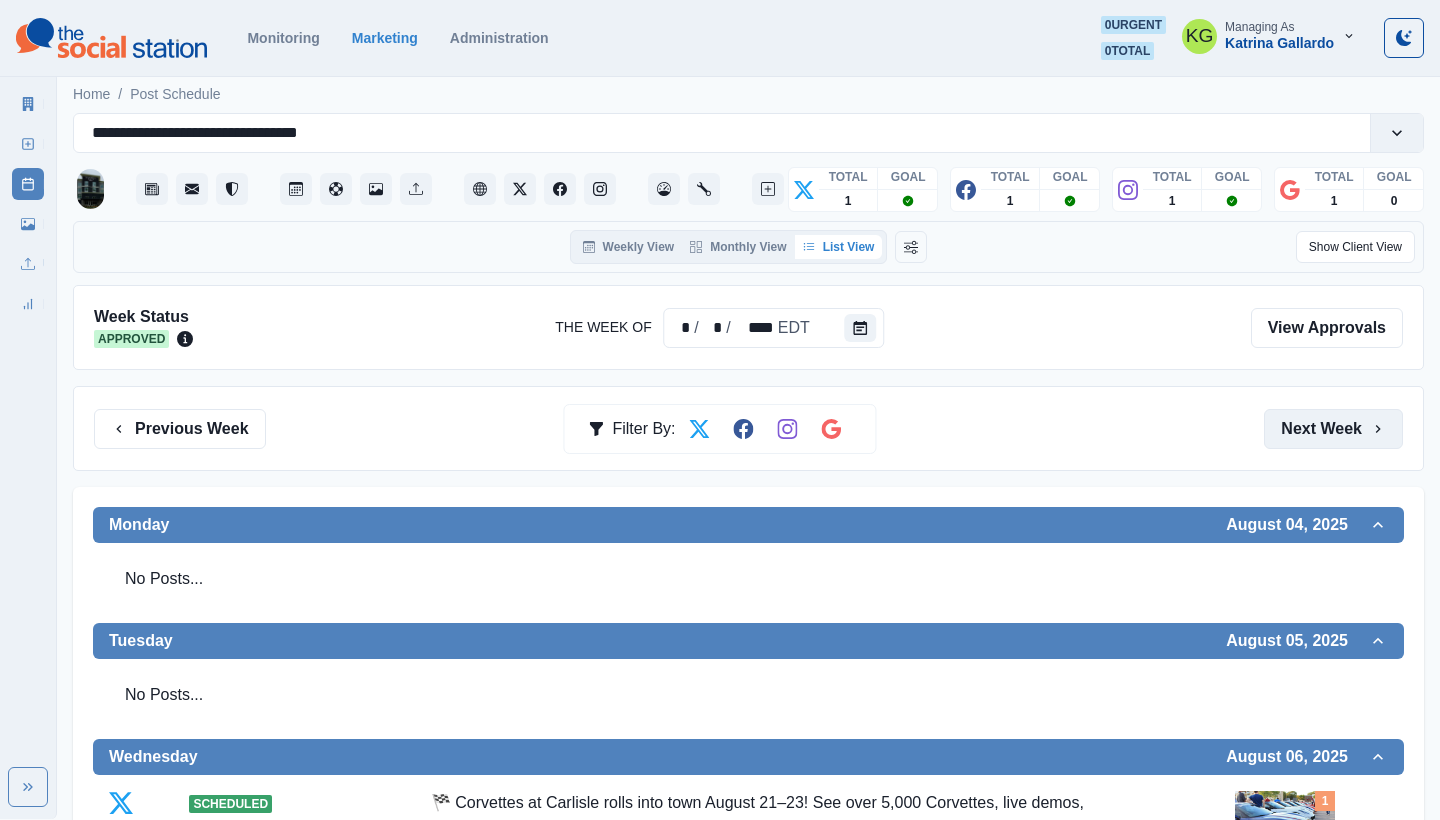 scroll, scrollTop: -1, scrollLeft: 0, axis: vertical 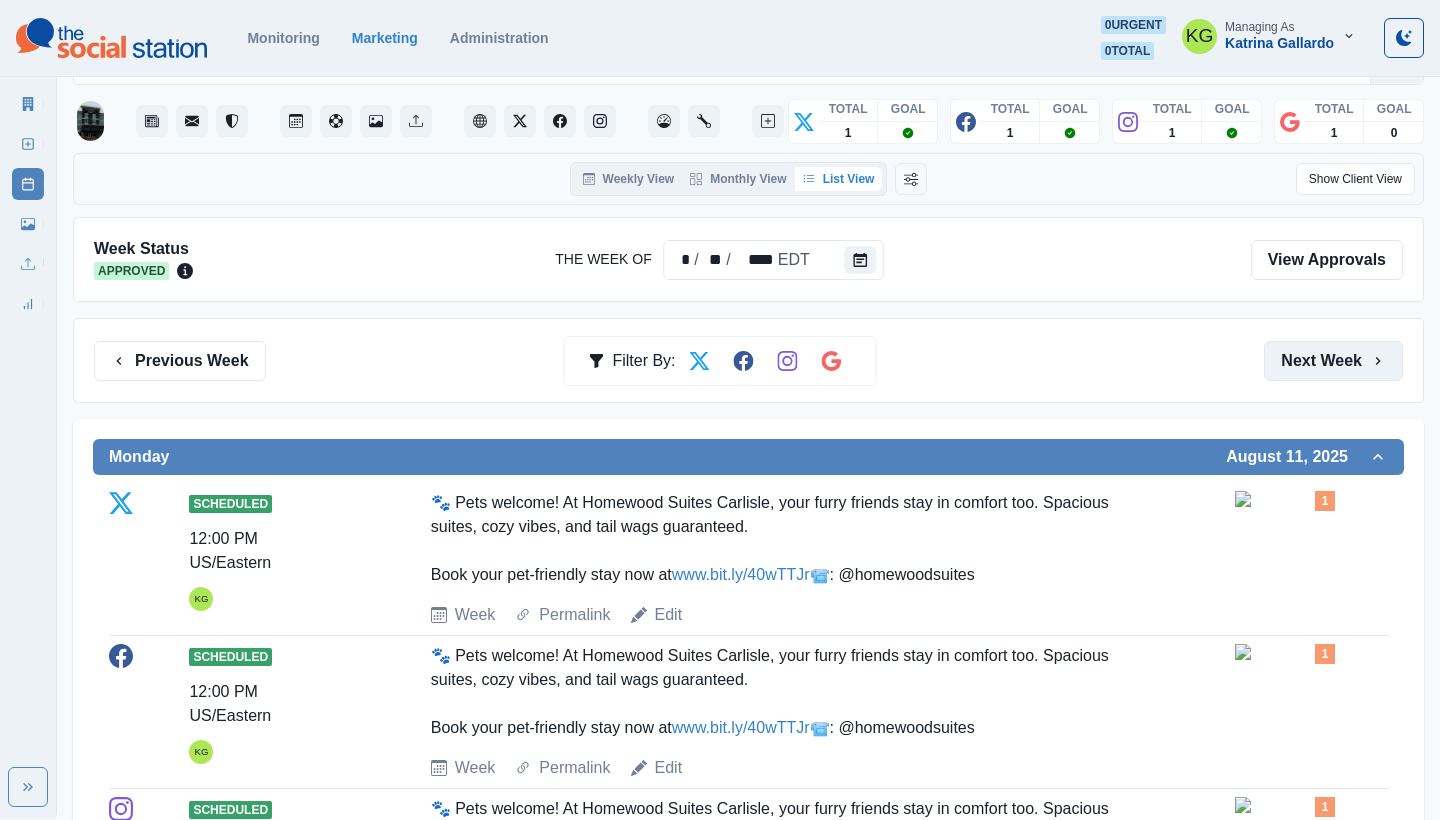 click on "Next Week" at bounding box center (1333, 361) 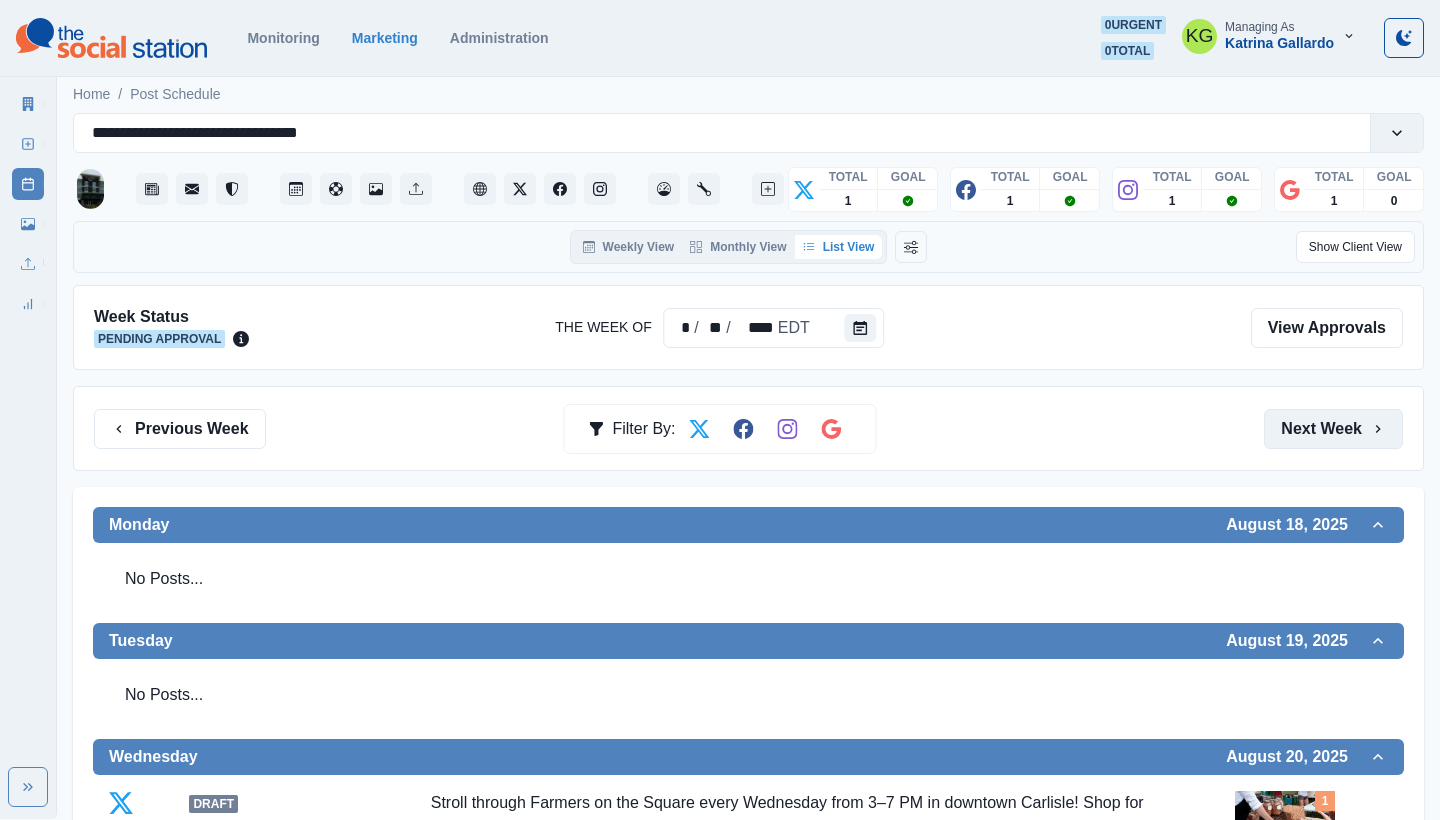 scroll, scrollTop: 0, scrollLeft: 0, axis: both 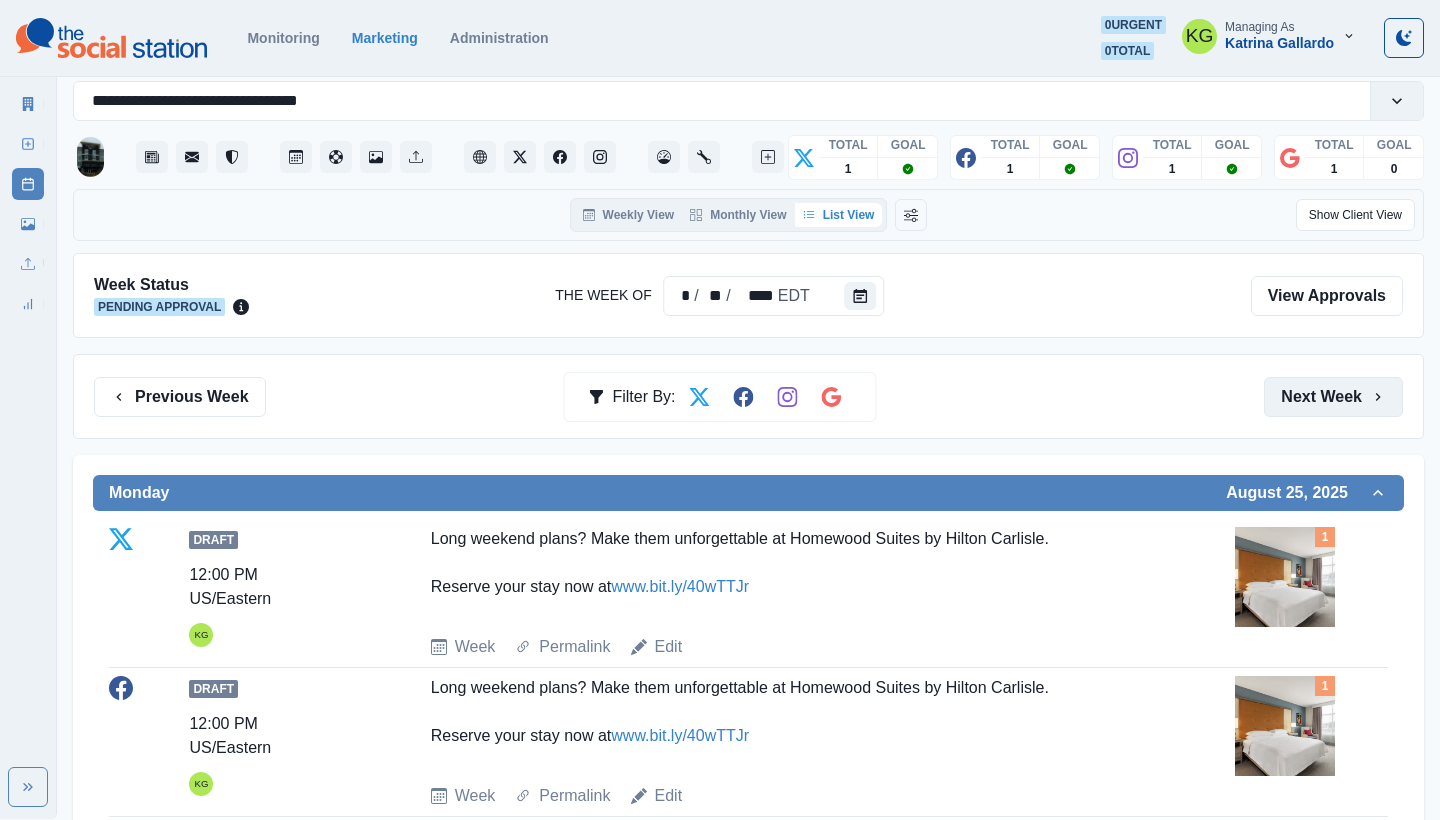 click on "Next Week" at bounding box center (1333, 397) 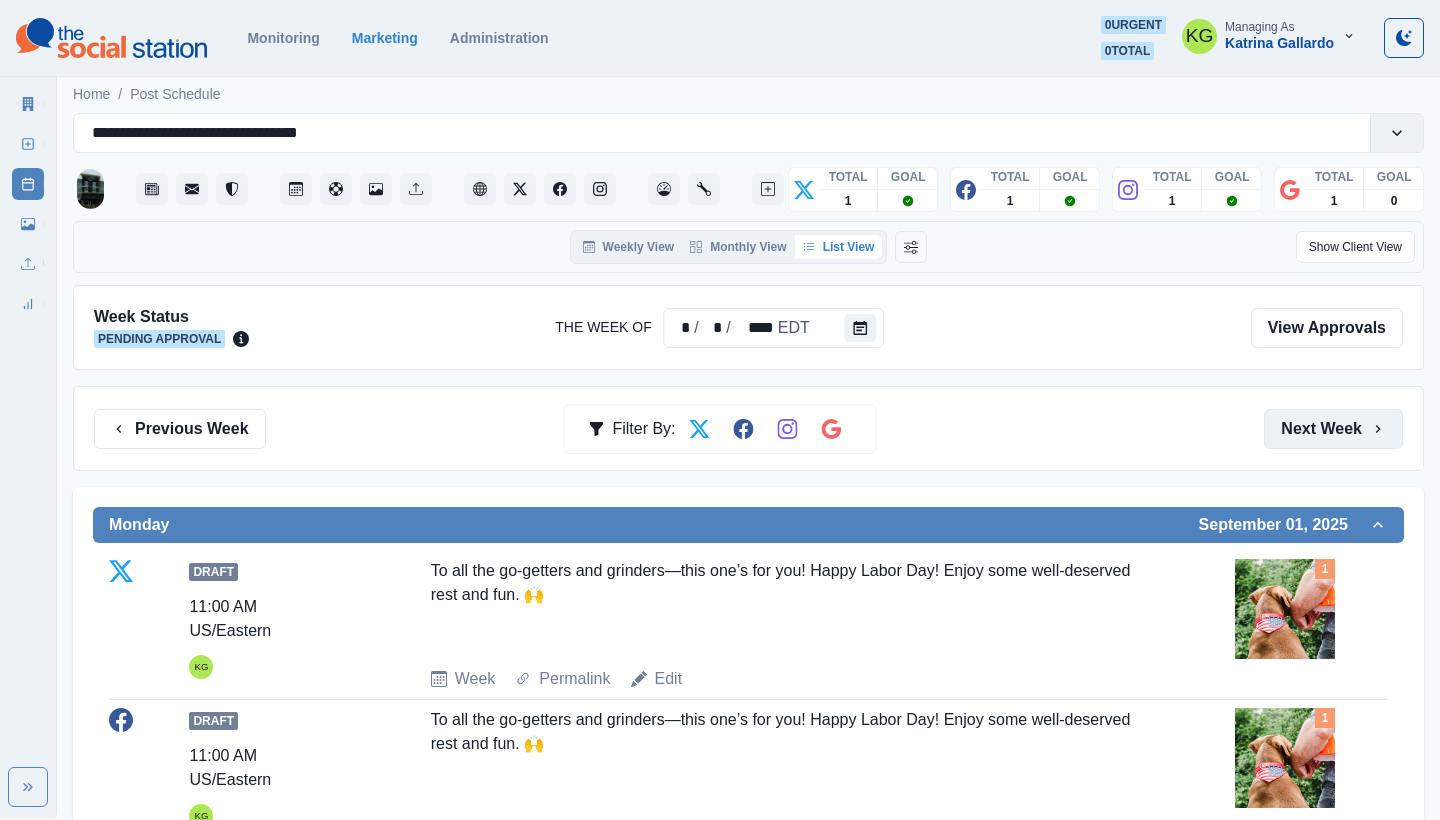 scroll, scrollTop: -1, scrollLeft: 0, axis: vertical 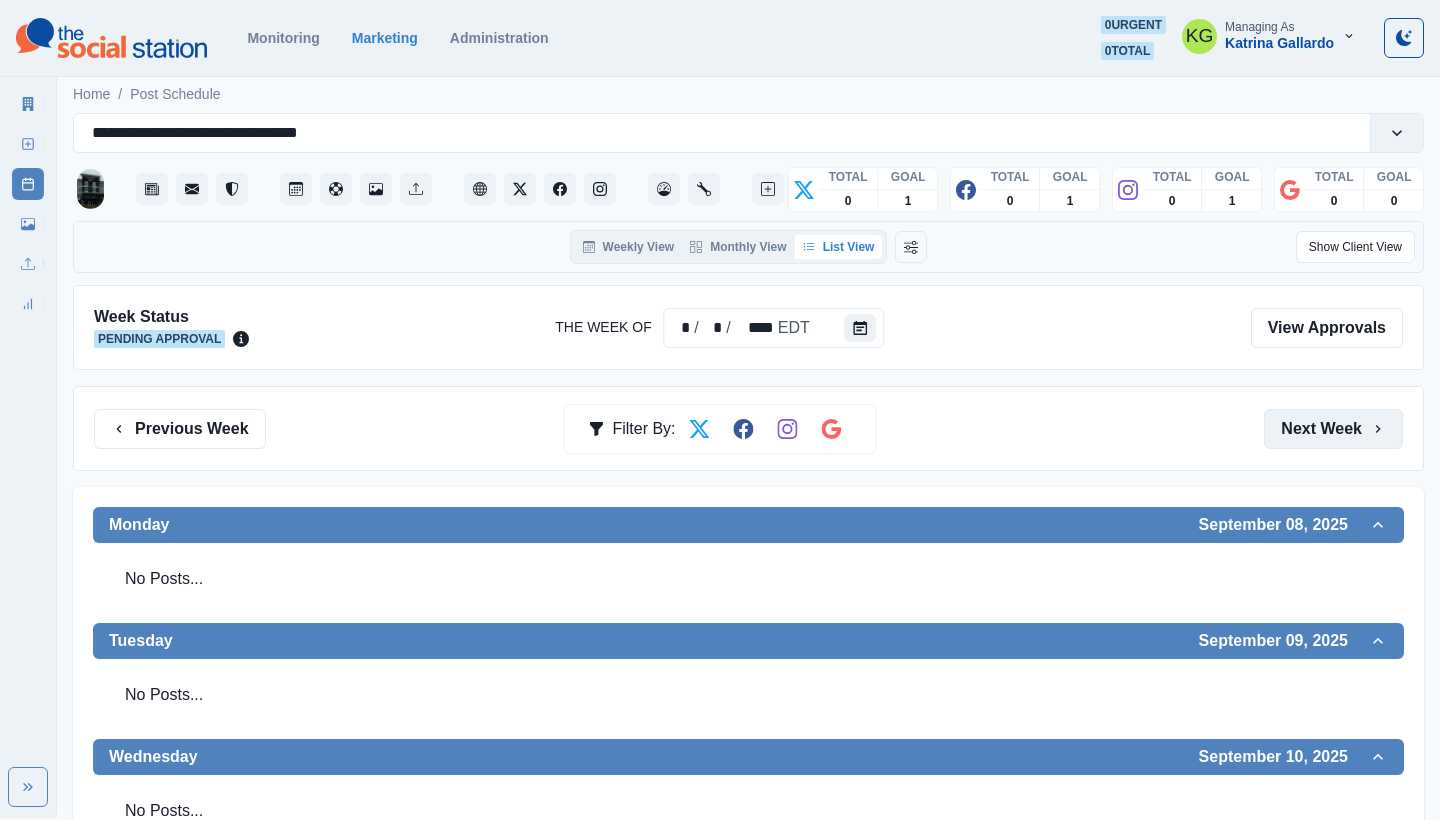 click on "Next Week" at bounding box center (1333, 429) 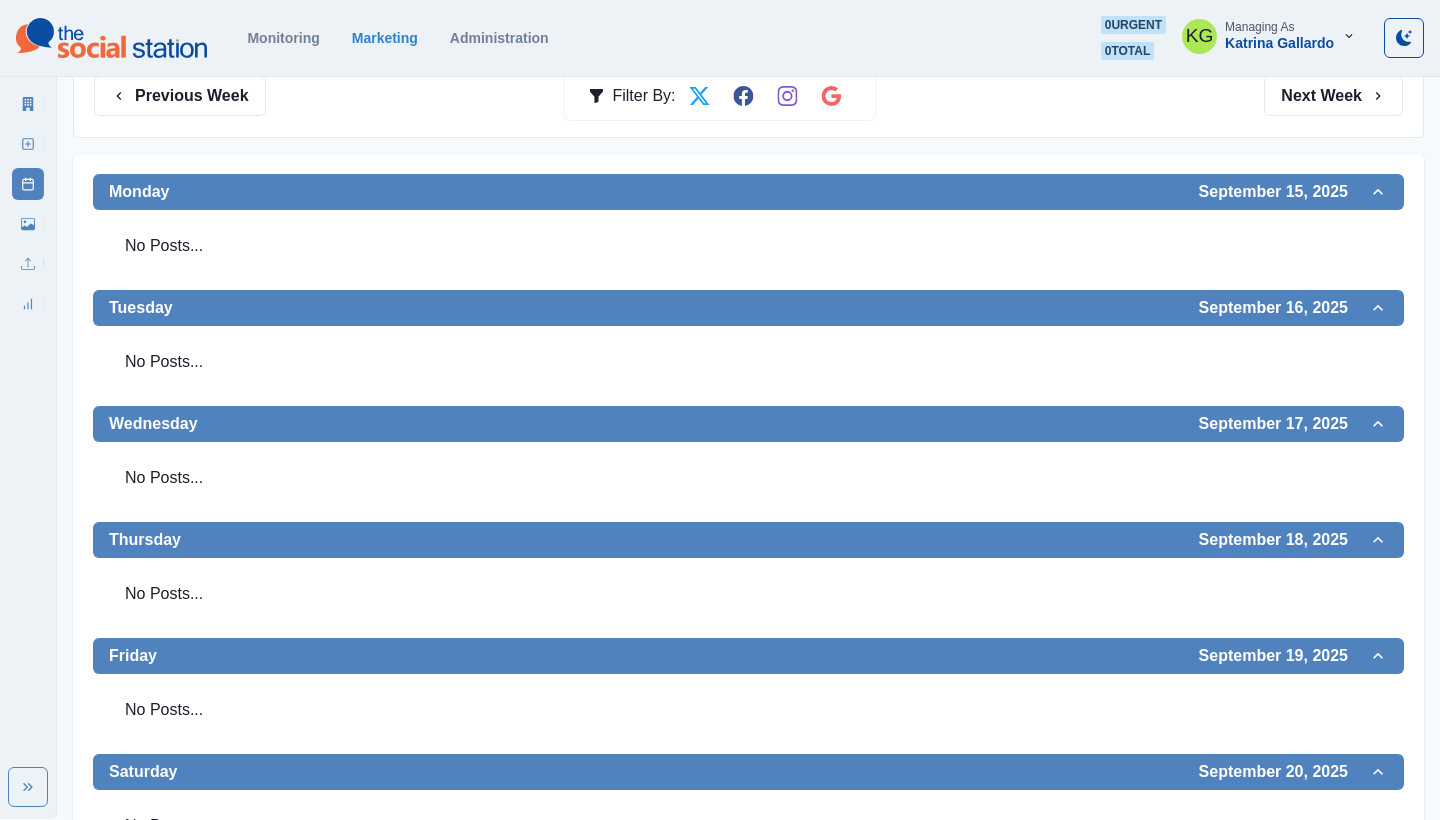 scroll, scrollTop: 108, scrollLeft: 0, axis: vertical 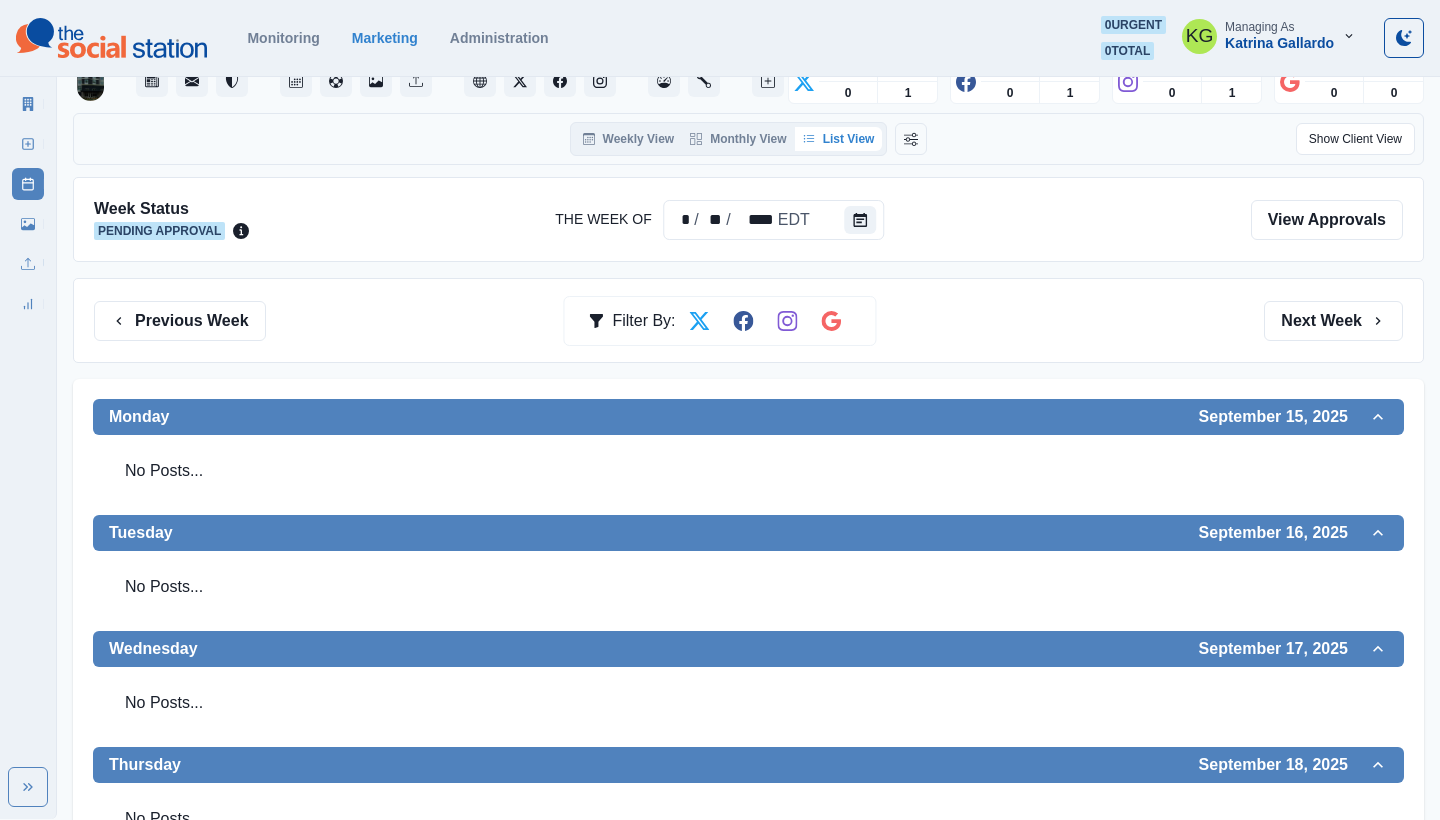 click on "Previous Week Filter By: Next Week" at bounding box center [748, 320] 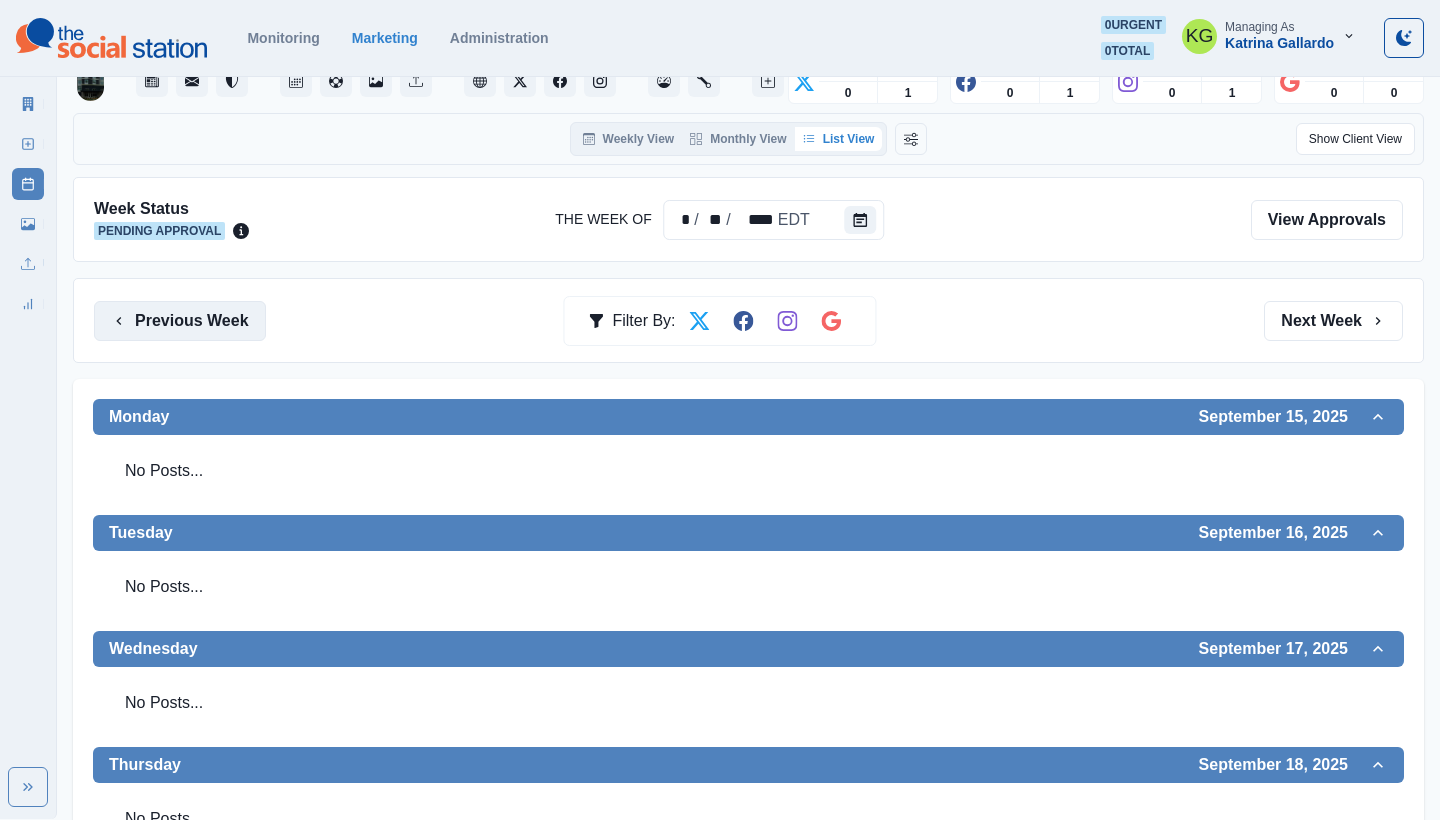 click on "Previous Week" at bounding box center (180, 321) 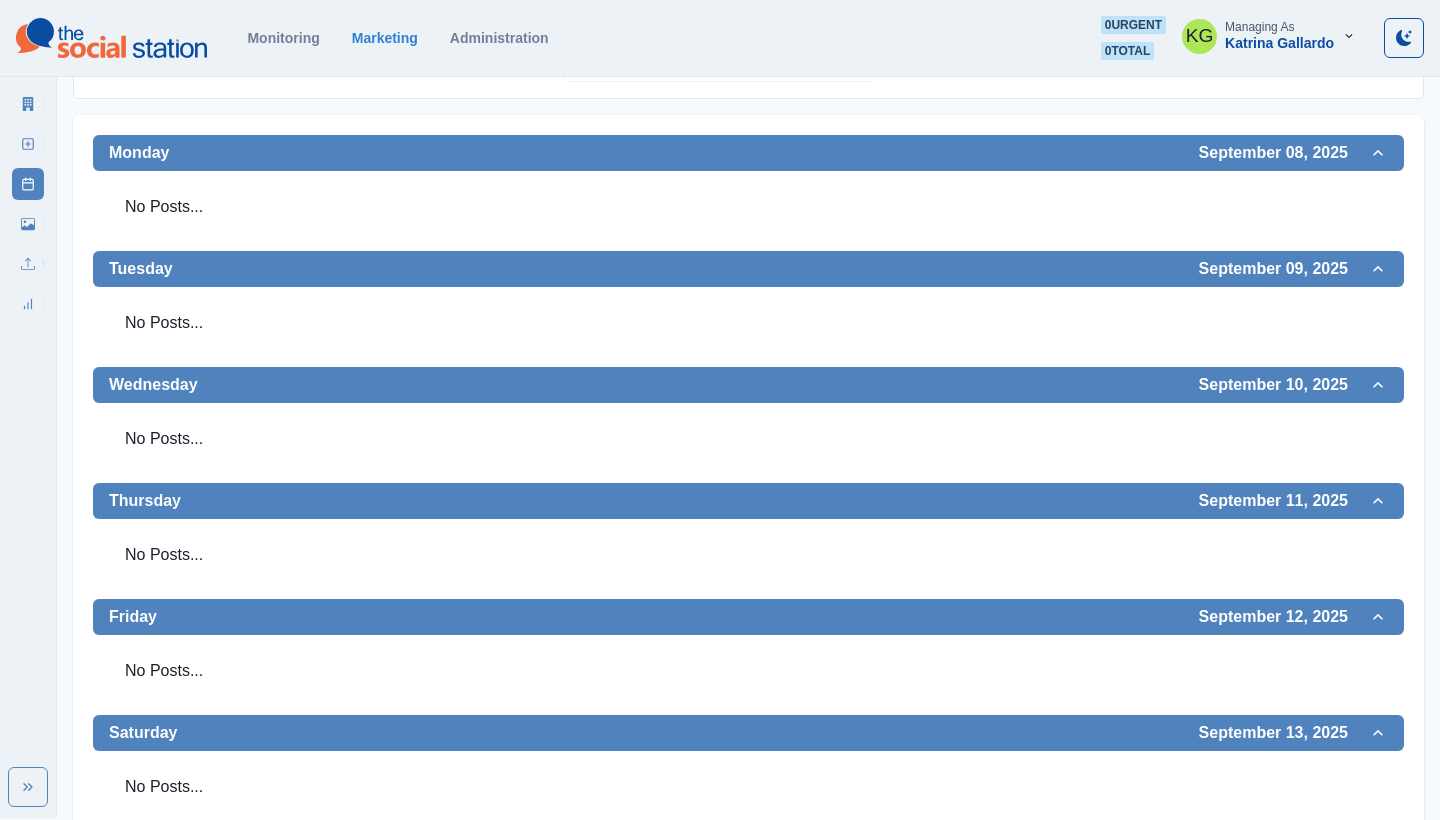 scroll, scrollTop: 0, scrollLeft: 0, axis: both 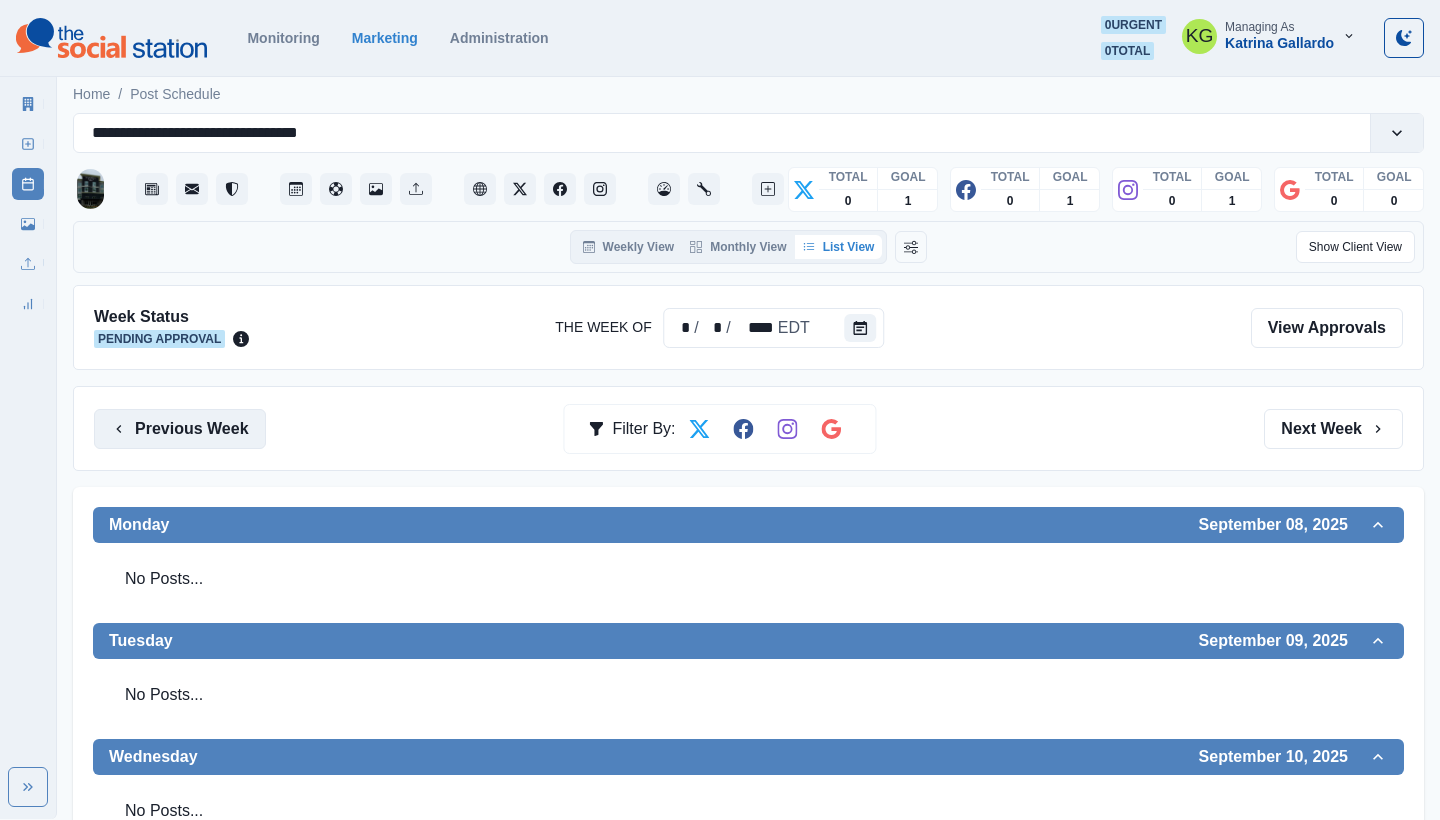 click on "Previous Week" at bounding box center [180, 429] 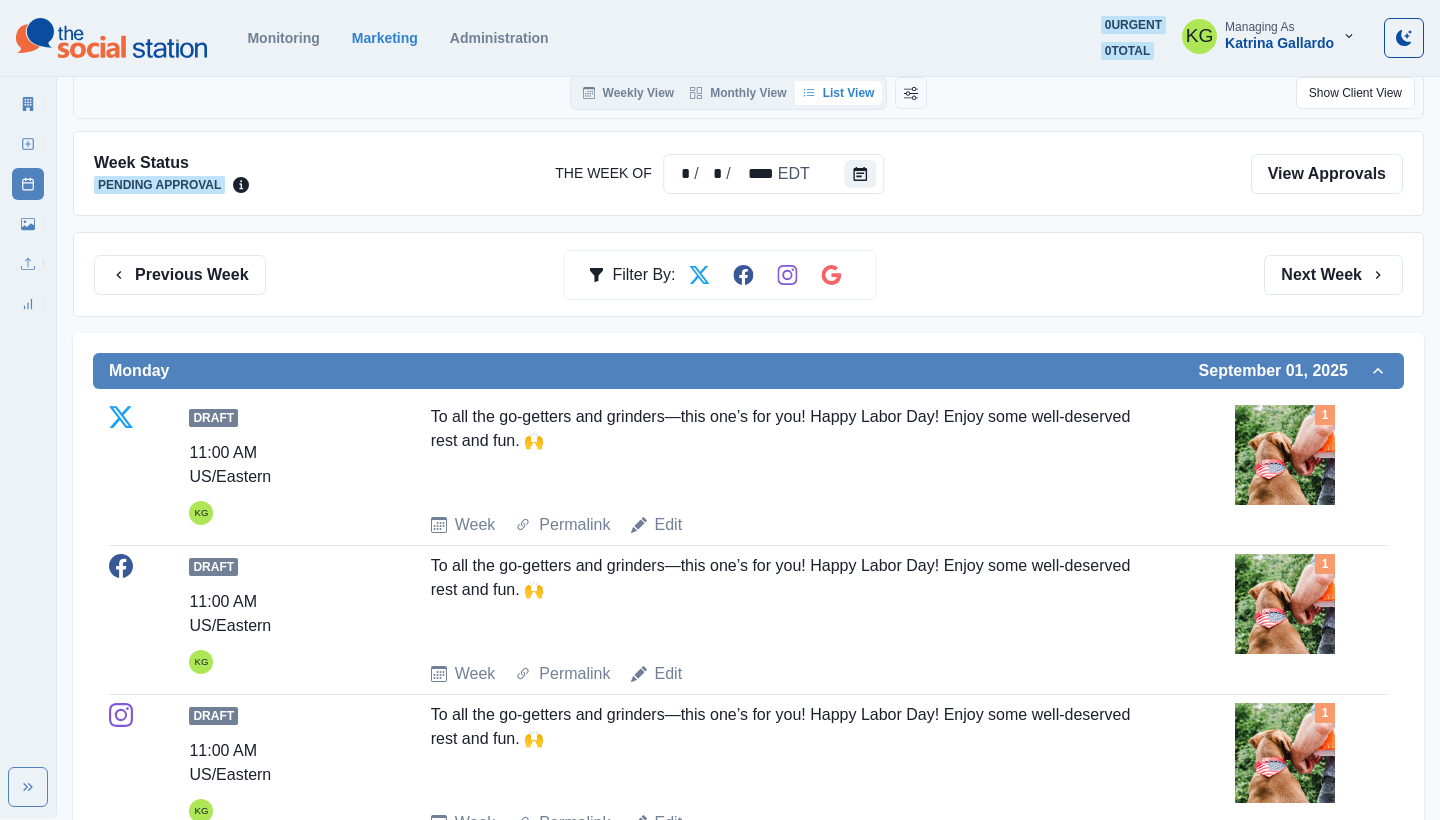scroll, scrollTop: 155, scrollLeft: 0, axis: vertical 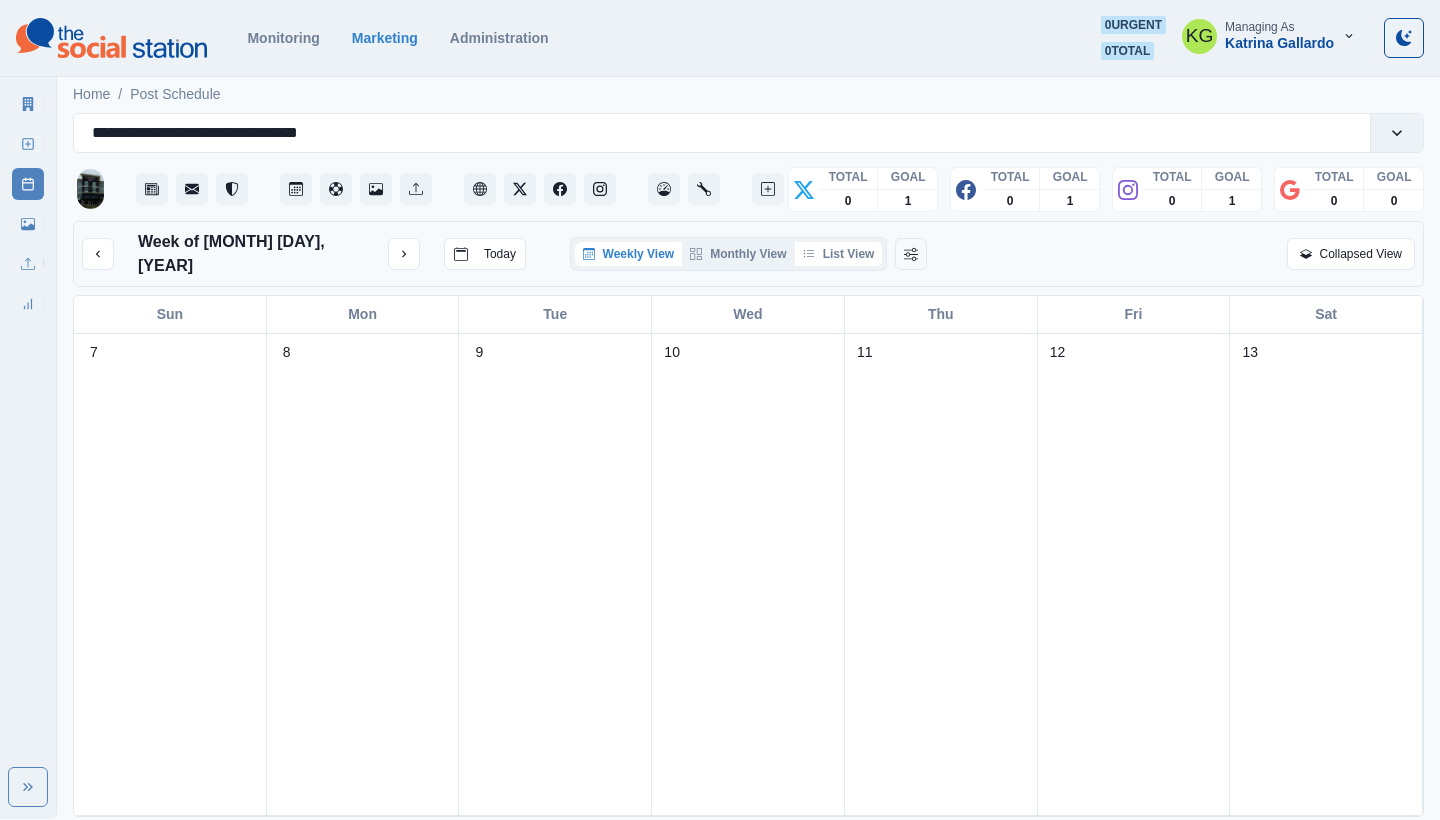 click on "List View" at bounding box center (839, 254) 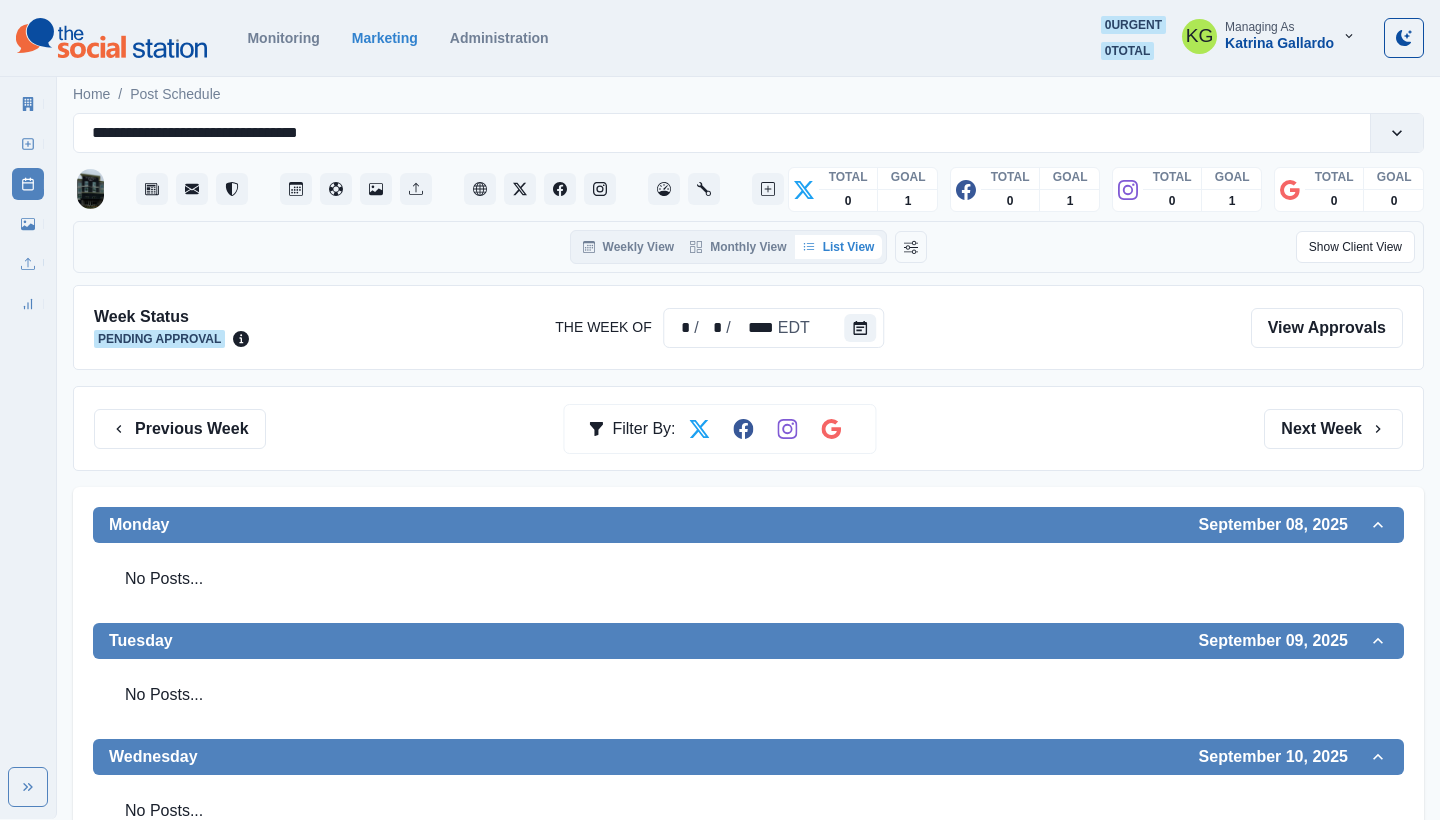 scroll, scrollTop: 0, scrollLeft: 0, axis: both 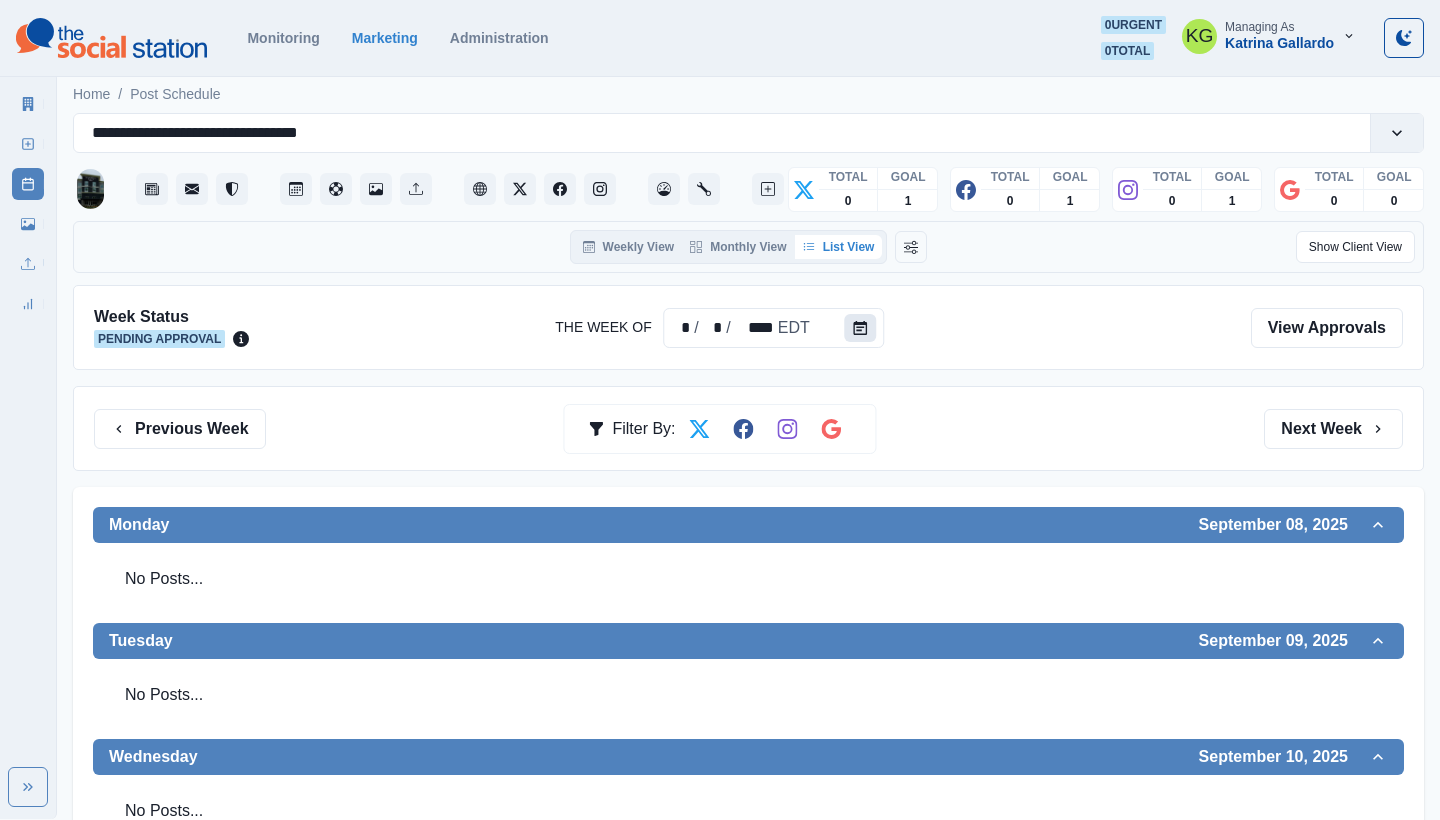 click at bounding box center [861, 328] 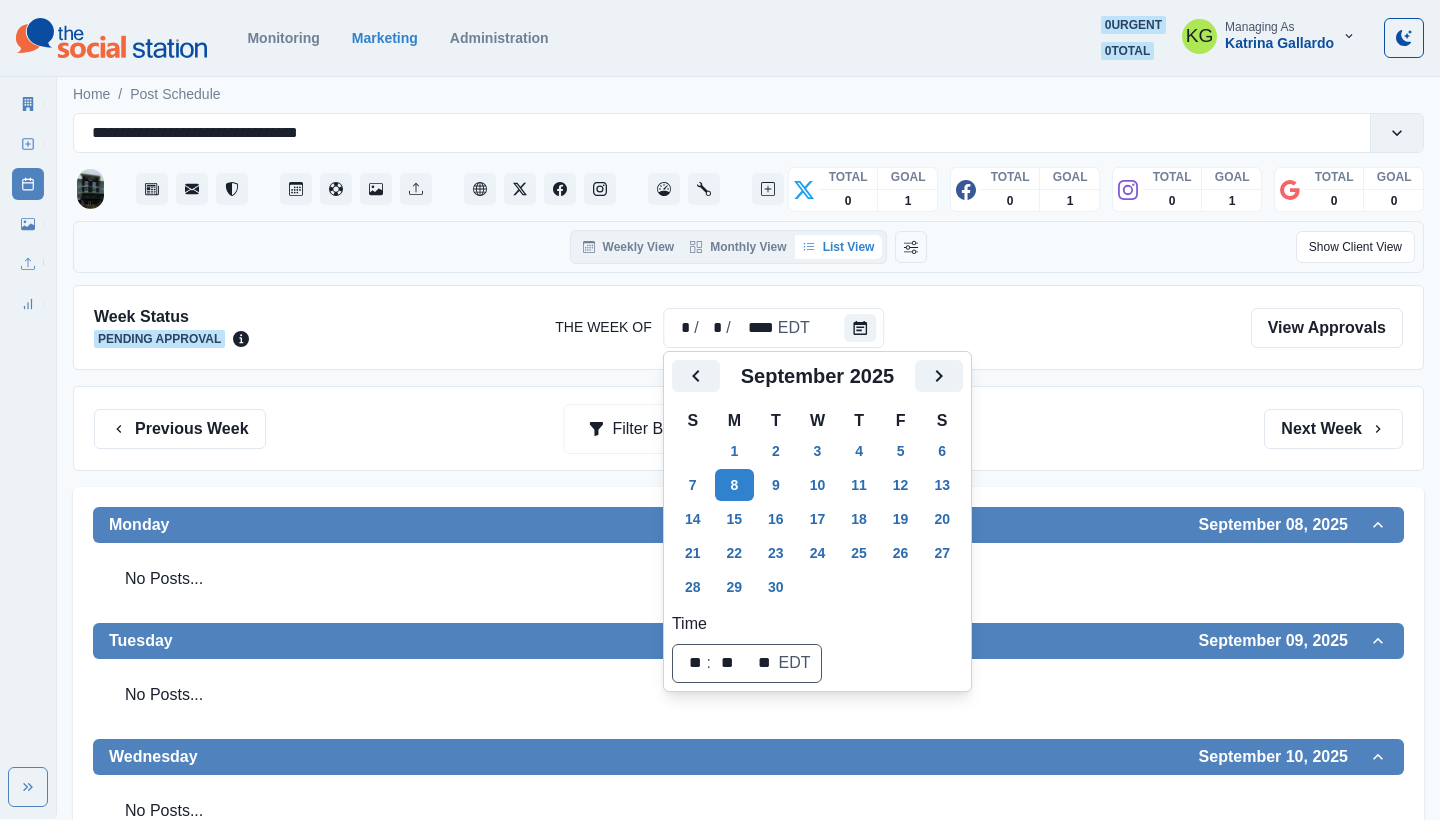 click on "September 2025" at bounding box center [817, 384] 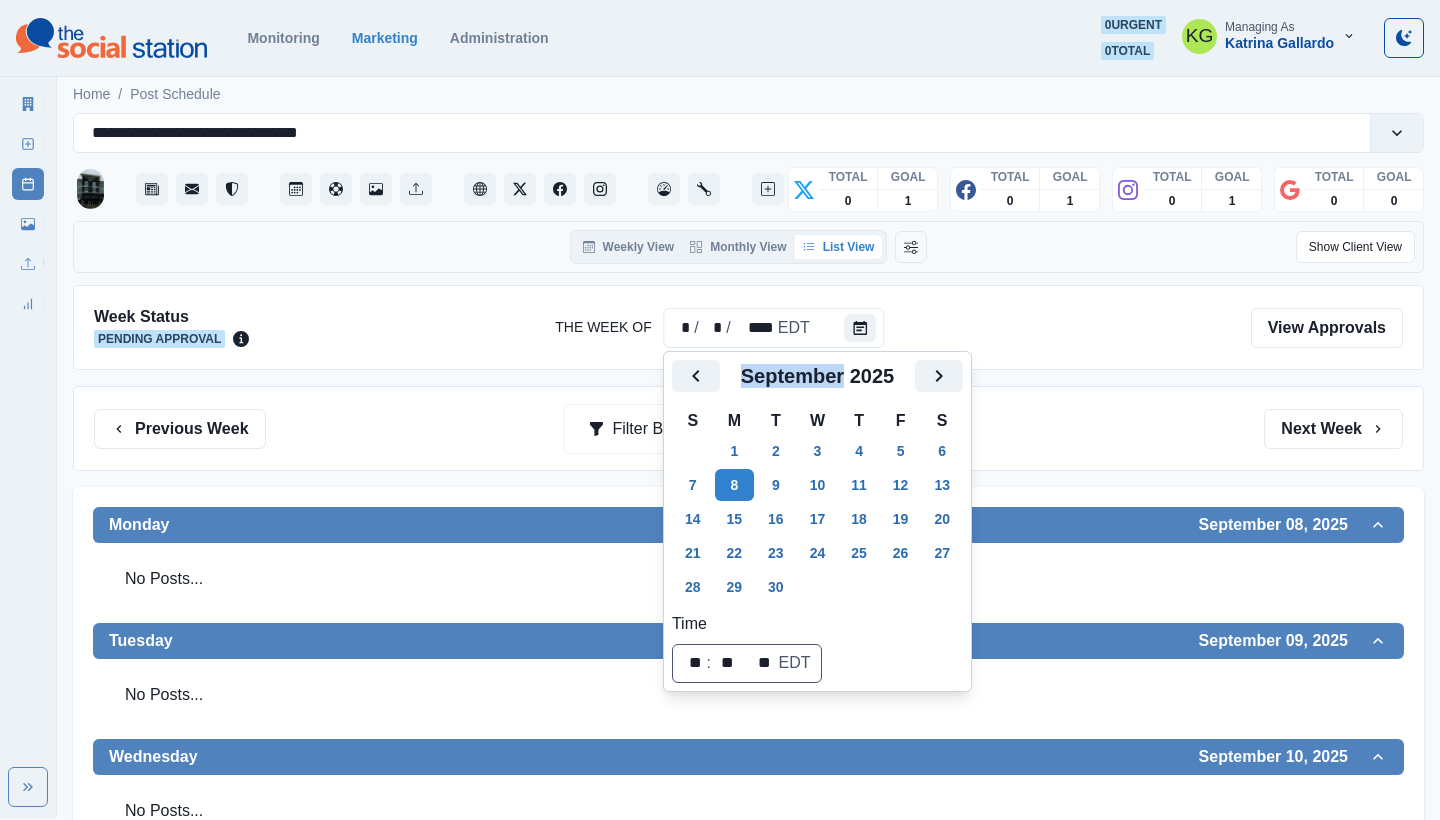 click on "September 2025" at bounding box center (817, 384) 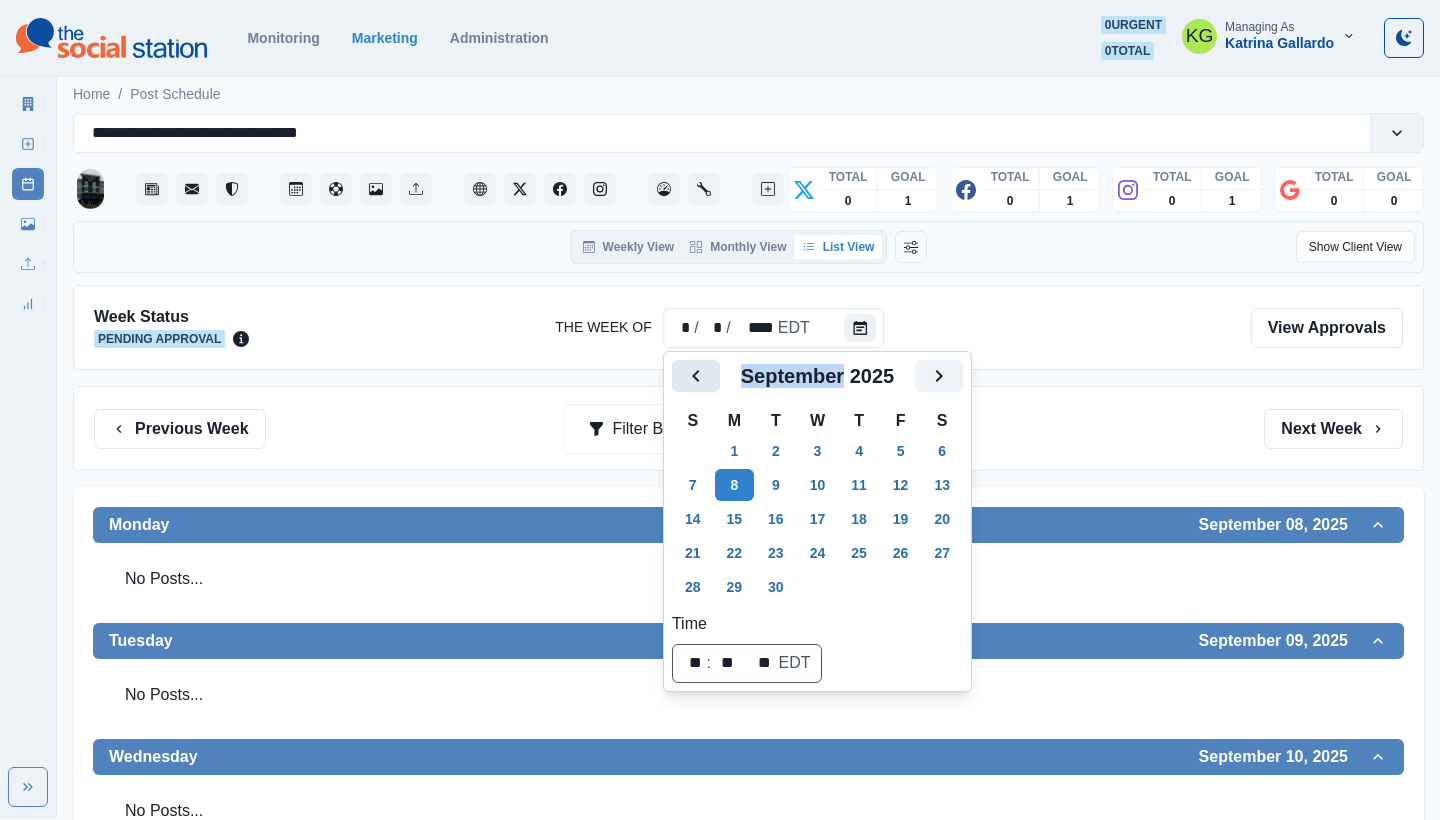 click 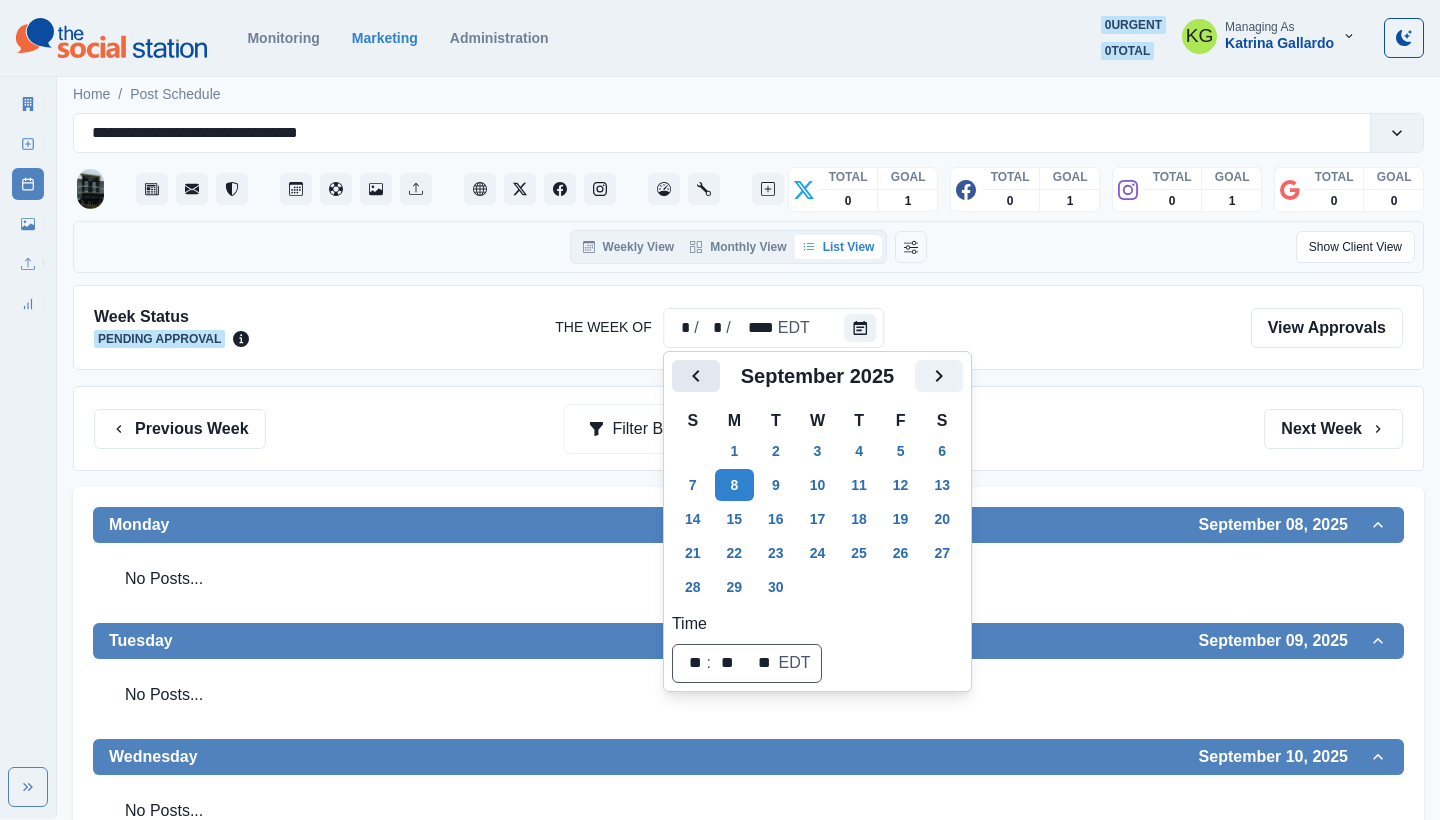 click 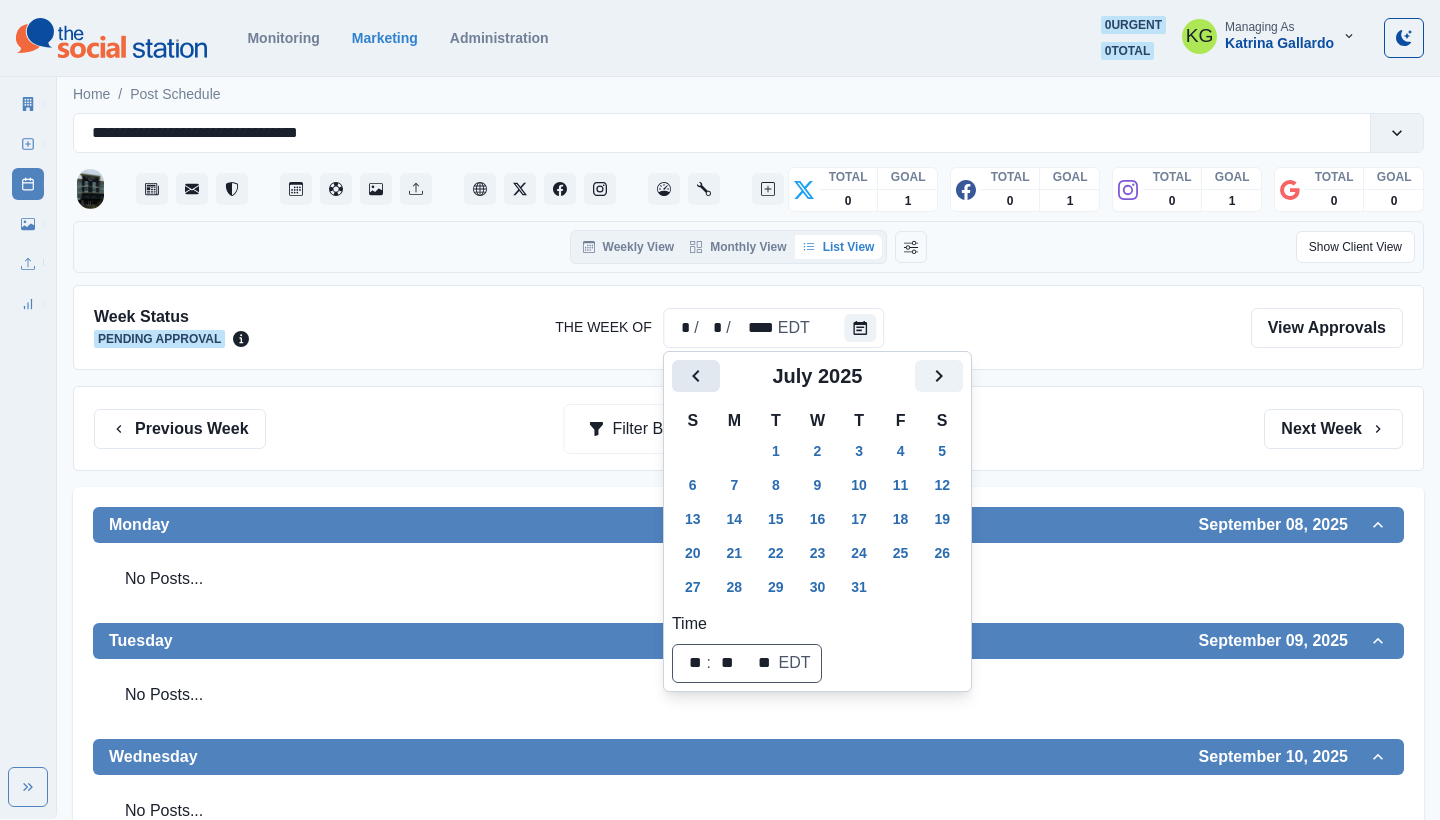 click 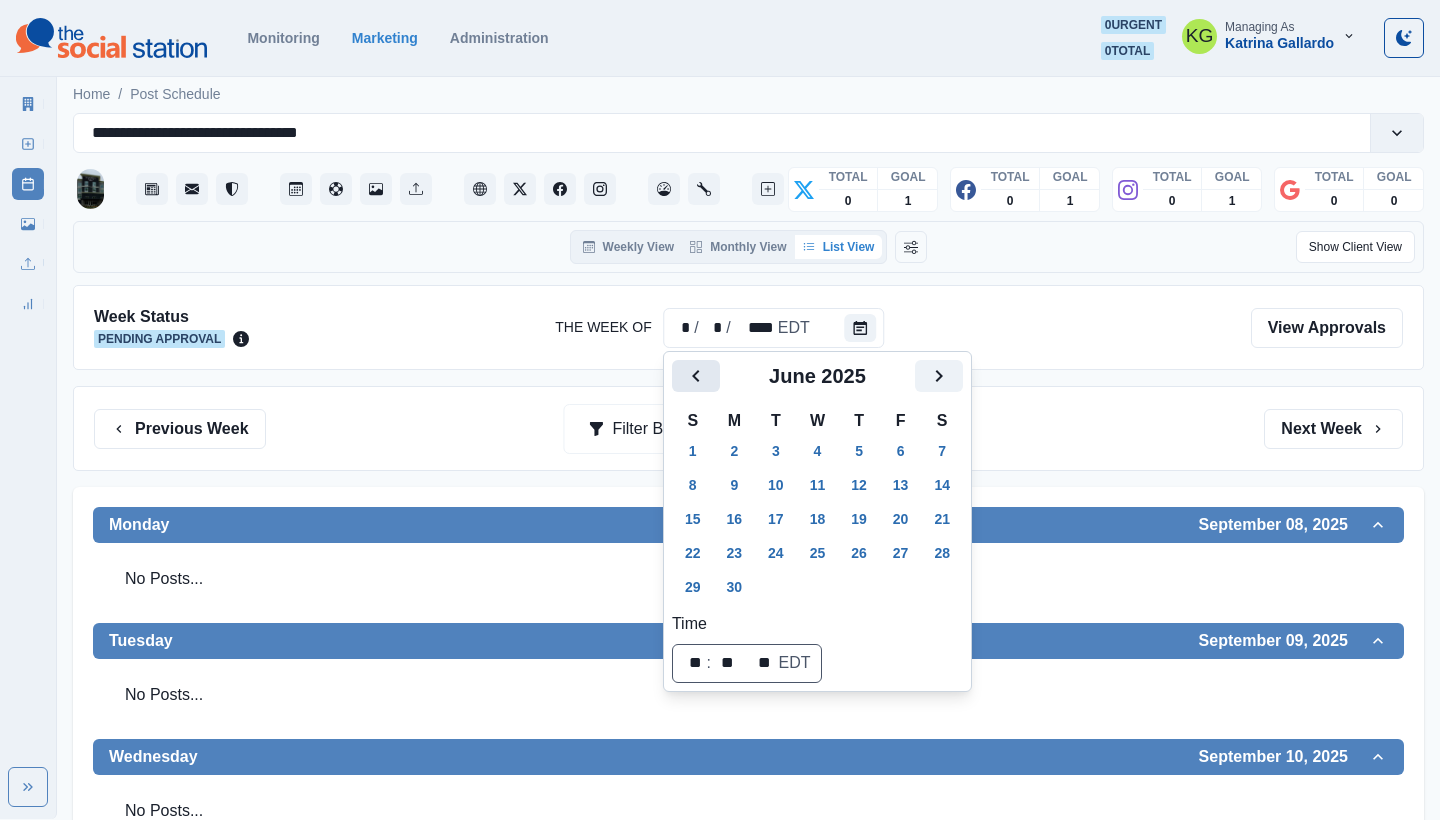 click 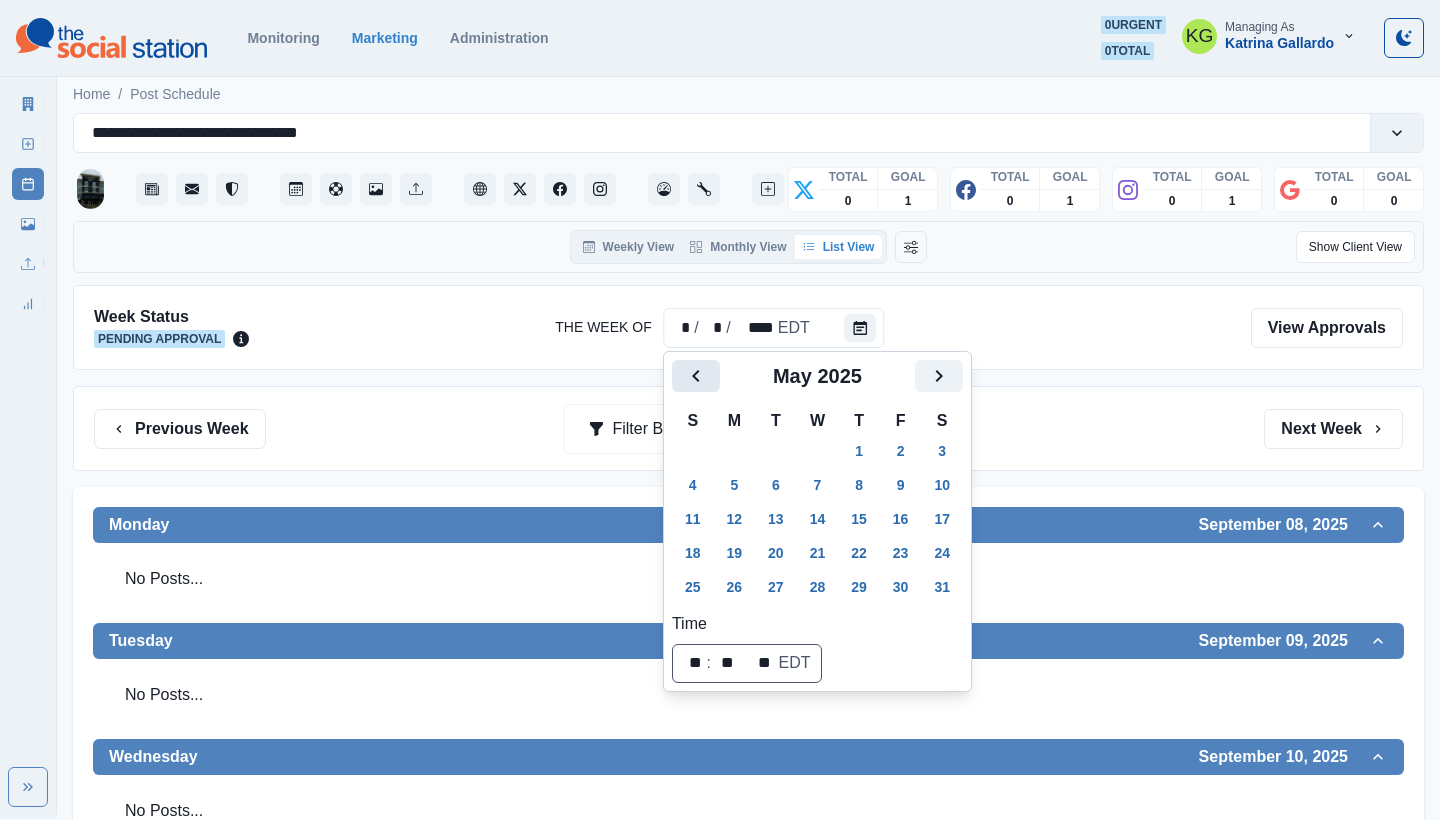 click 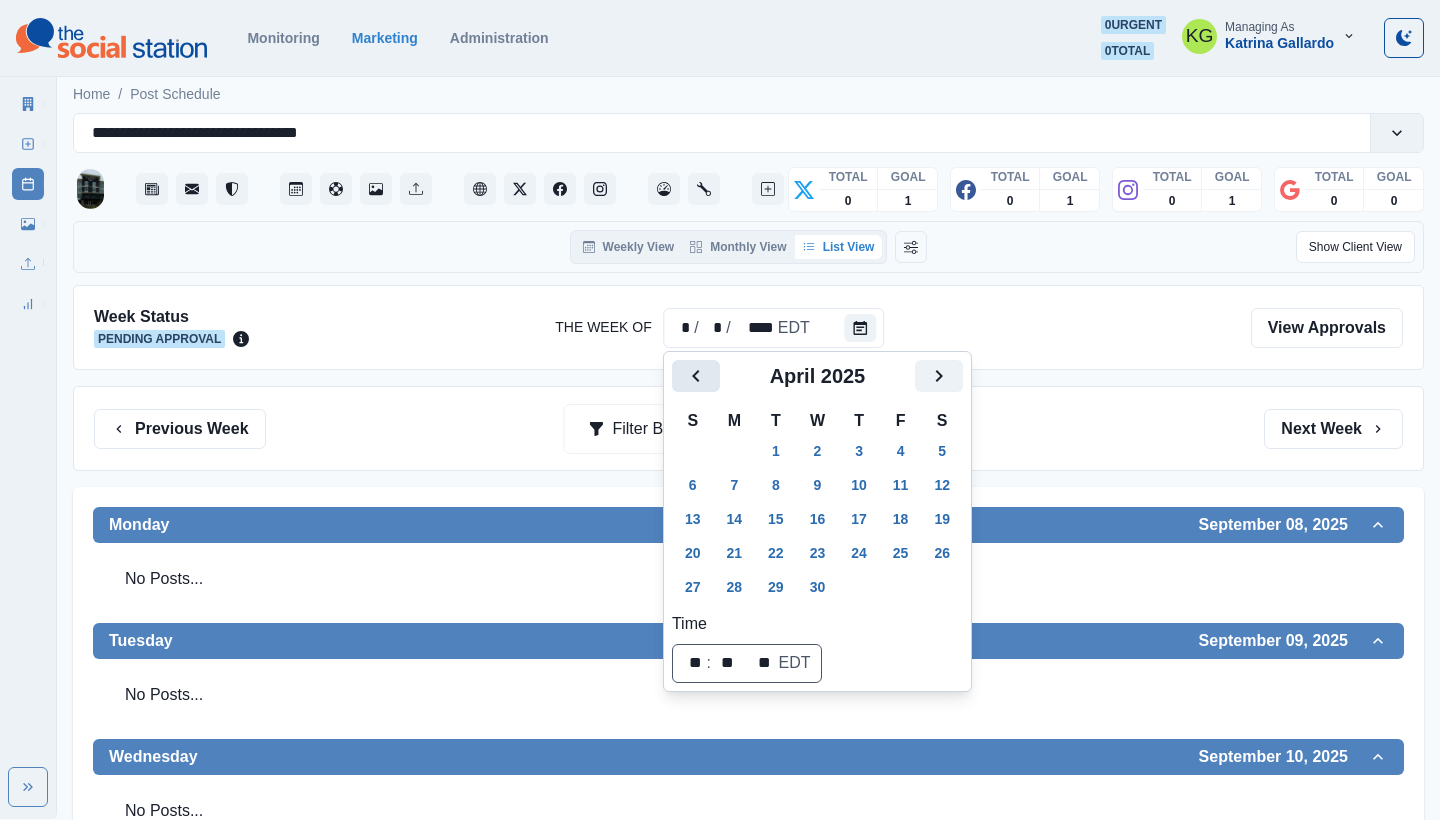 click 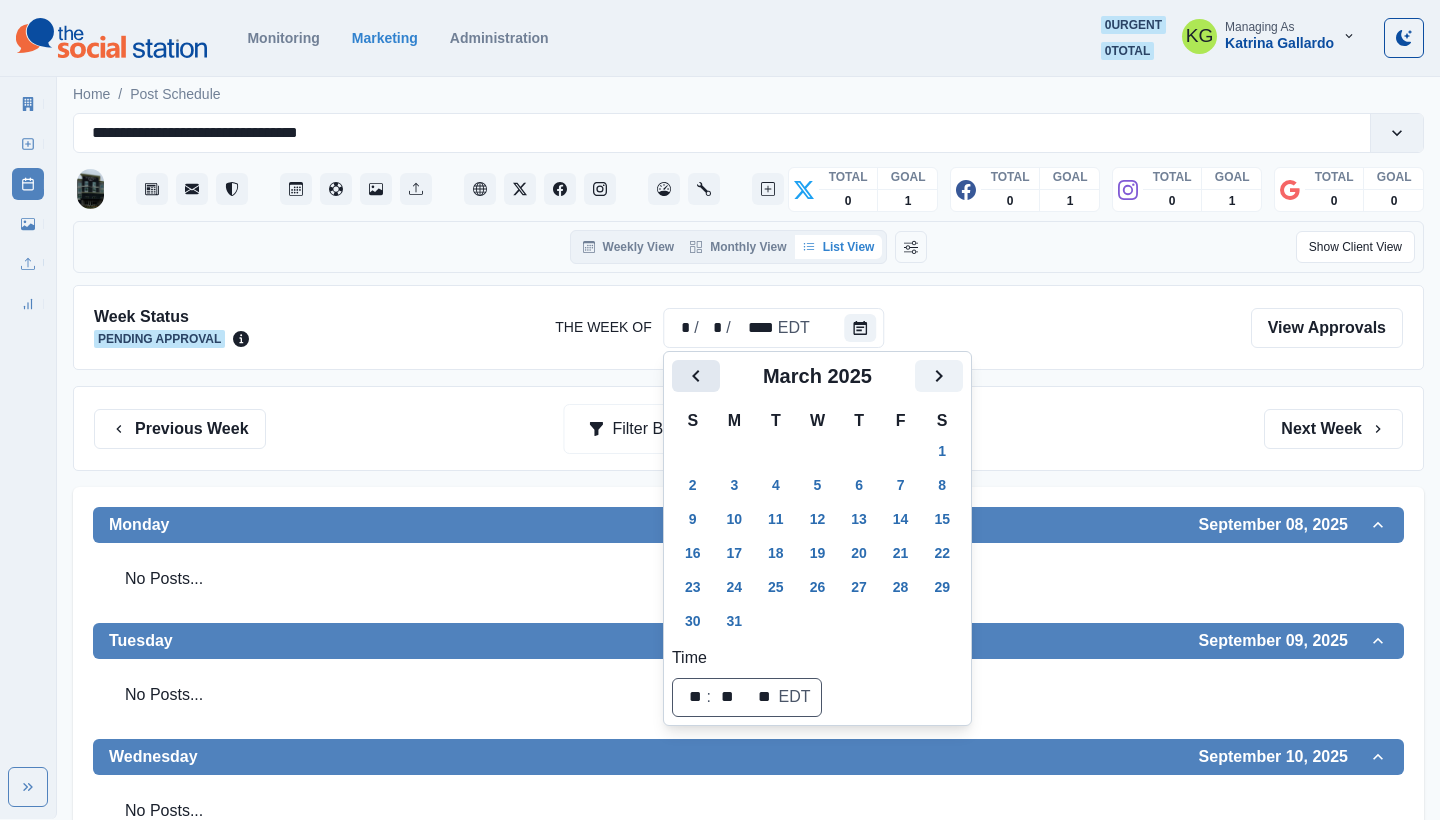 click 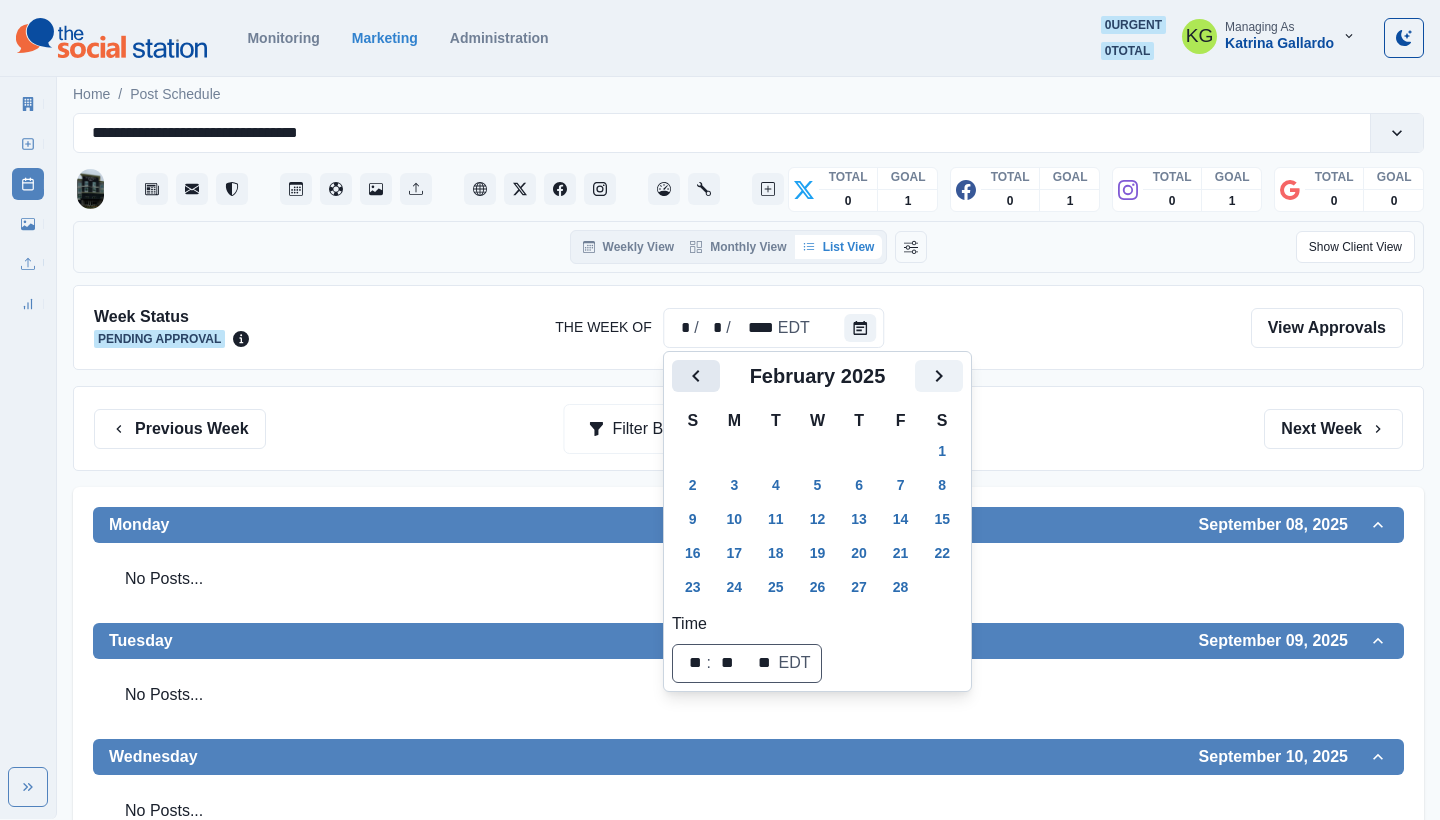 click 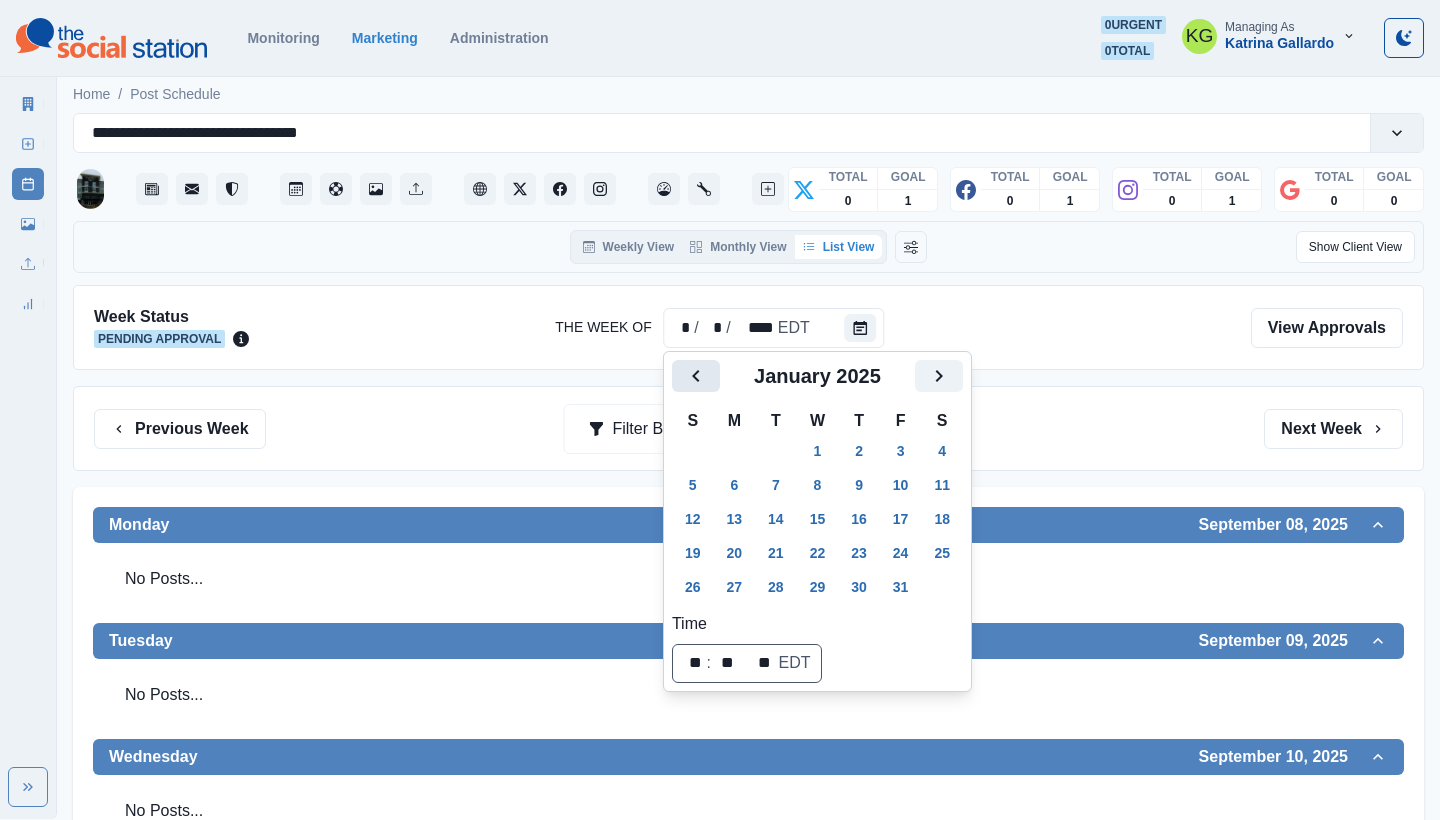 click 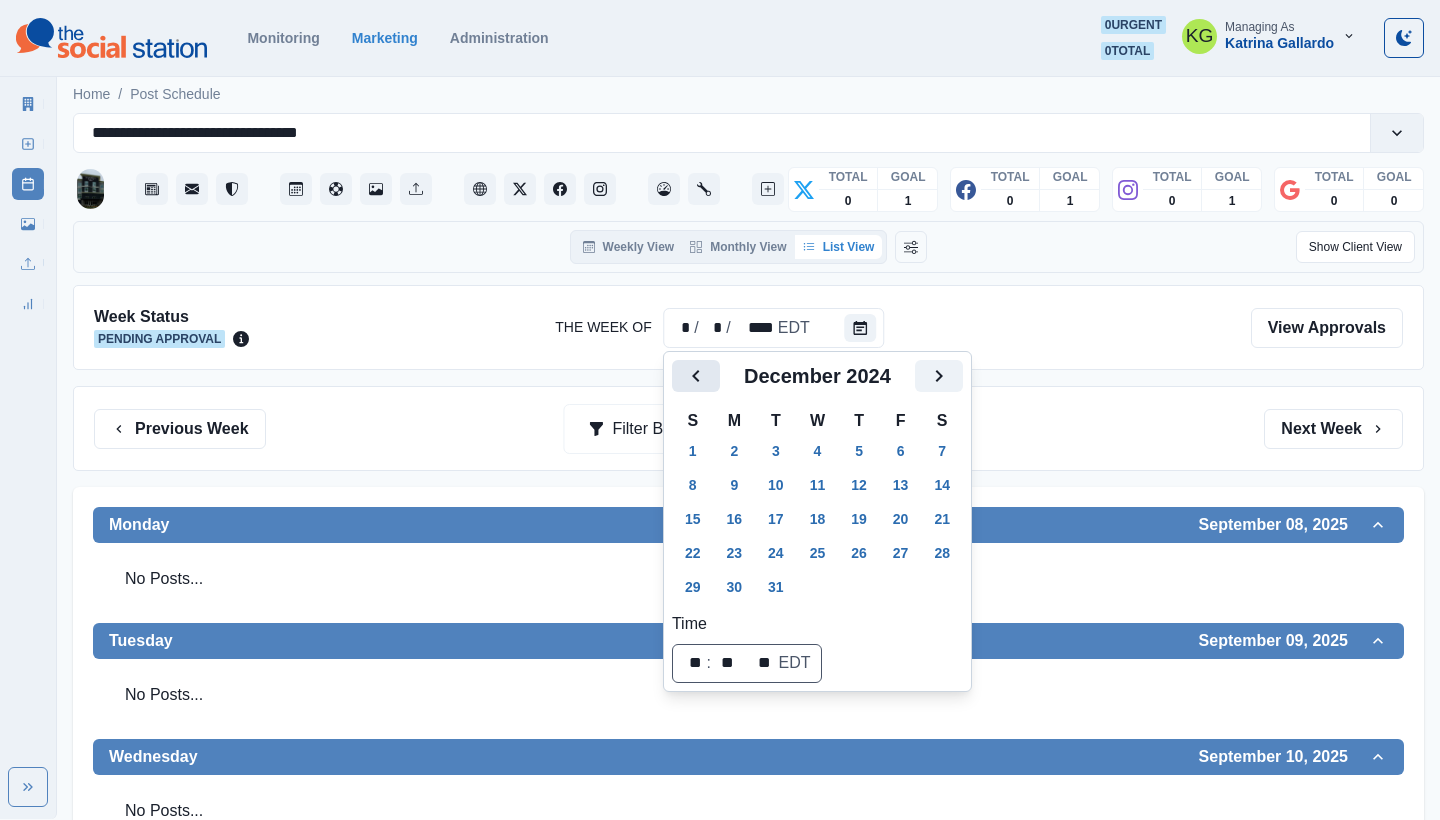 click 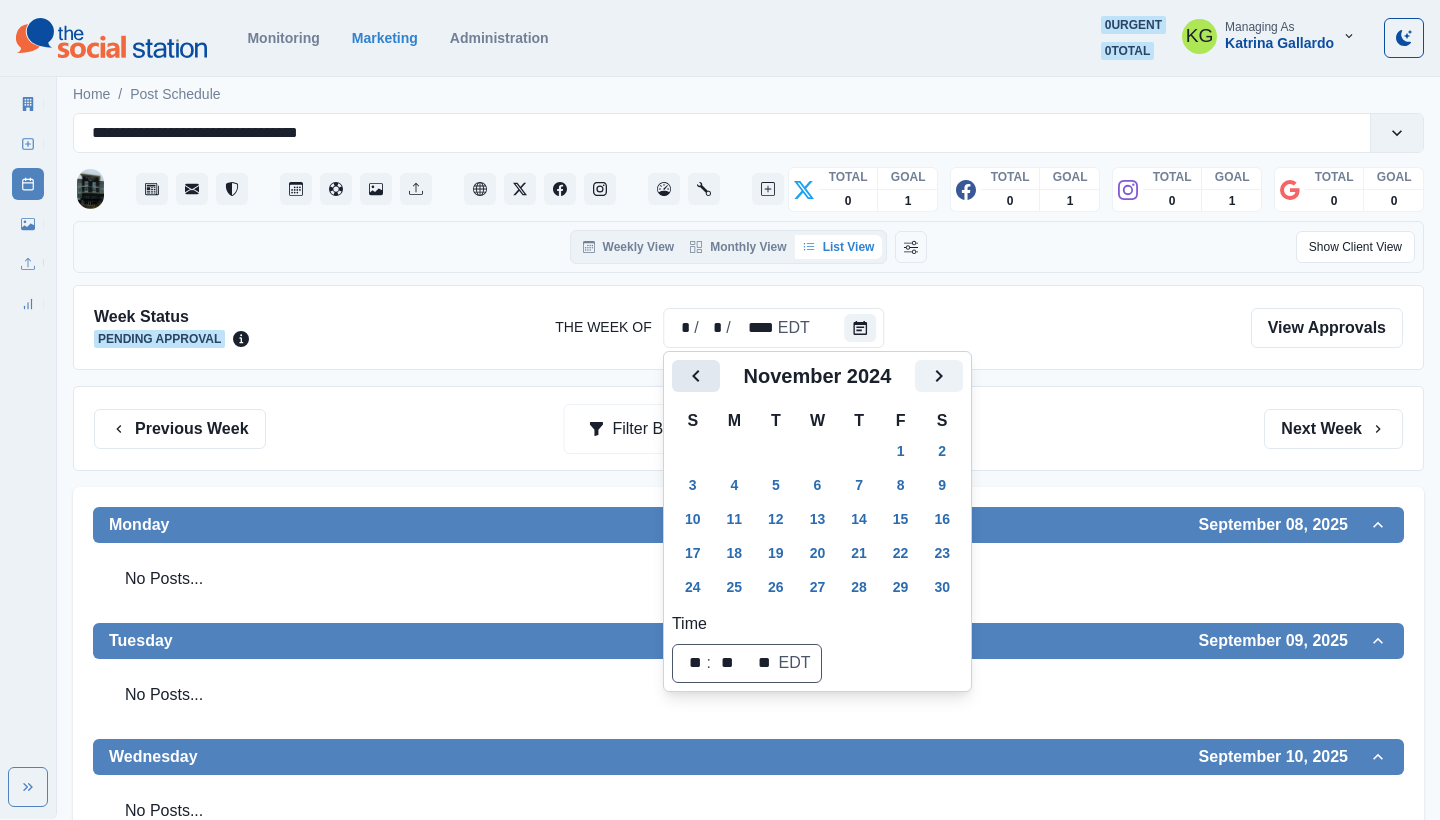 click 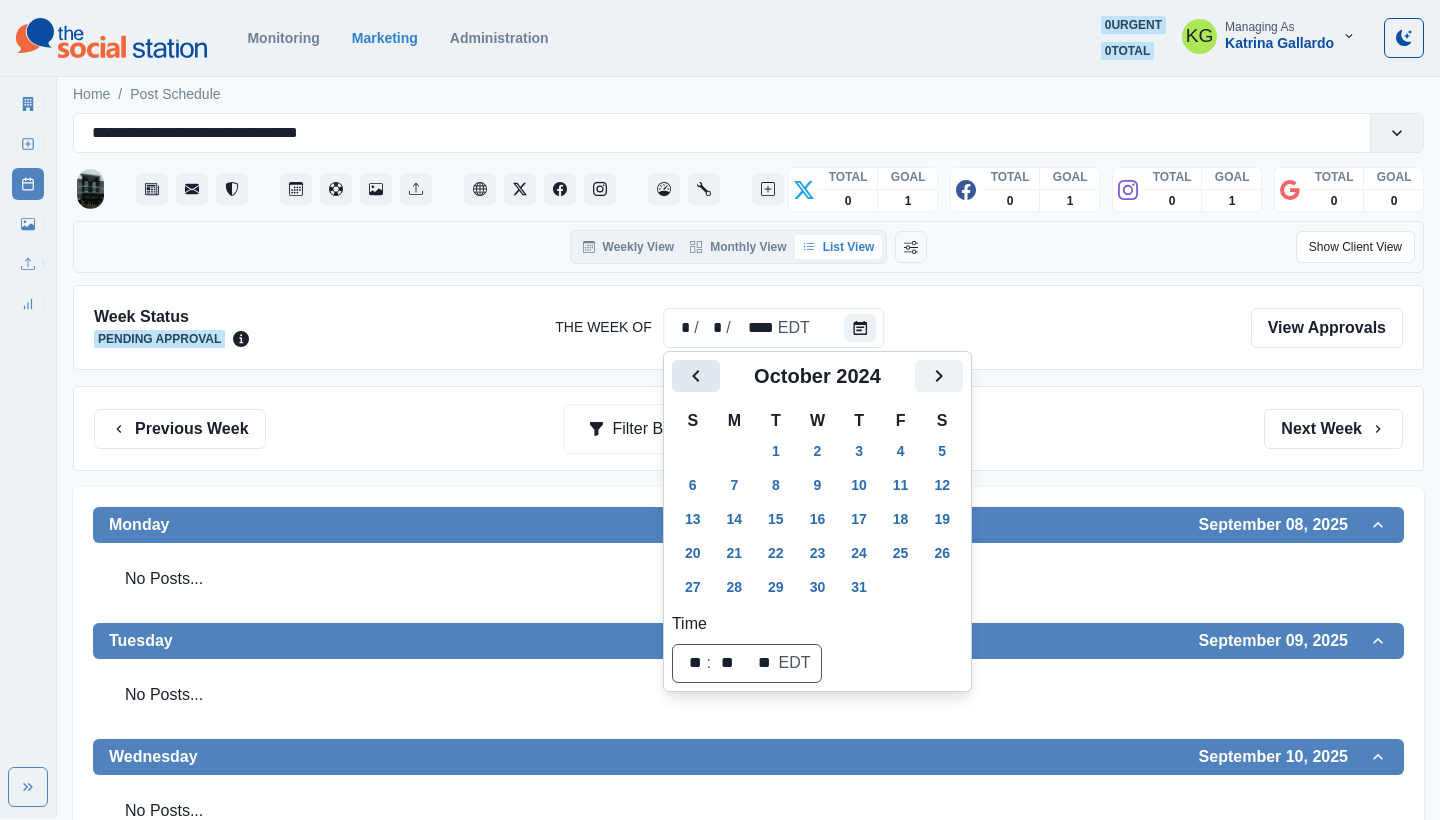 click 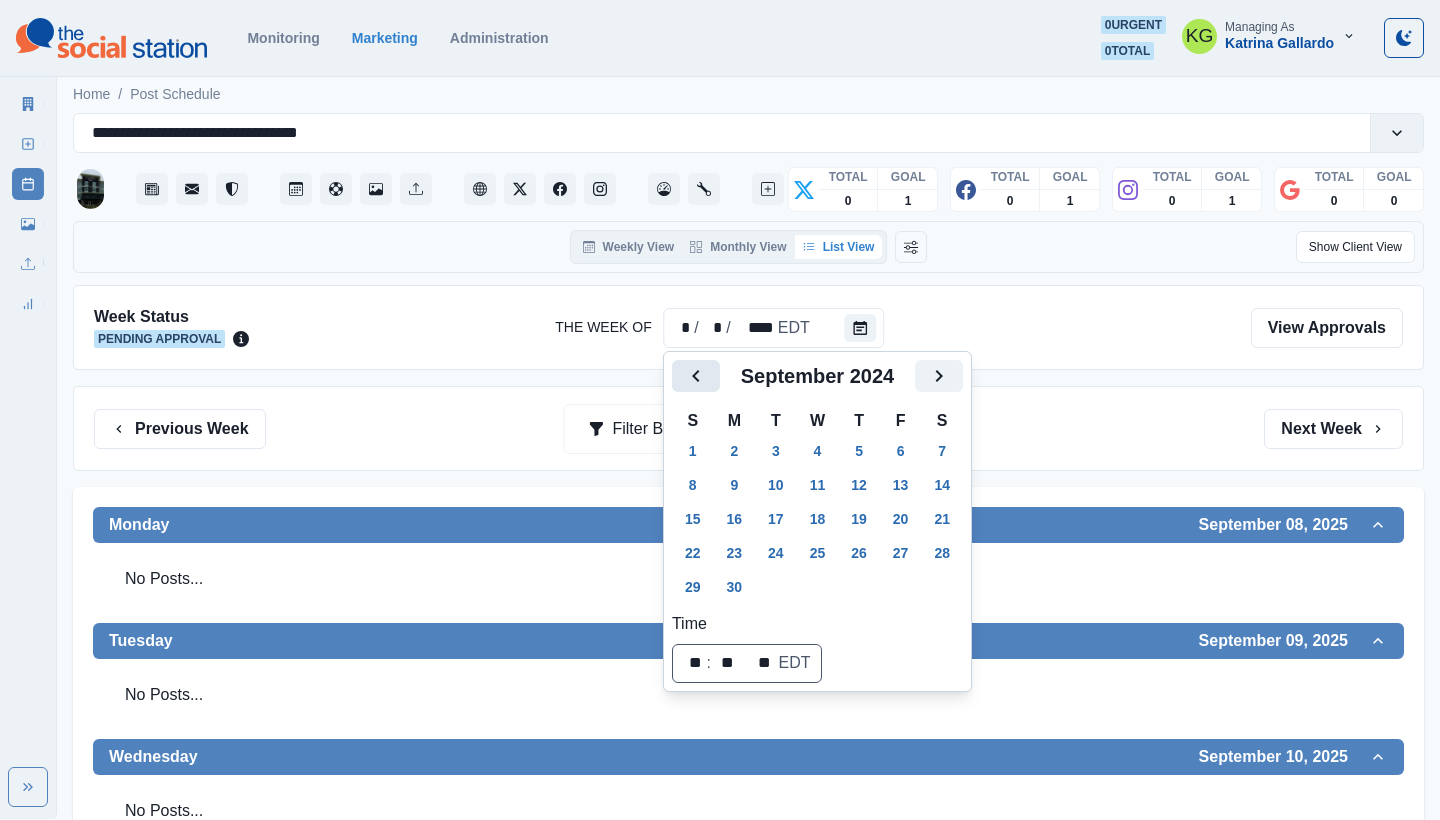 click 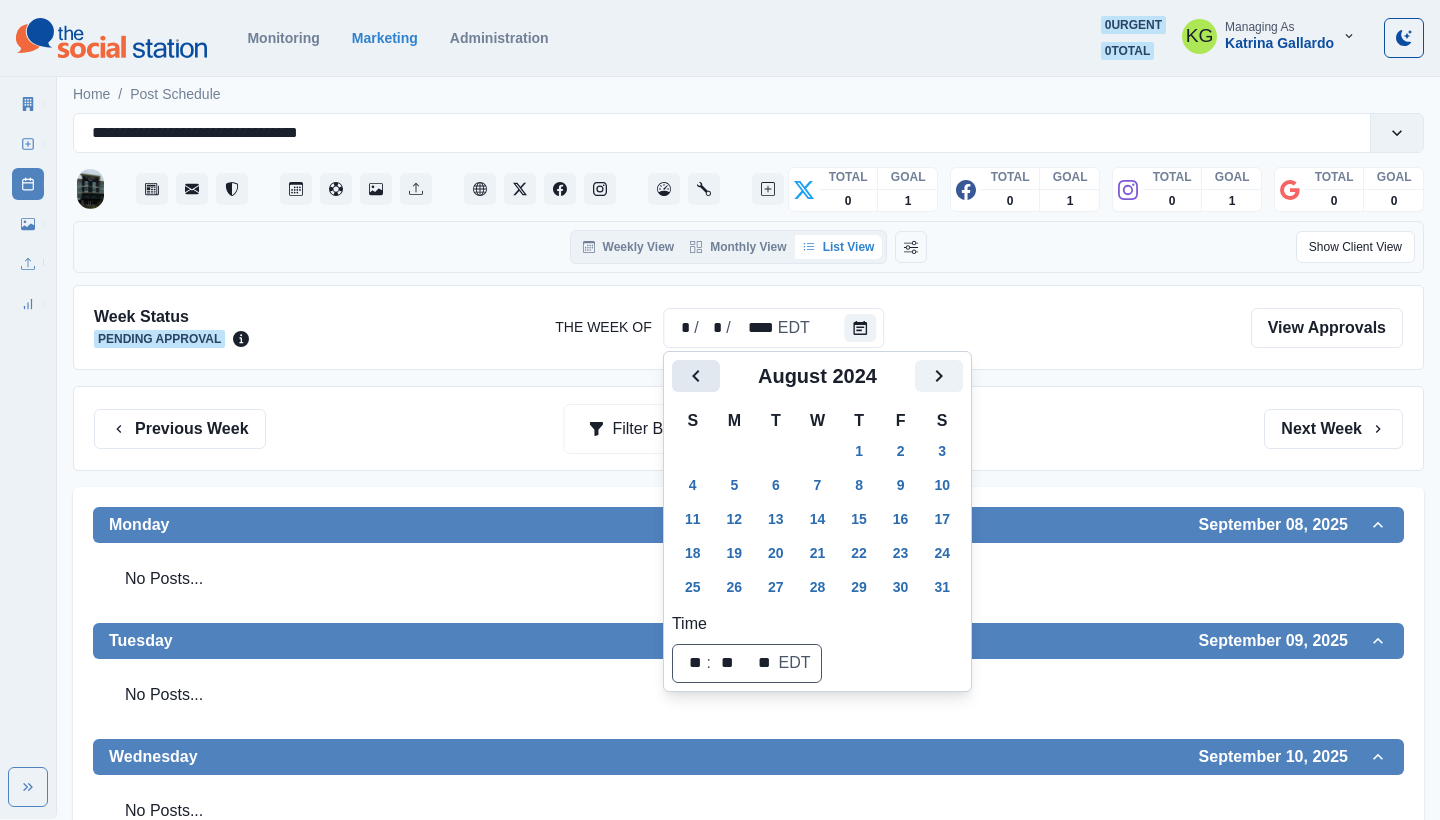 click 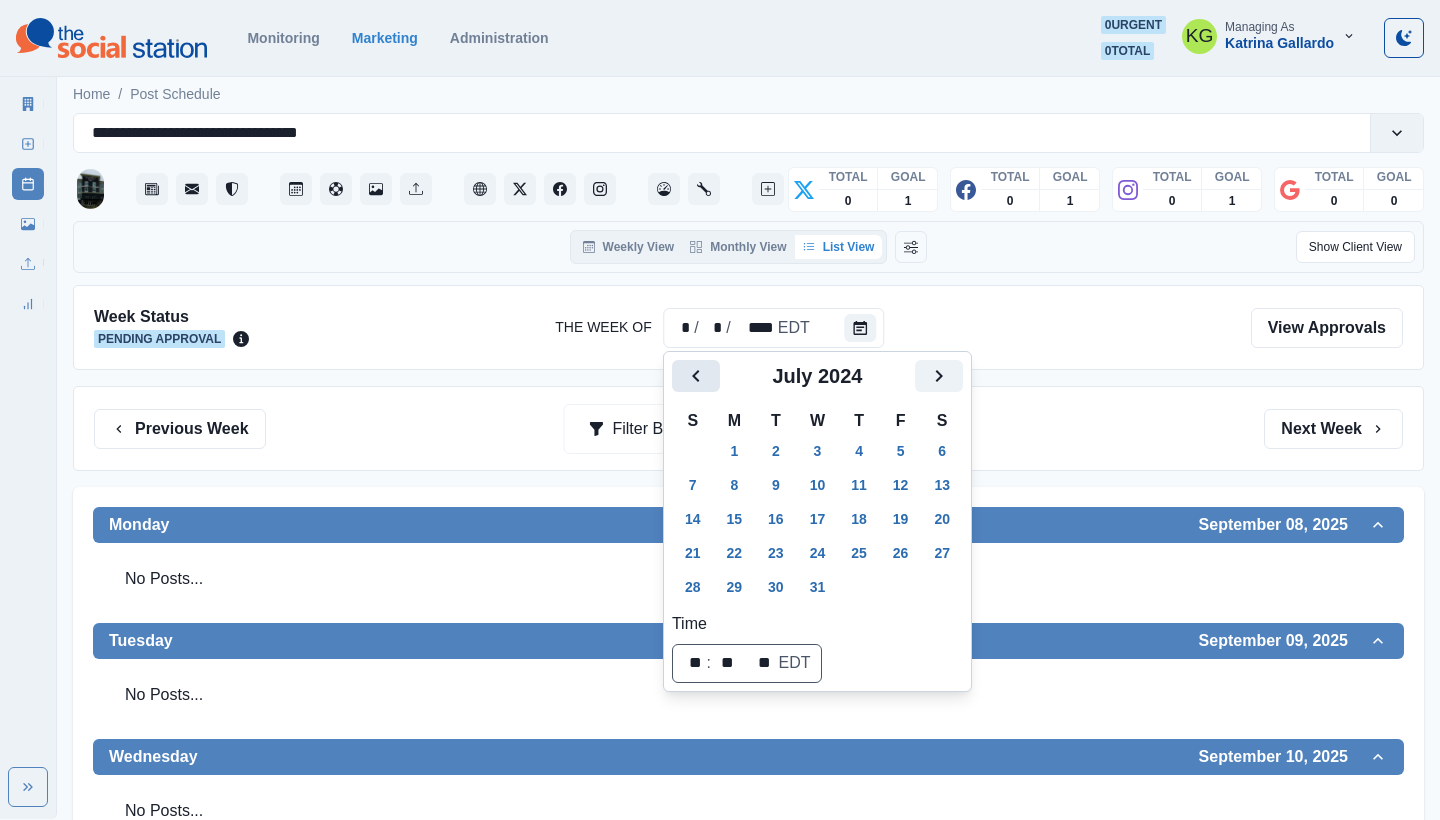 click 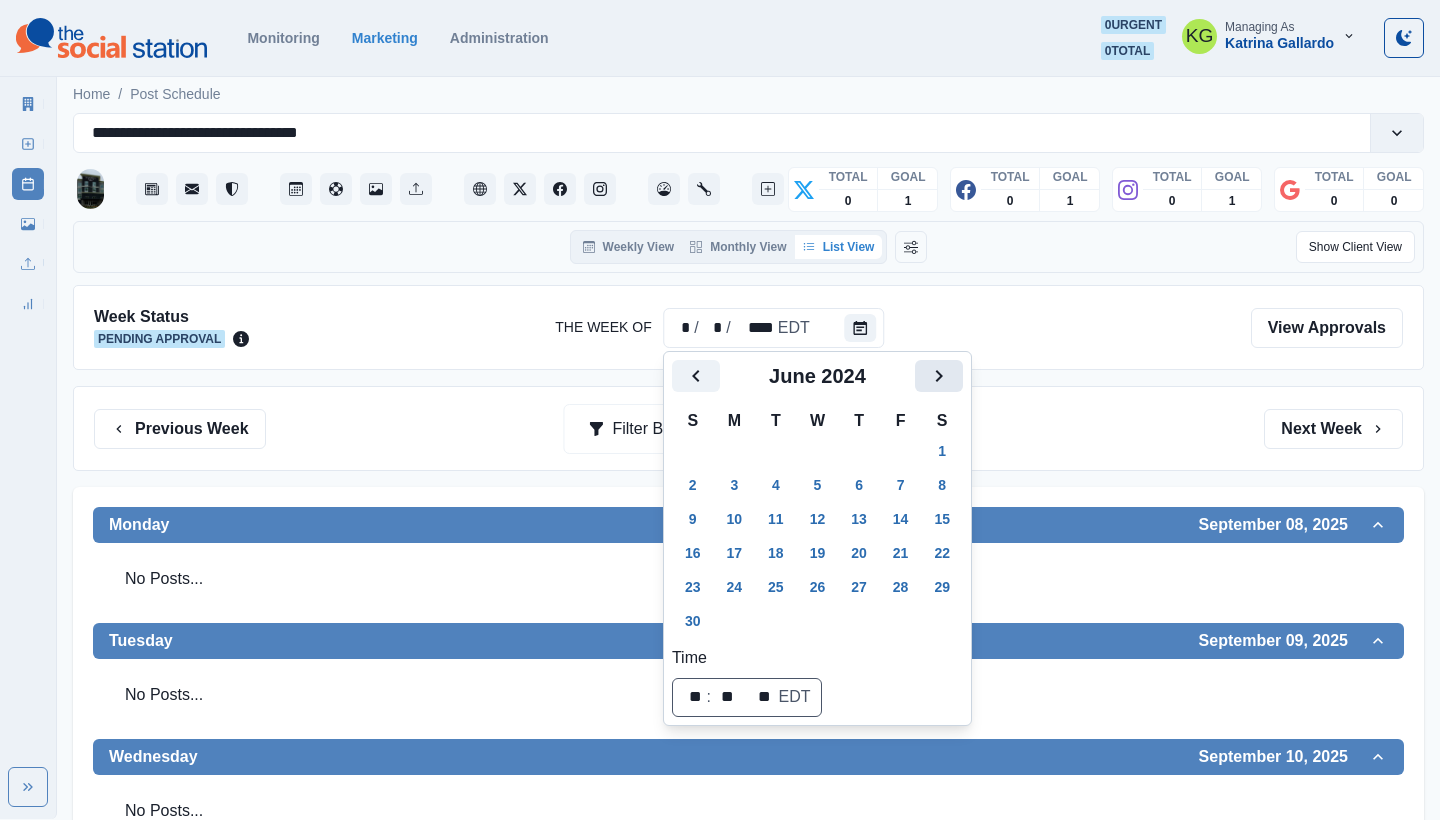 click at bounding box center (939, 376) 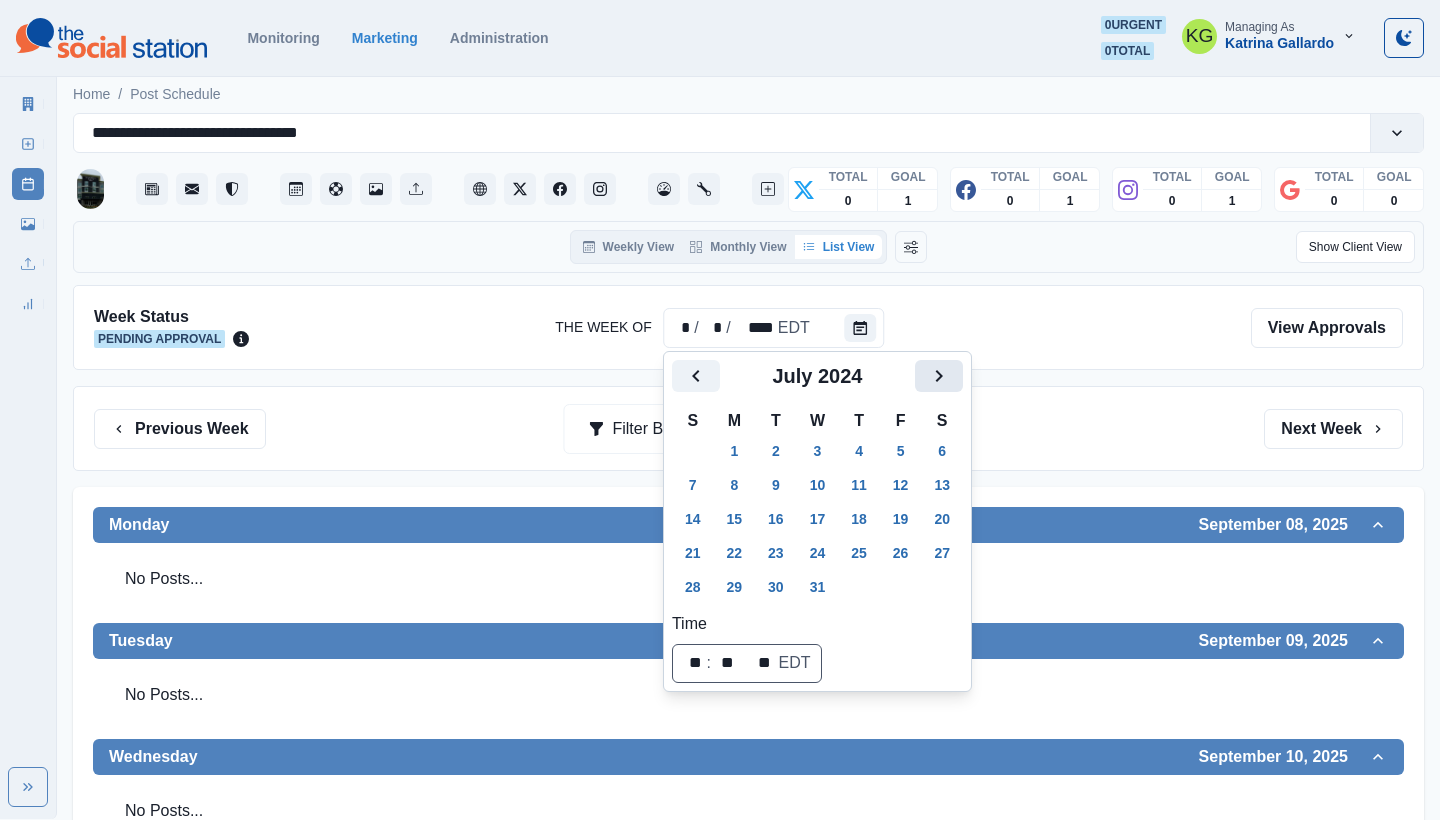 click at bounding box center (939, 376) 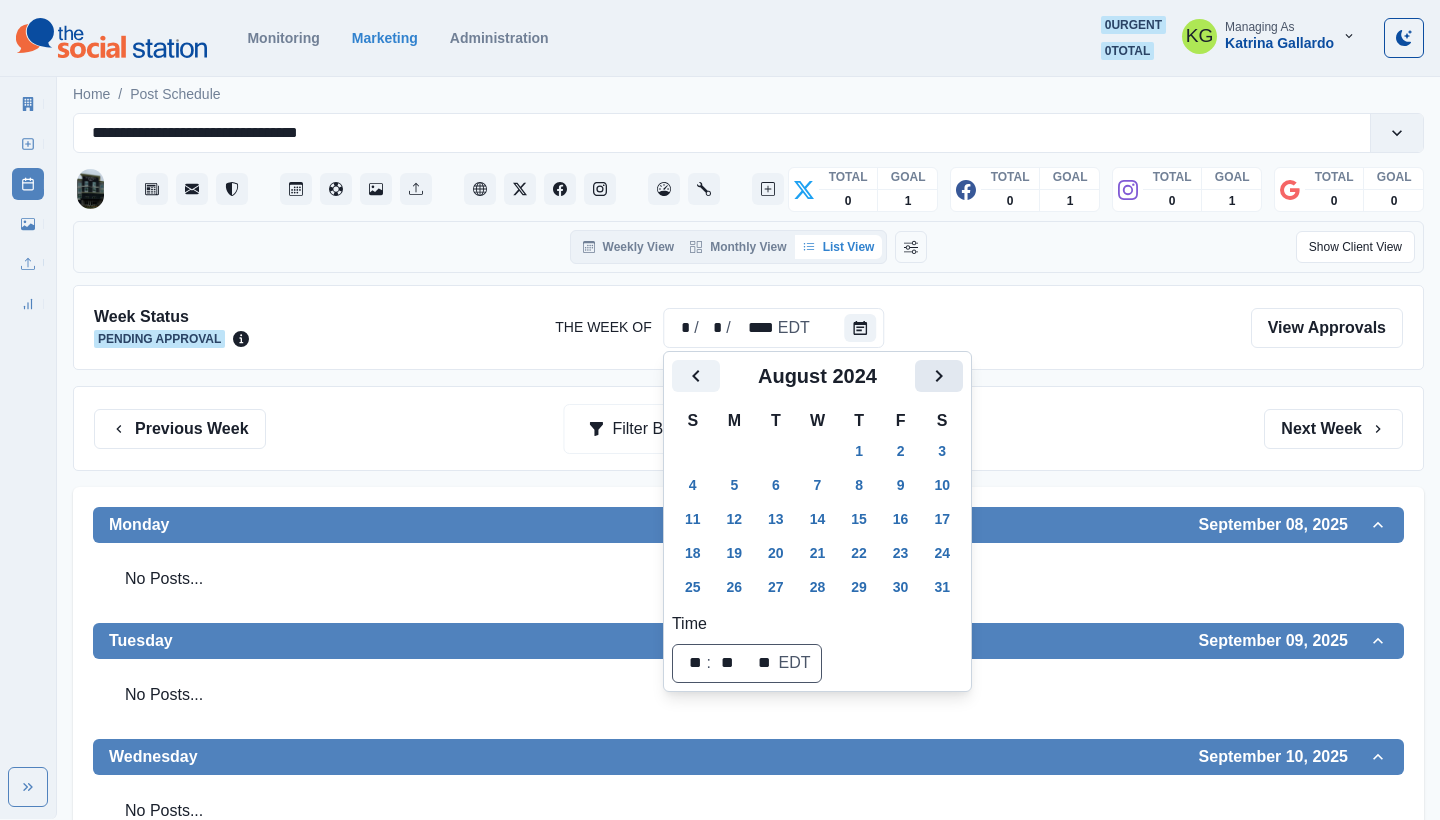 click at bounding box center (939, 376) 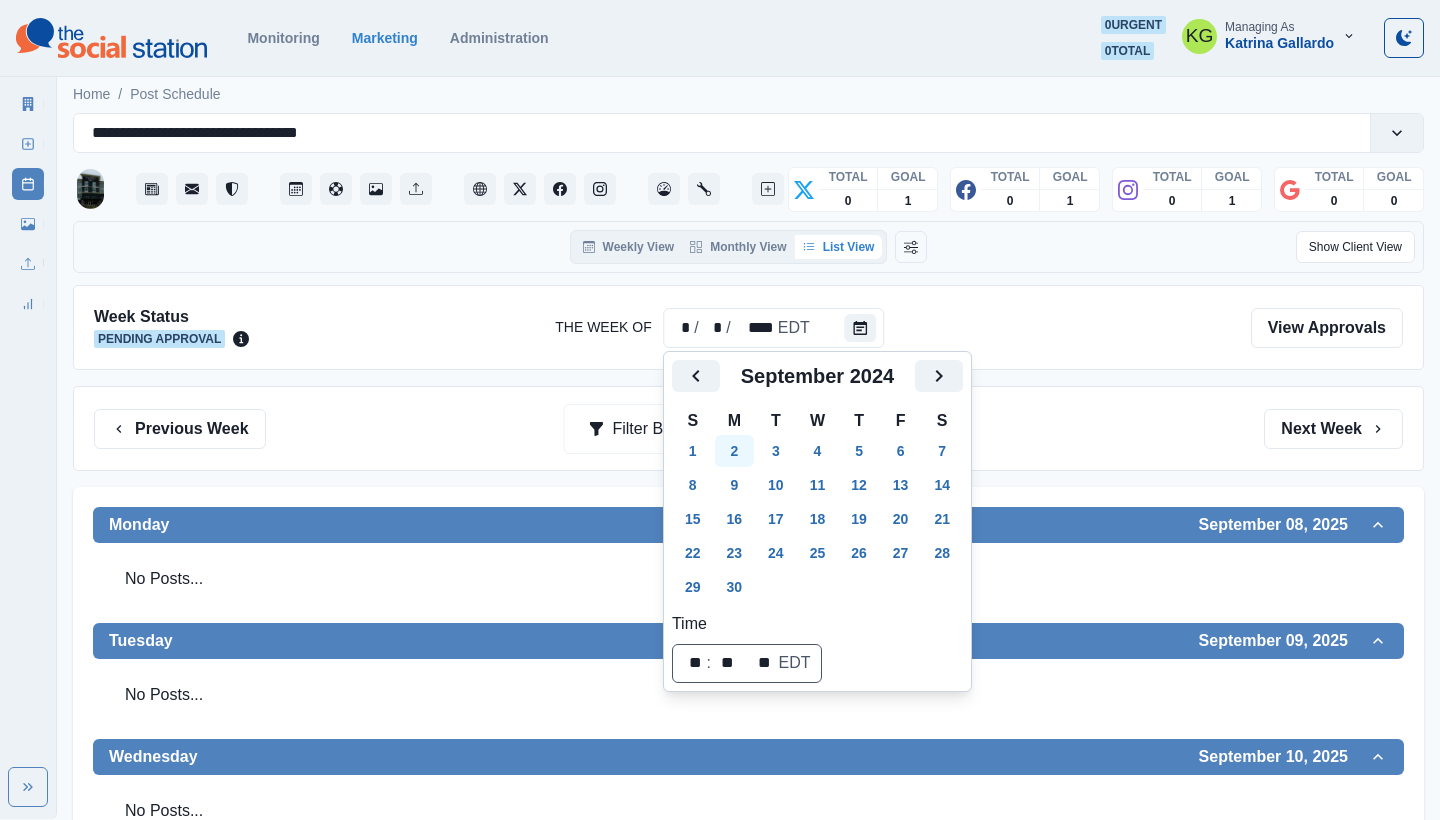 click on "2" at bounding box center (735, 451) 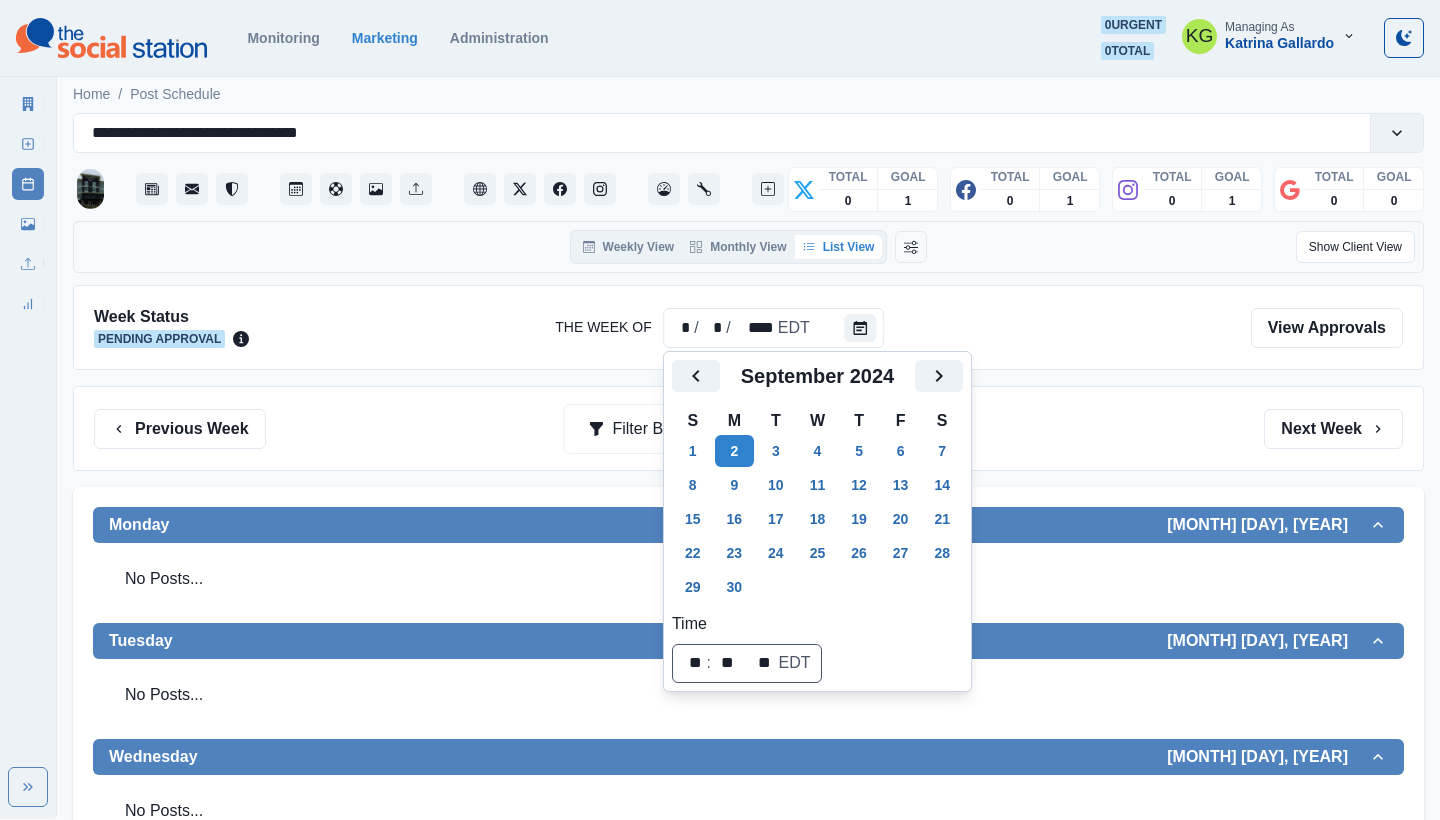 click on "Previous Week Filter By: Next Week" at bounding box center [748, 429] 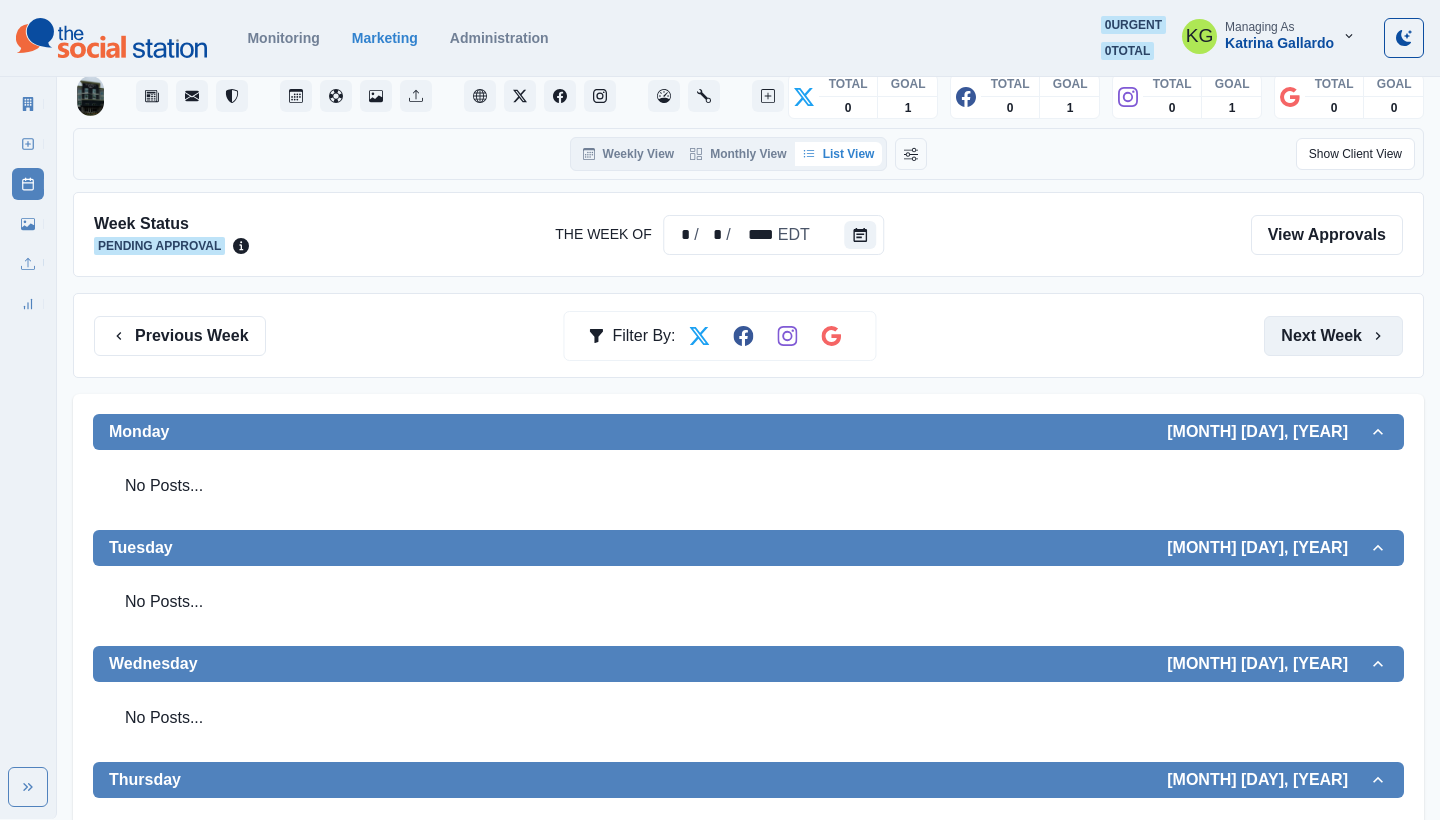 click on "Next Week" at bounding box center [1333, 336] 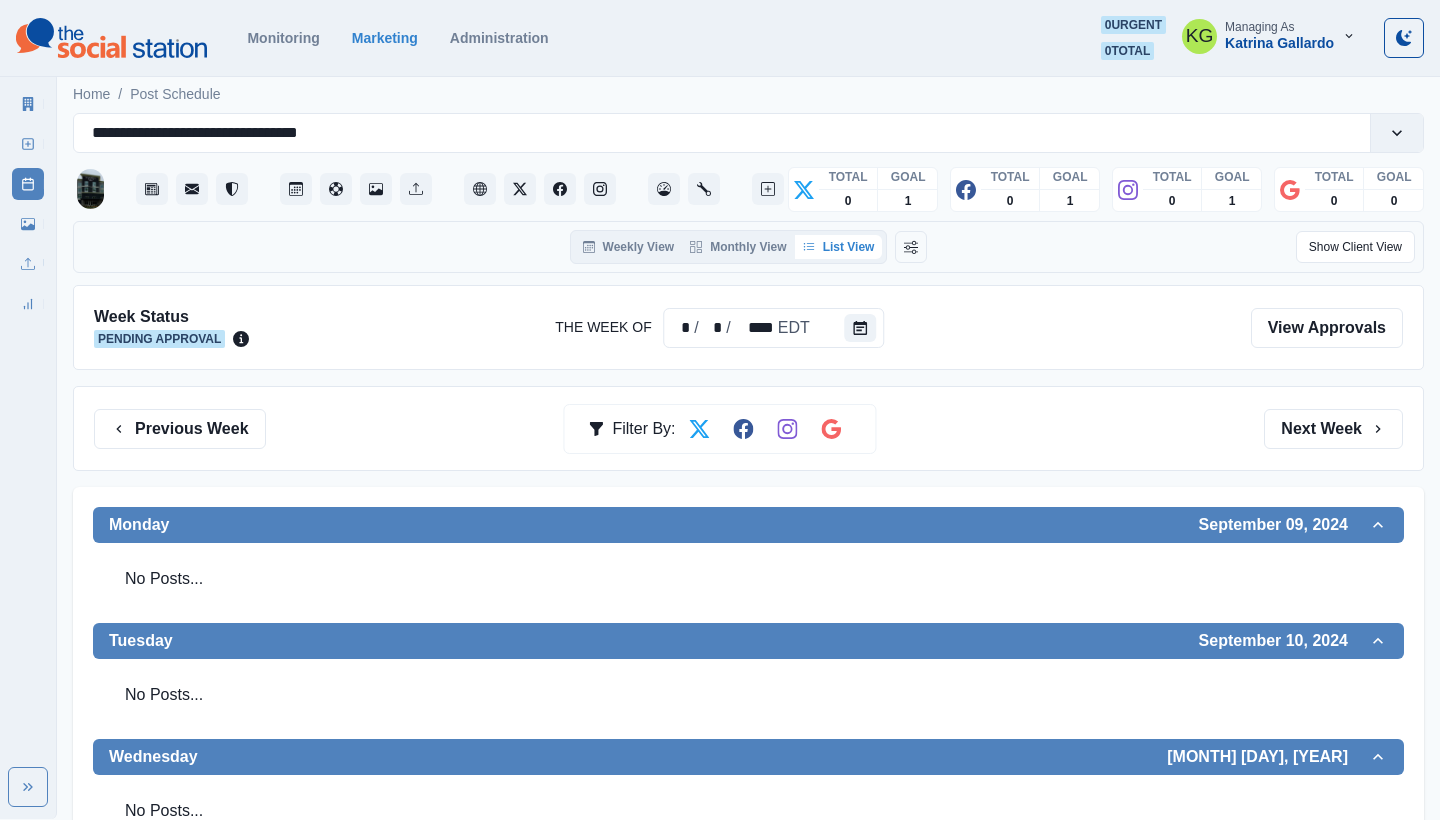 scroll, scrollTop: 0, scrollLeft: 0, axis: both 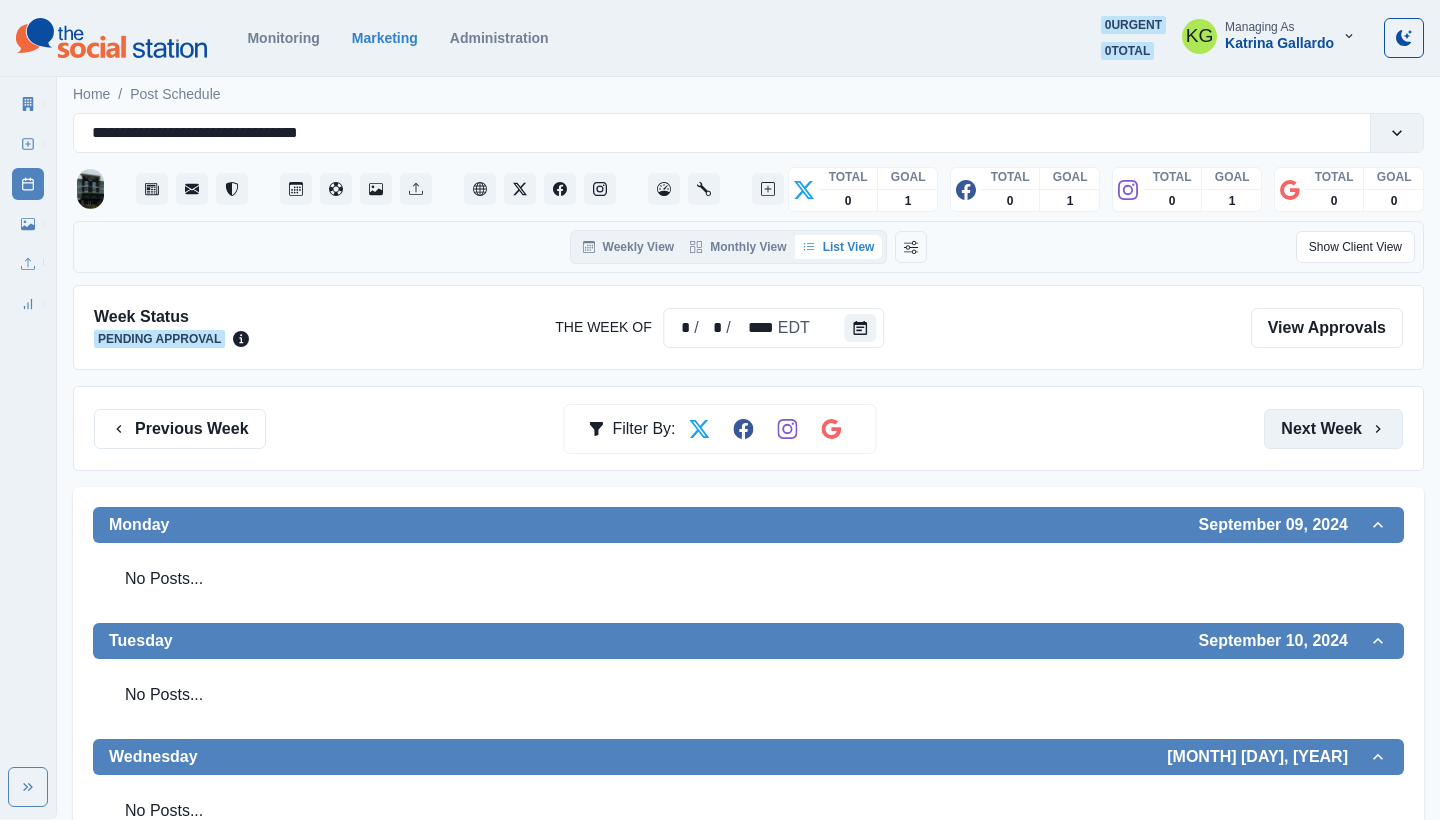 click on "Next Week" at bounding box center (1333, 429) 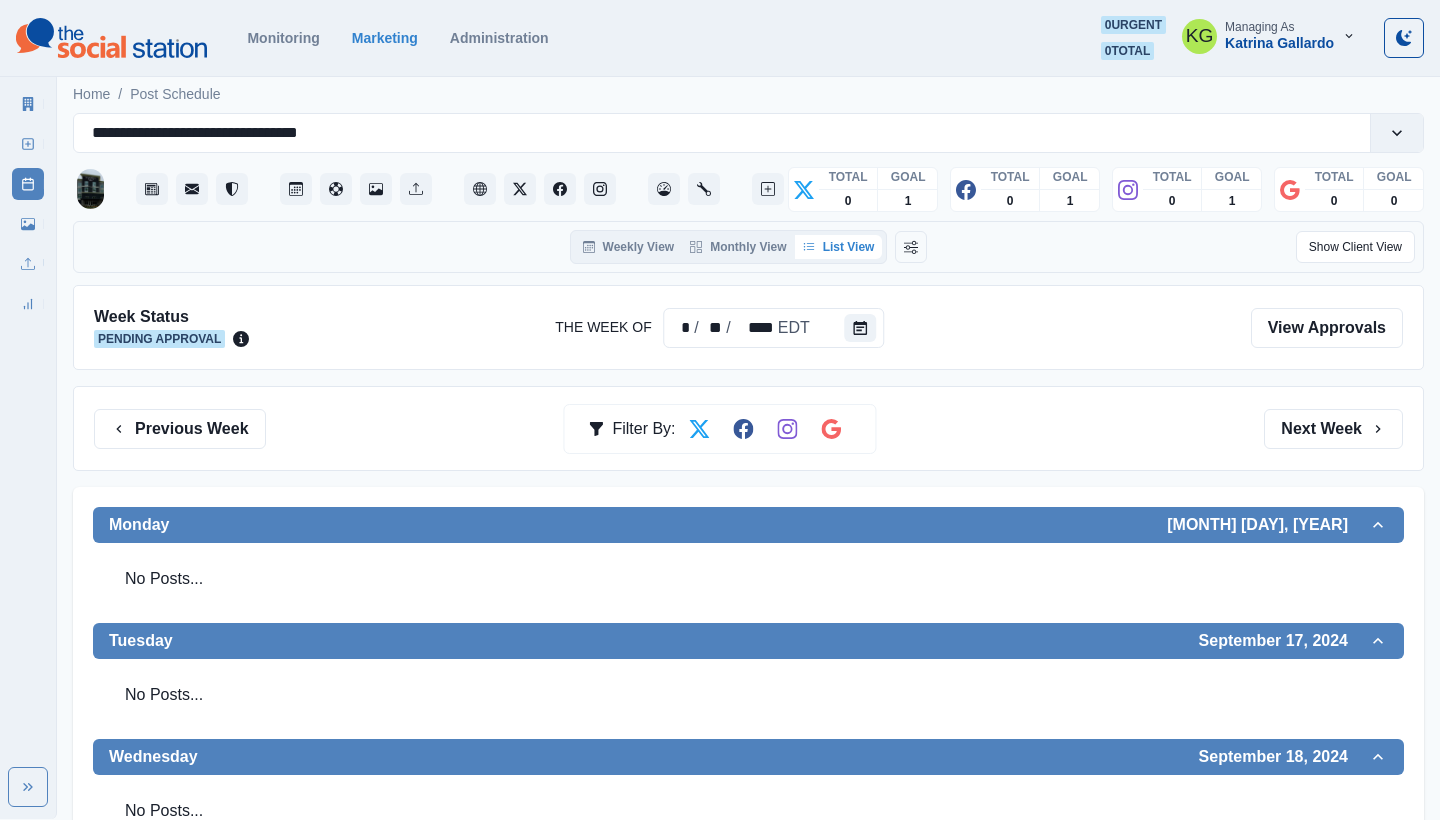 scroll, scrollTop: 0, scrollLeft: 0, axis: both 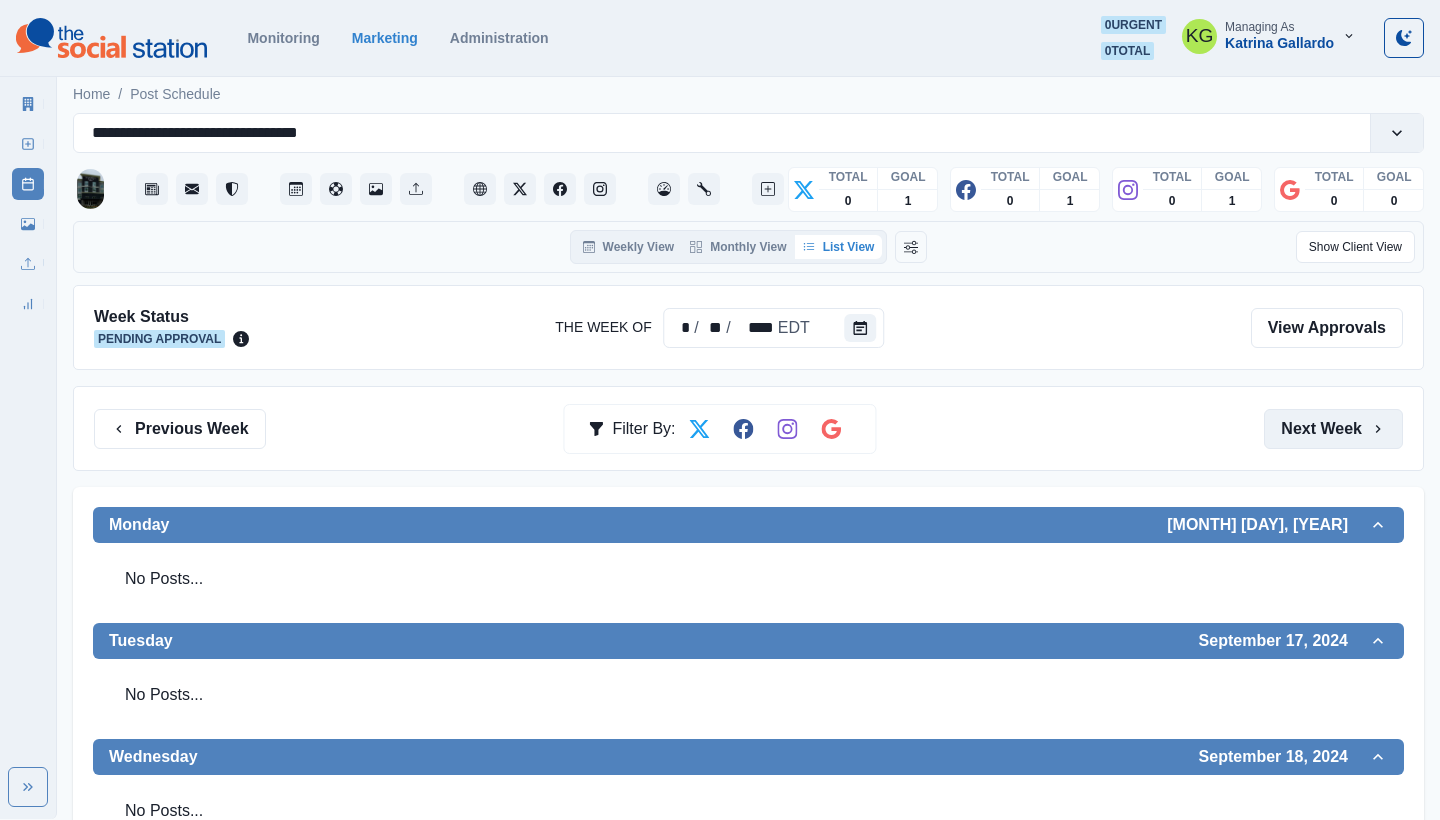 click on "Next Week" at bounding box center [1333, 429] 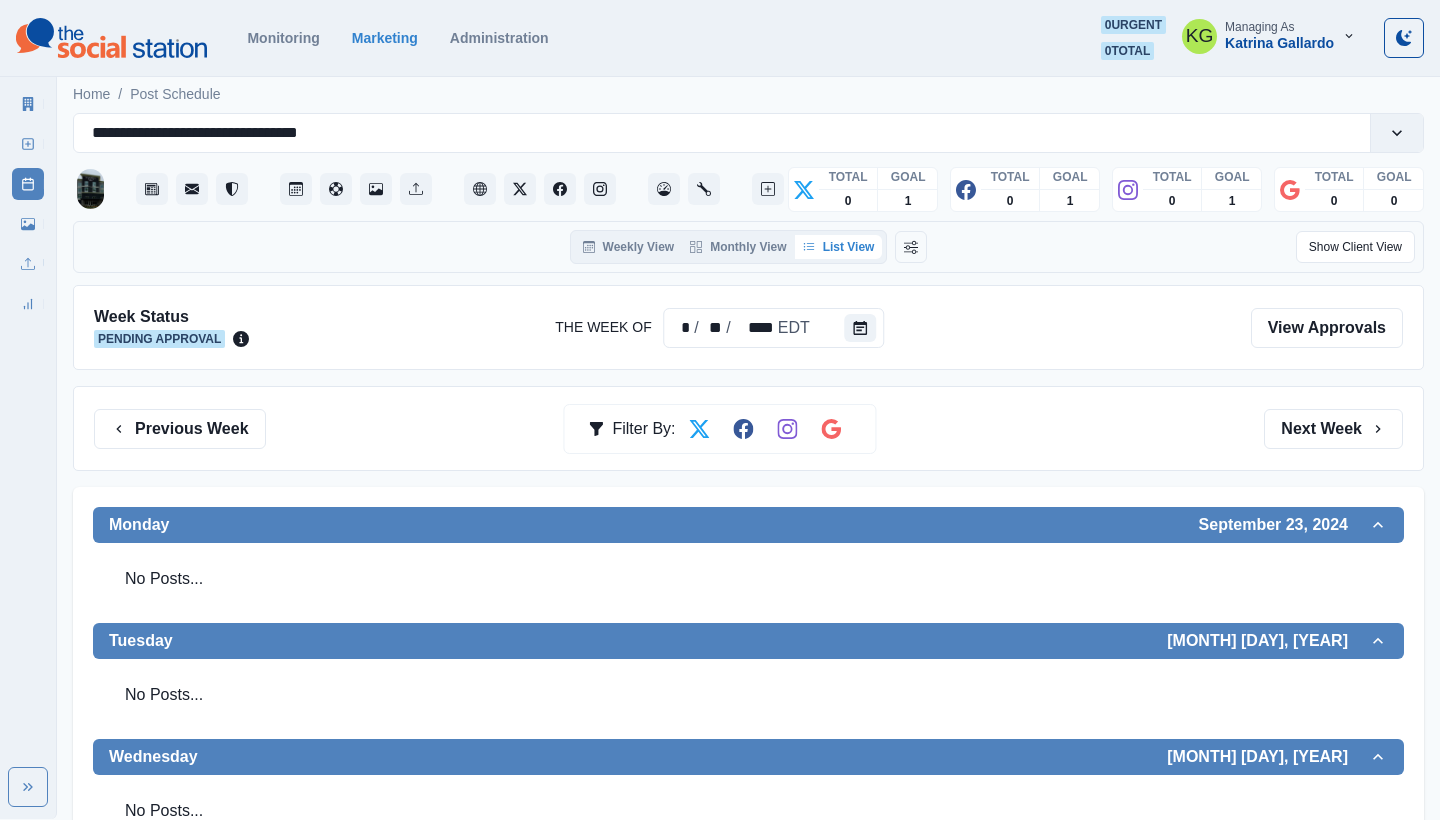 scroll, scrollTop: 0, scrollLeft: 0, axis: both 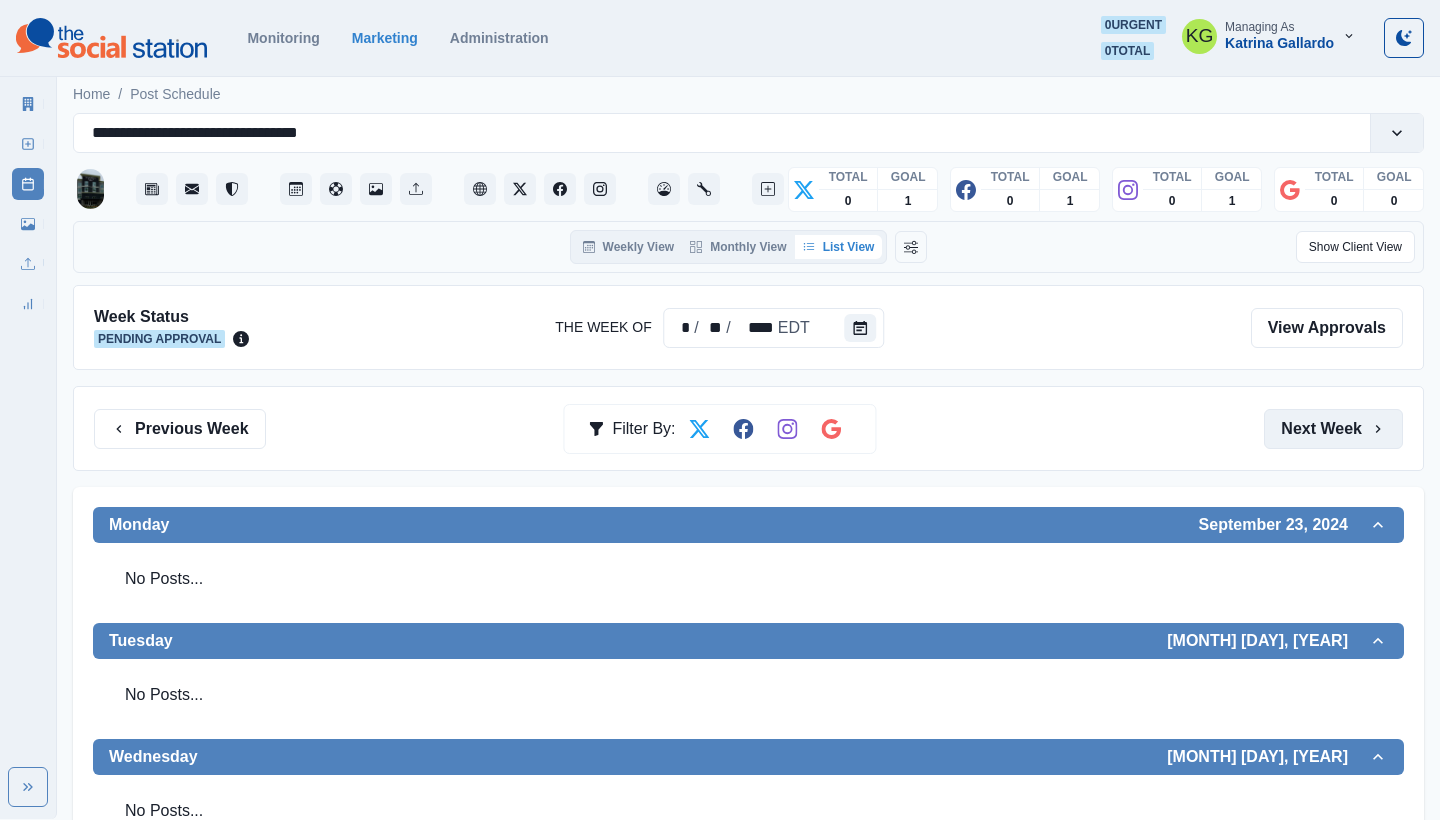 click on "Next Week" at bounding box center (1333, 429) 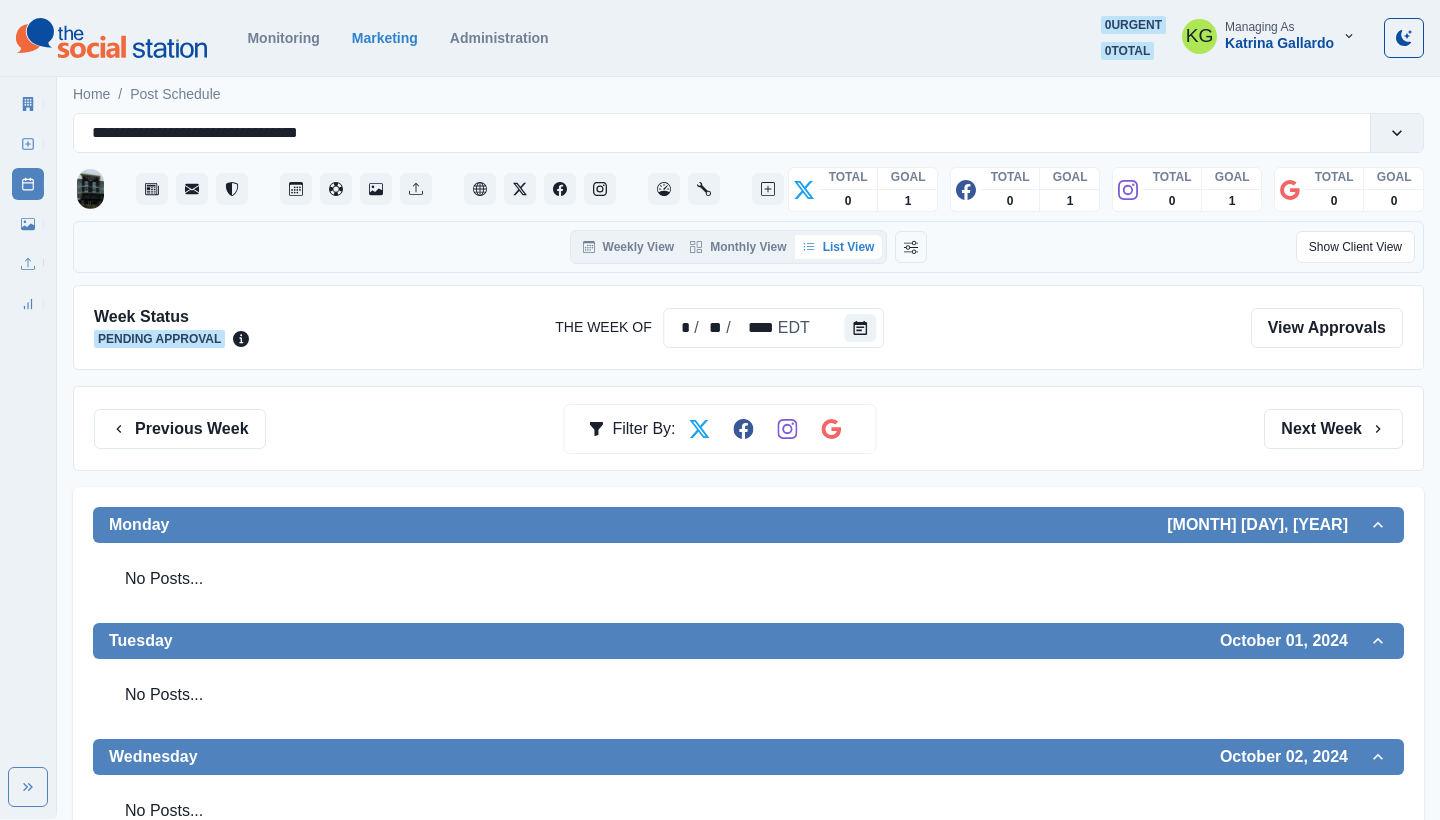 scroll, scrollTop: 0, scrollLeft: 0, axis: both 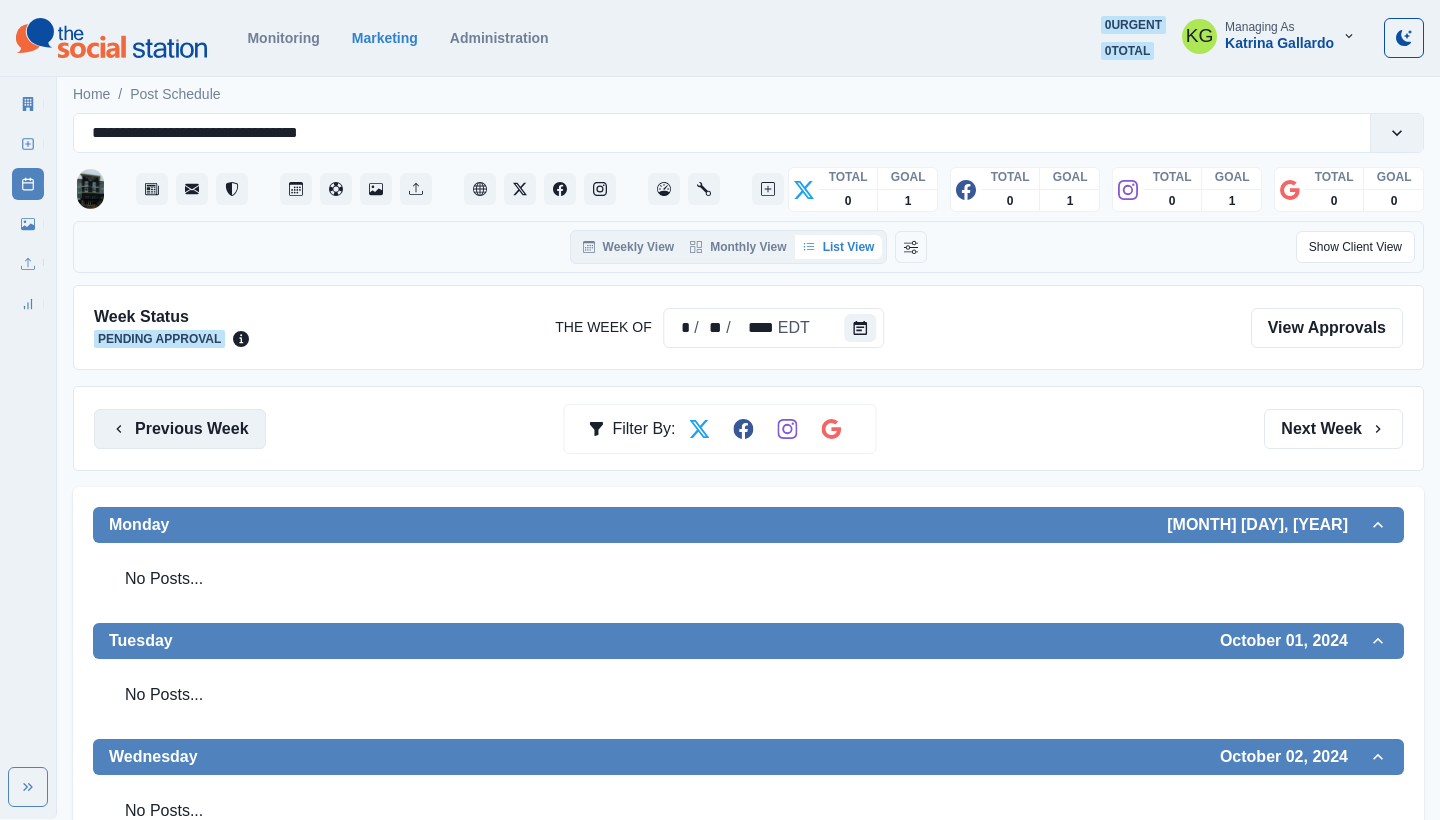 click on "Previous Week" at bounding box center (180, 429) 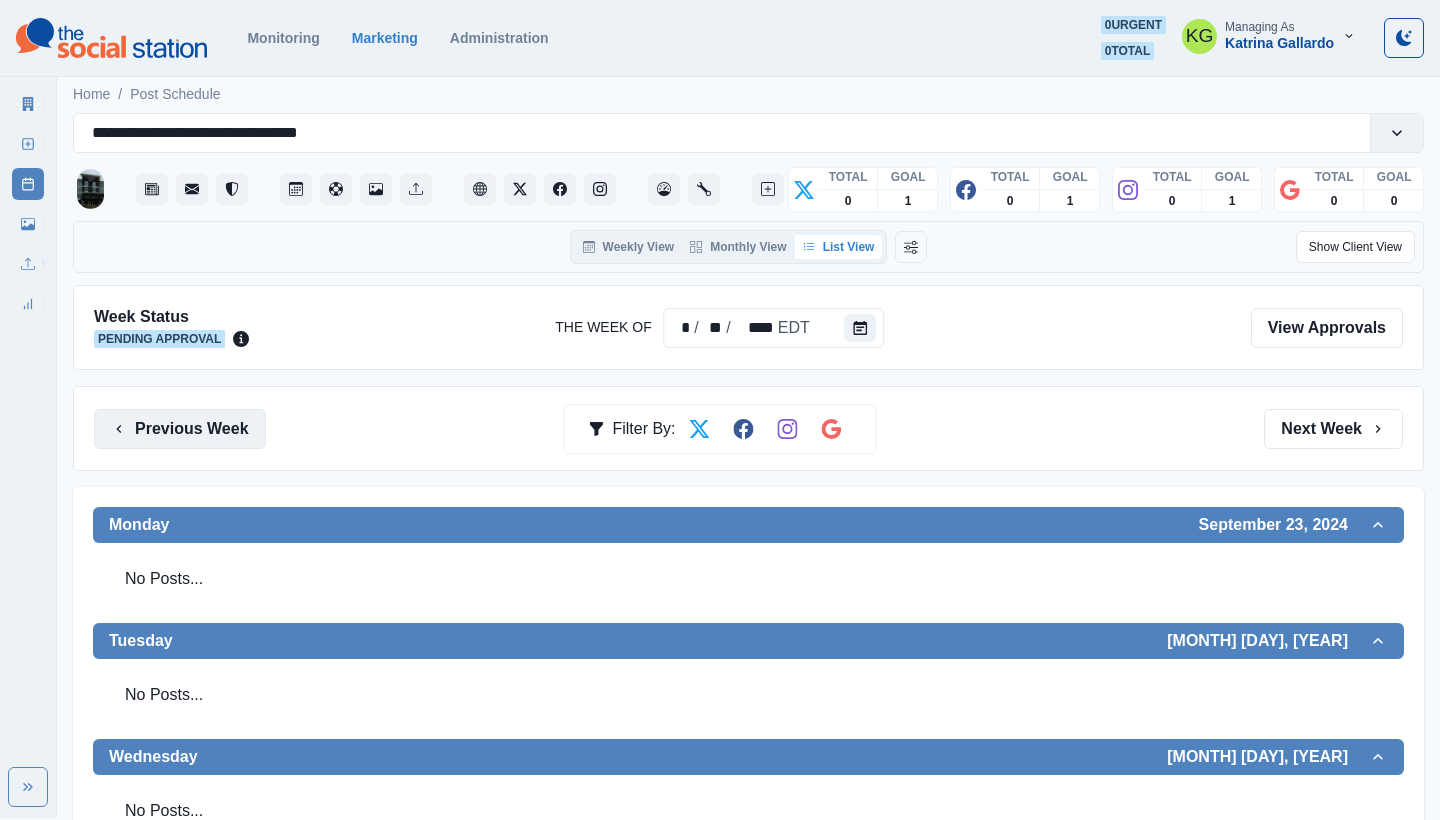 click on "Previous Week" at bounding box center [180, 429] 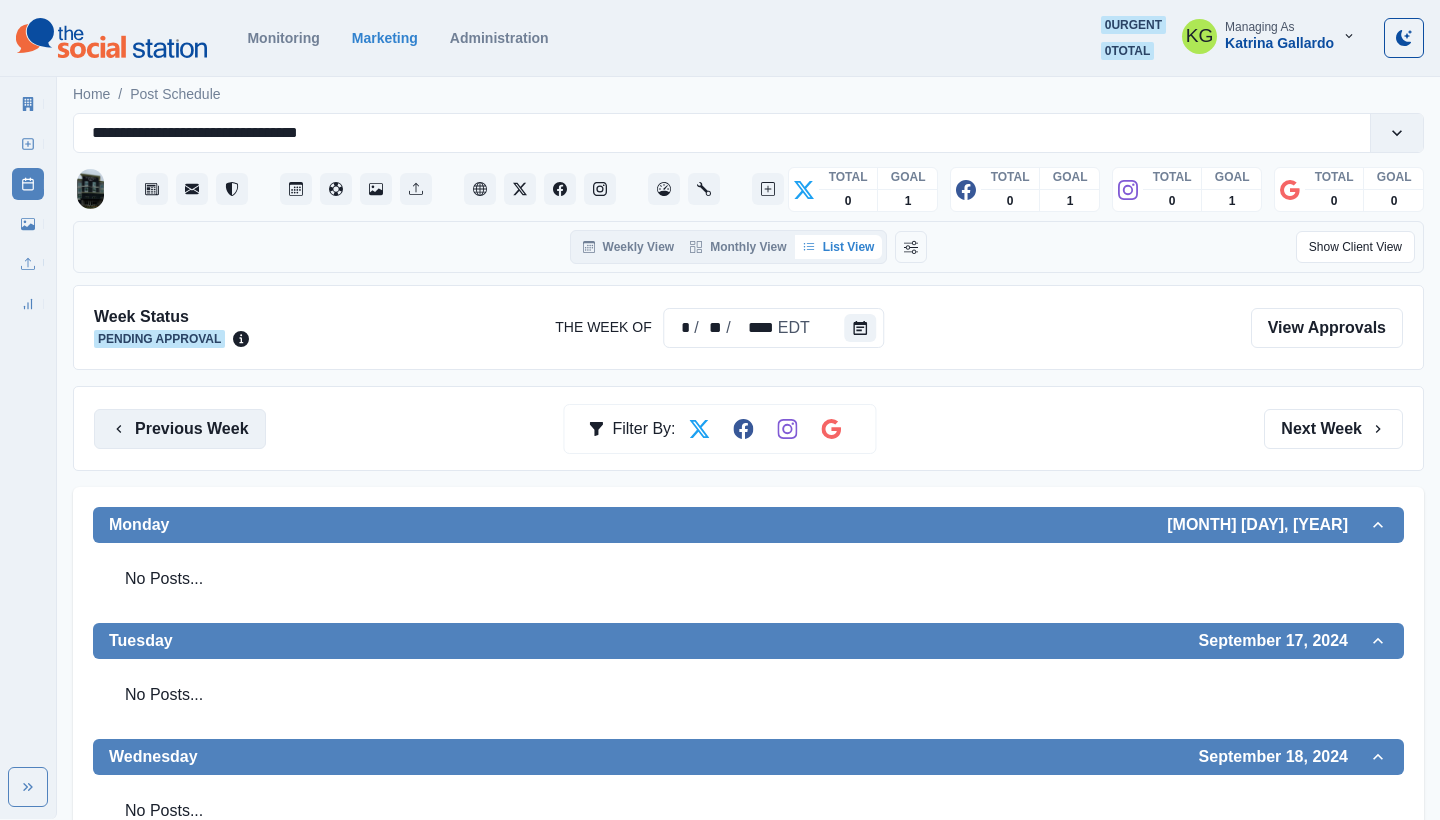 click on "Previous Week" at bounding box center [180, 429] 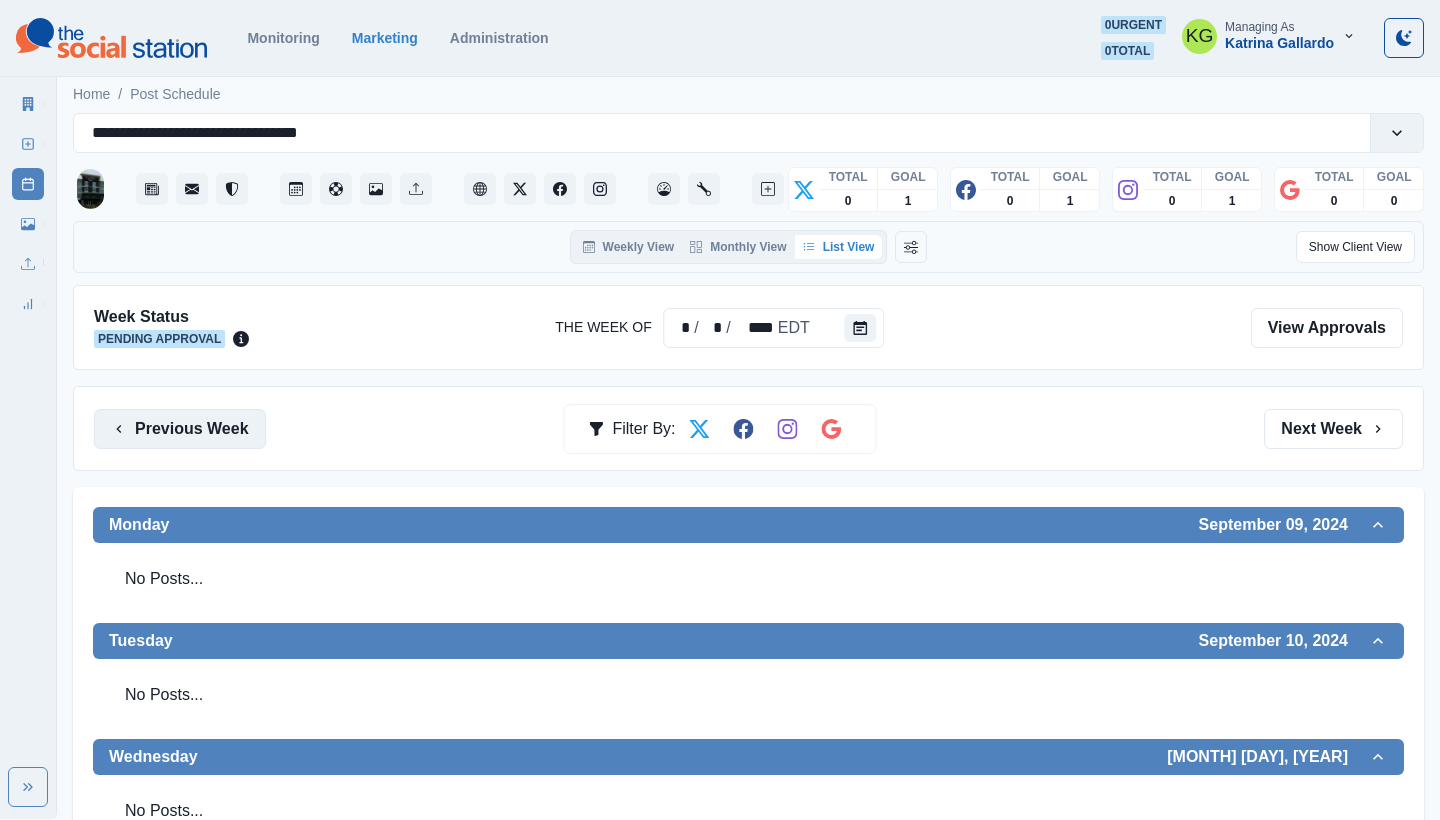 click on "Previous Week" at bounding box center (180, 429) 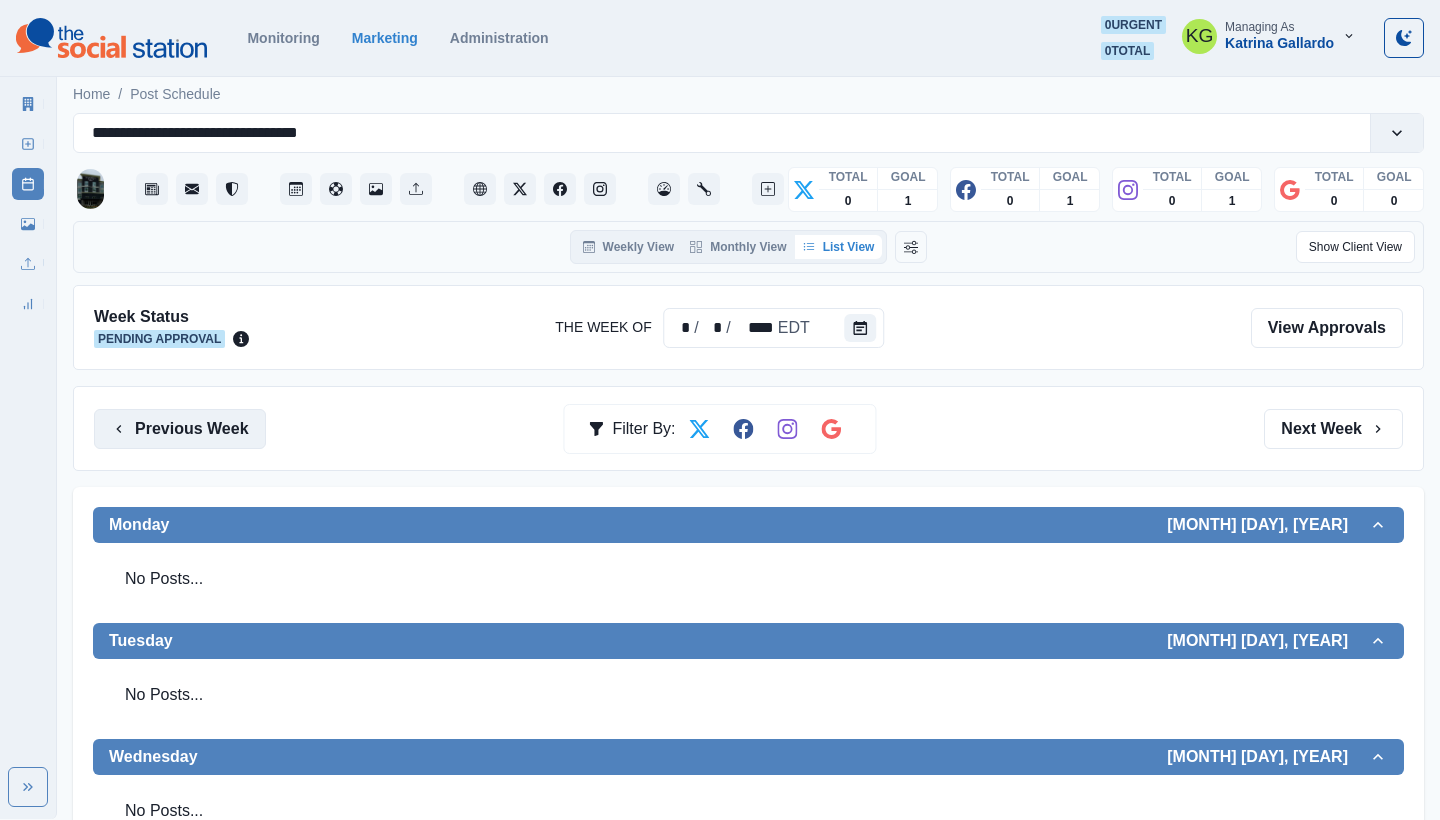 click on "Previous Week" at bounding box center (180, 429) 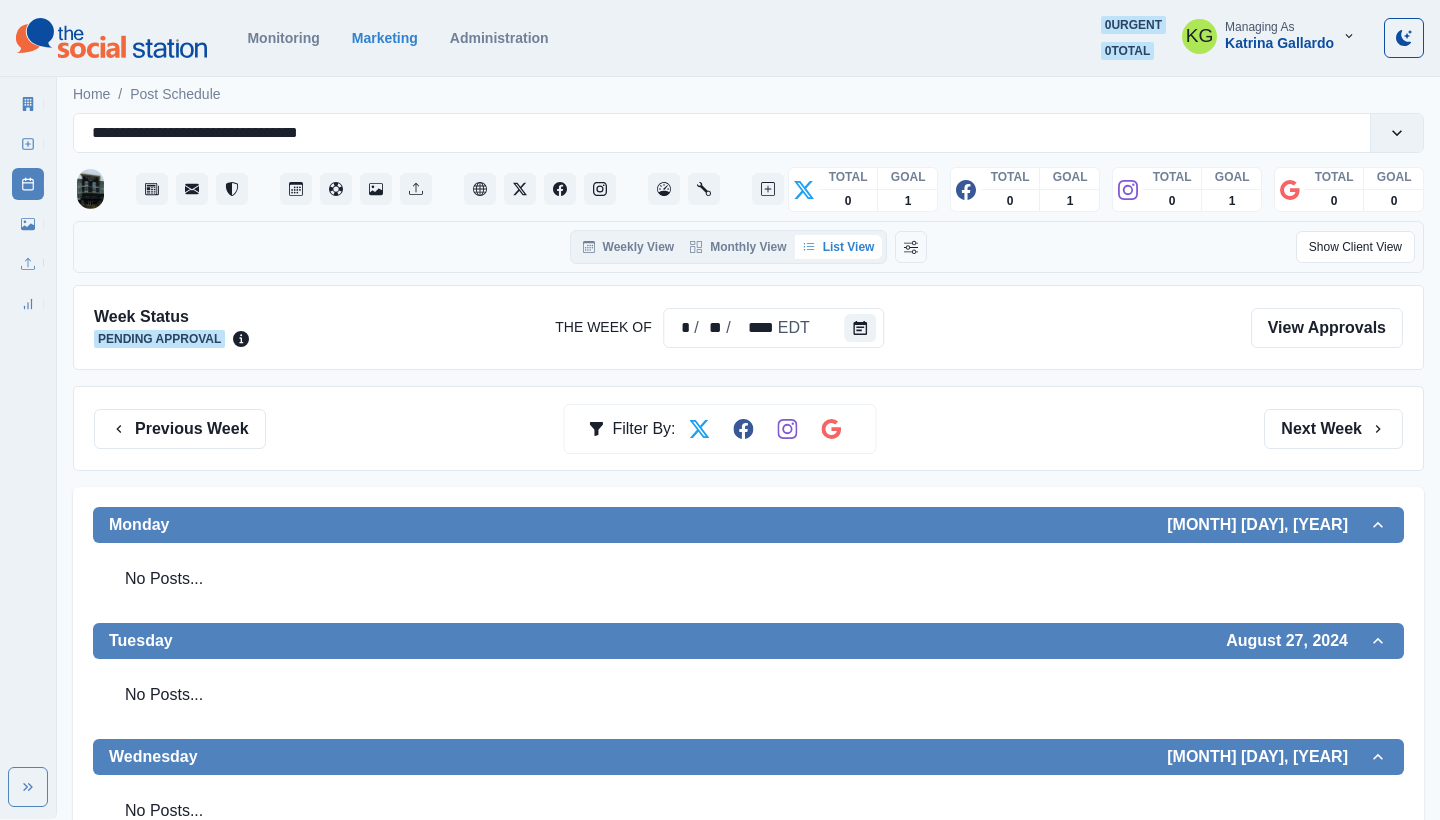 scroll, scrollTop: 0, scrollLeft: 0, axis: both 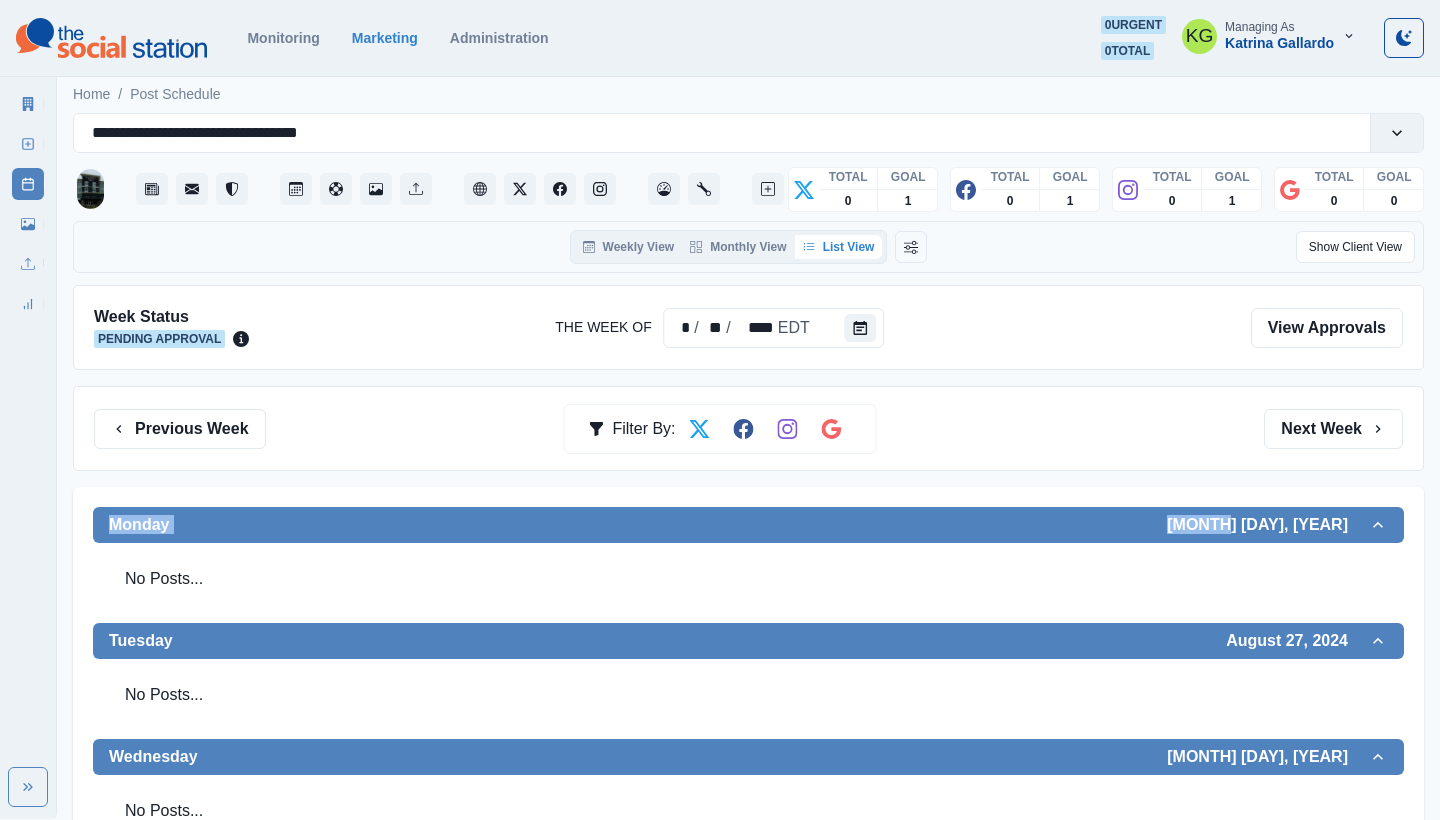 click on "Previous Week Filter By: Next Week" at bounding box center [748, 428] 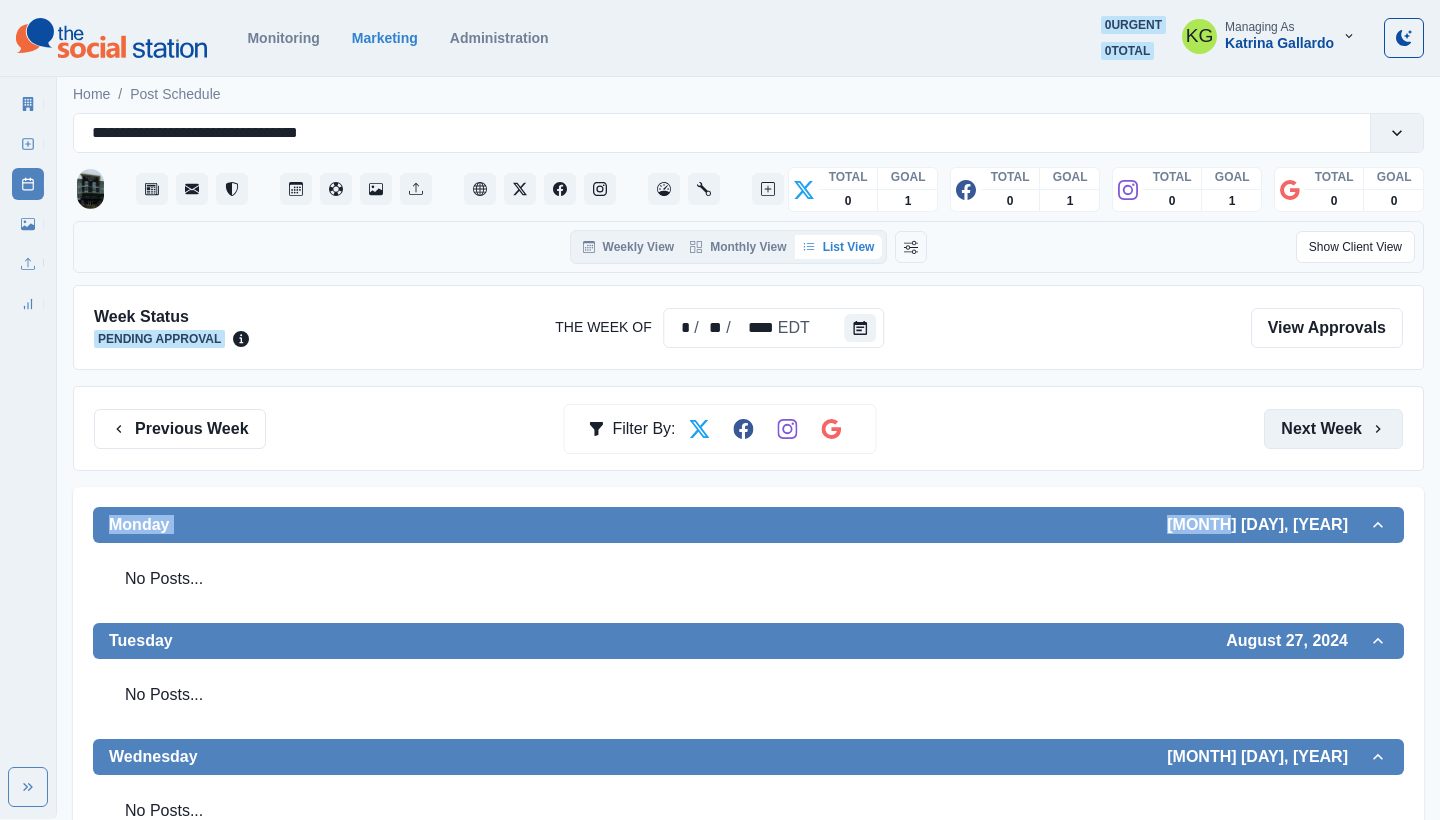 click on "Next Week" at bounding box center (1333, 429) 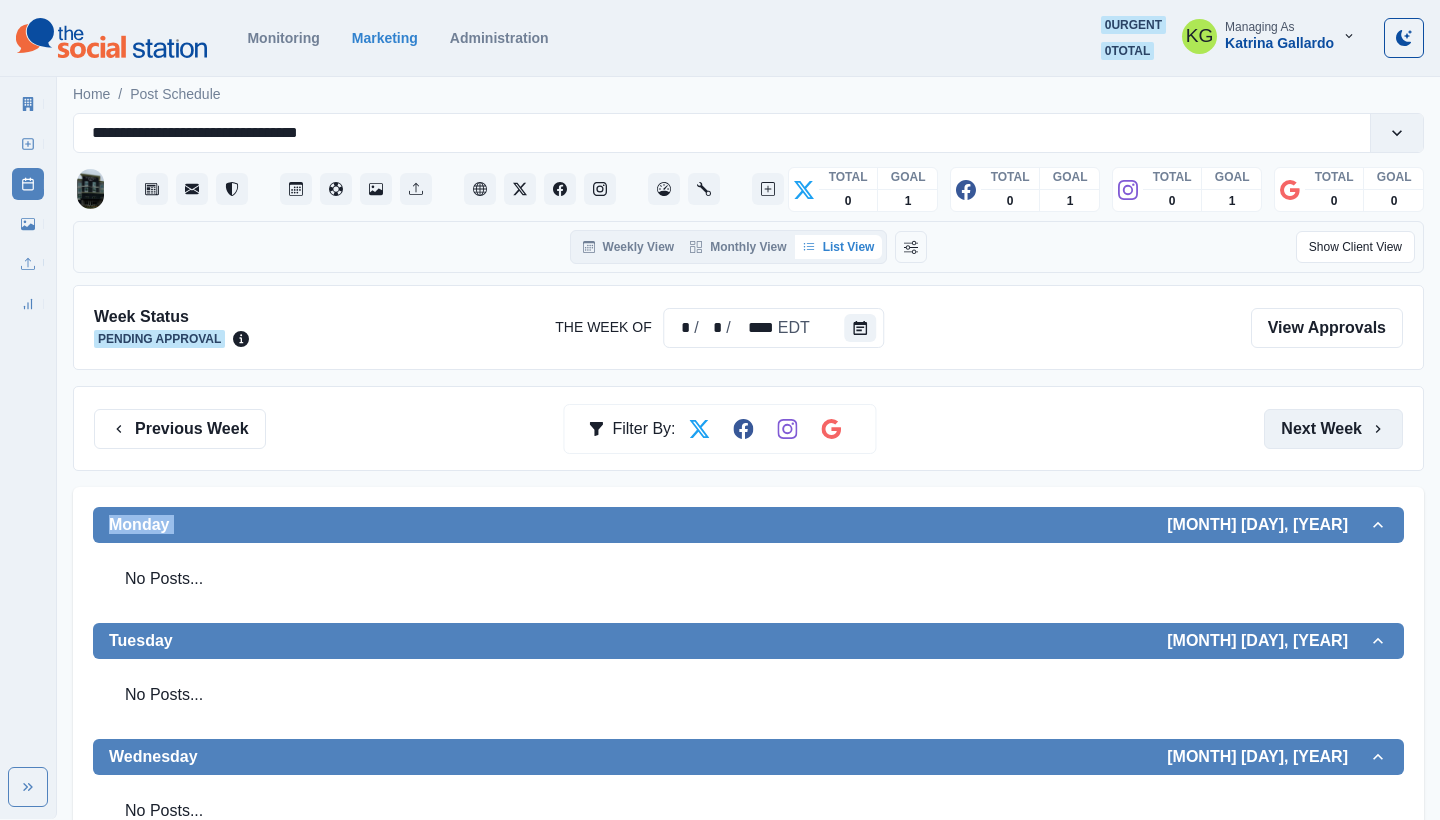 click on "Next Week" at bounding box center (1333, 429) 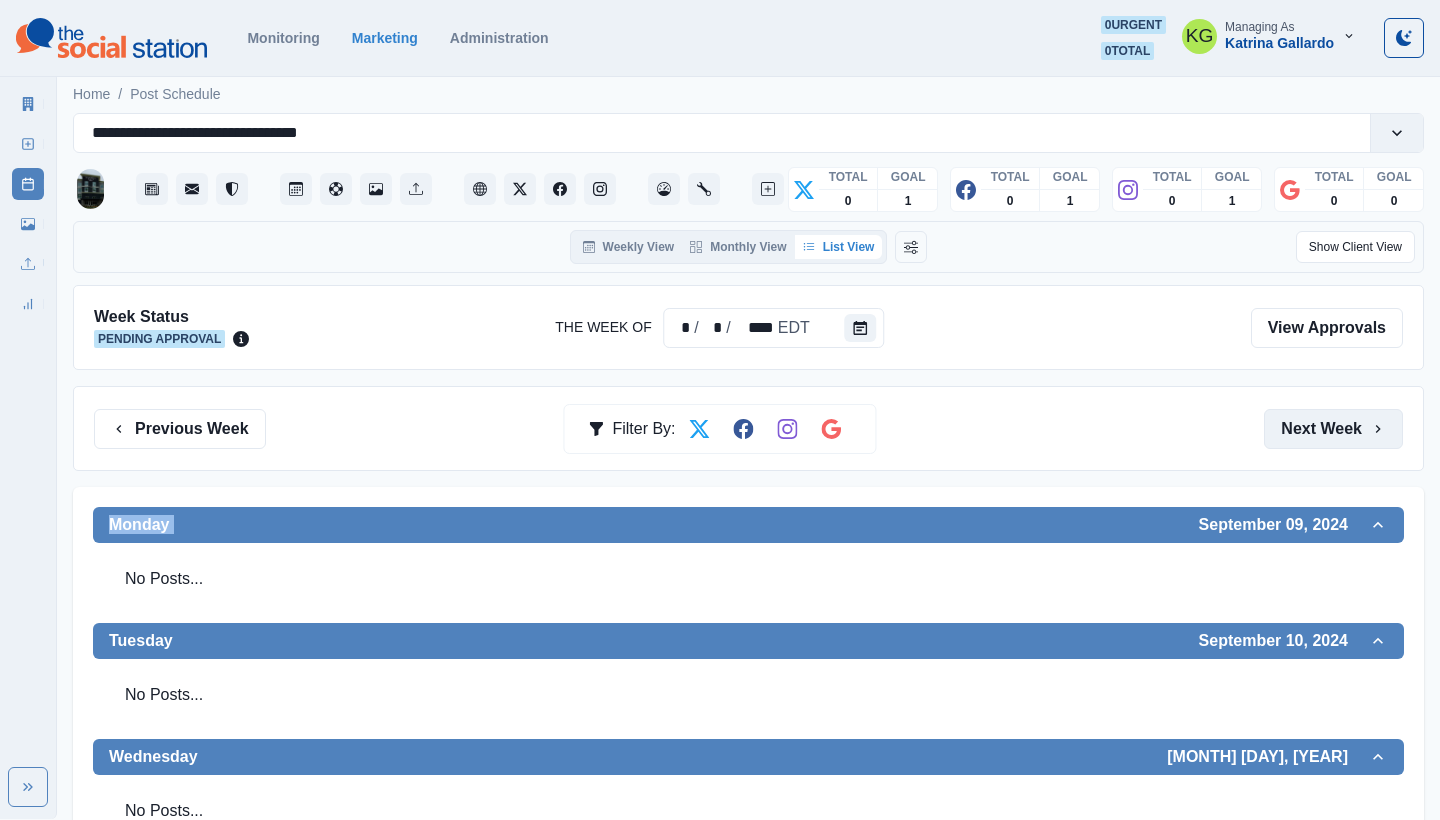 click on "Next Week" at bounding box center (1333, 429) 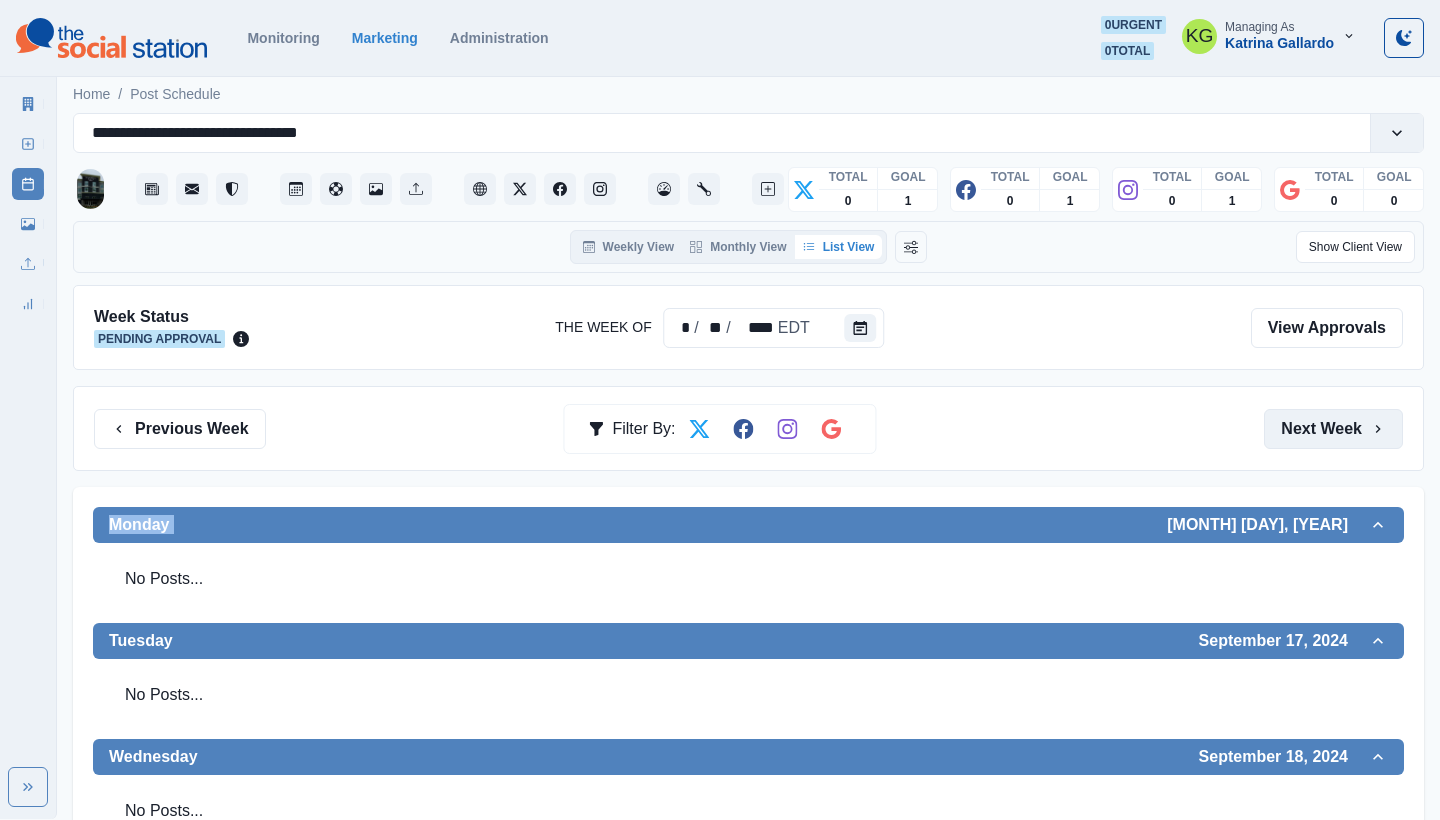 click on "Next Week" at bounding box center (1333, 429) 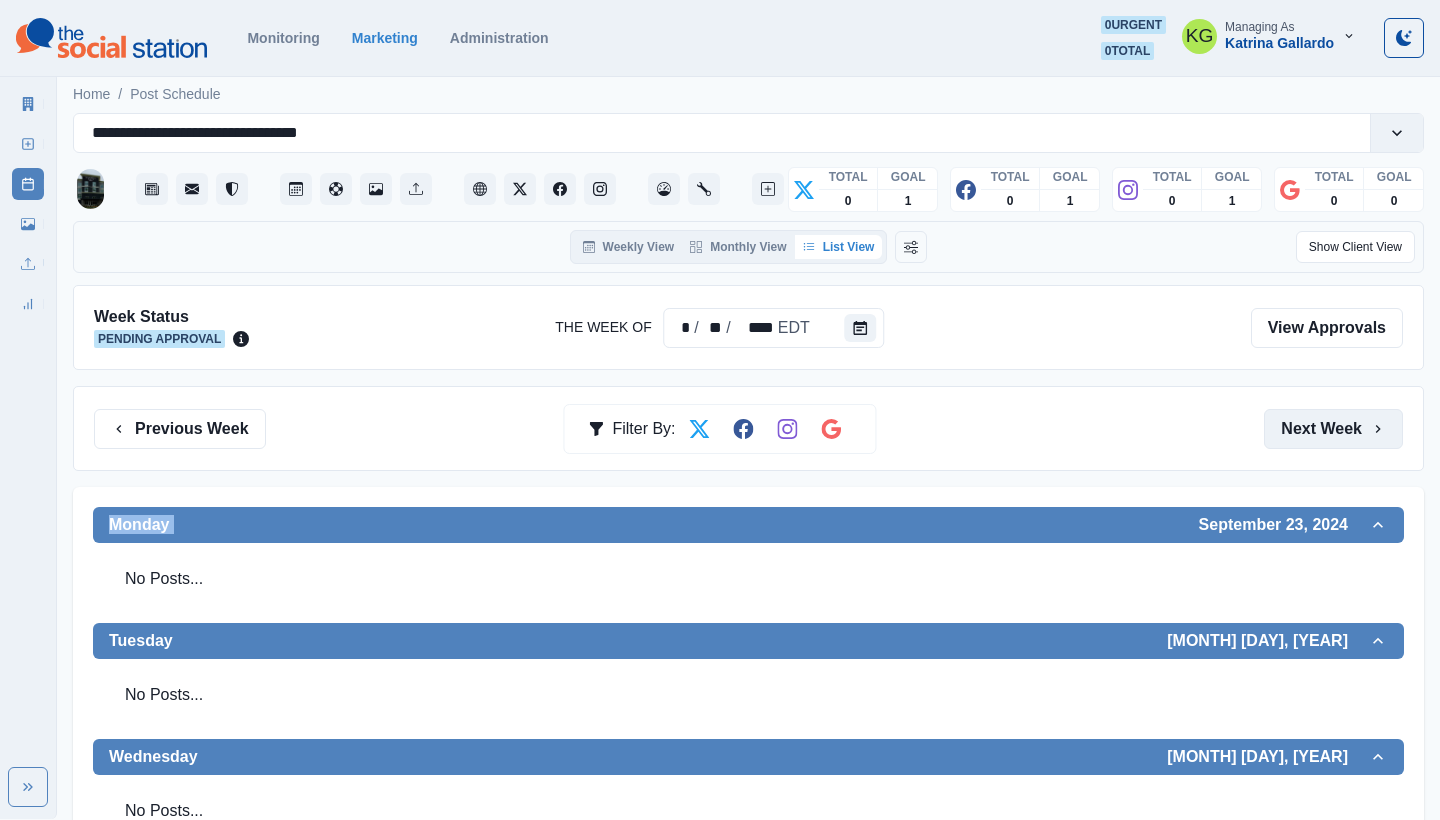 click on "Next Week" at bounding box center [1333, 429] 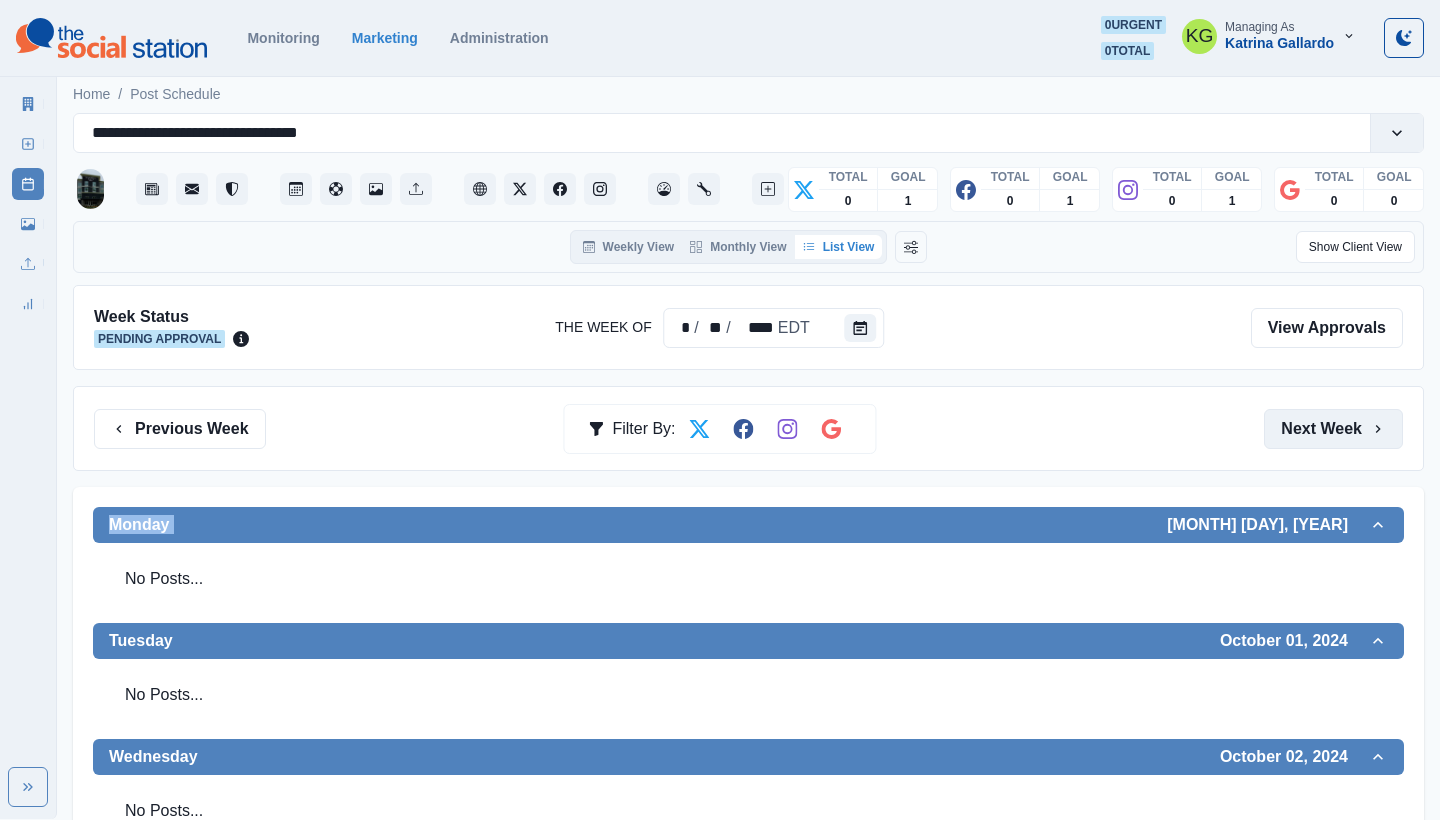 click on "Next Week" at bounding box center (1333, 429) 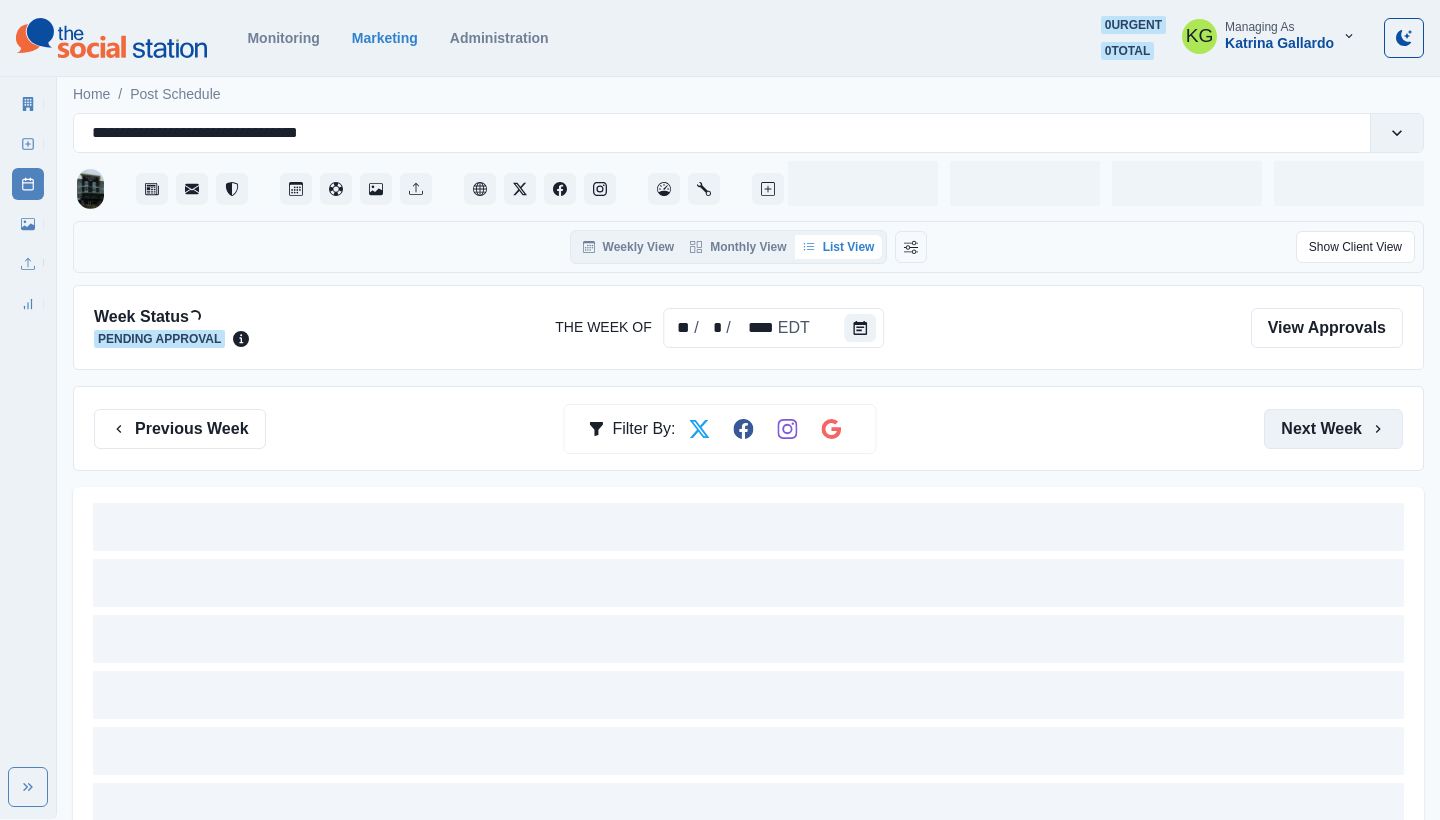 click on "Next Week" at bounding box center (1333, 429) 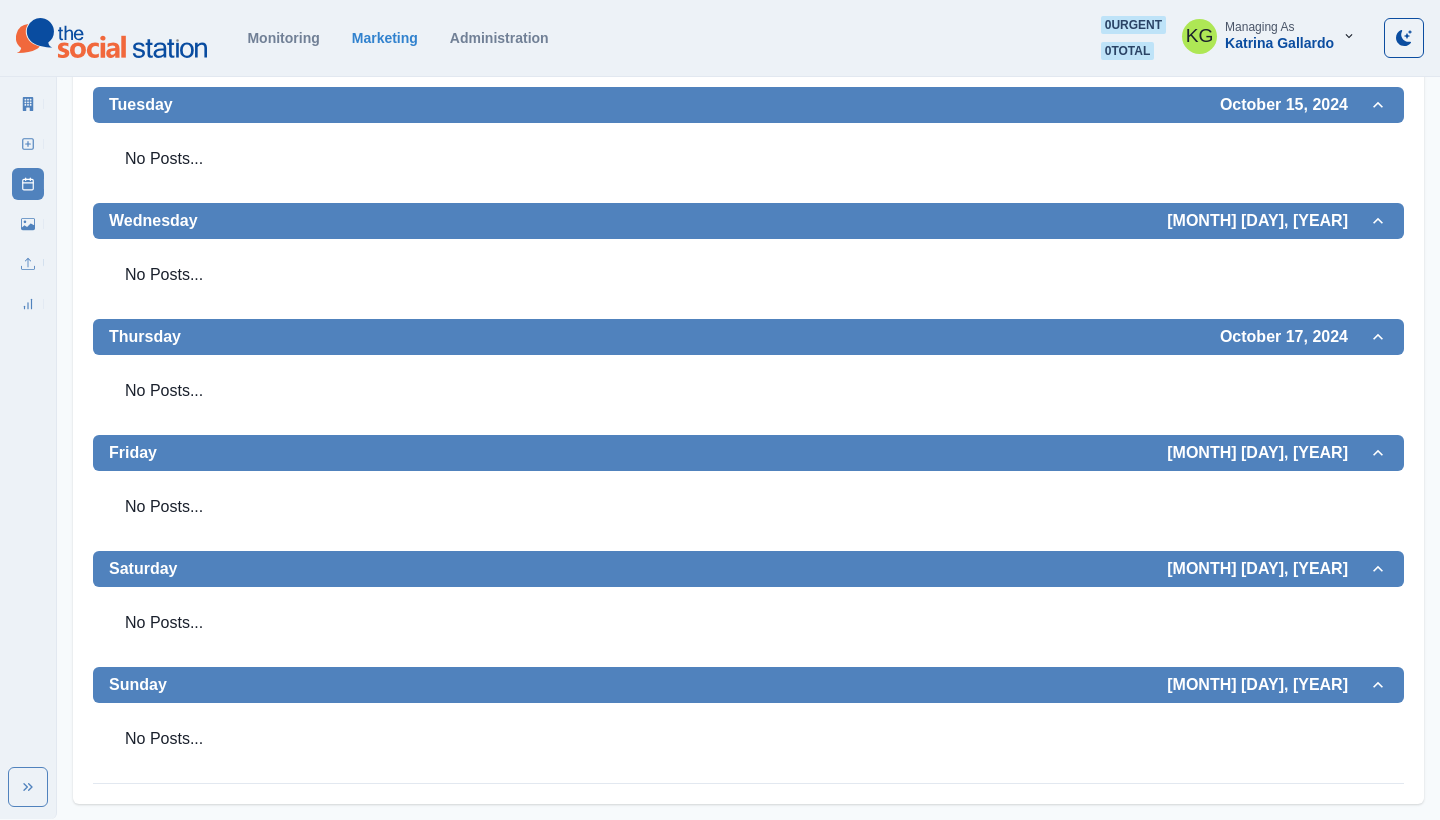 scroll, scrollTop: 139, scrollLeft: 0, axis: vertical 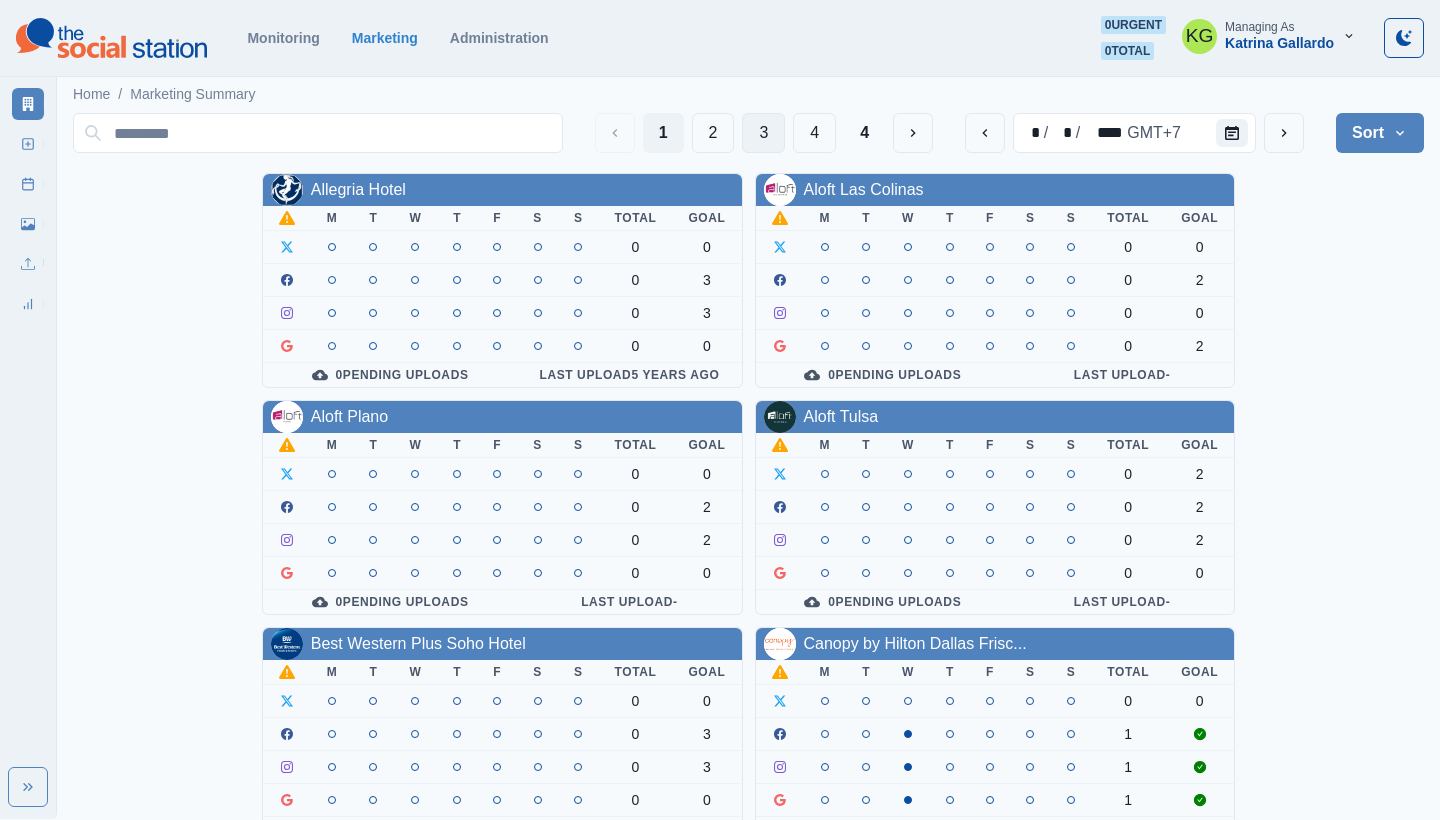 click on "3" at bounding box center [763, 133] 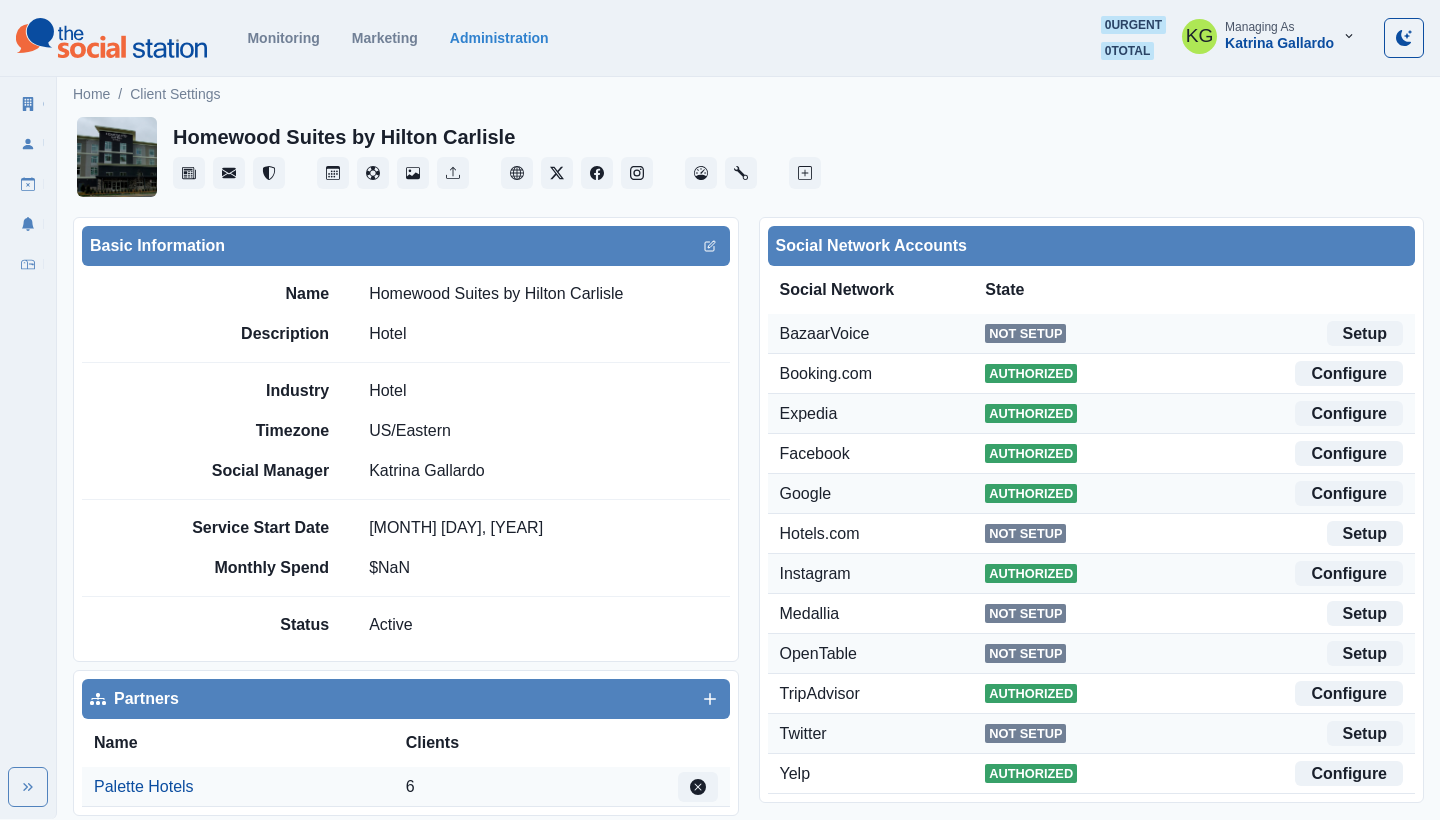 scroll, scrollTop: 0, scrollLeft: 0, axis: both 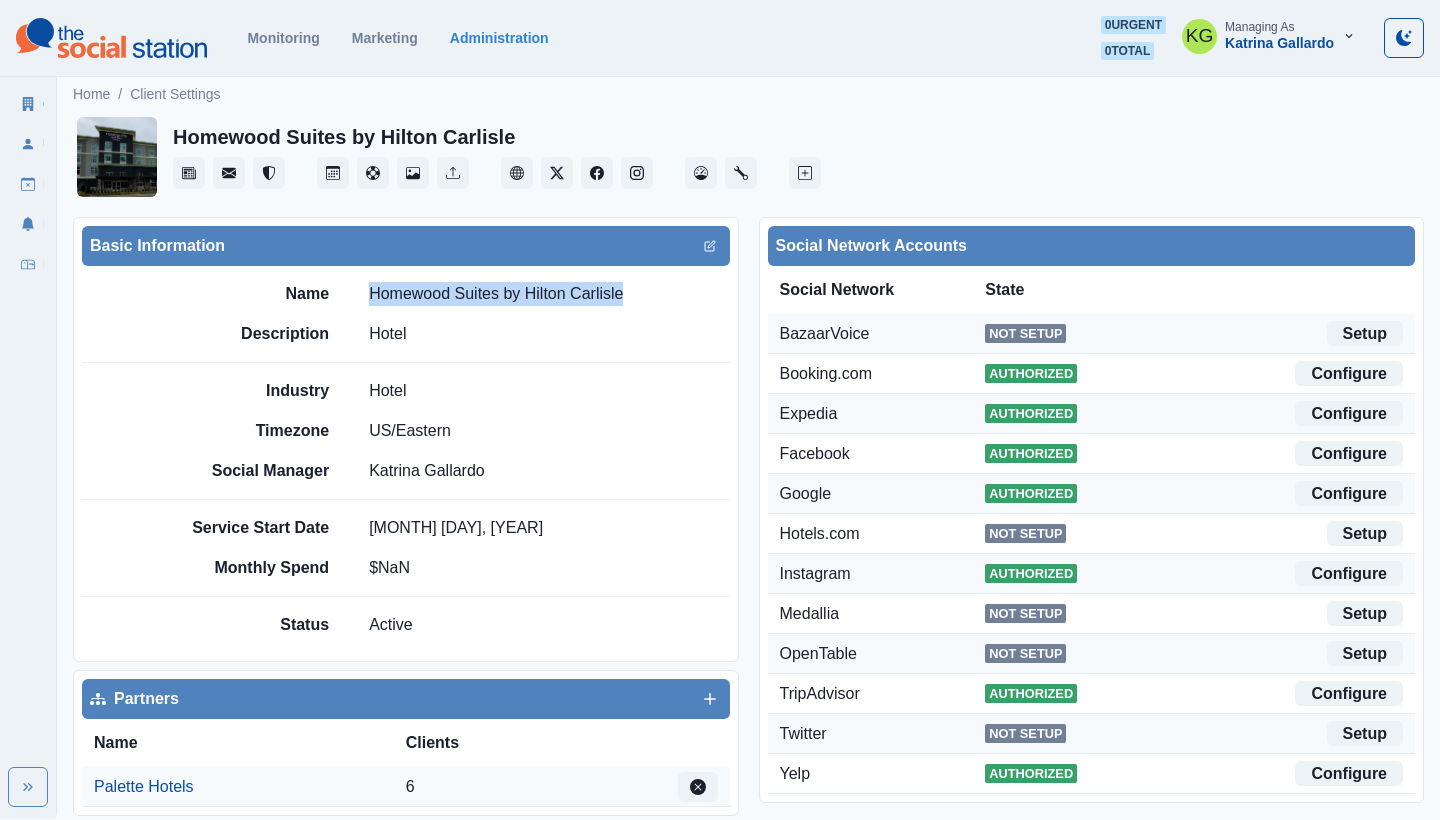 drag, startPoint x: 626, startPoint y: 300, endPoint x: 370, endPoint y: 290, distance: 256.19525 